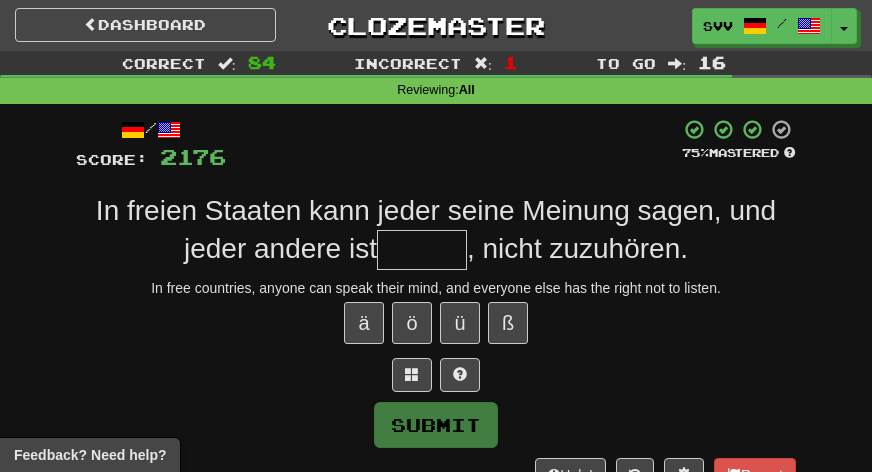 scroll, scrollTop: 0, scrollLeft: 0, axis: both 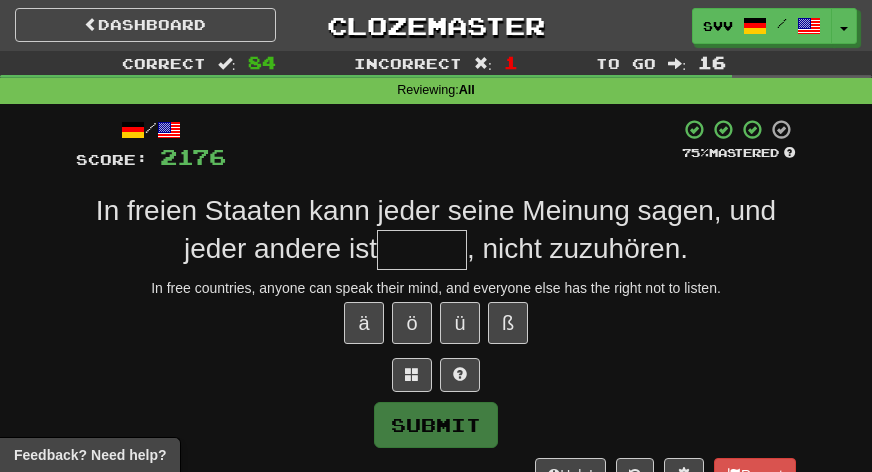 click at bounding box center (422, 250) 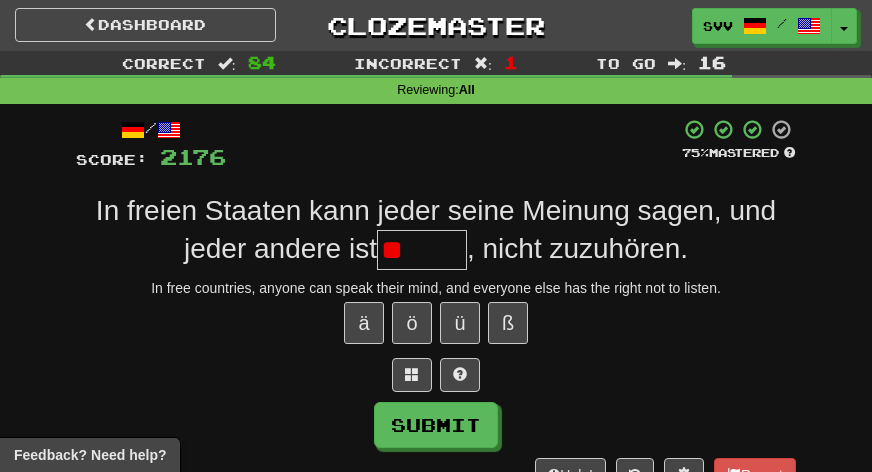 type on "*" 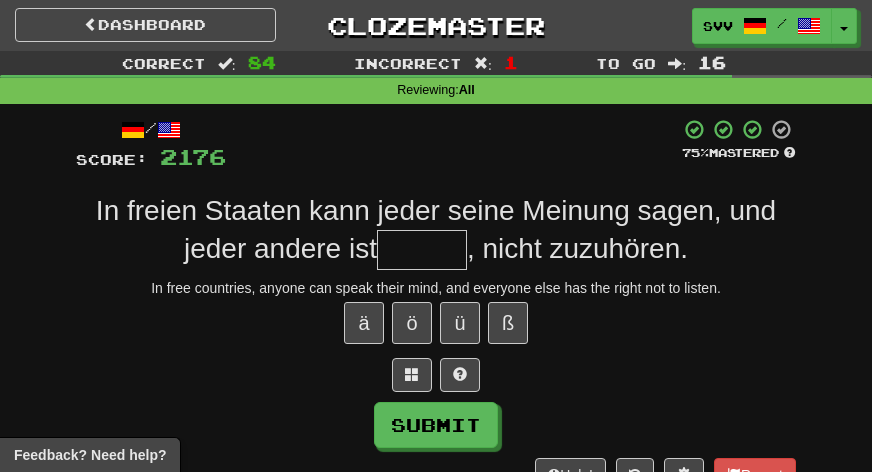 type on "*" 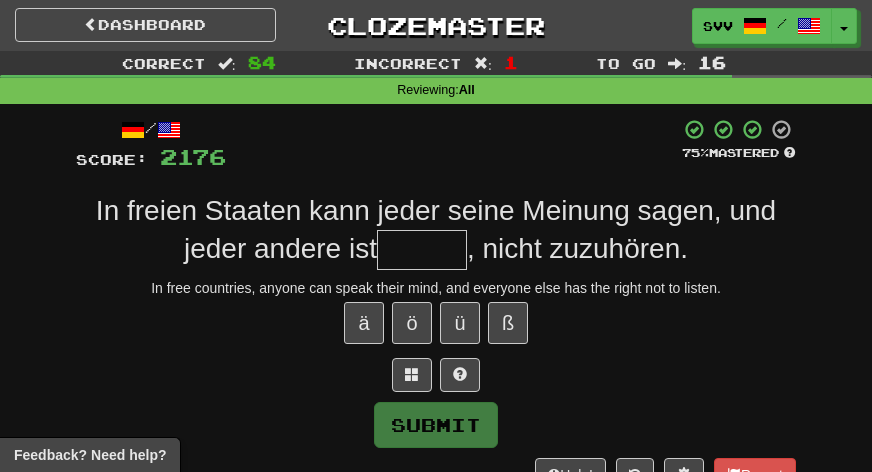 type on "*" 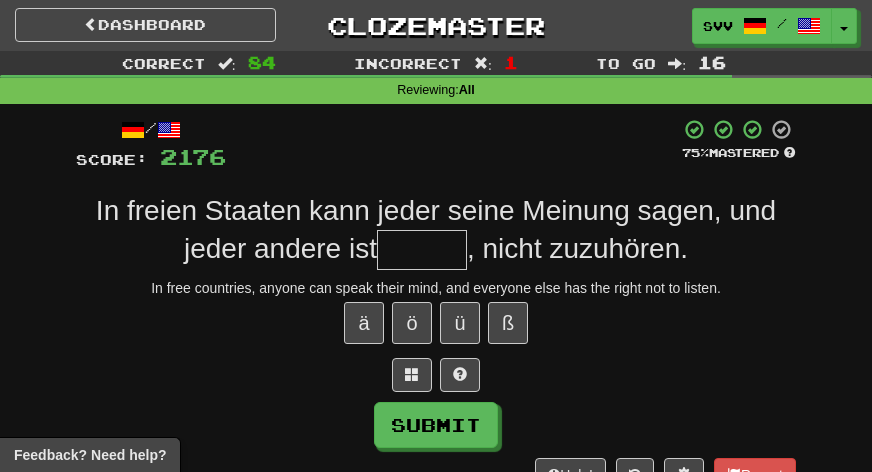 type on "*" 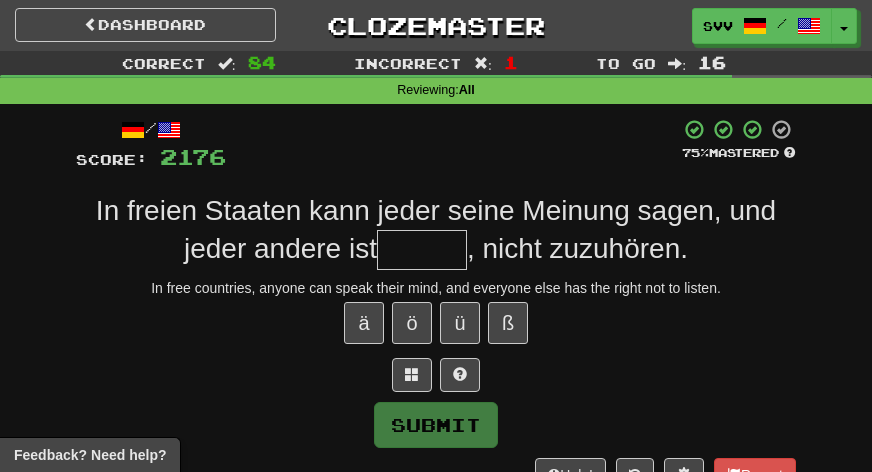 type on "*" 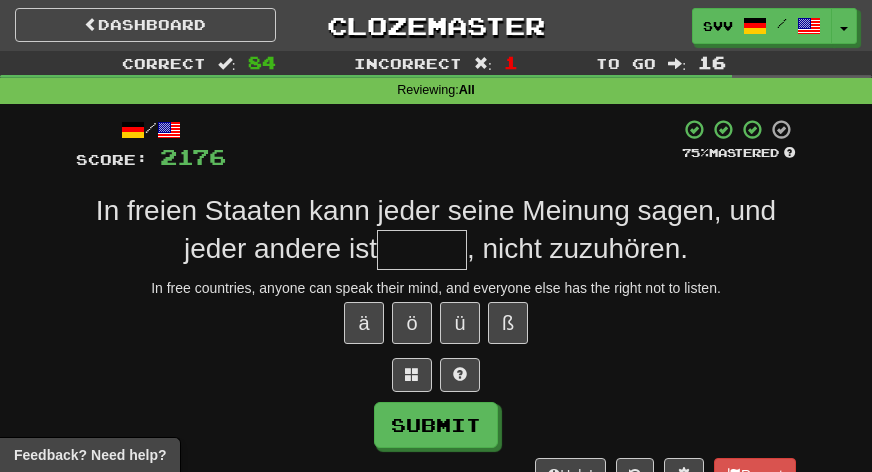 type on "*" 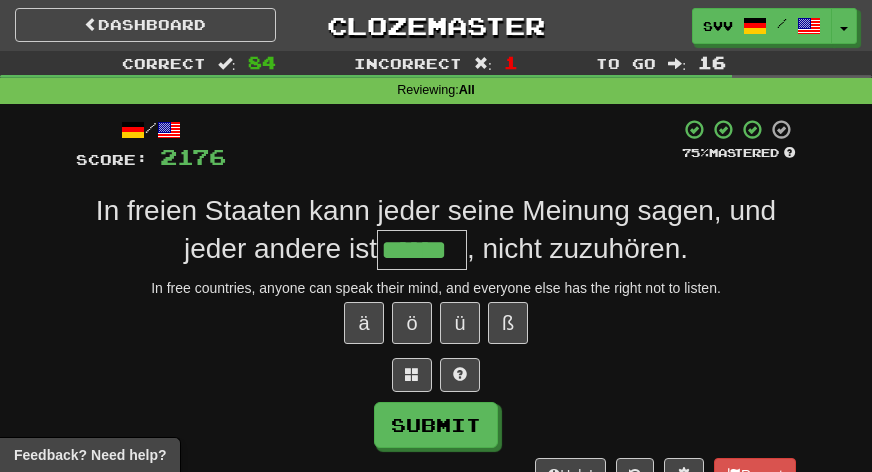 type on "******" 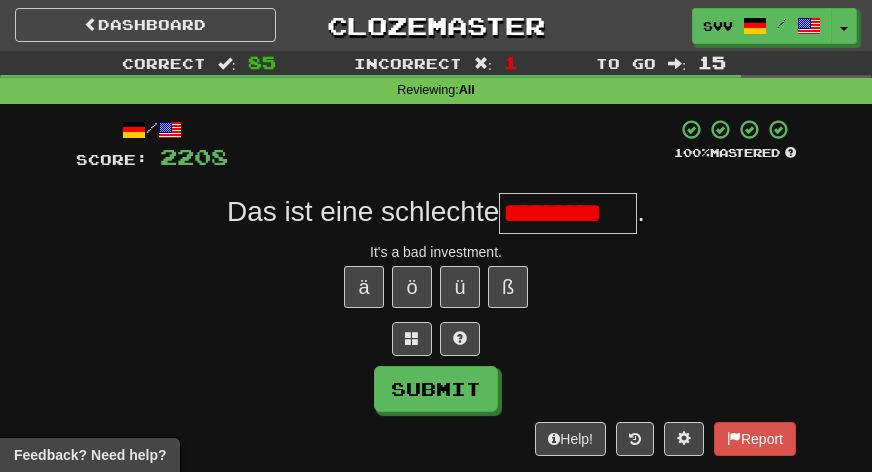scroll, scrollTop: 0, scrollLeft: 0, axis: both 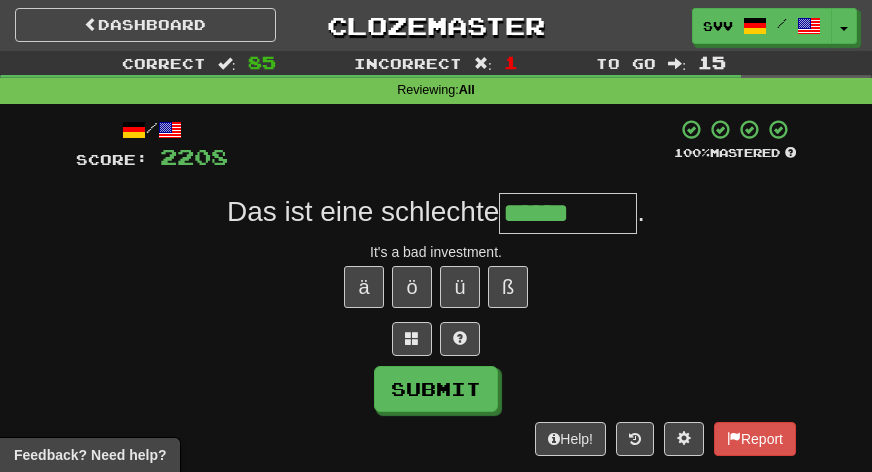 click on "******" at bounding box center [568, 213] 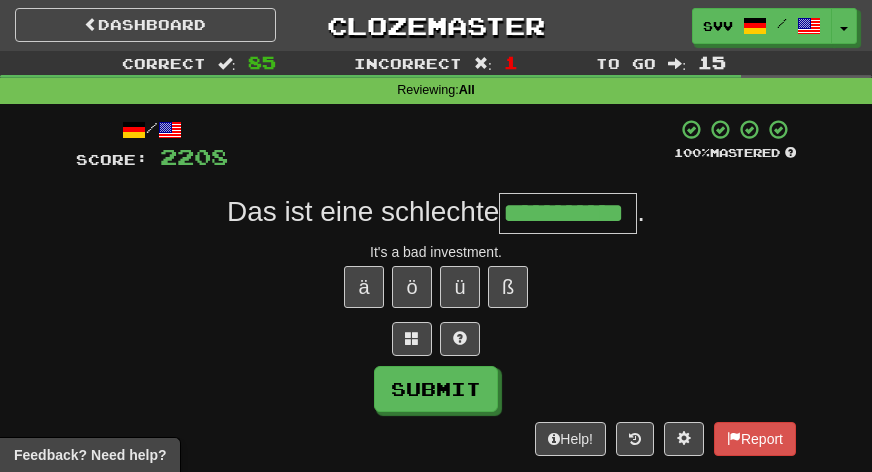 type on "**********" 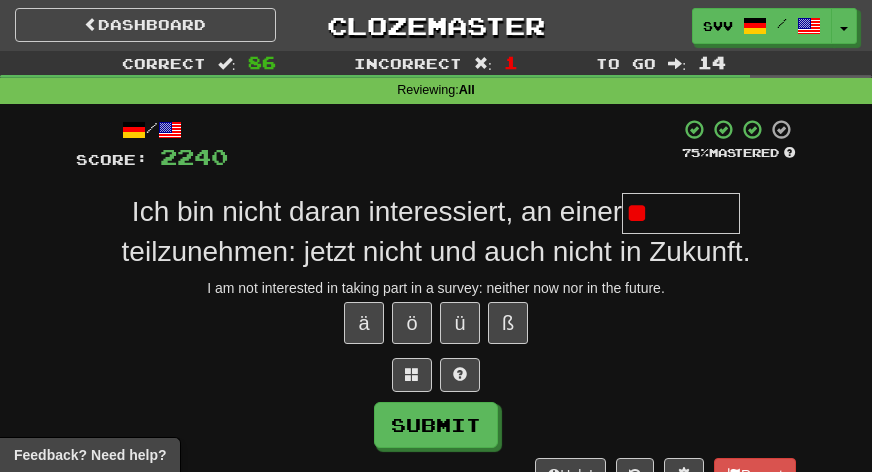 type on "*" 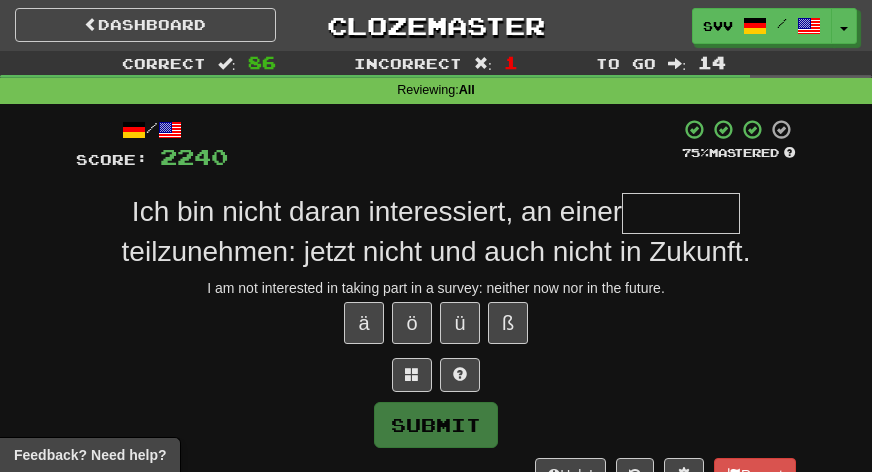 type on "*" 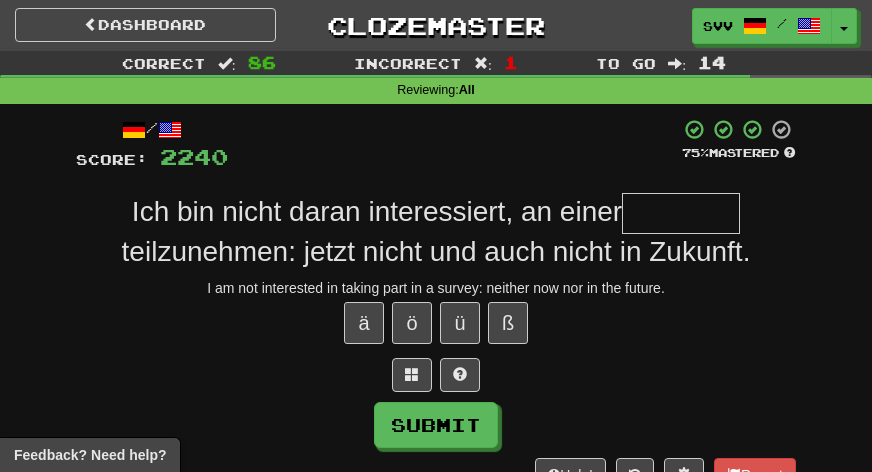 type on "*" 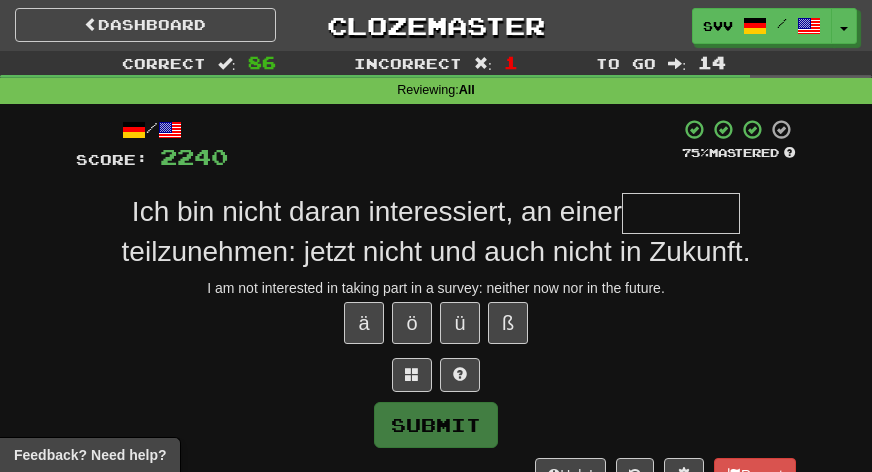 type on "*" 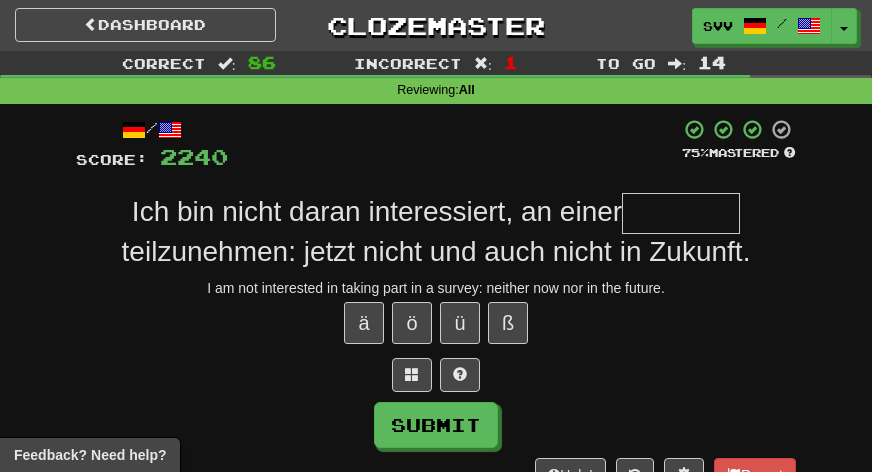 type on "*" 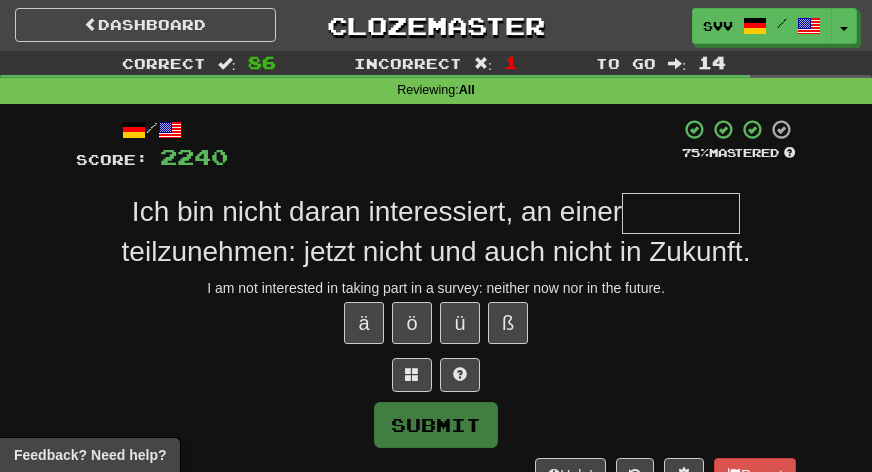 type on "*" 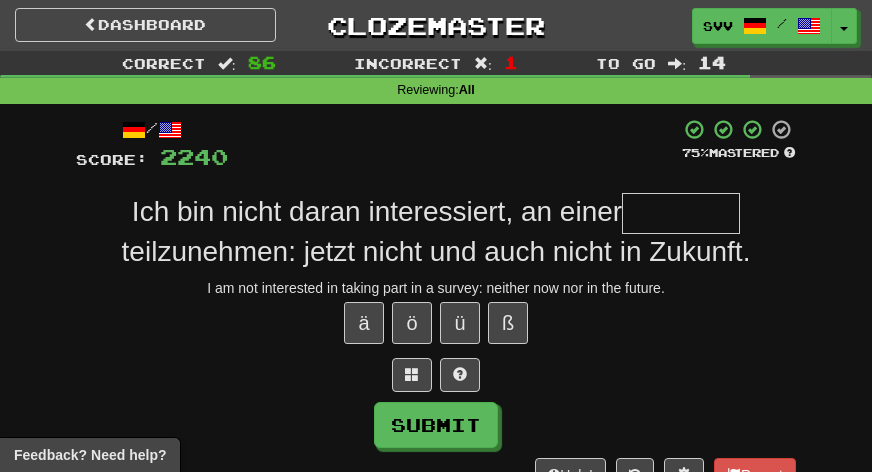 type on "*" 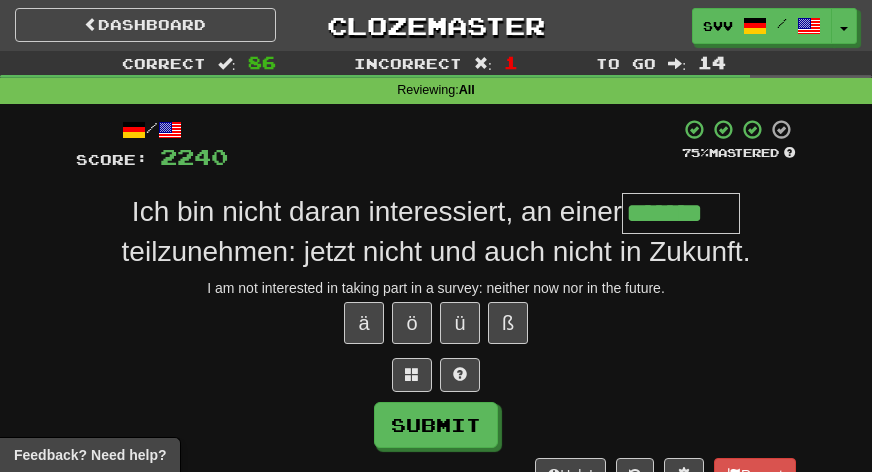type on "*******" 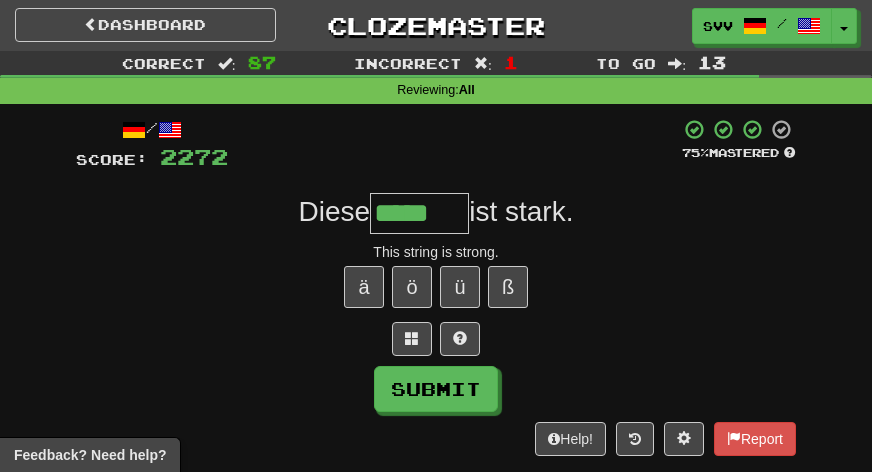 scroll, scrollTop: 0, scrollLeft: 0, axis: both 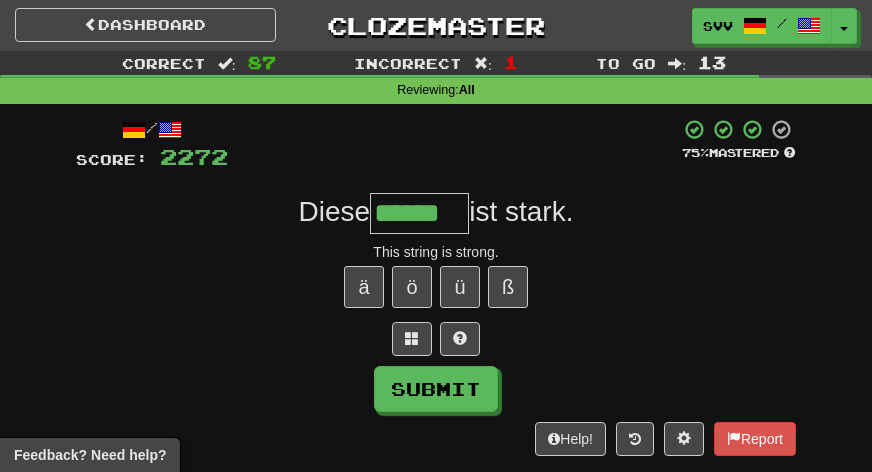 type on "******" 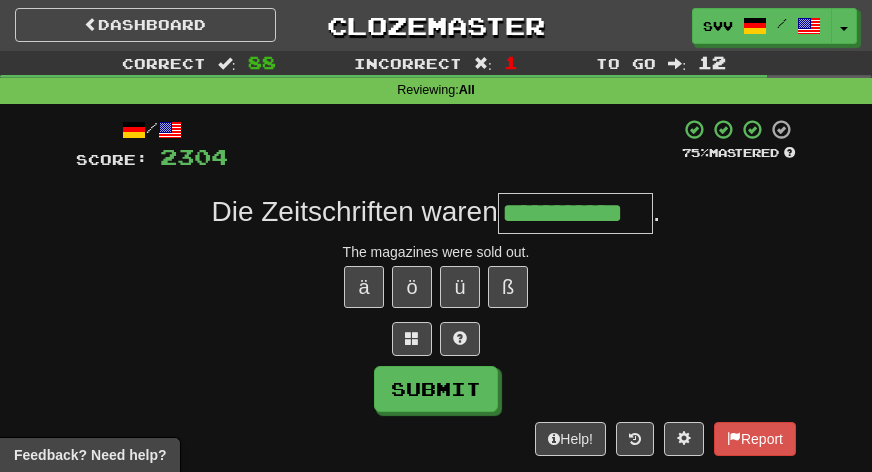 type on "**********" 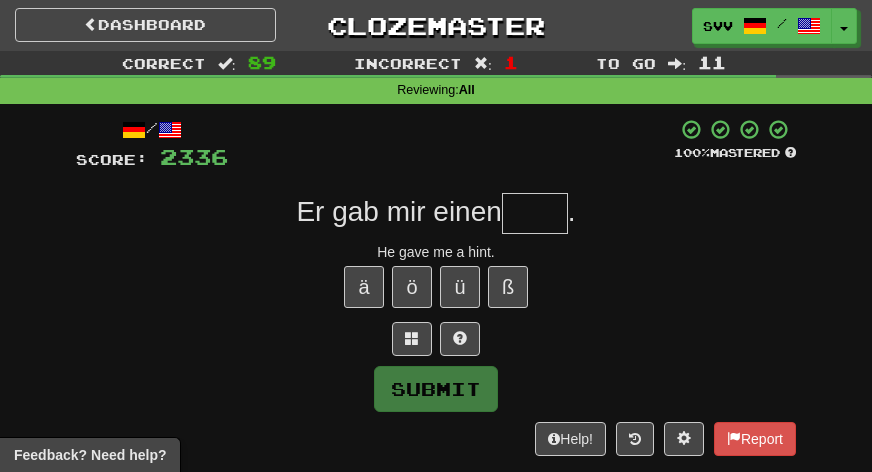 type on "*" 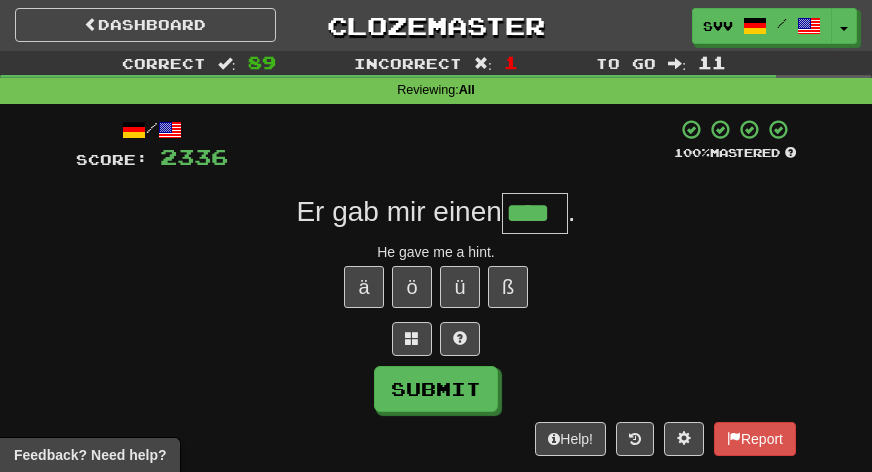 type on "****" 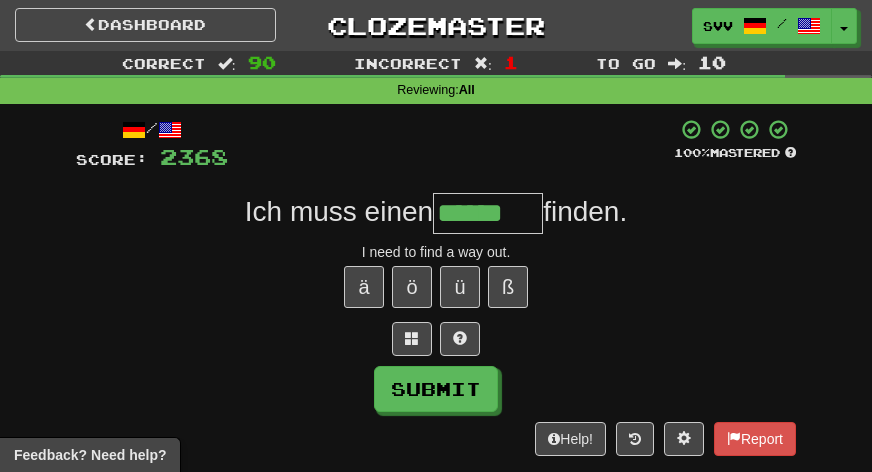 type on "******" 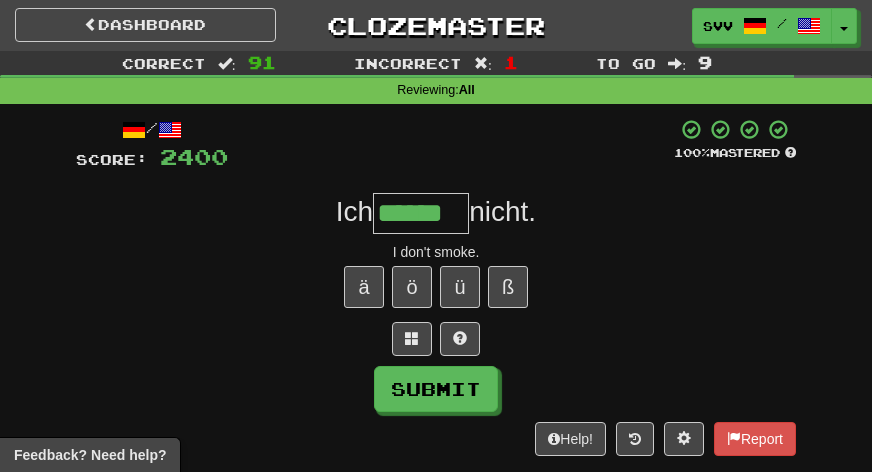 type on "******" 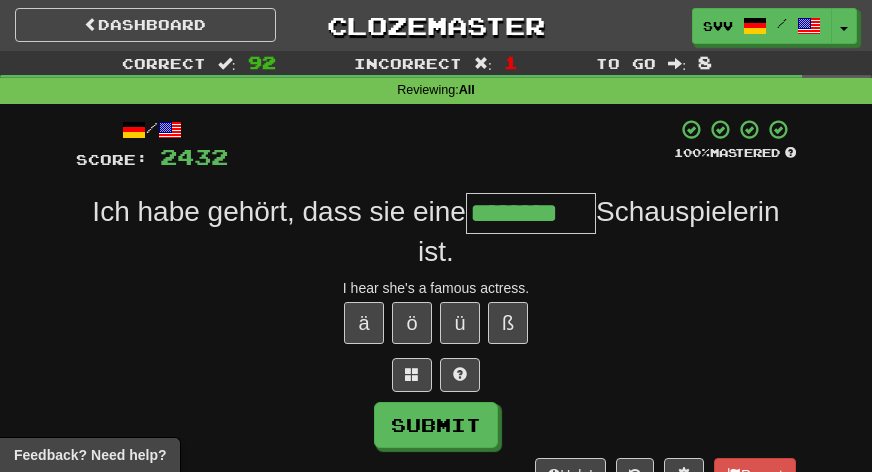 type on "********" 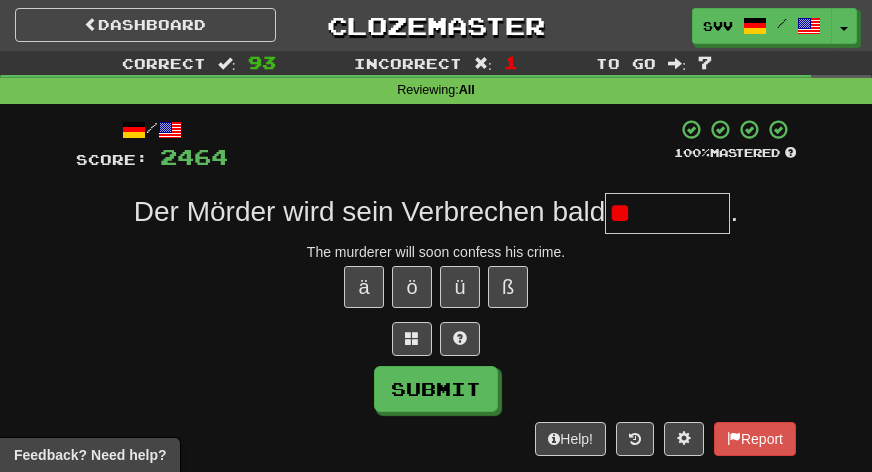 type on "*" 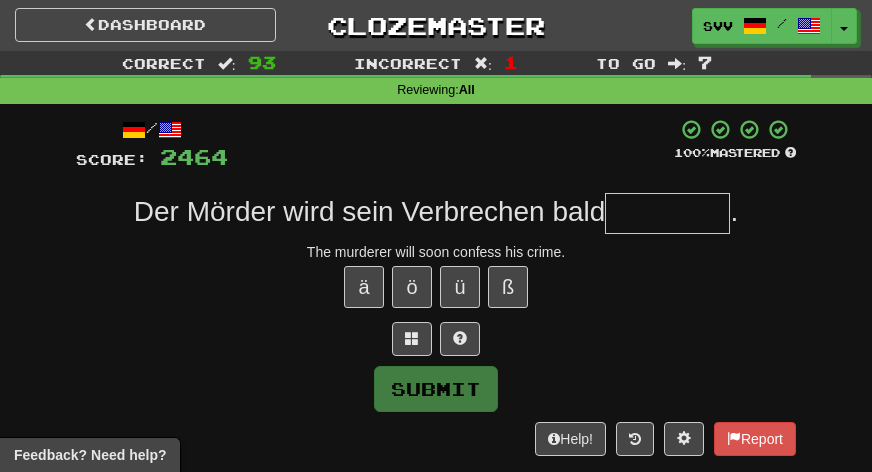 type on "*" 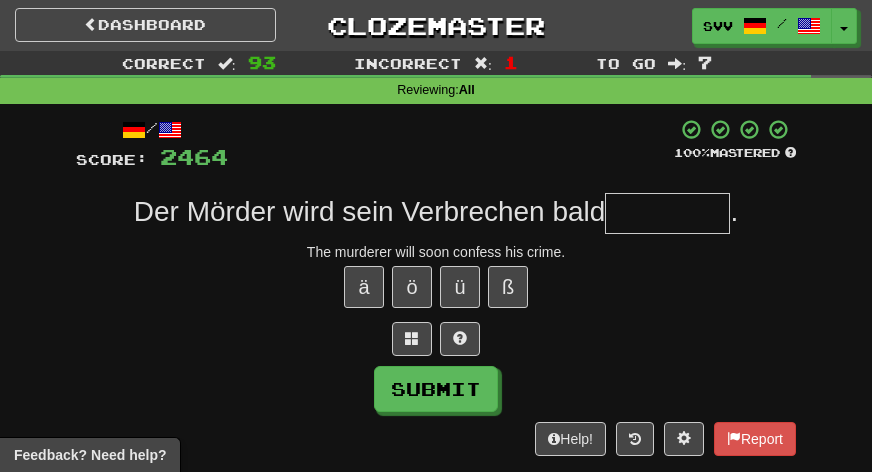 type on "*" 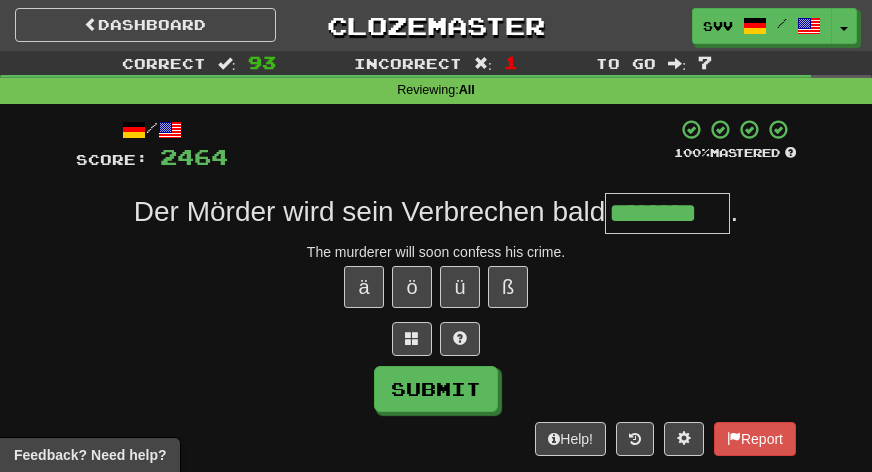 type on "********" 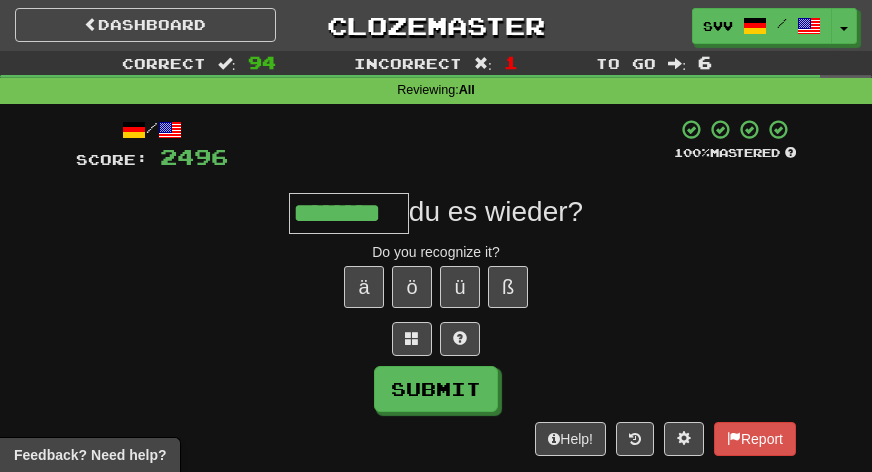 type on "********" 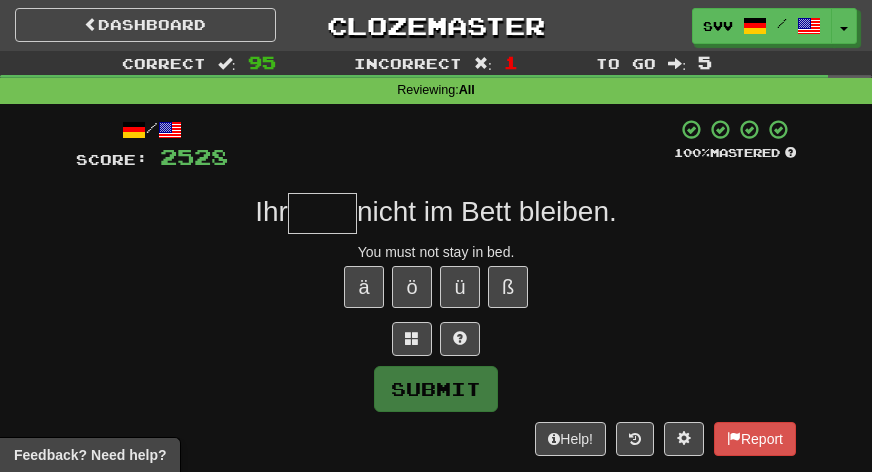 type on "*" 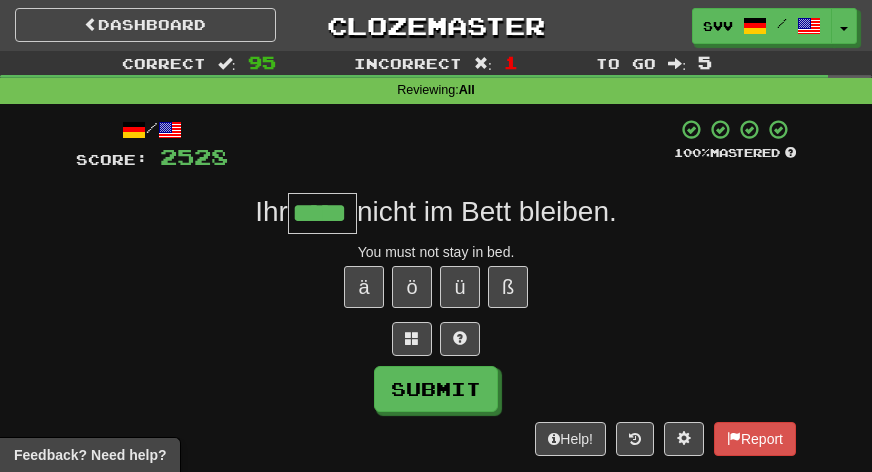 type on "*****" 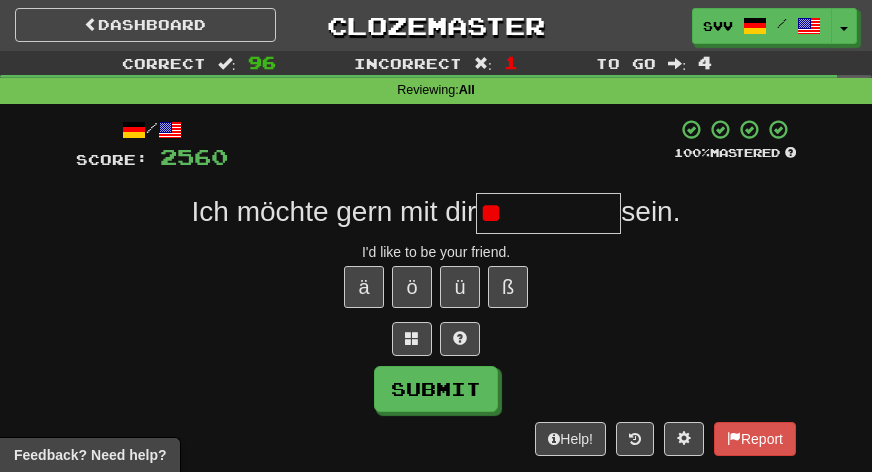 type on "*" 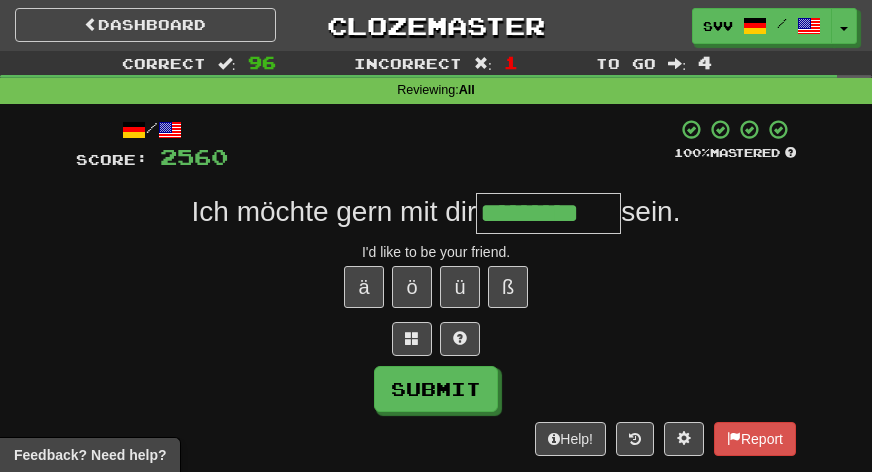 scroll, scrollTop: 0, scrollLeft: 0, axis: both 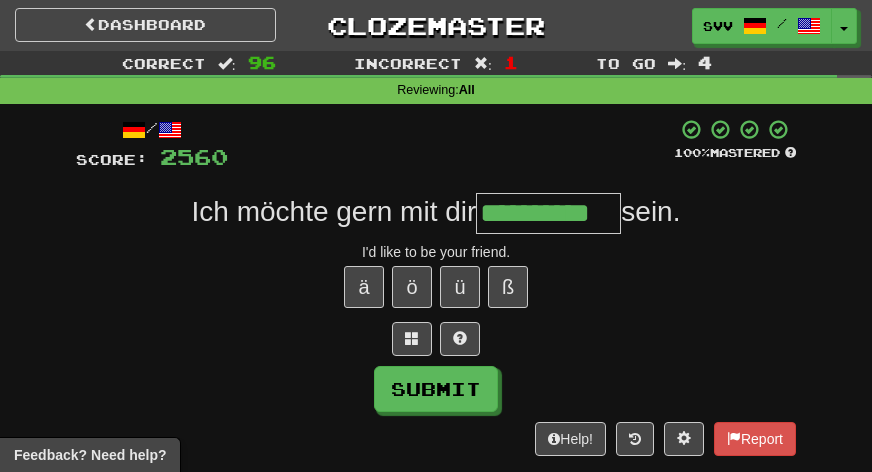 type on "**********" 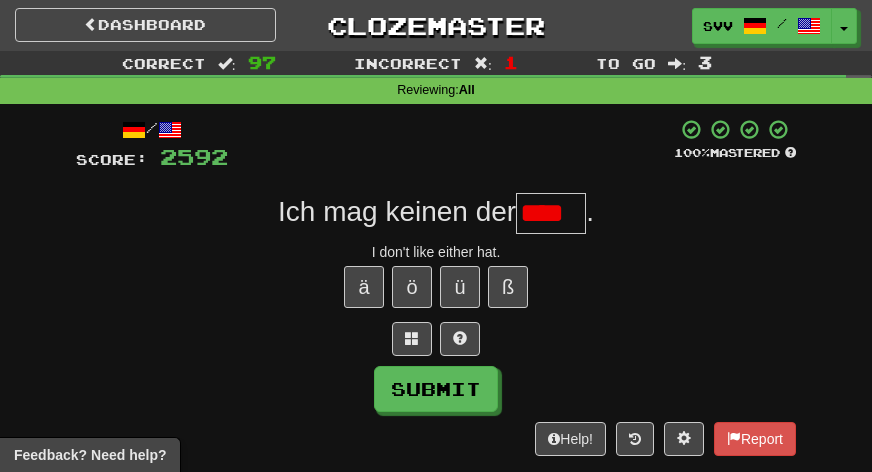 scroll, scrollTop: 0, scrollLeft: 0, axis: both 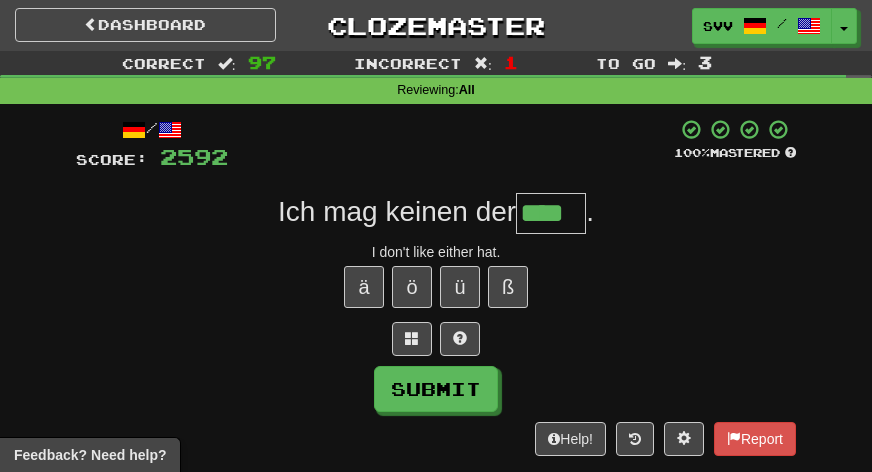 type on "****" 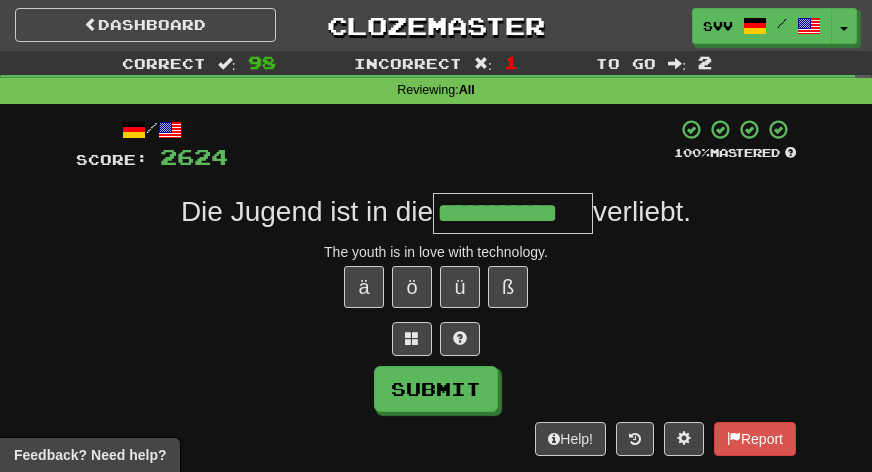 type on "**********" 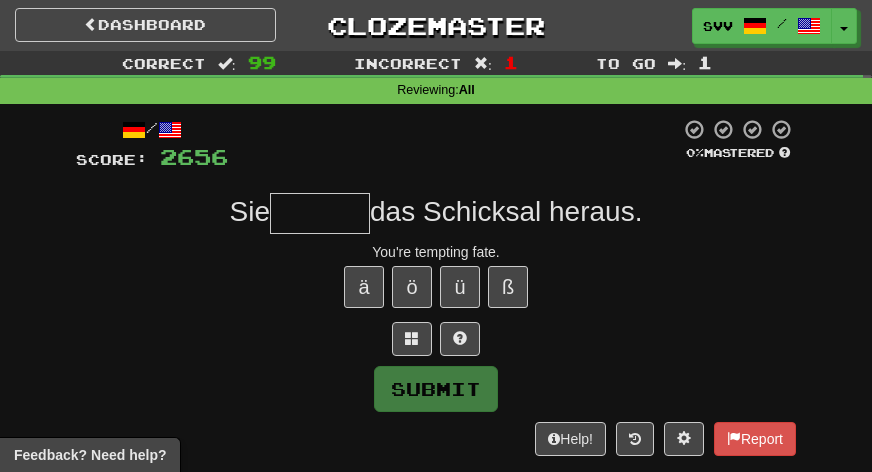 type on "*" 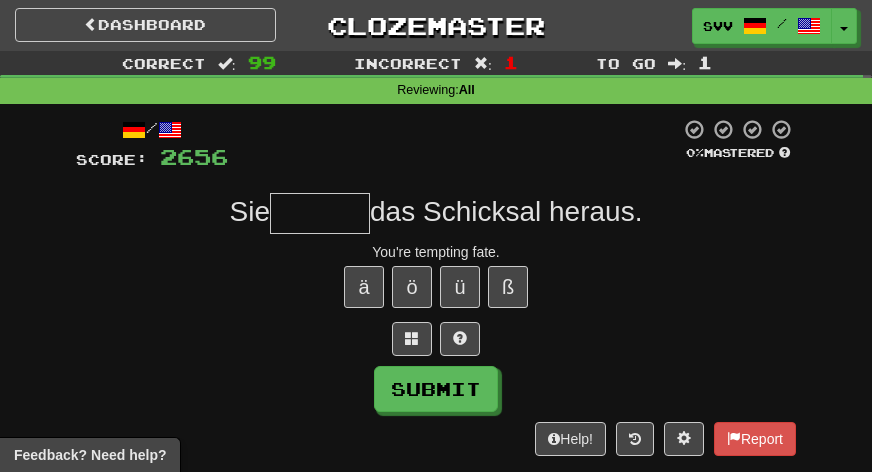 type on "*" 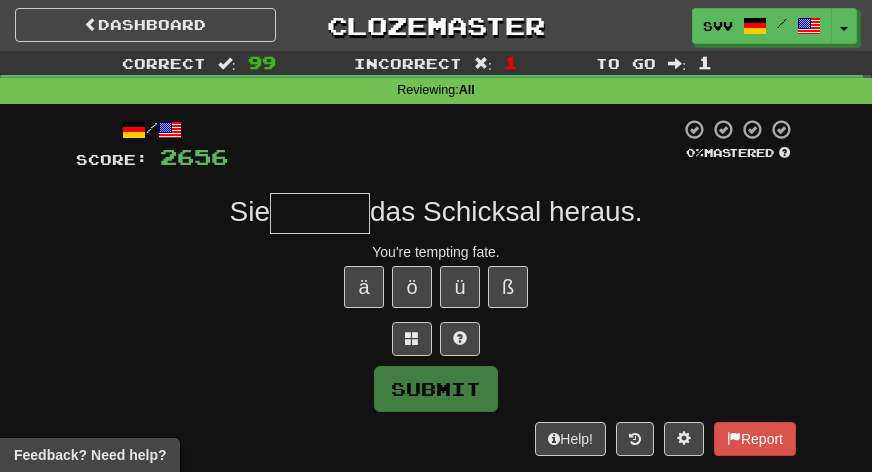 type on "*" 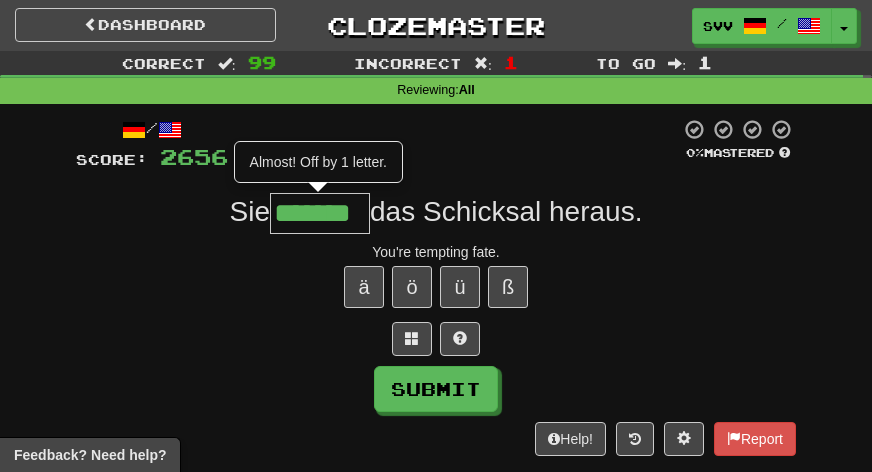 type on "*******" 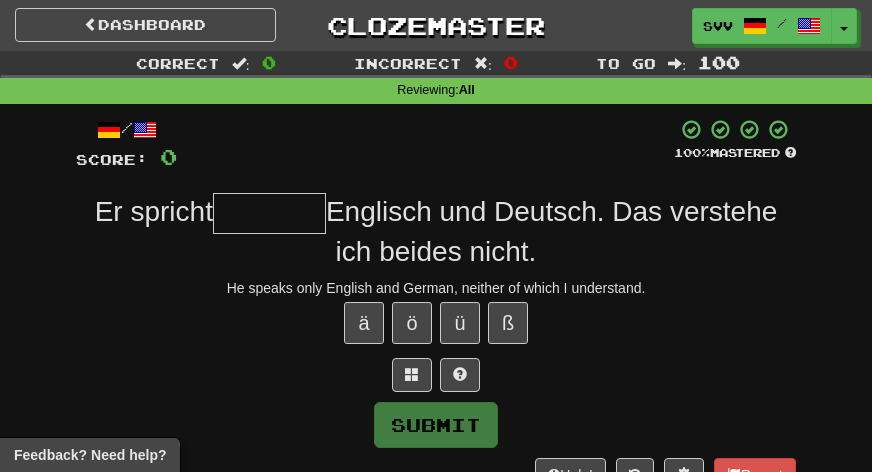 type on "*" 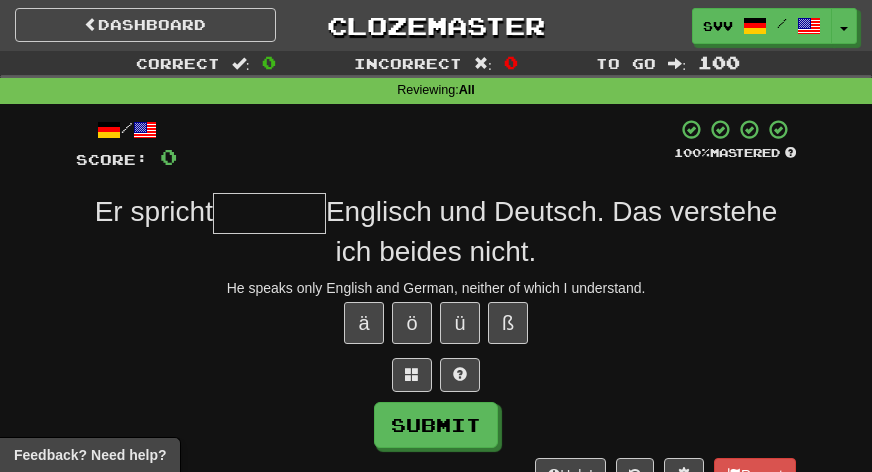type on "*" 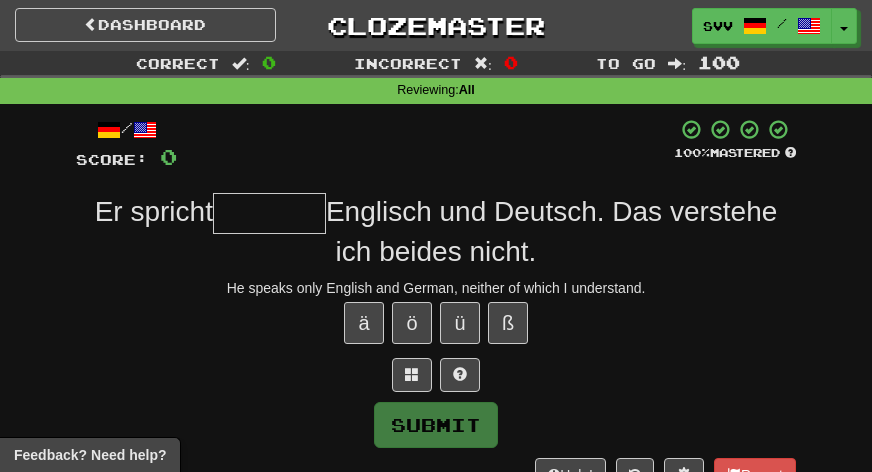 type on "*" 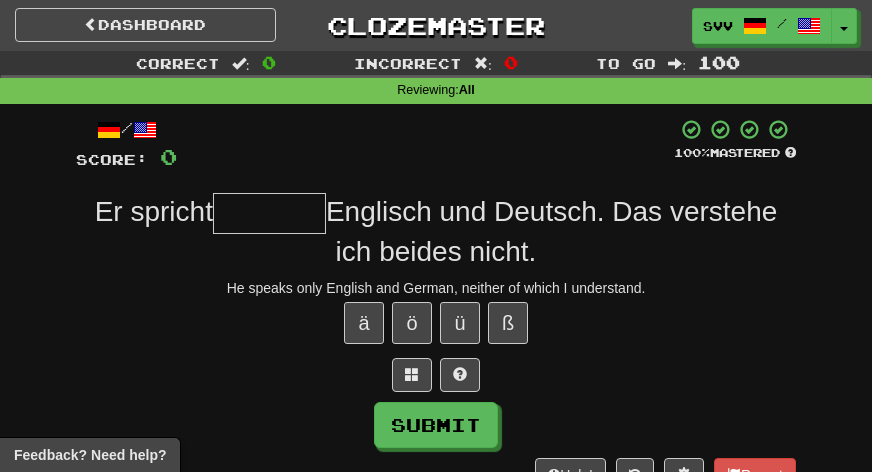 type on "*" 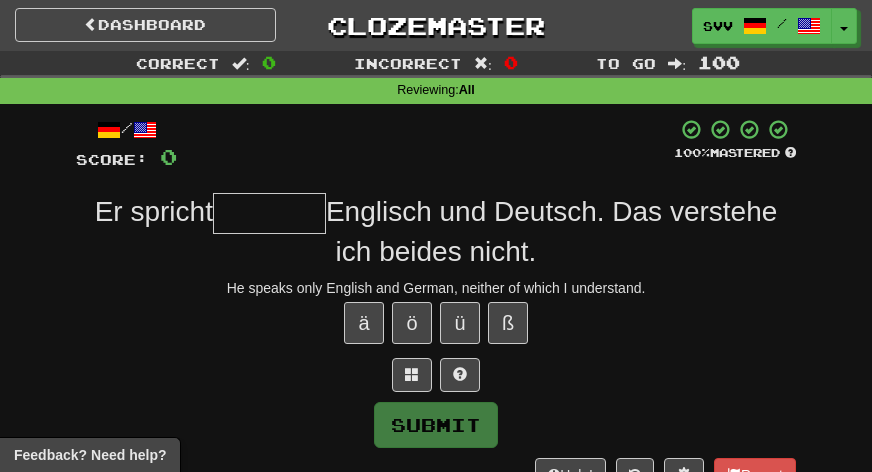 type on "*" 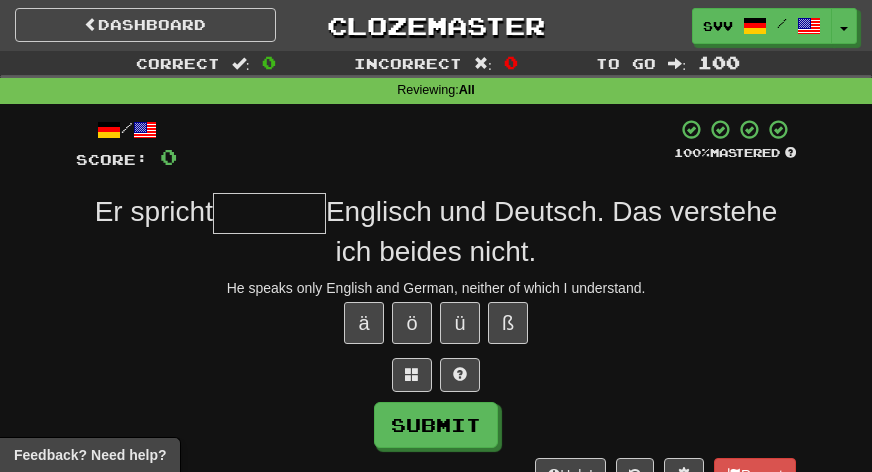 type on "*" 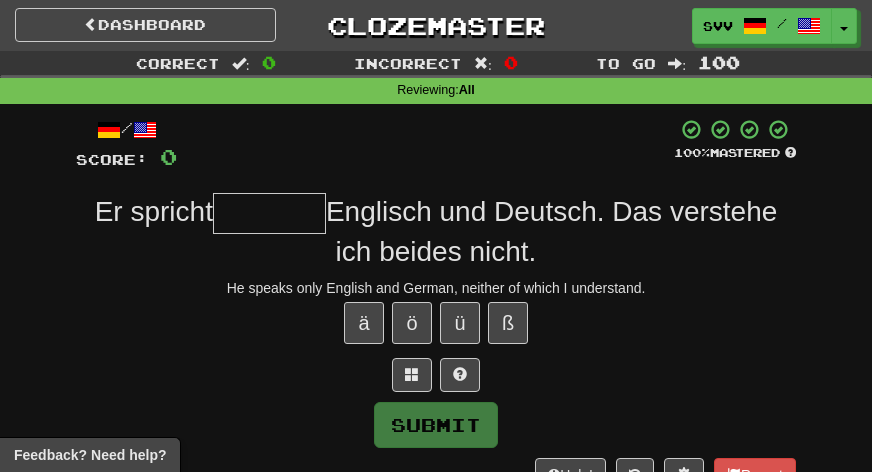 type on "*" 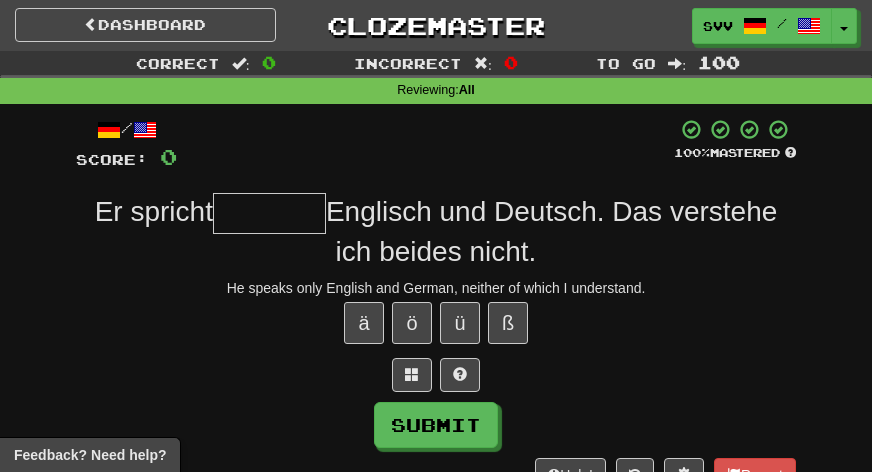 type on "*" 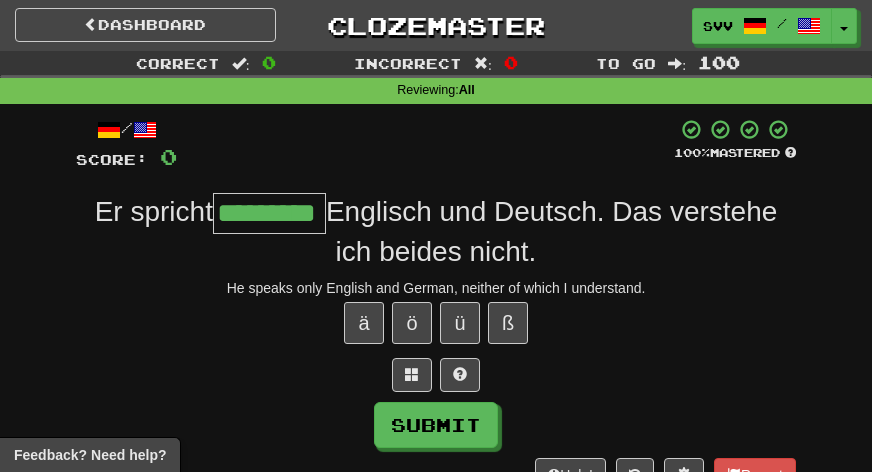 type on "*********" 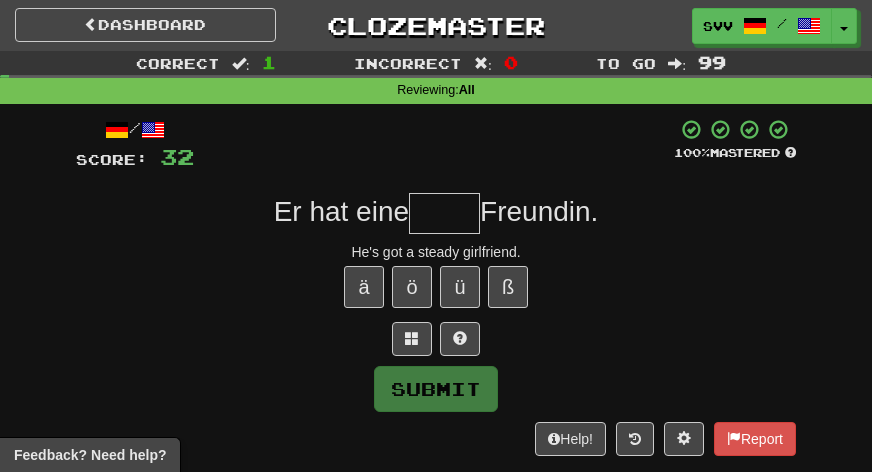 type on "*" 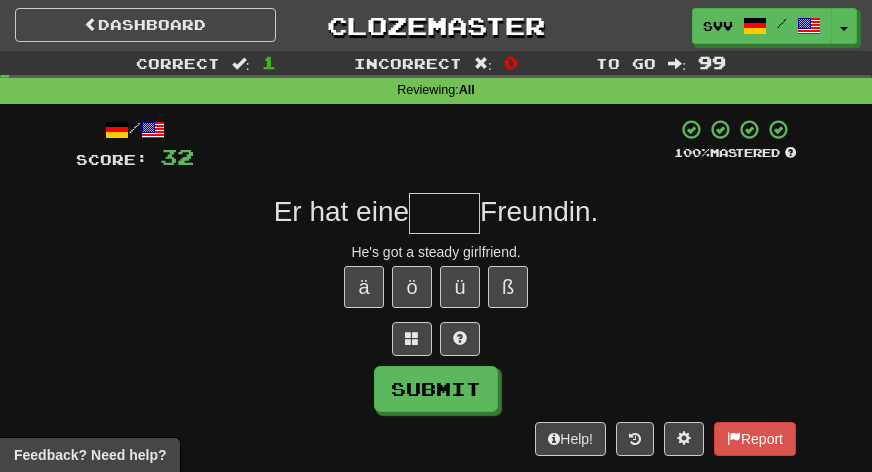 type on "*" 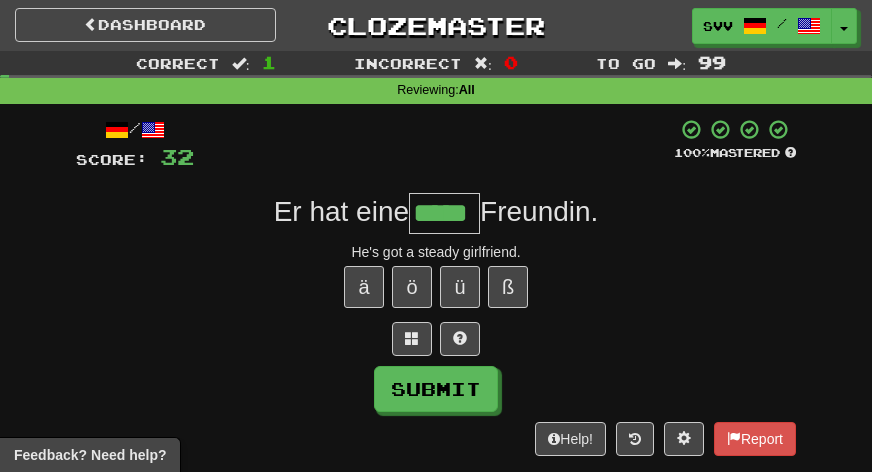 type on "*****" 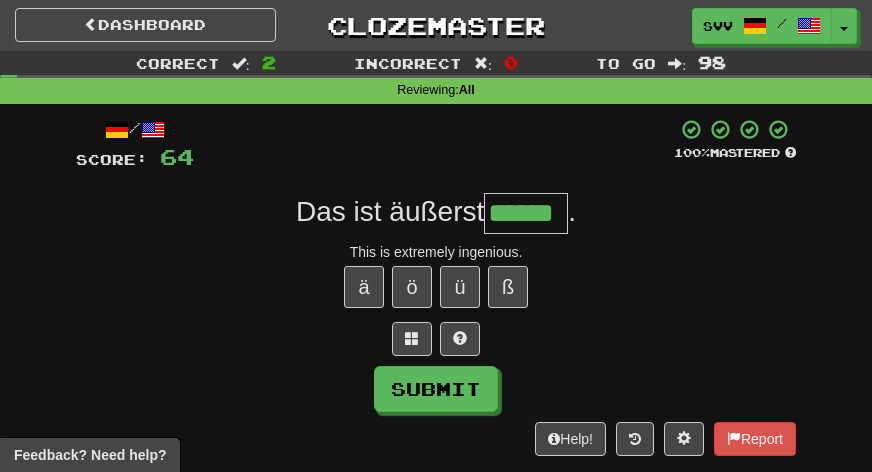type on "******" 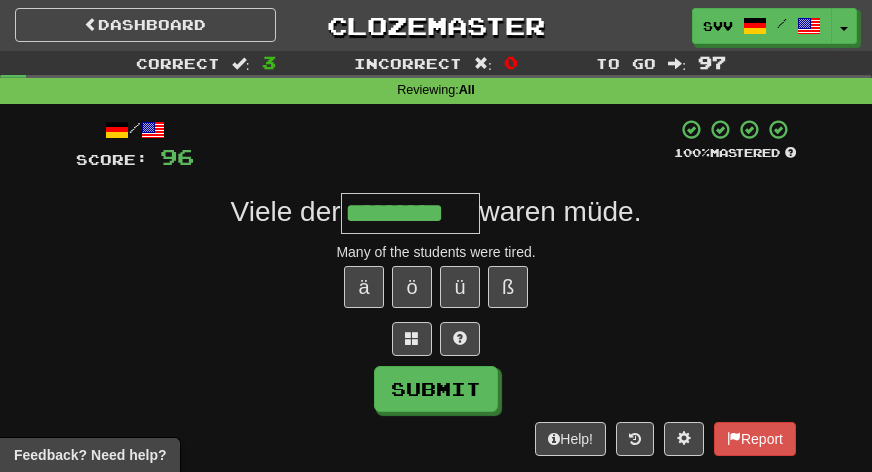 type on "*********" 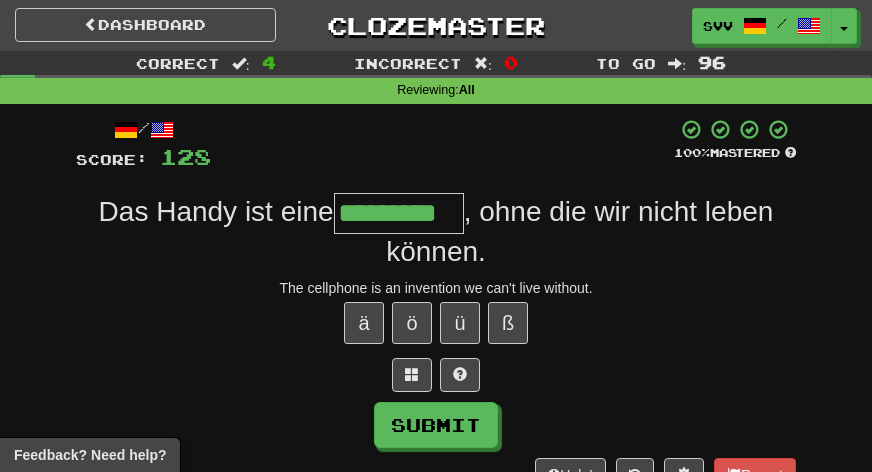 type on "*********" 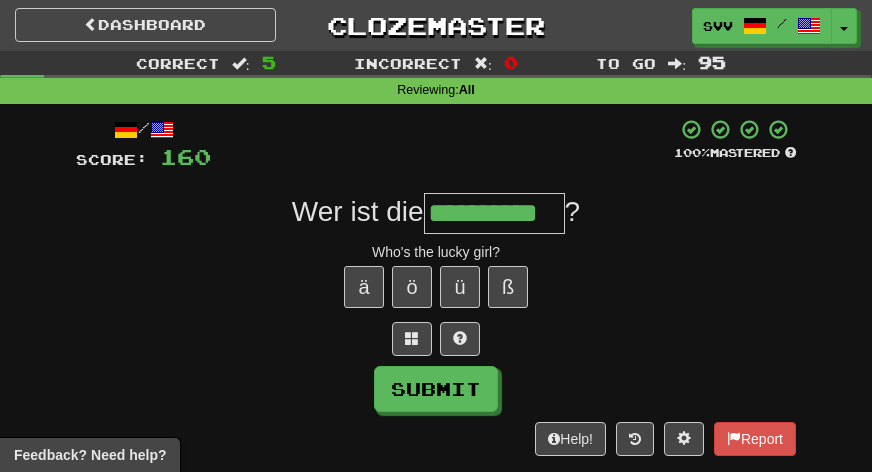 type on "**********" 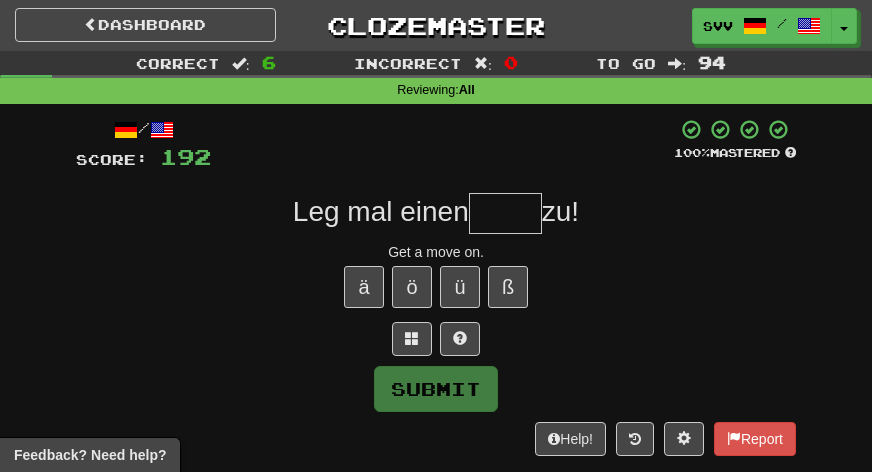 type on "*" 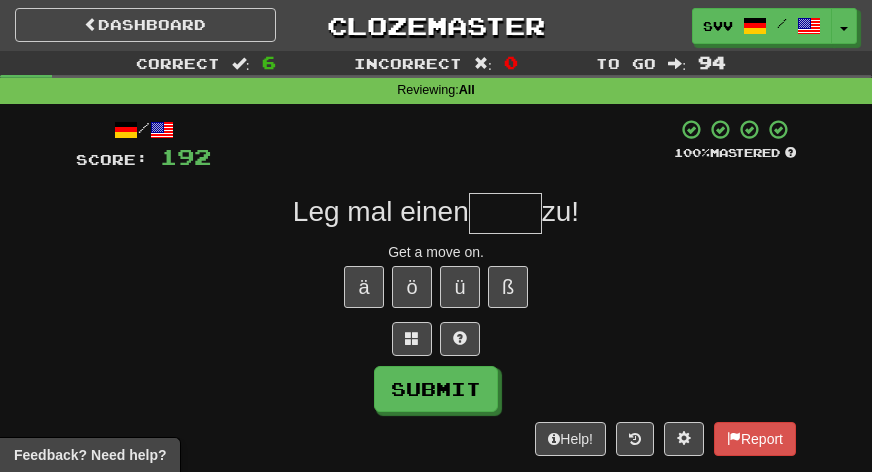 type on "*" 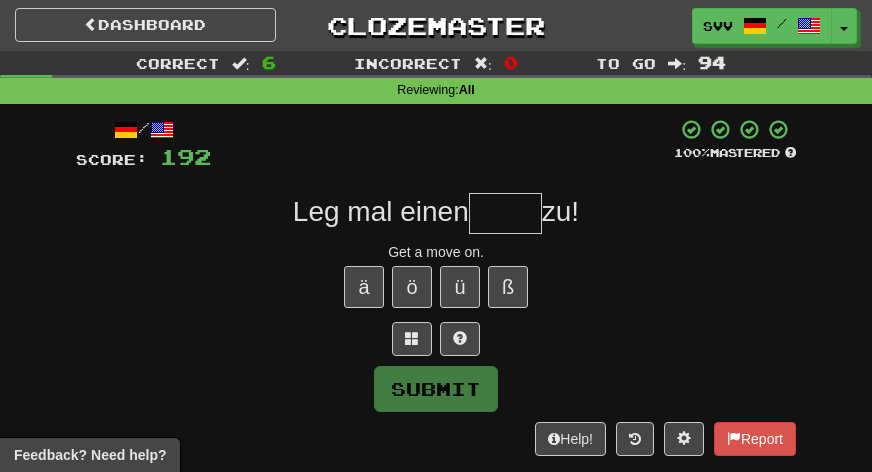 type on "*" 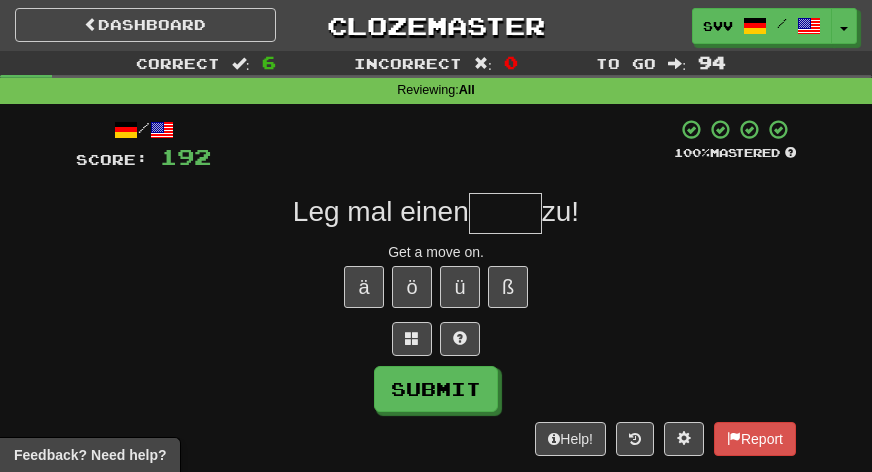 type on "*" 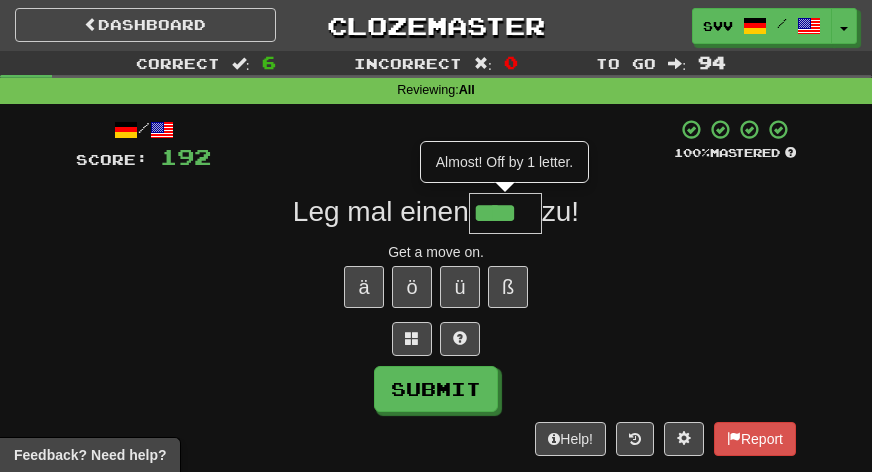 type on "****" 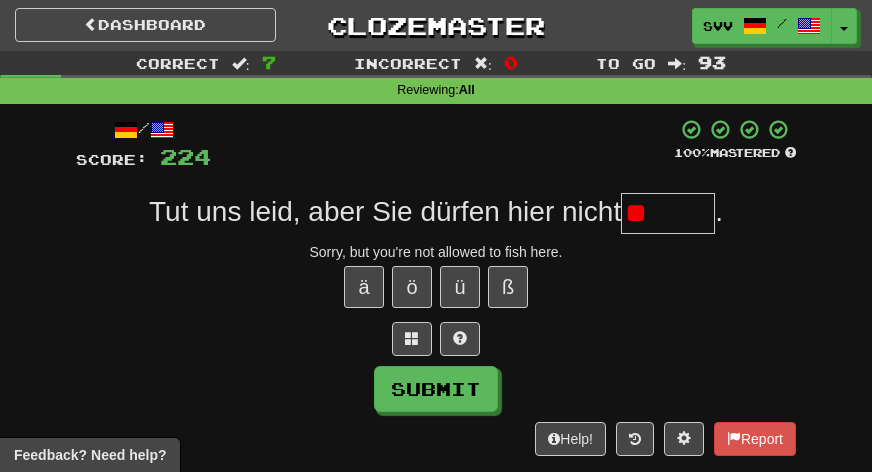 type on "*" 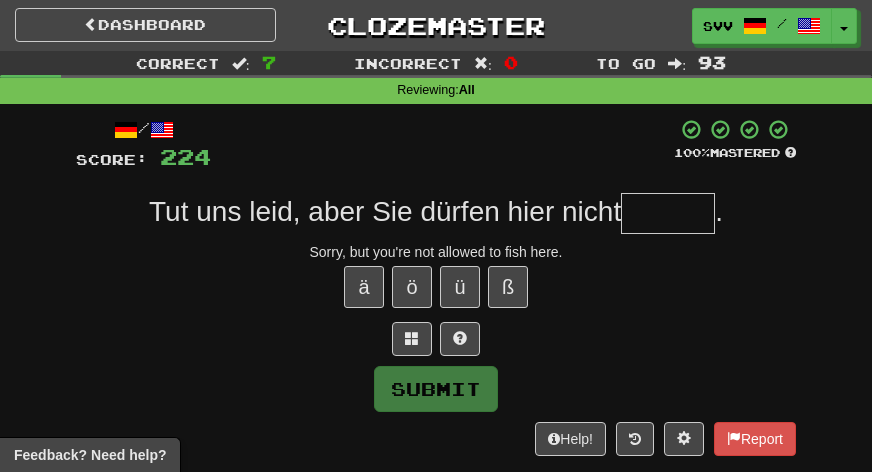 type on "*" 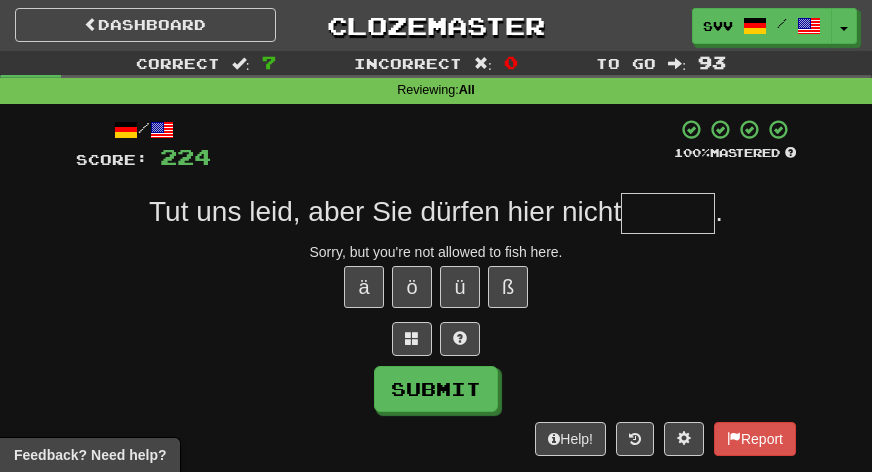 type on "*" 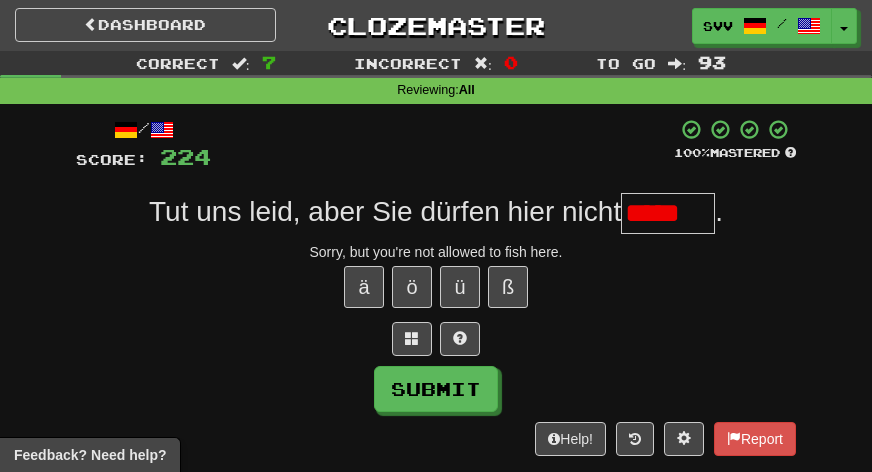 scroll, scrollTop: 0, scrollLeft: 0, axis: both 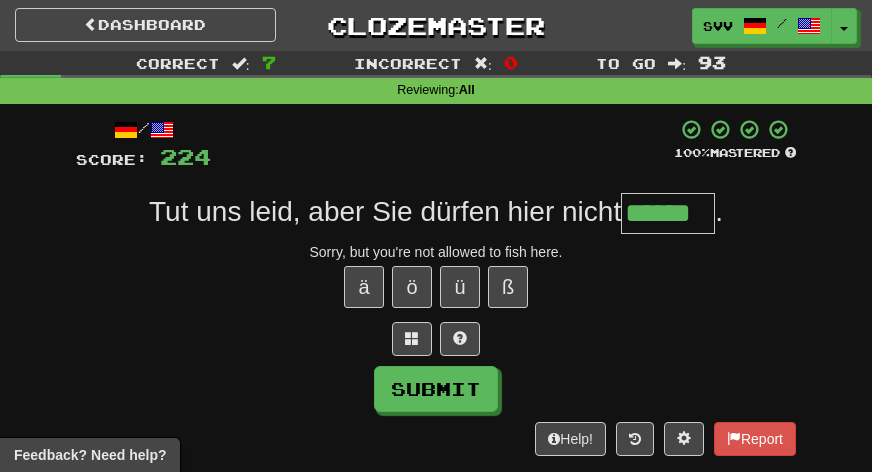 type on "******" 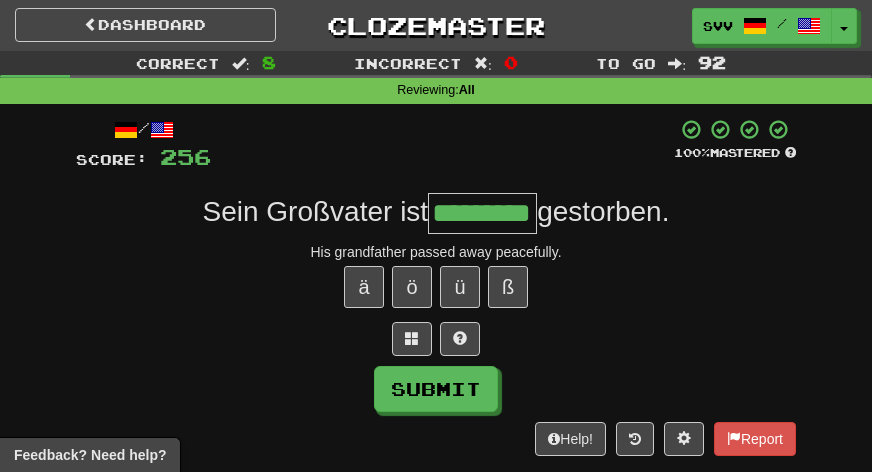 type on "*********" 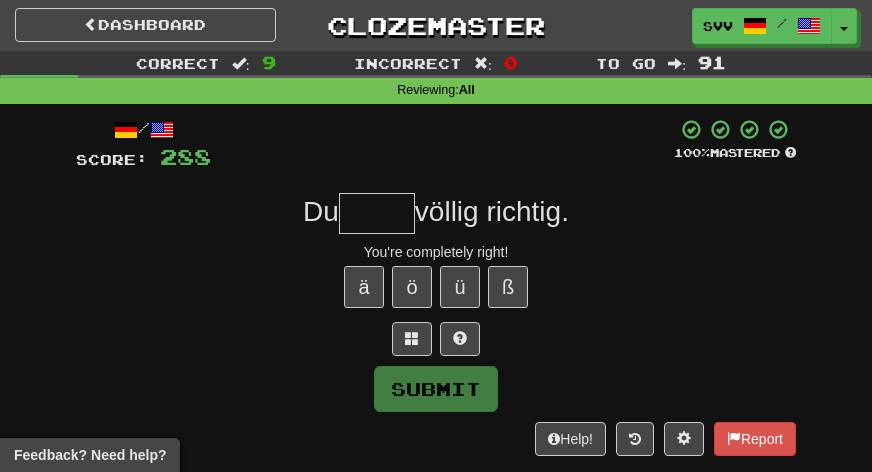 type on "*" 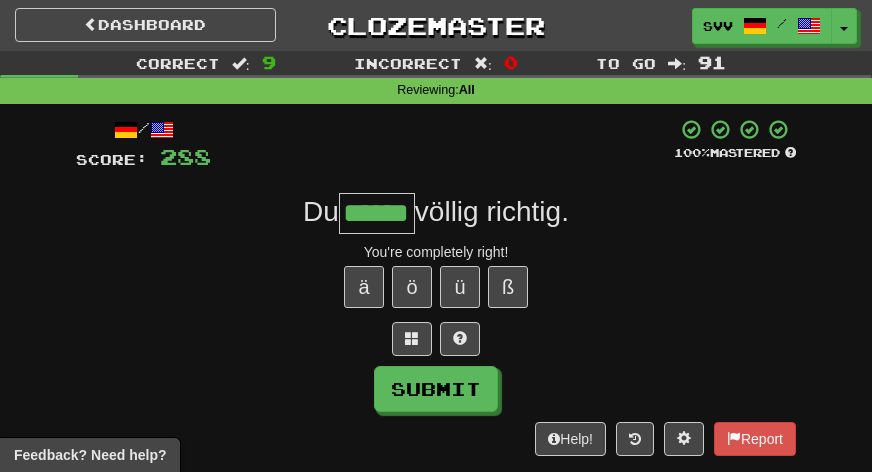 type on "******" 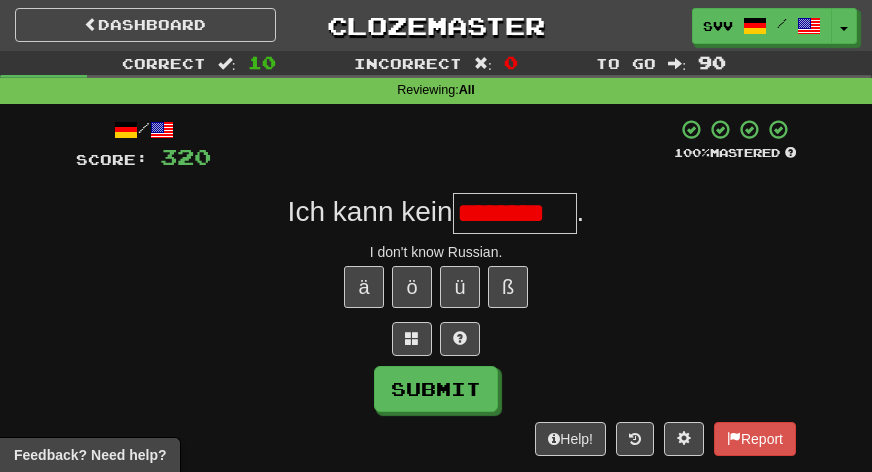 scroll, scrollTop: 0, scrollLeft: 0, axis: both 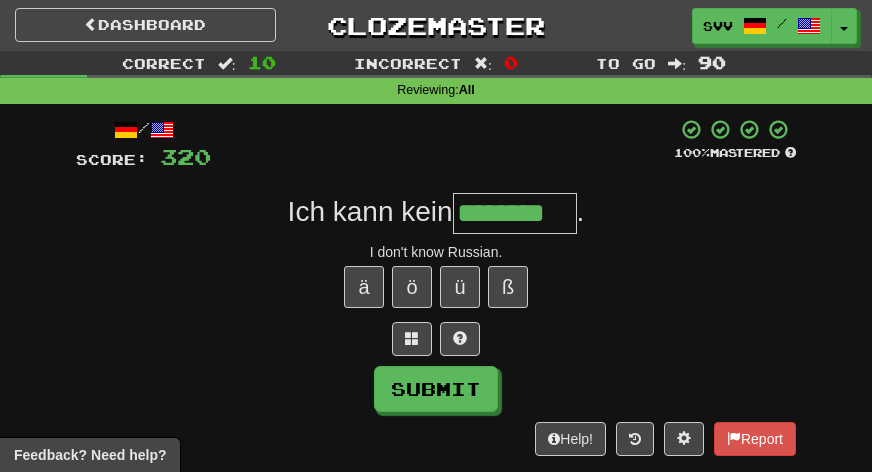 type on "********" 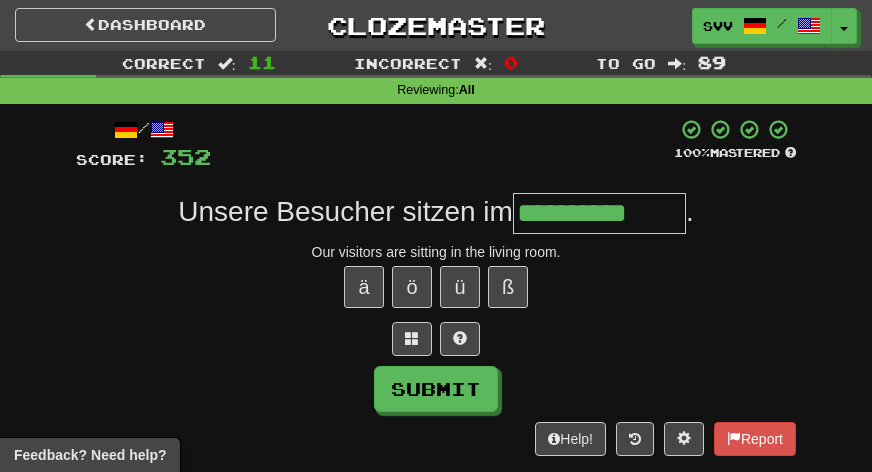 type on "**********" 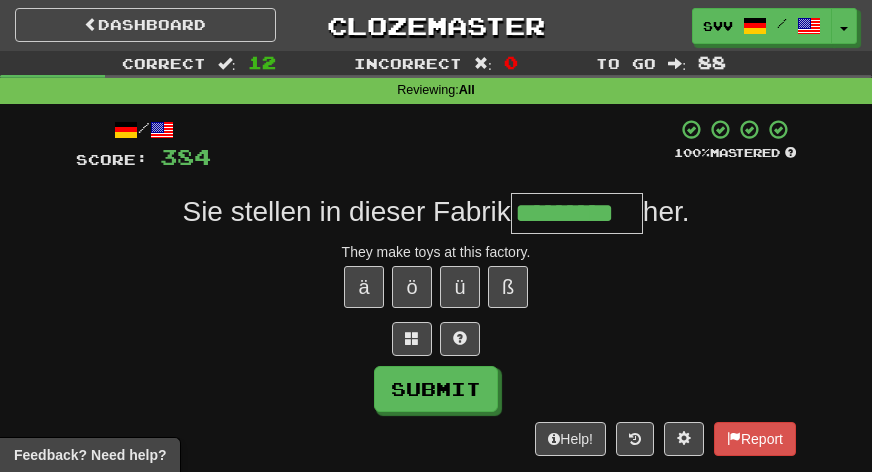 scroll, scrollTop: 0, scrollLeft: 0, axis: both 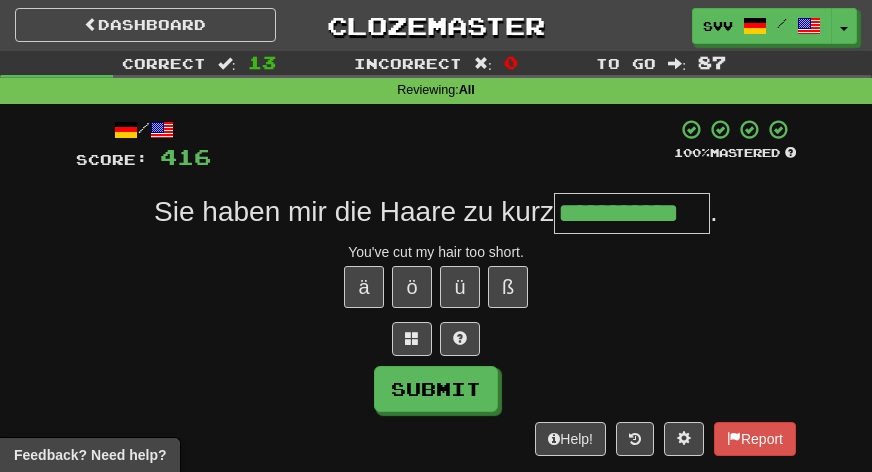 type on "**********" 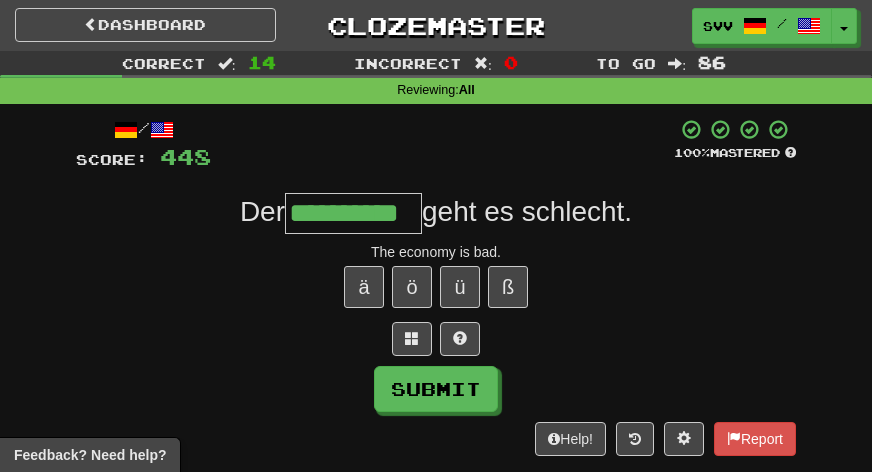 type on "**********" 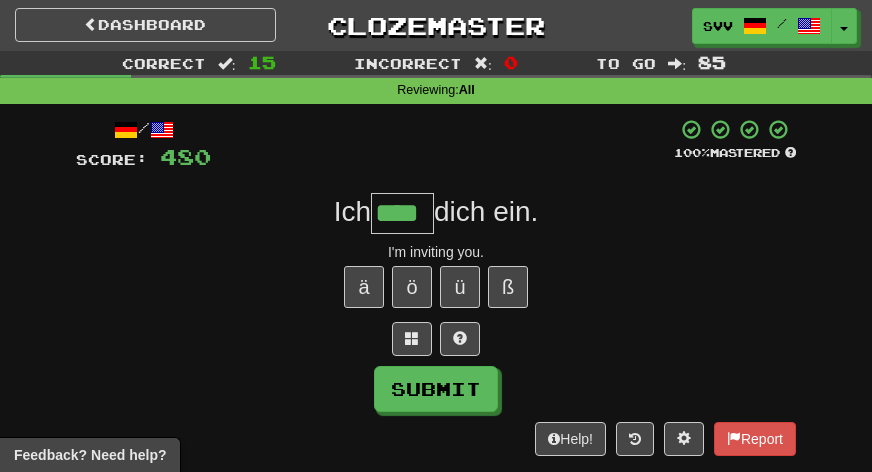 type on "****" 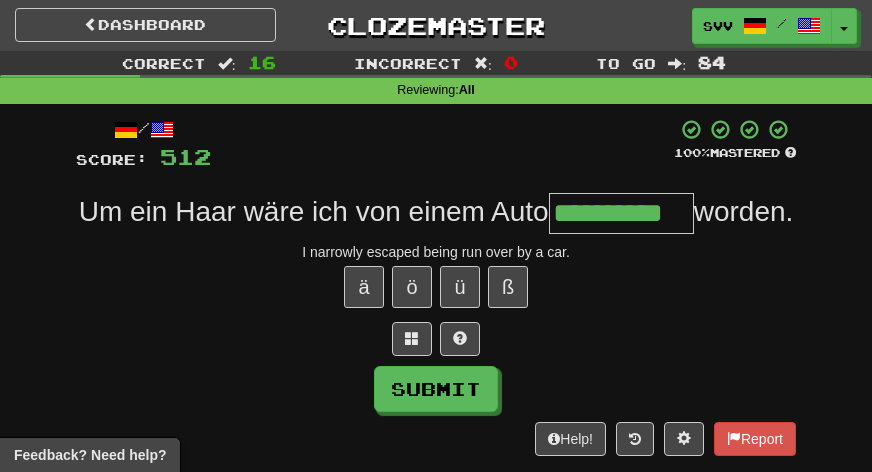 type on "**********" 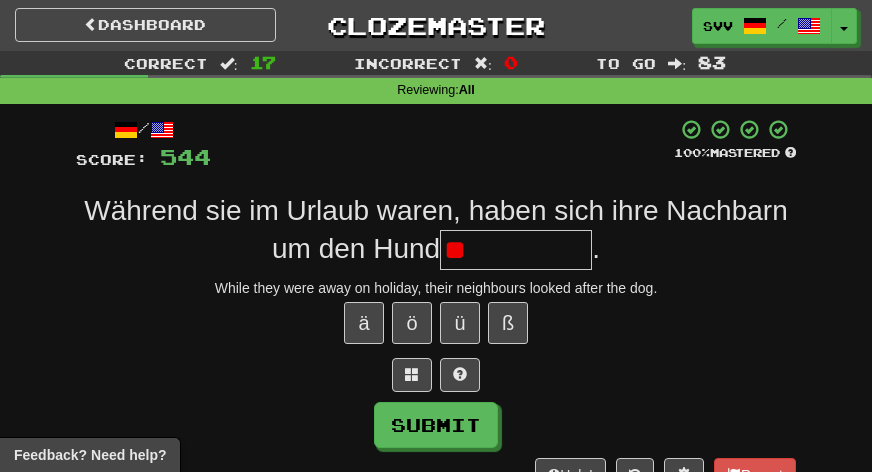 type on "*" 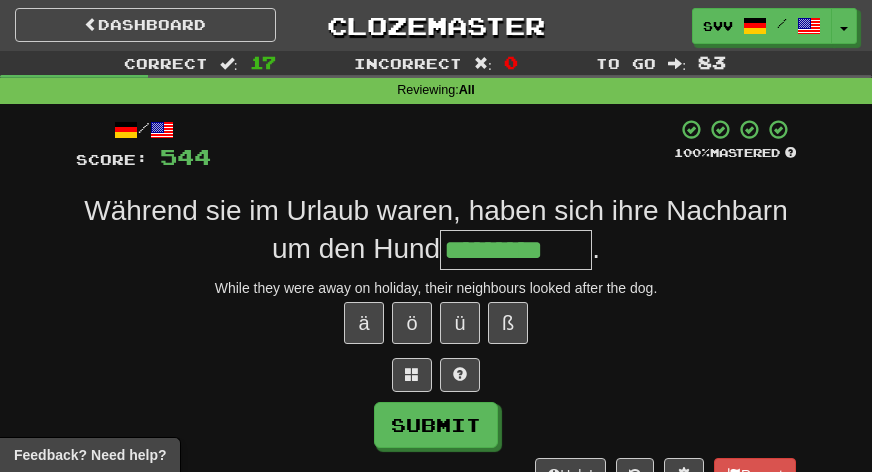 type on "*********" 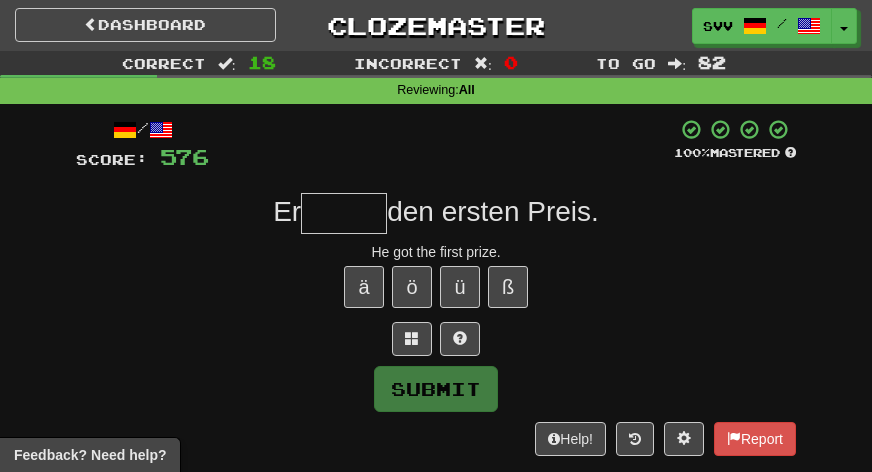 type on "*" 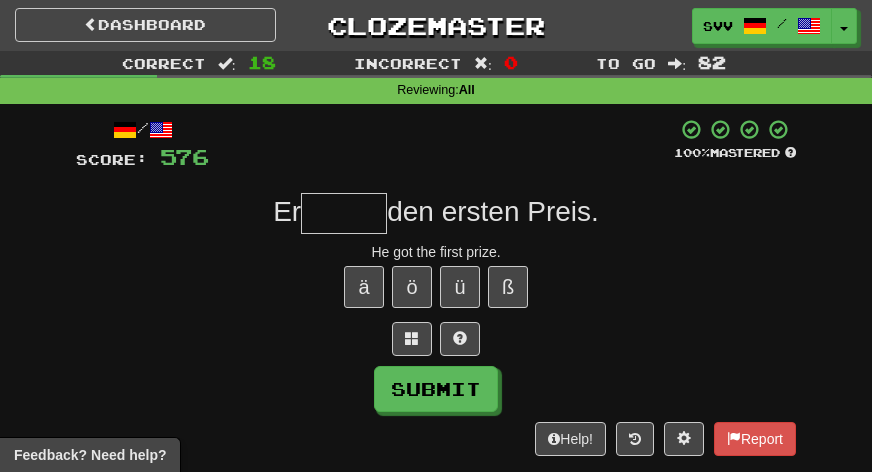 type on "*" 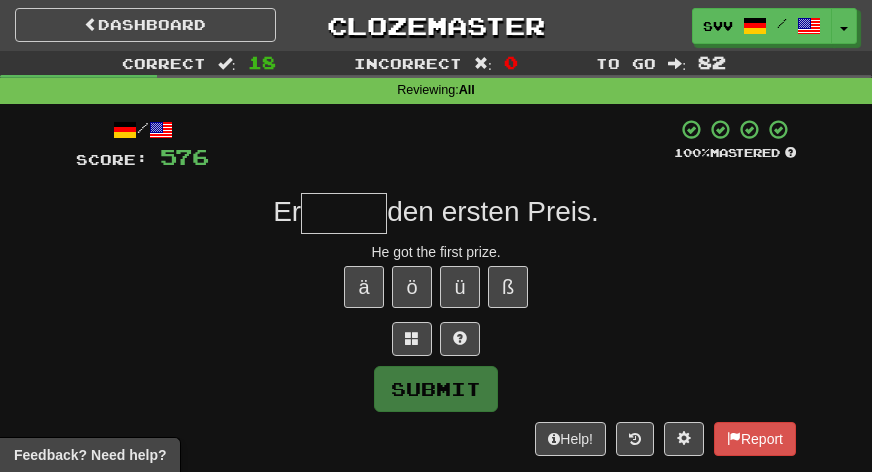 type on "*" 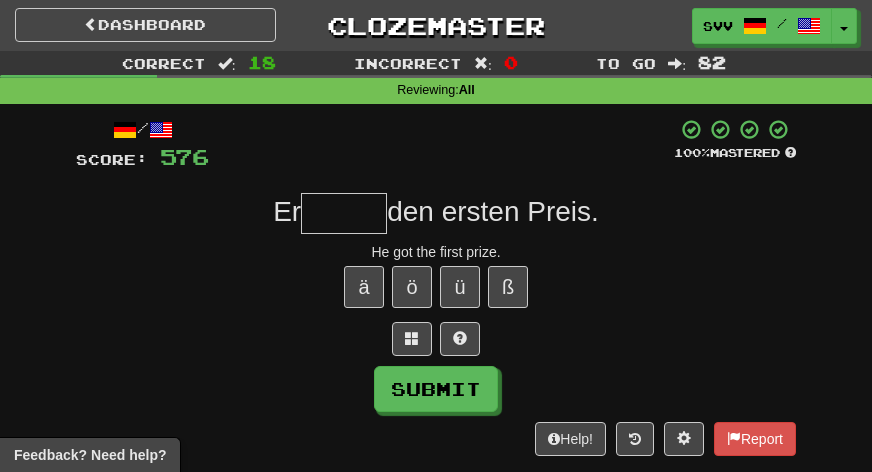 type on "*" 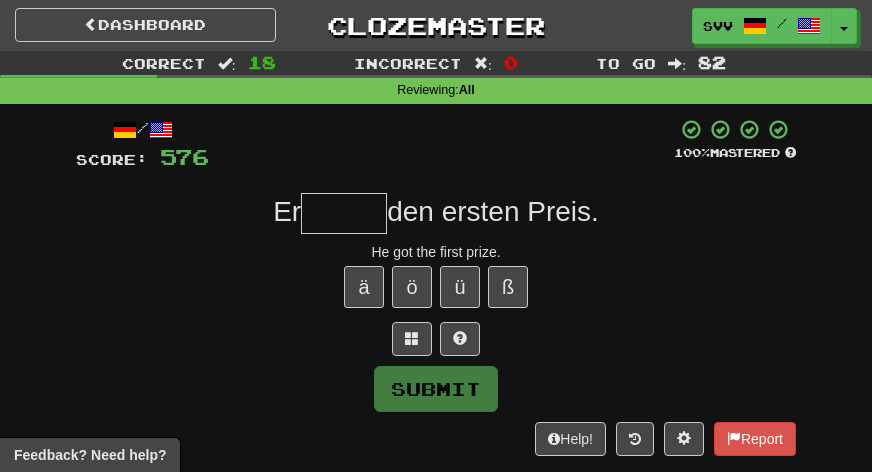 type on "*" 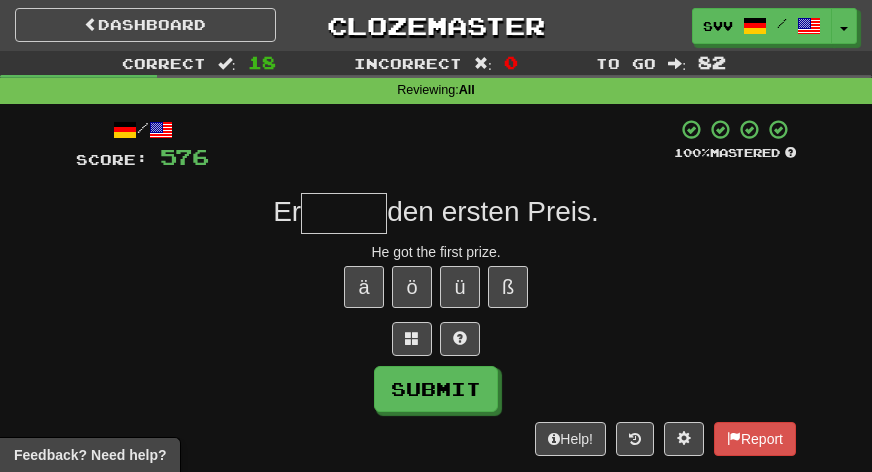 type on "*" 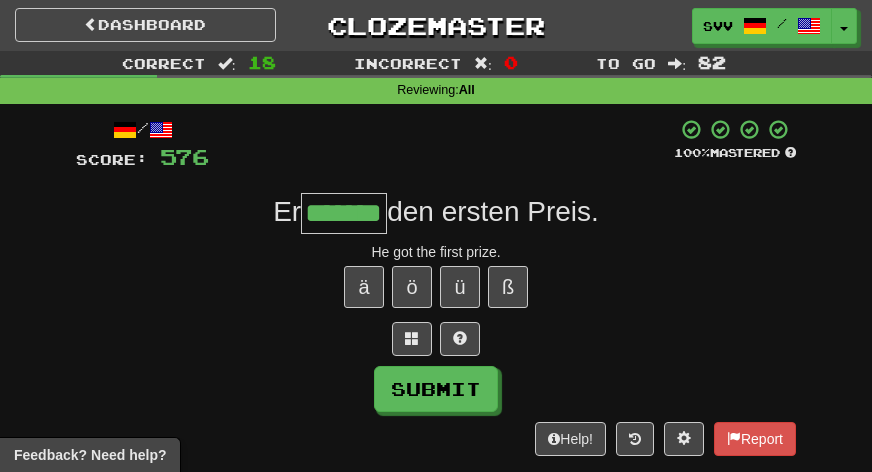 type on "*******" 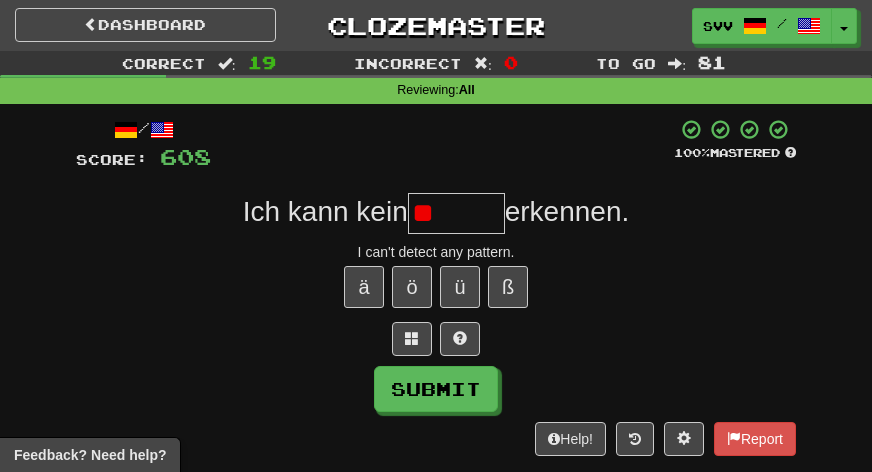 type on "*" 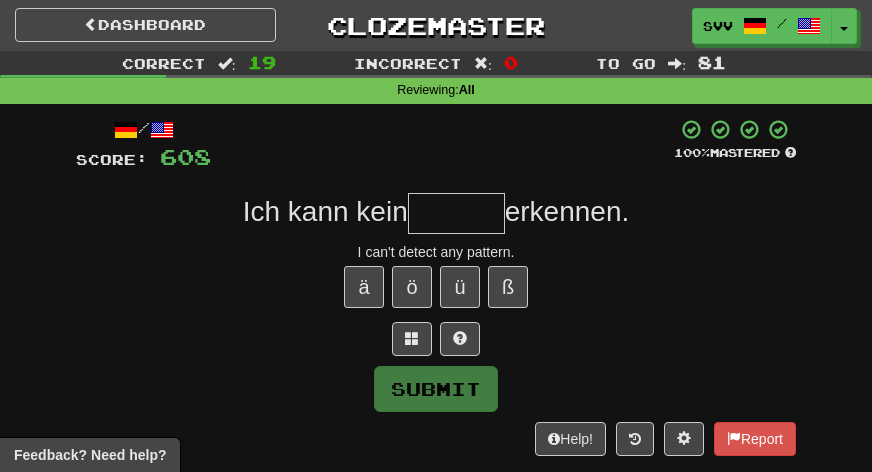 type on "*" 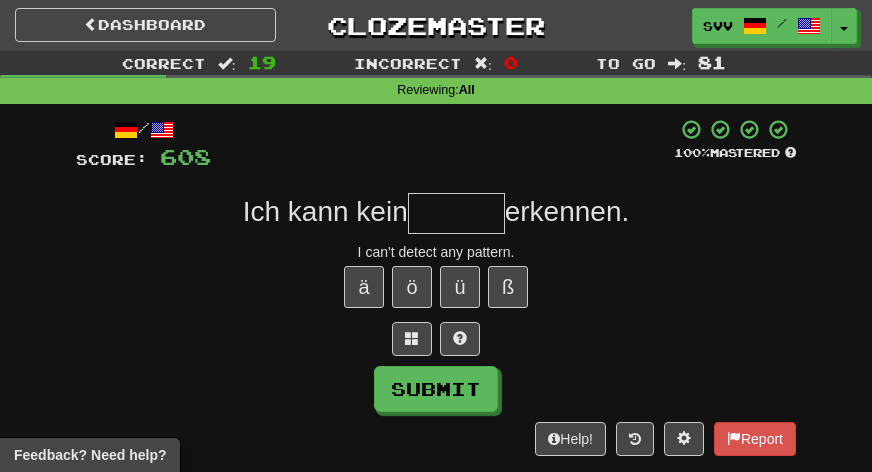 type on "*" 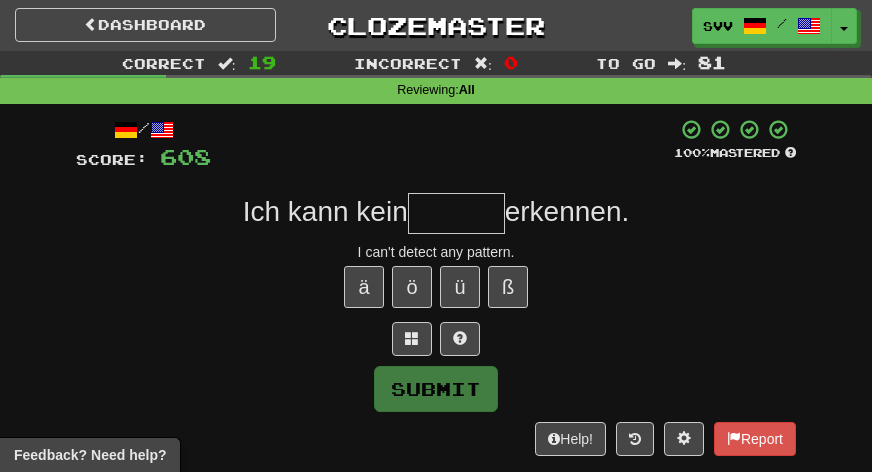 type on "*" 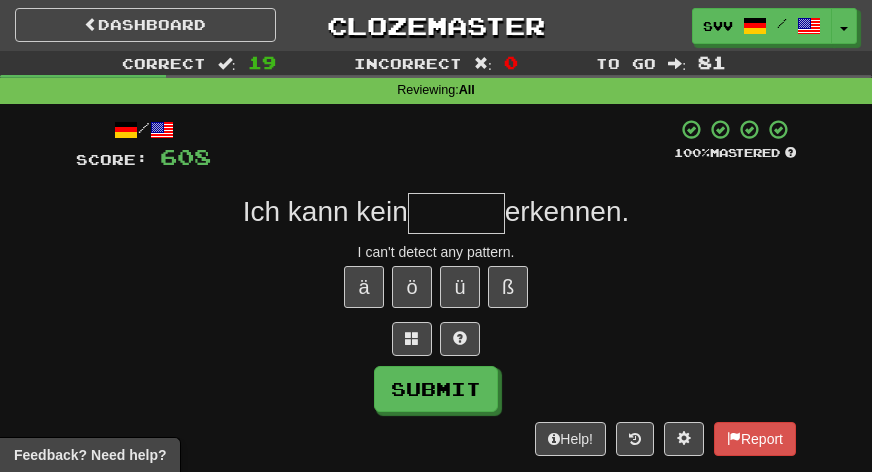 type on "*" 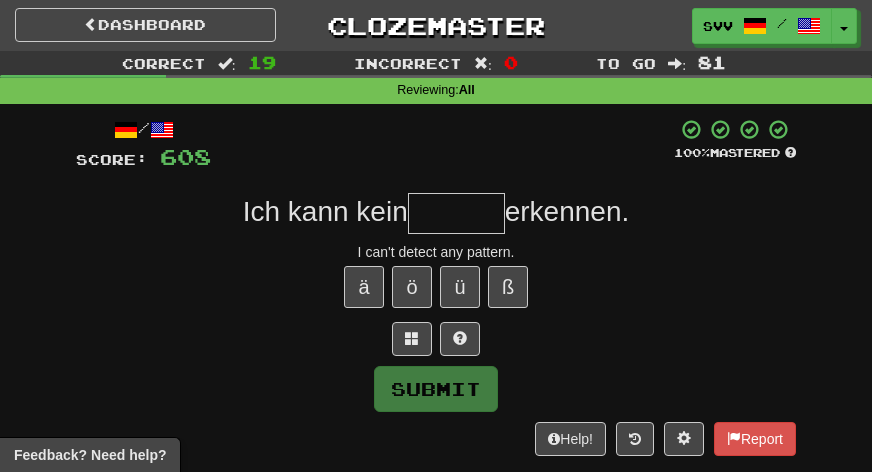 type on "*" 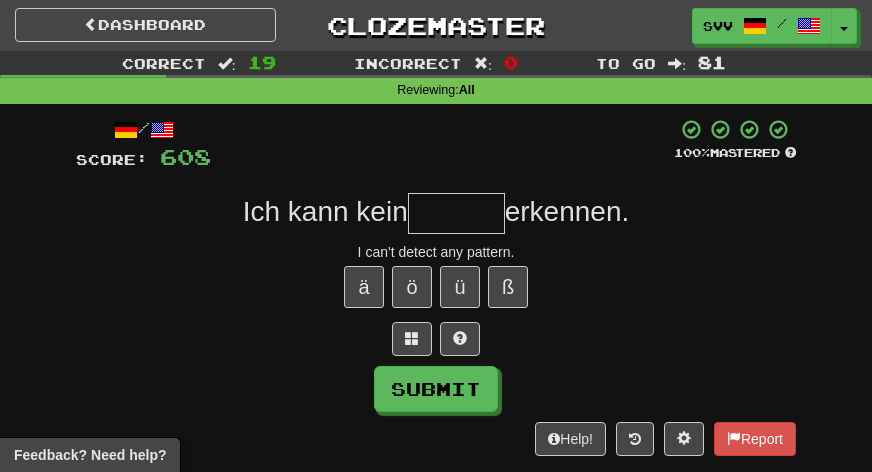 type on "*" 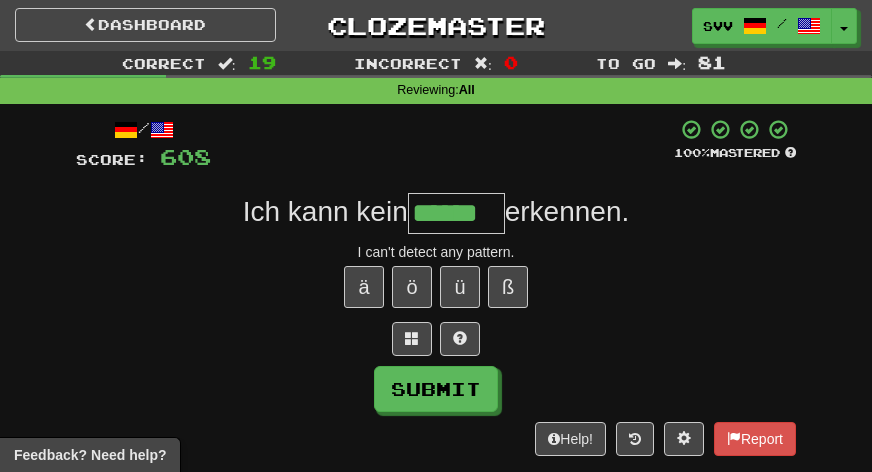 type on "******" 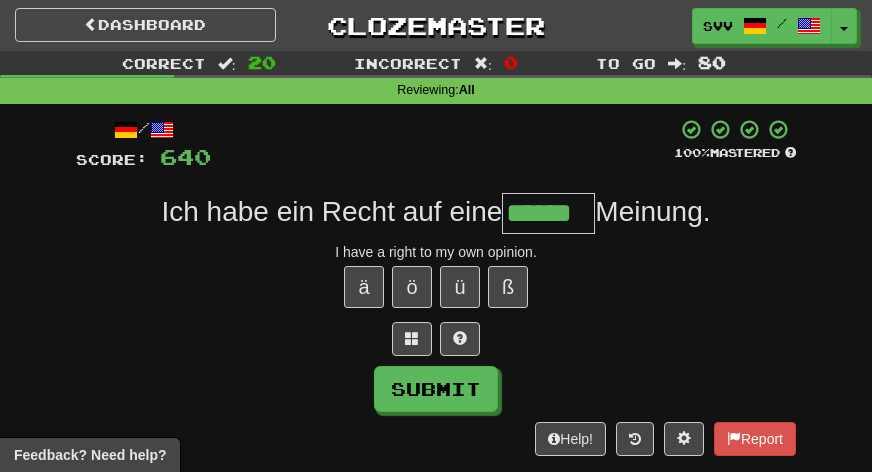 type on "******" 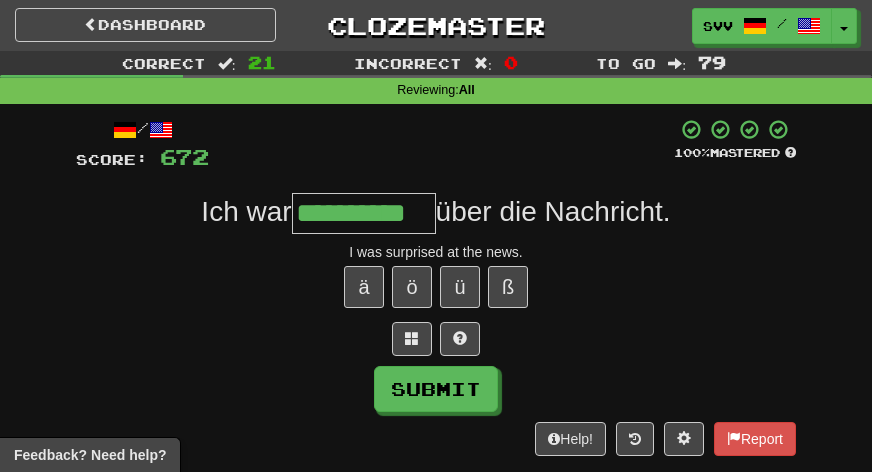 type on "**********" 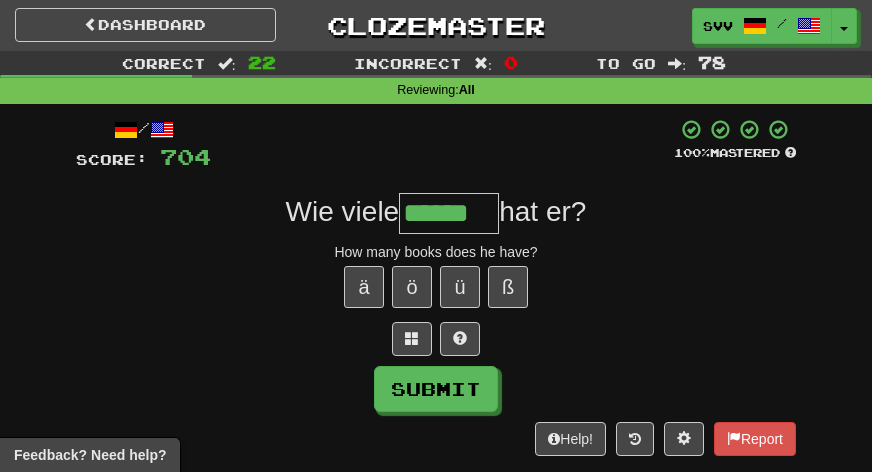 type on "******" 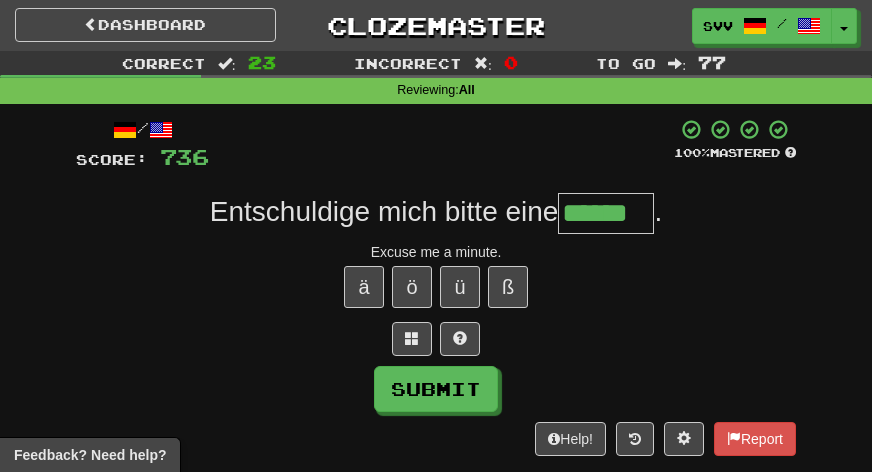type on "******" 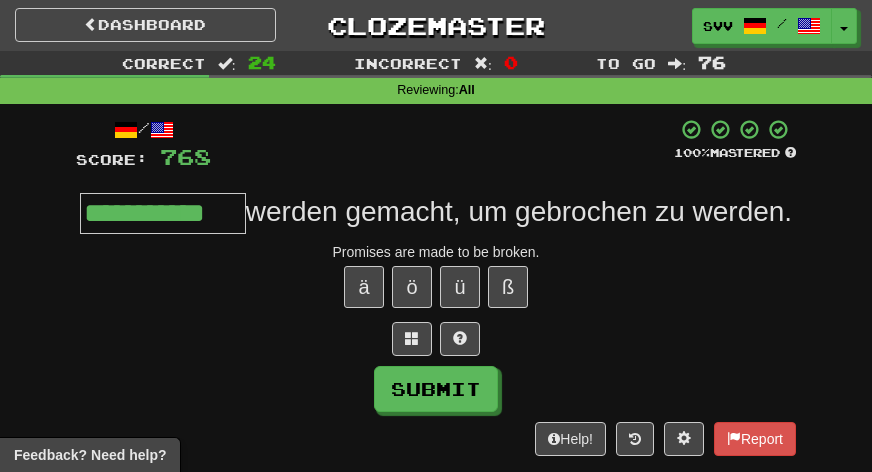 type on "**********" 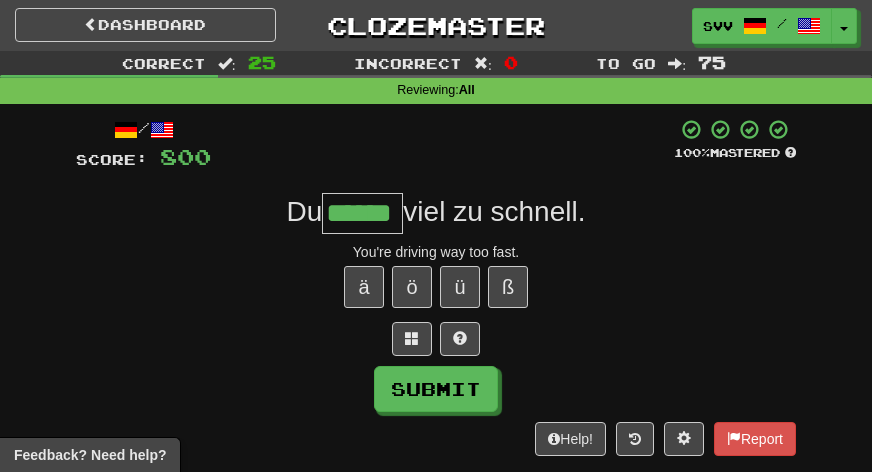 type on "******" 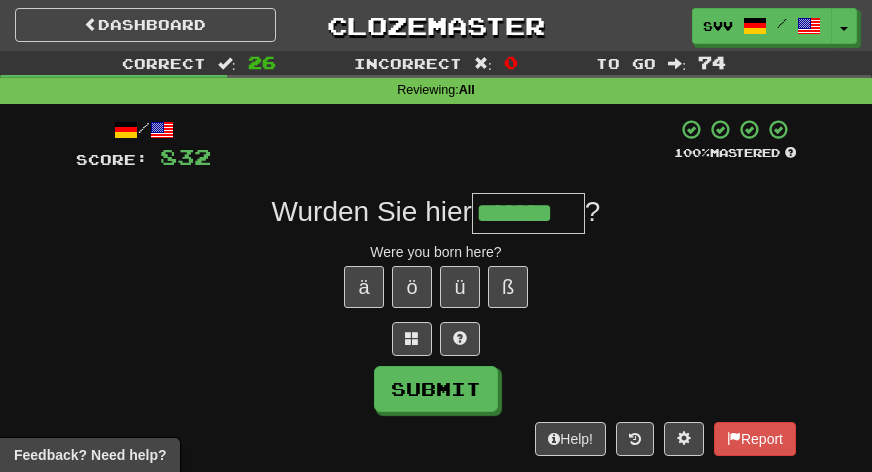 type on "*******" 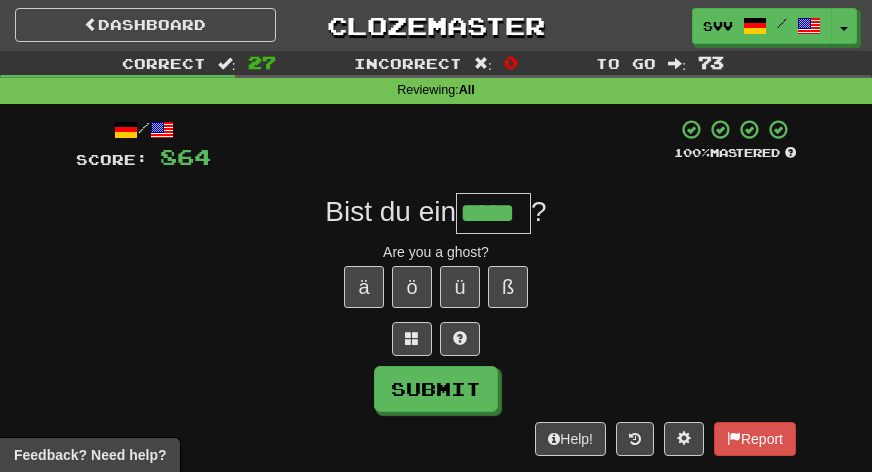 type on "*****" 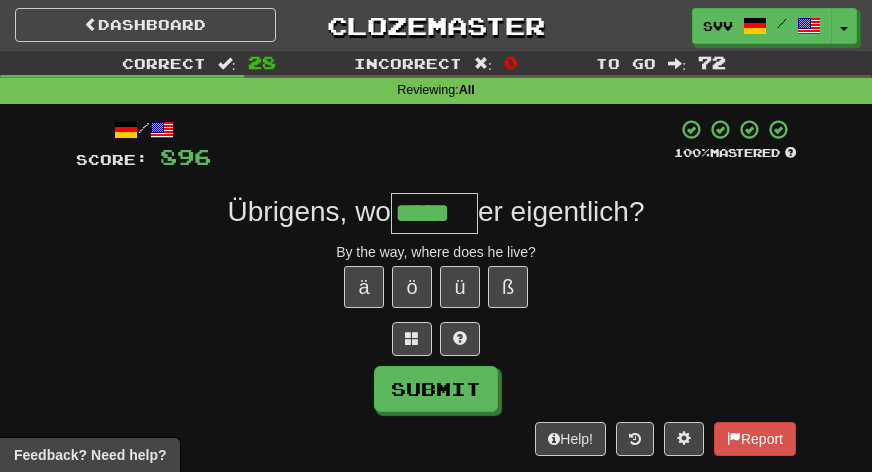 type on "*****" 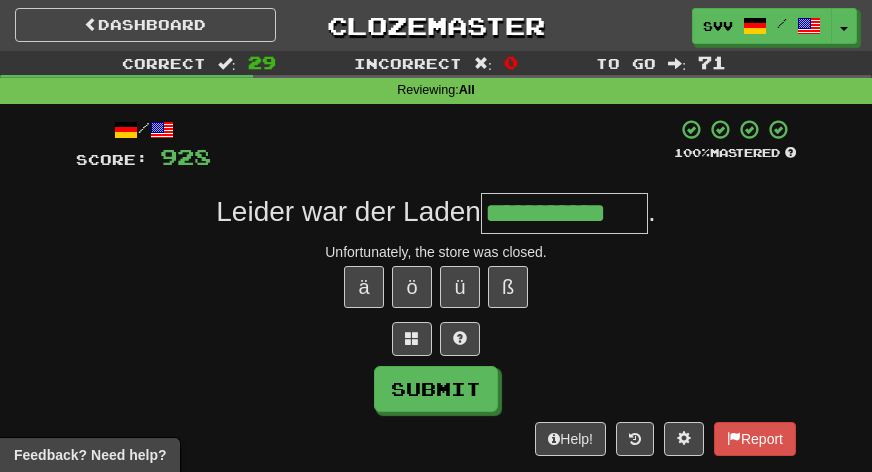 type on "**********" 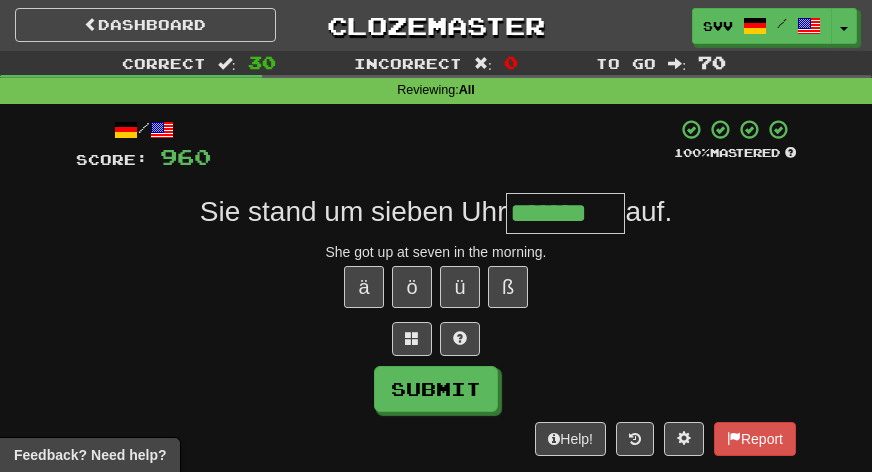 type on "*******" 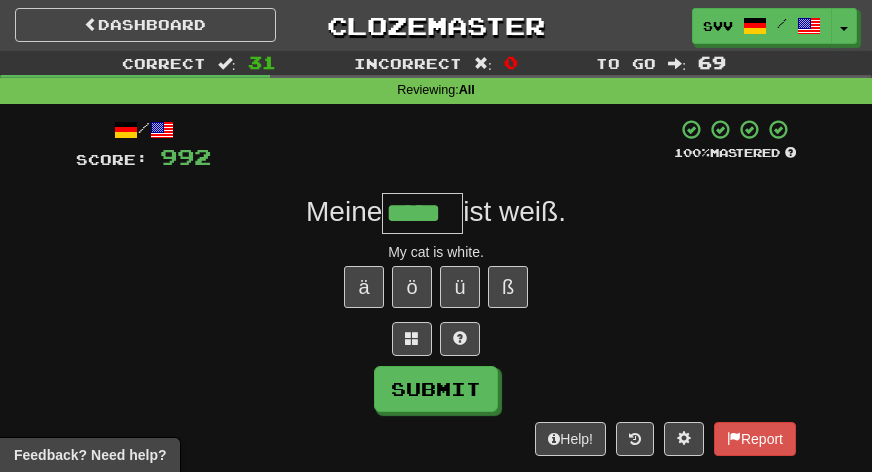 type on "*****" 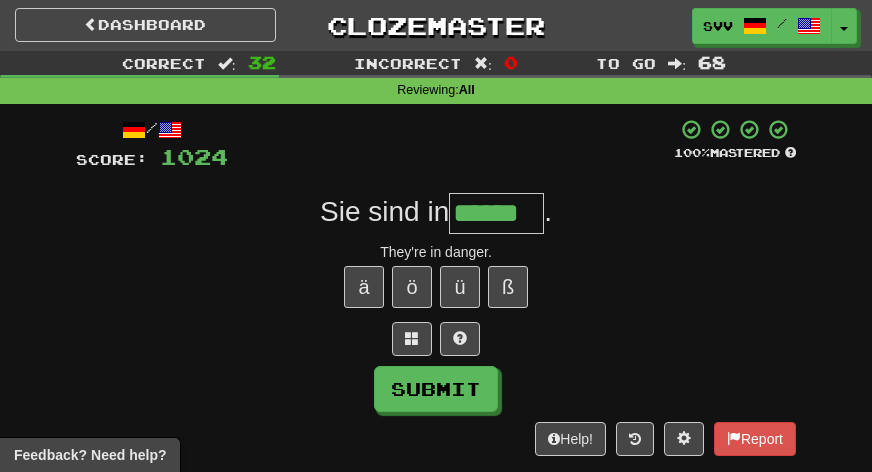 type on "******" 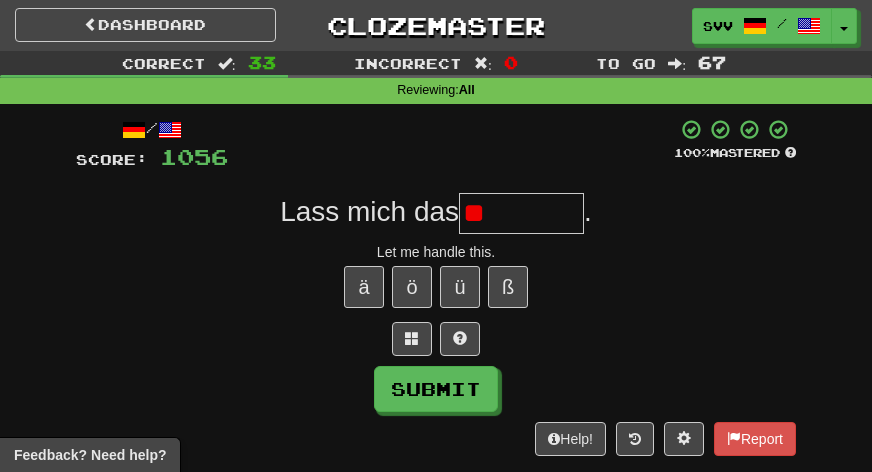 type on "*" 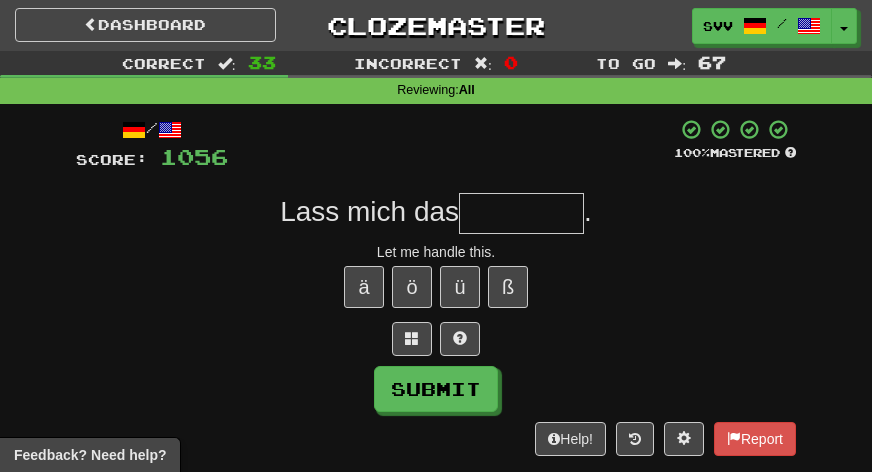 type on "*" 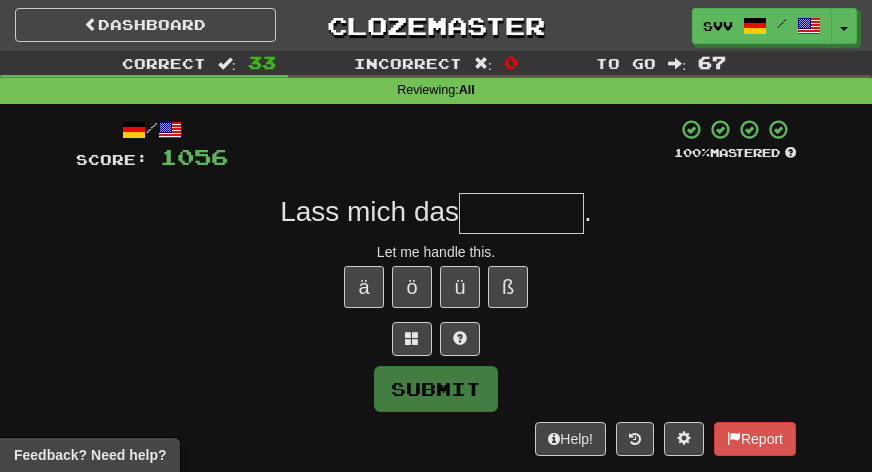 type on "*" 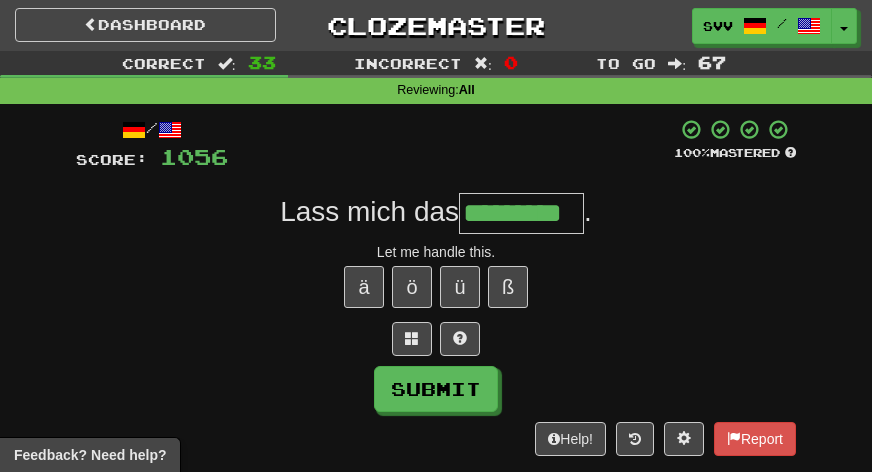 type on "*********" 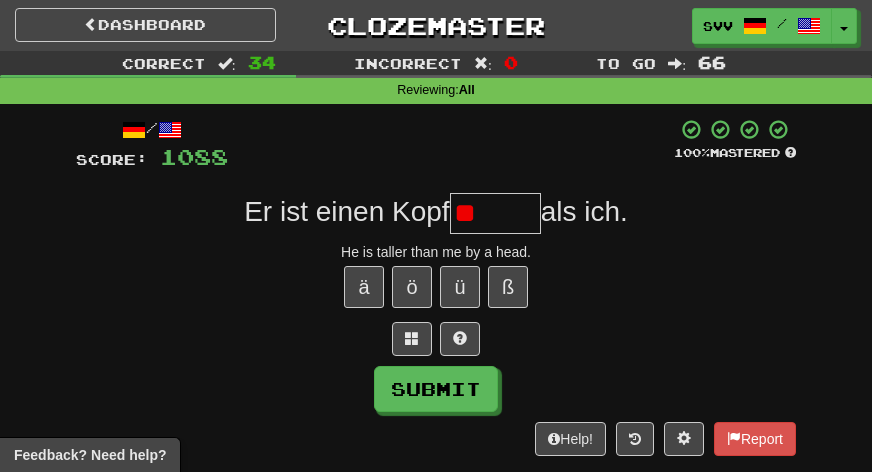 type on "*" 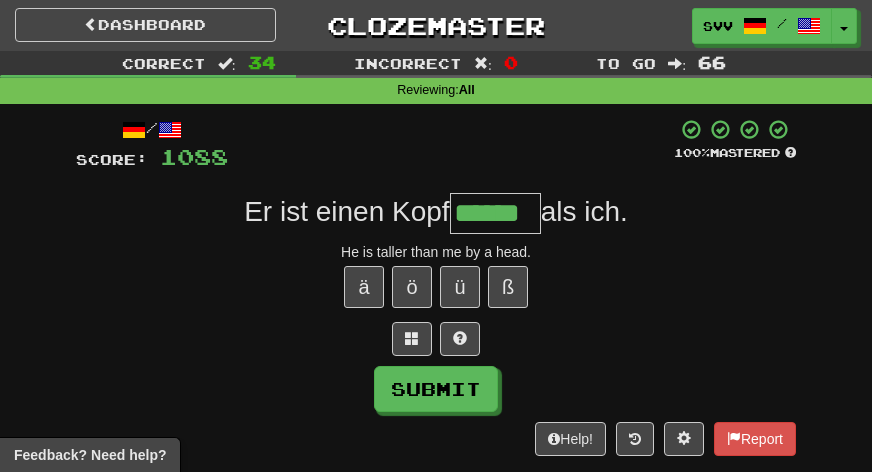 type on "******" 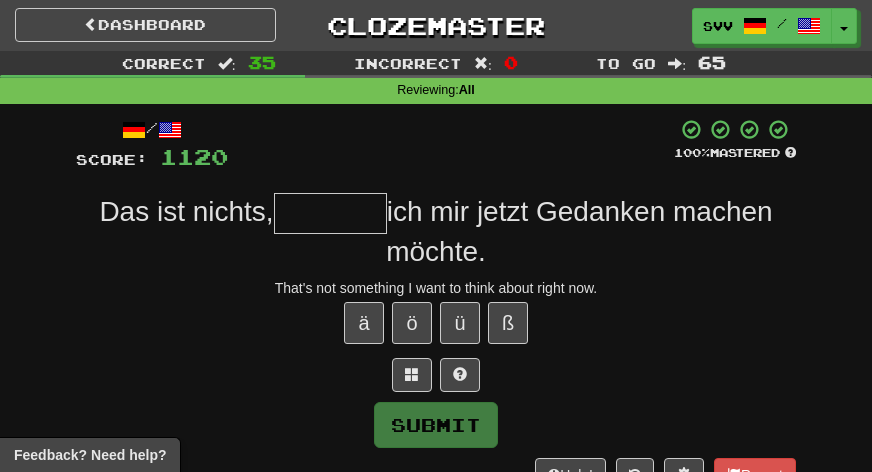 type on "*" 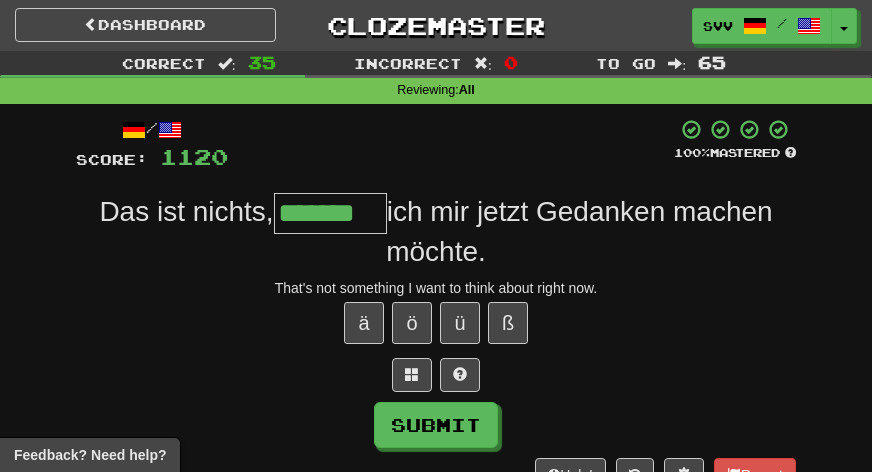 type on "*******" 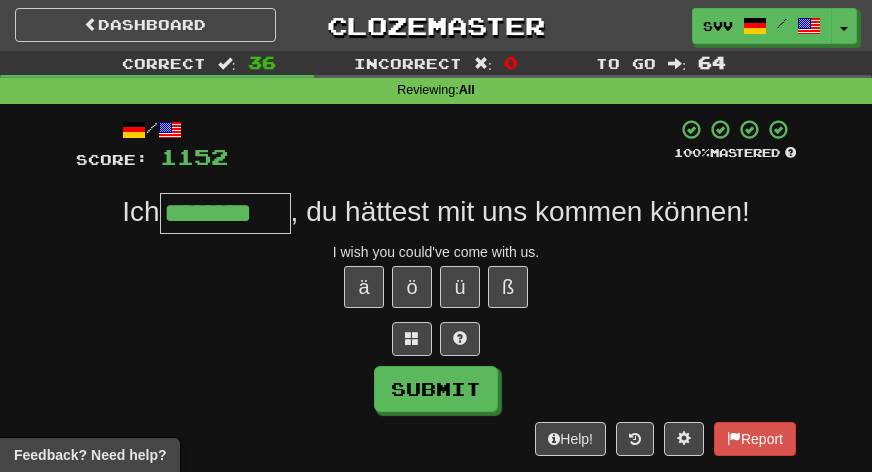 type on "********" 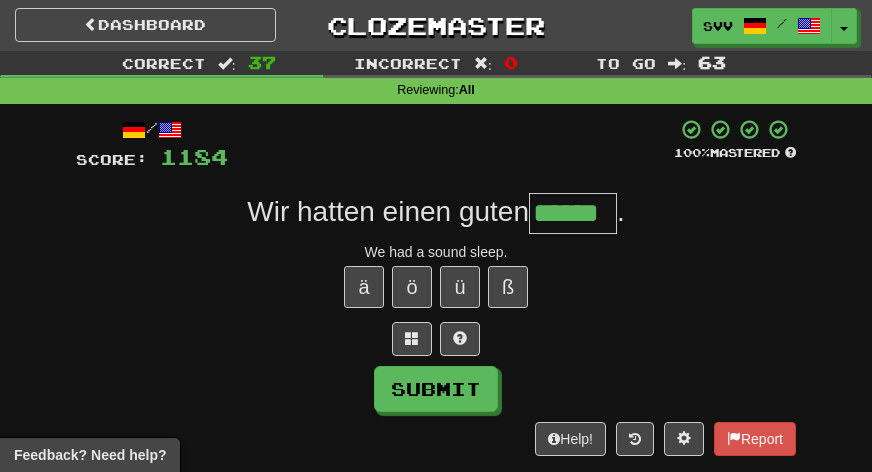 type 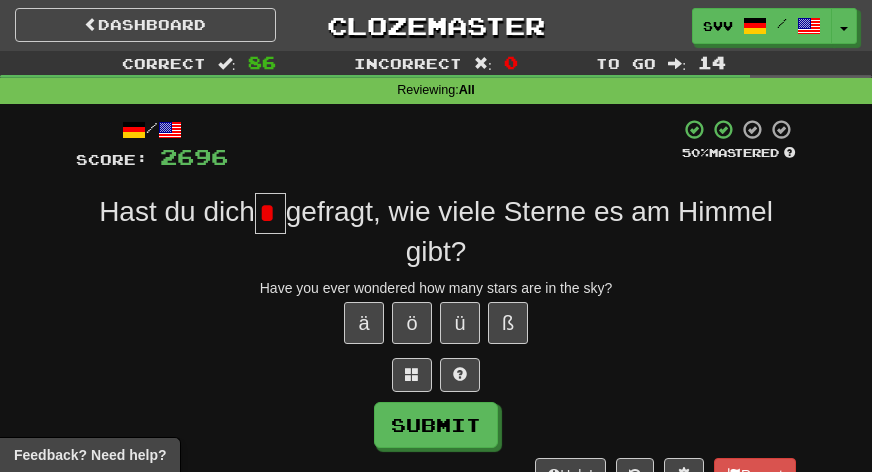 scroll, scrollTop: 0, scrollLeft: 0, axis: both 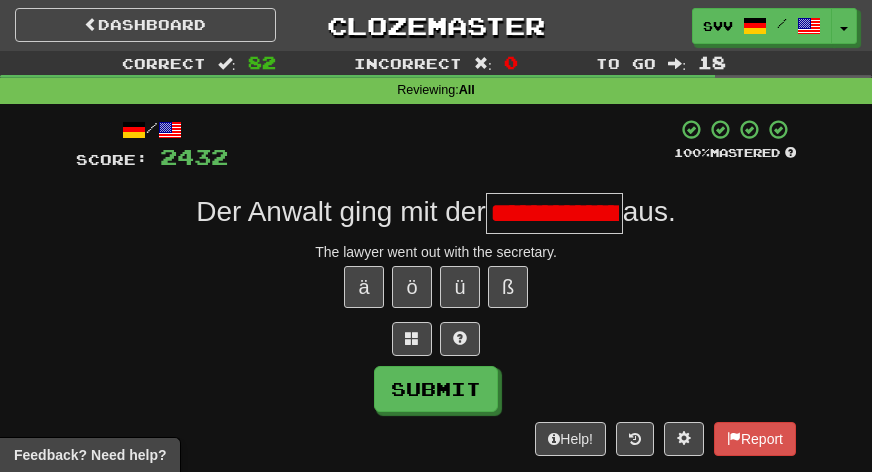 click on "**********" at bounding box center [554, 213] 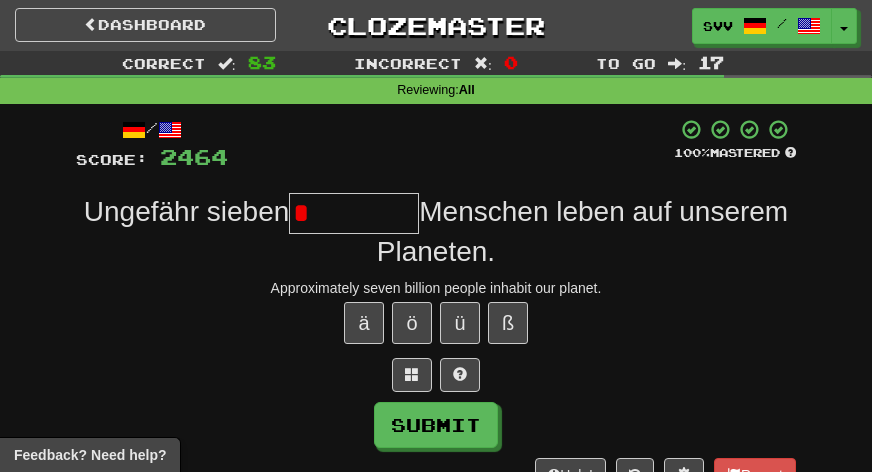 click on "*" at bounding box center (354, 213) 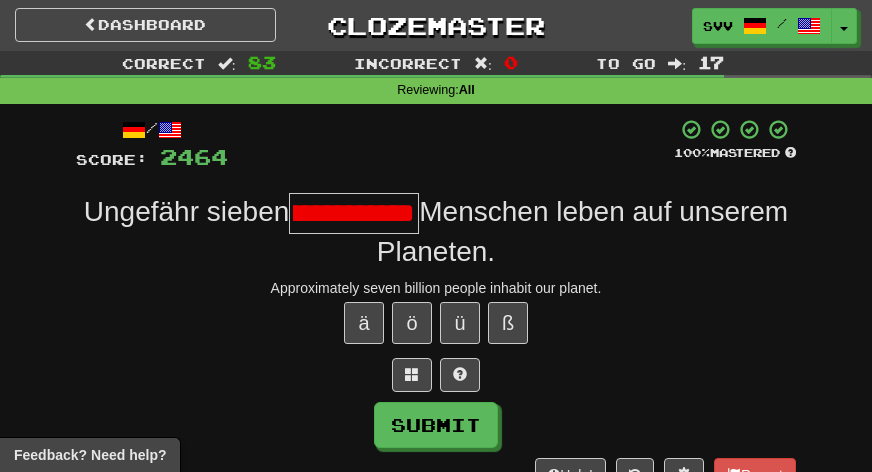 scroll, scrollTop: 0, scrollLeft: 0, axis: both 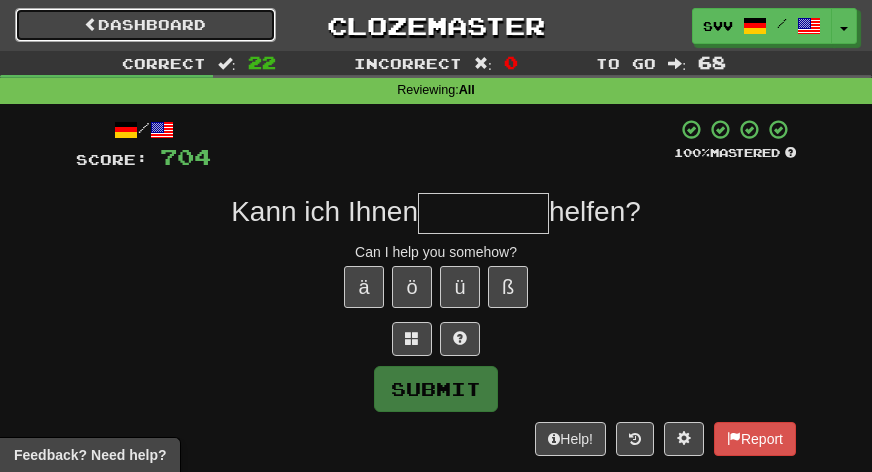 click on "Dashboard" at bounding box center (145, 25) 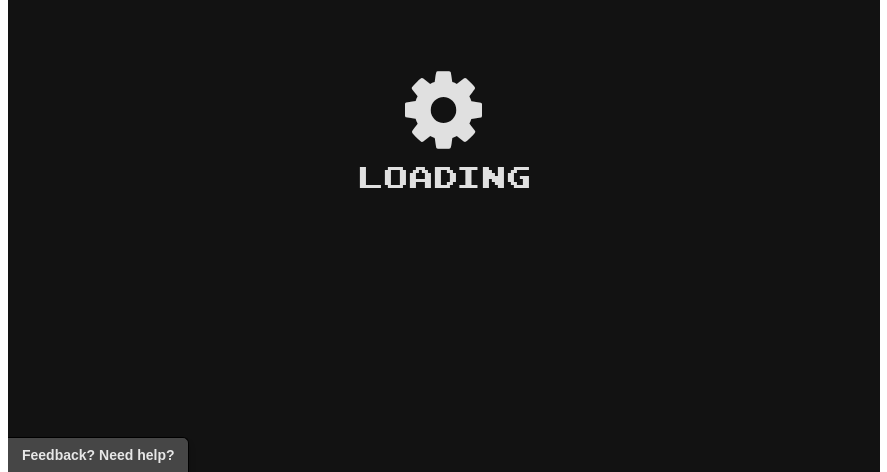 scroll, scrollTop: 0, scrollLeft: 0, axis: both 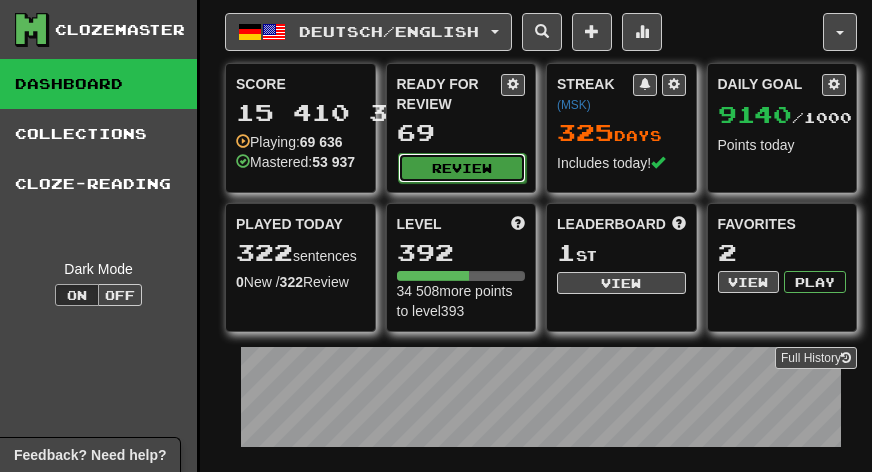 click on "Review" at bounding box center (462, 168) 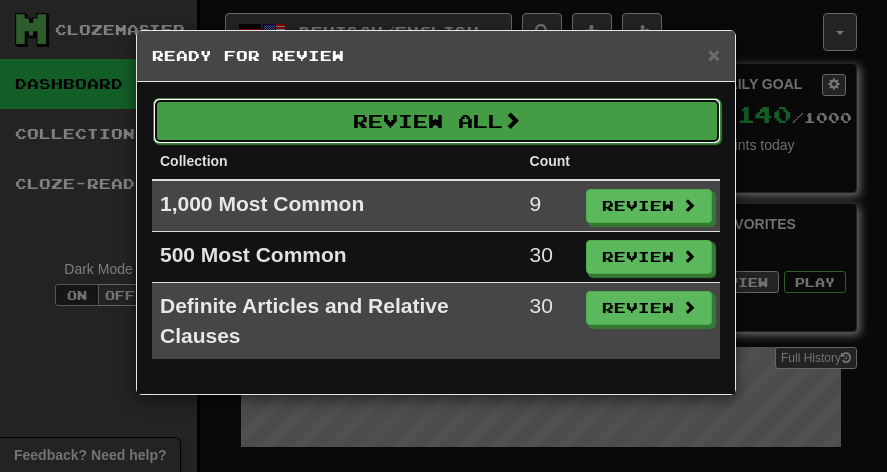 click on "Review All" at bounding box center [437, 121] 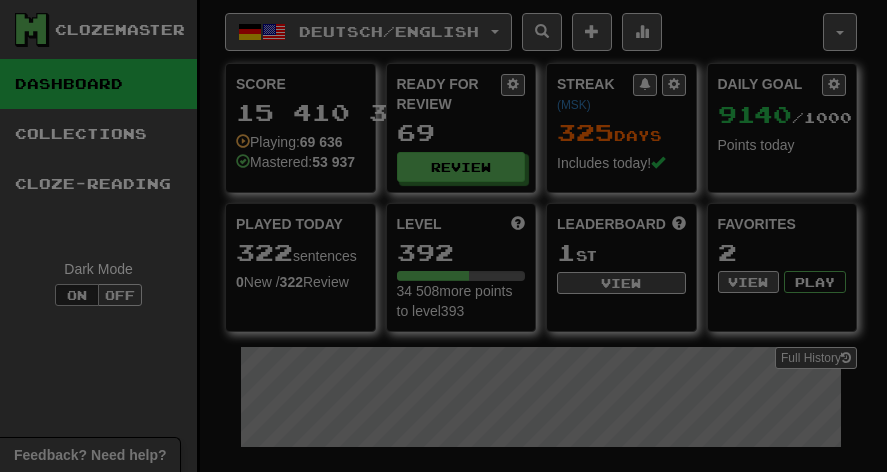 select on "***" 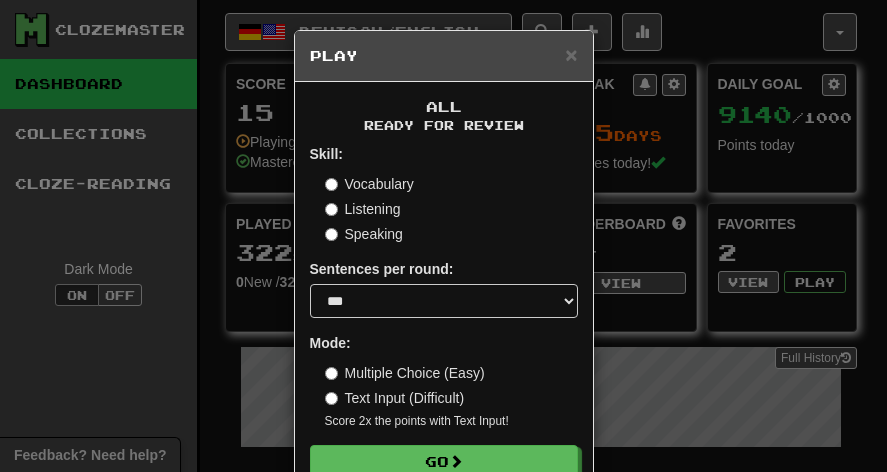 scroll, scrollTop: 26, scrollLeft: 0, axis: vertical 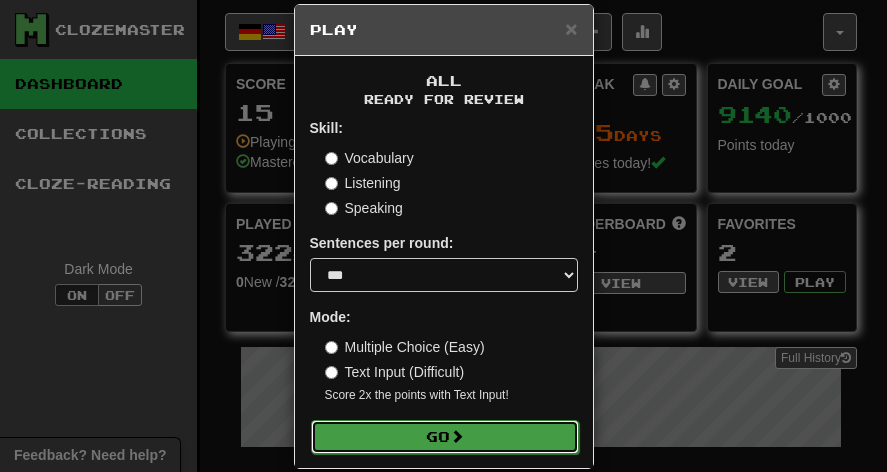 click at bounding box center (457, 436) 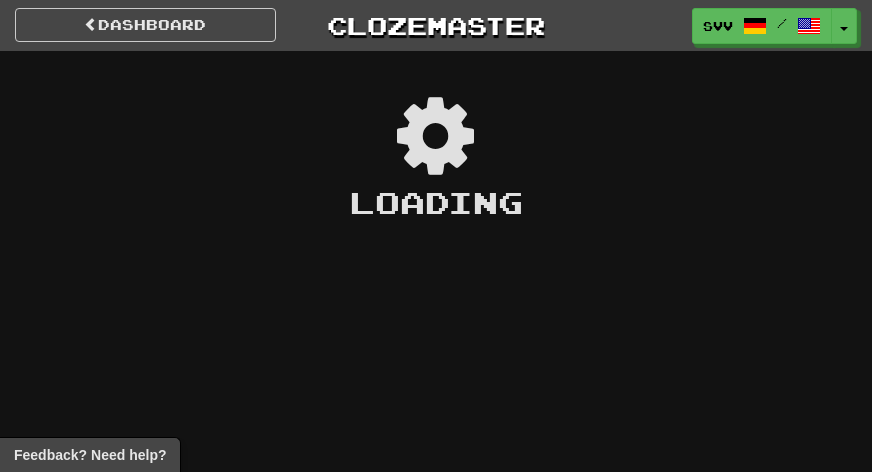 scroll, scrollTop: 0, scrollLeft: 0, axis: both 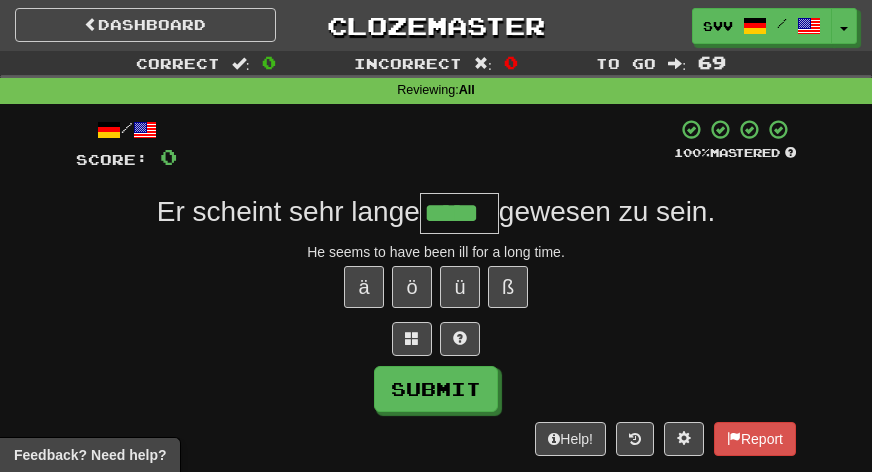 type on "*****" 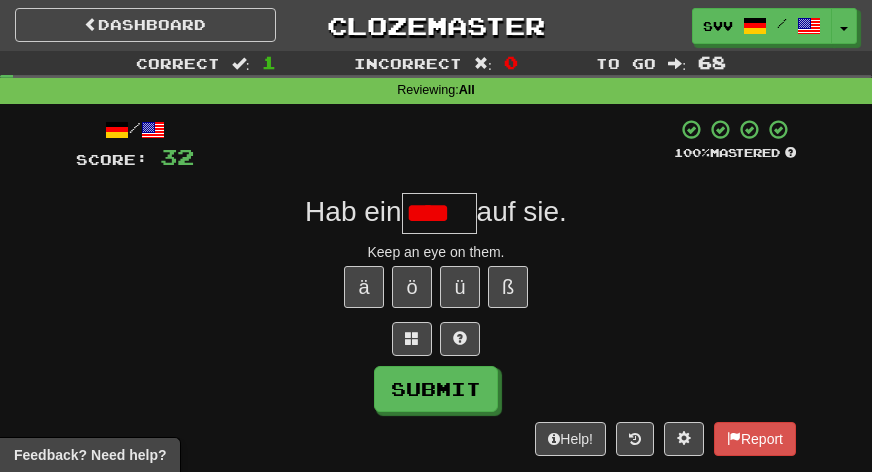 scroll, scrollTop: 0, scrollLeft: 0, axis: both 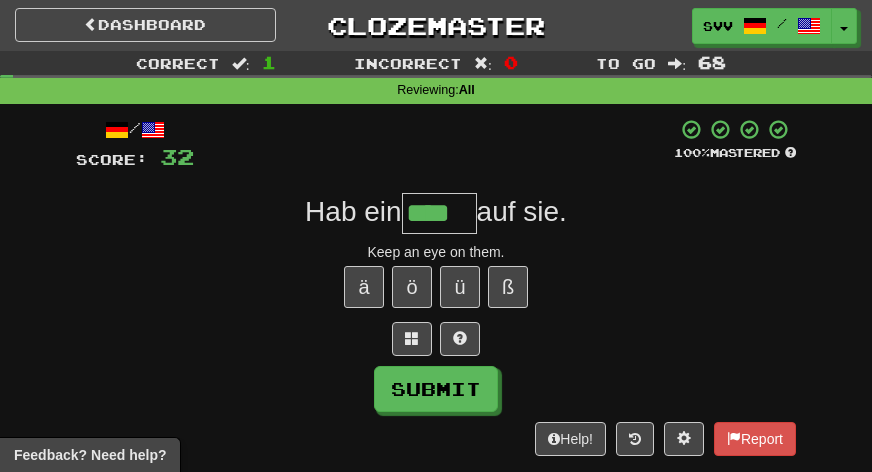 type on "****" 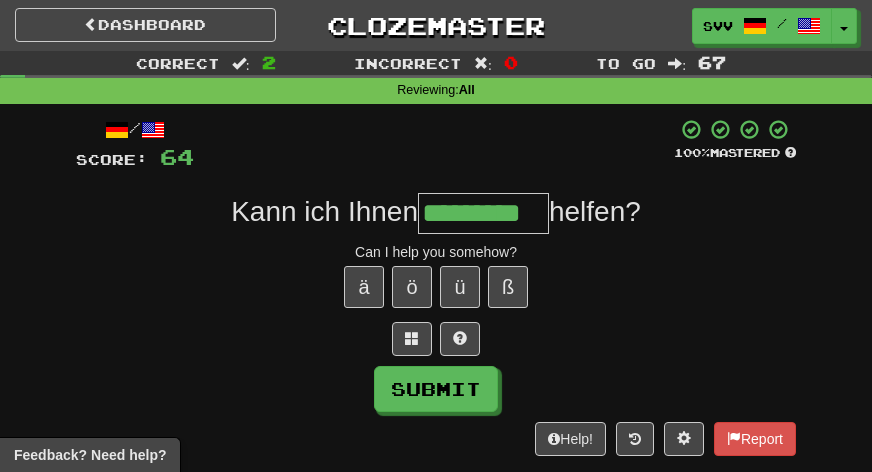 type on "*********" 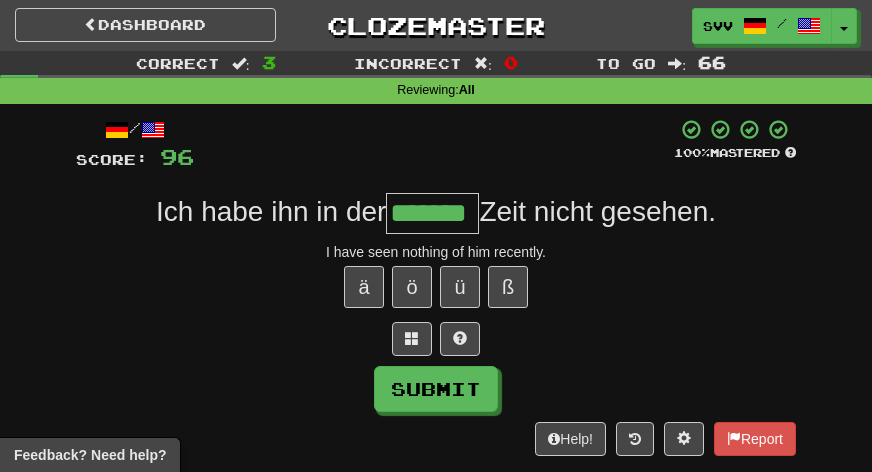 type on "*******" 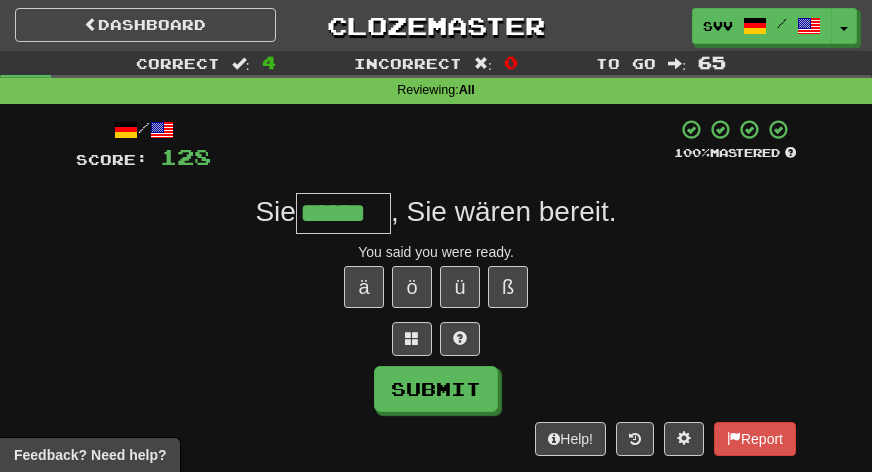 type on "******" 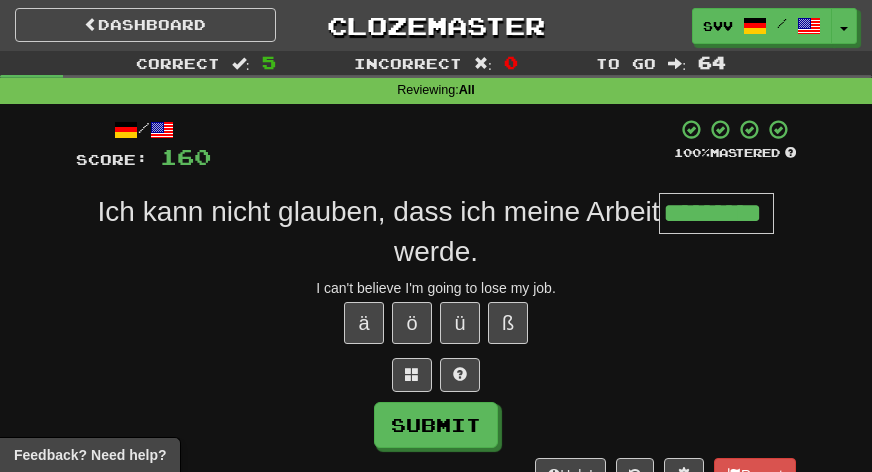 type on "*********" 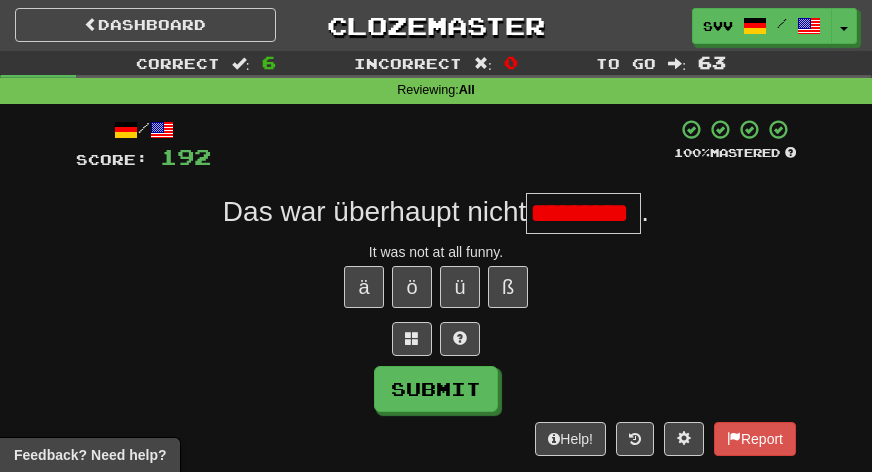 scroll, scrollTop: 0, scrollLeft: 0, axis: both 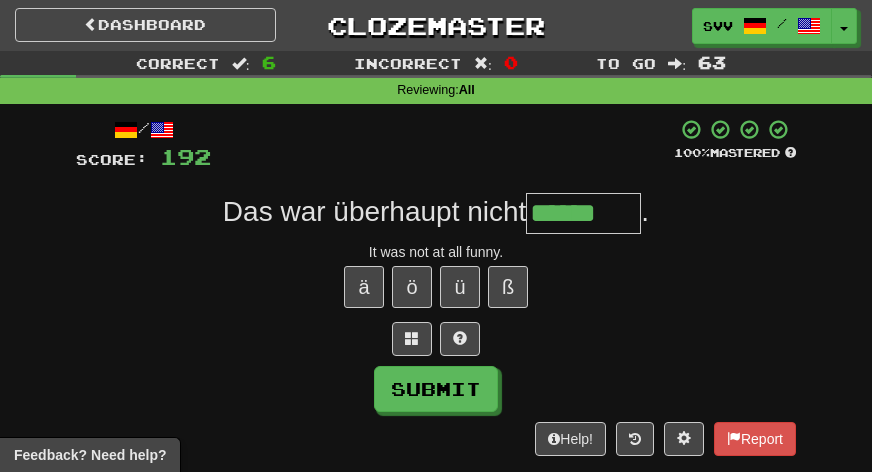 type on "*******" 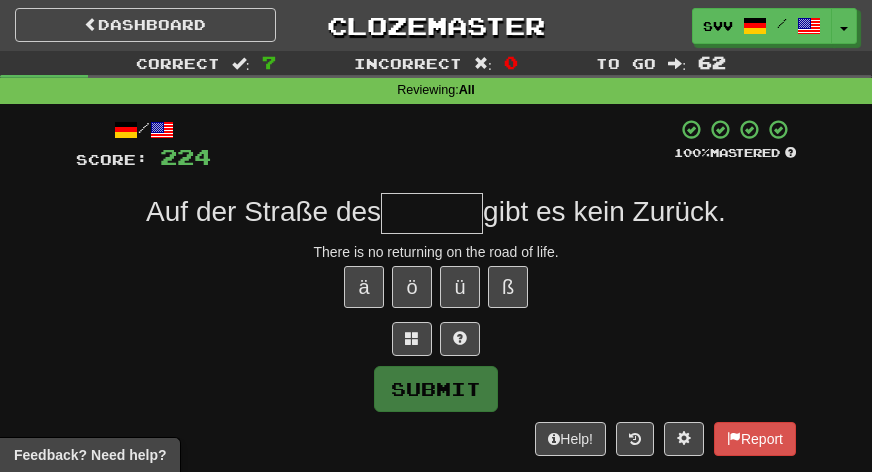 type on "*" 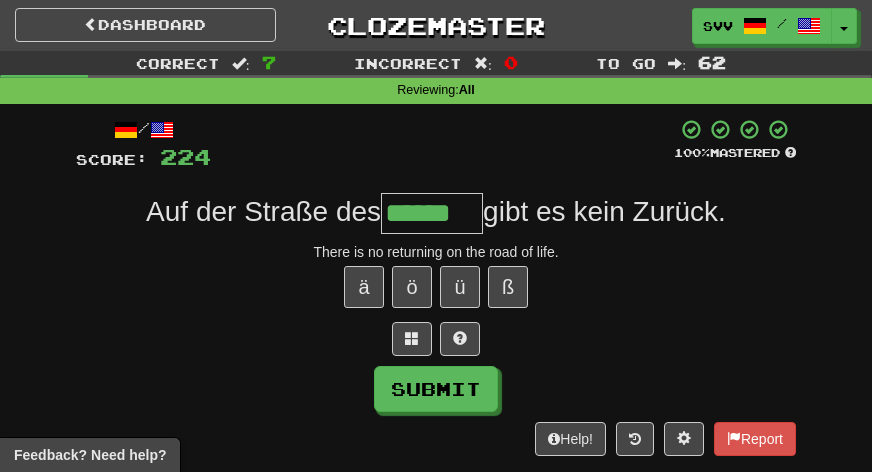 type on "******" 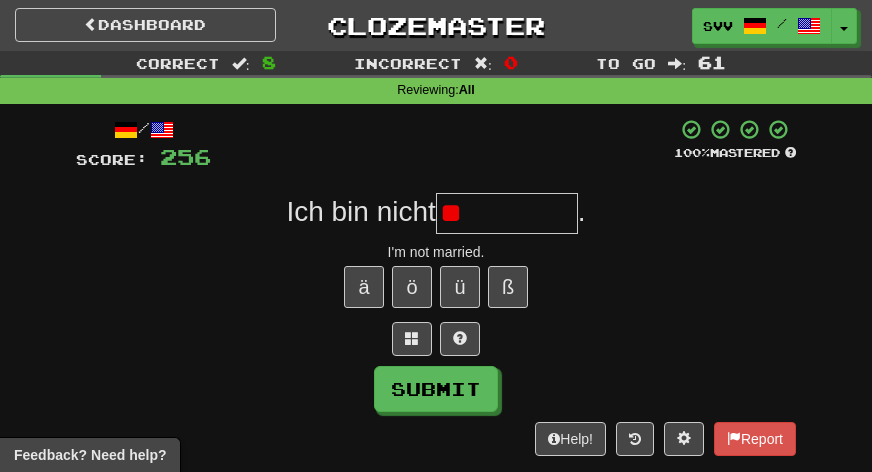 type on "*" 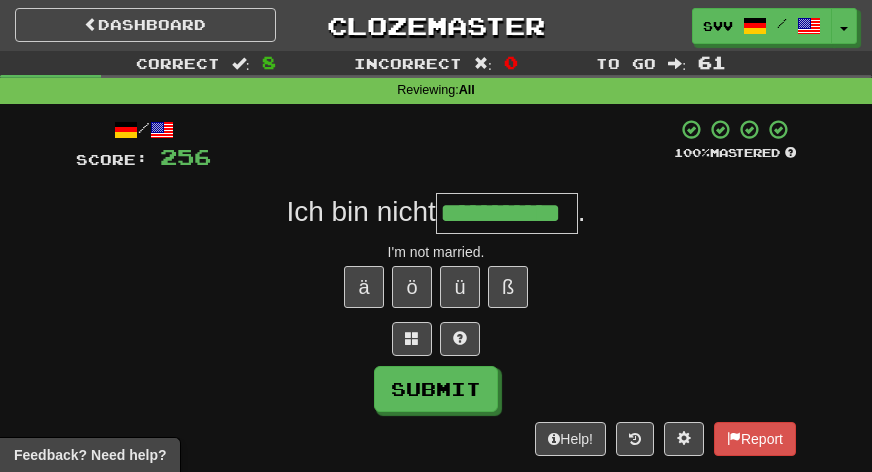type on "**********" 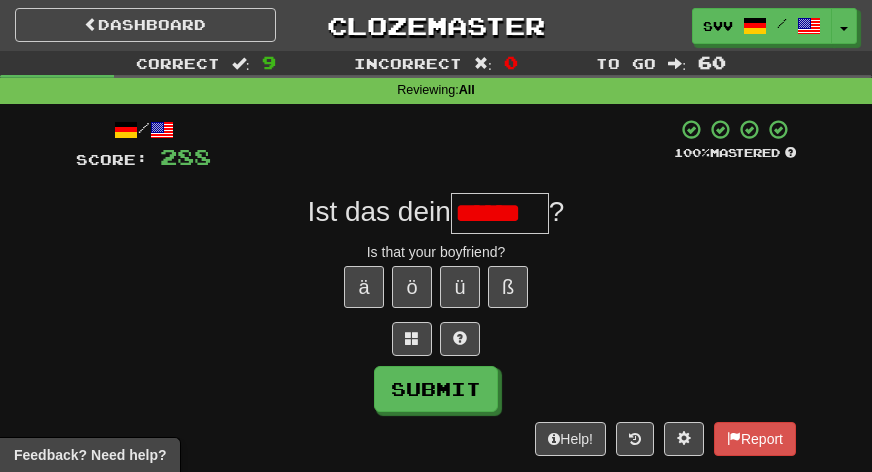 scroll, scrollTop: 0, scrollLeft: 0, axis: both 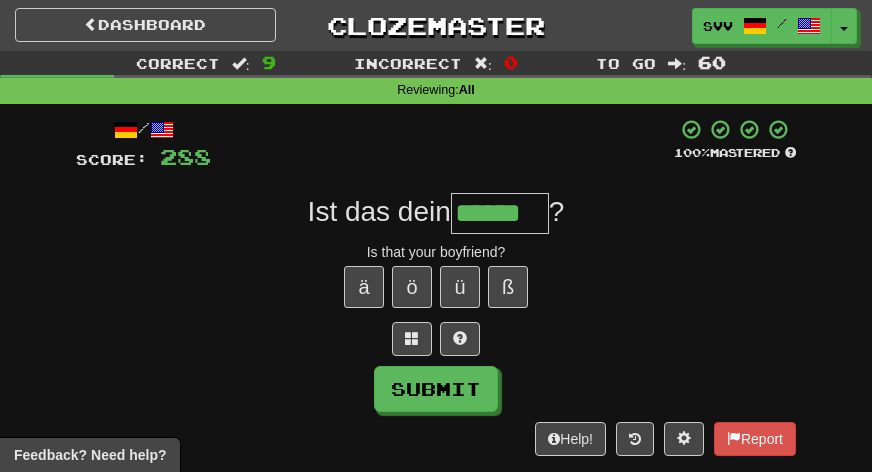 type on "******" 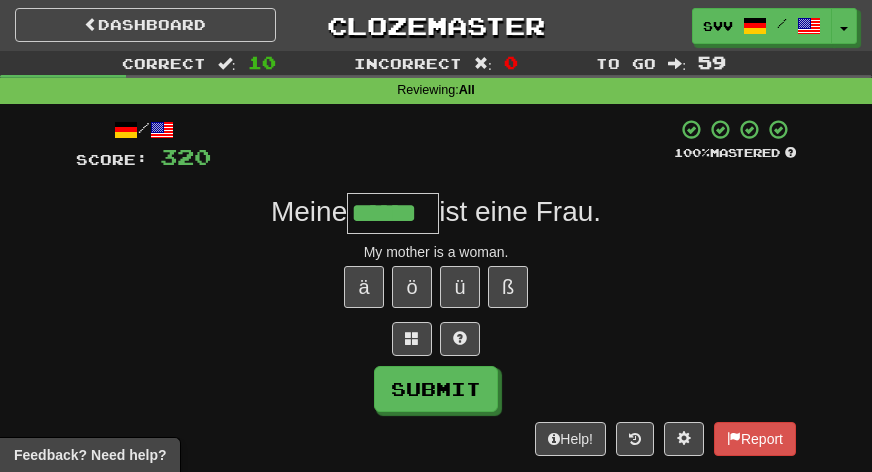 type on "******" 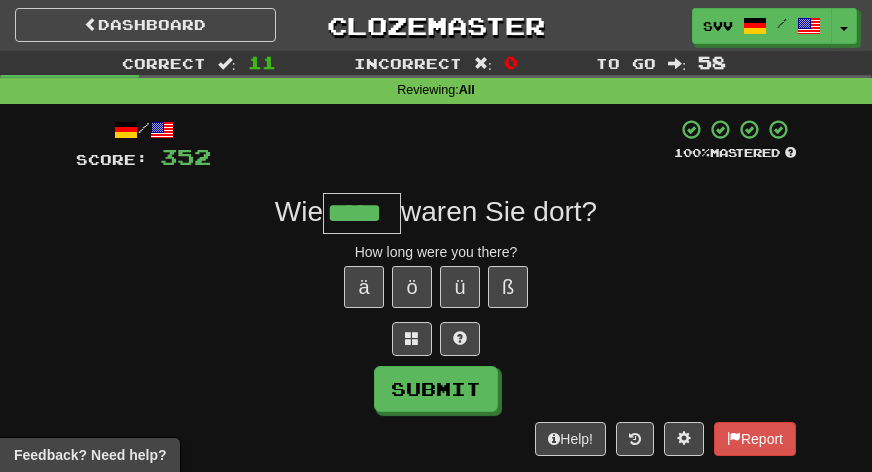 type on "*****" 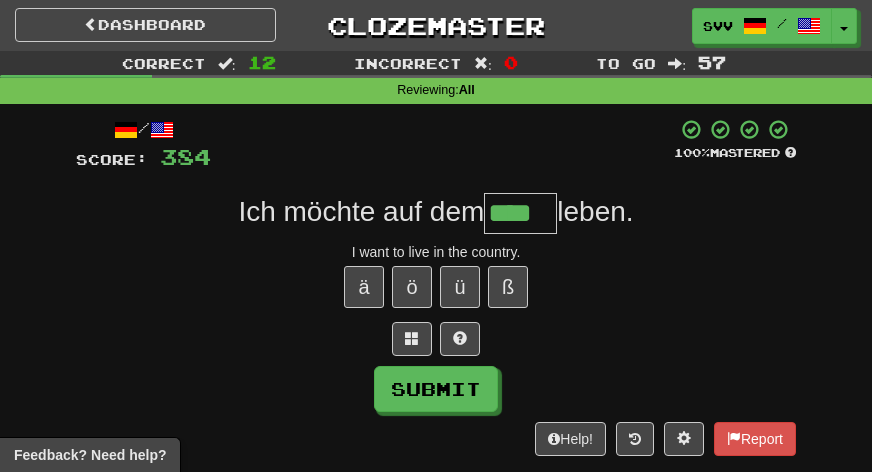 type on "****" 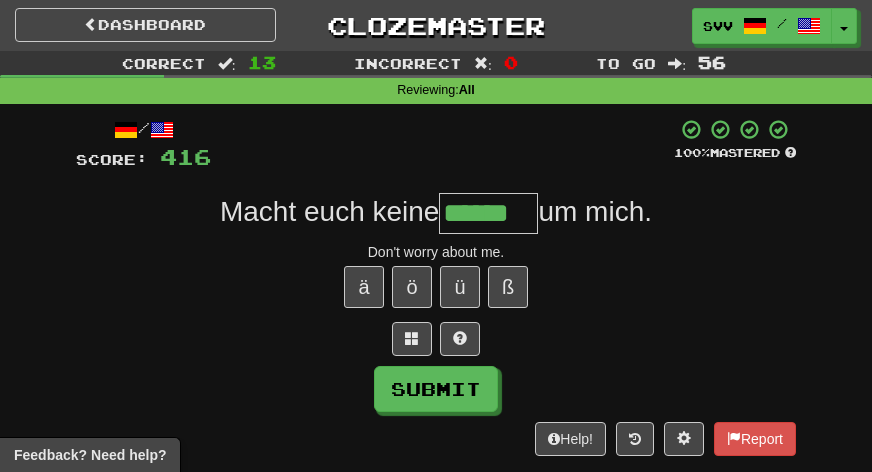 type on "******" 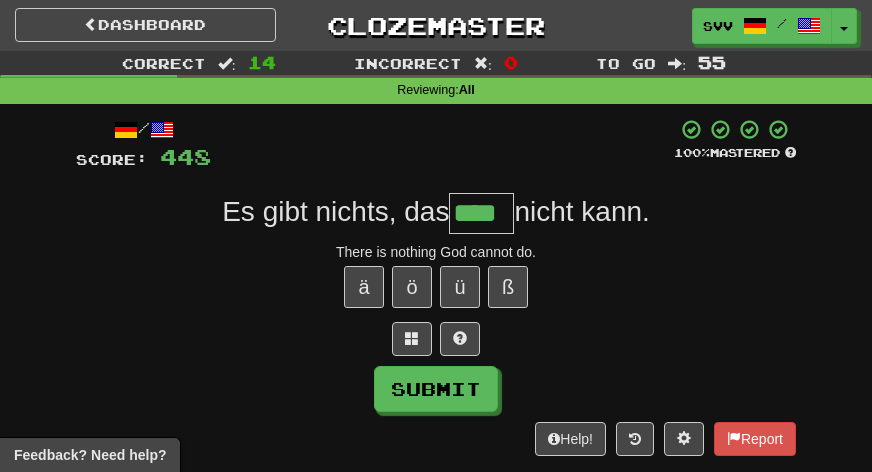 type on "****" 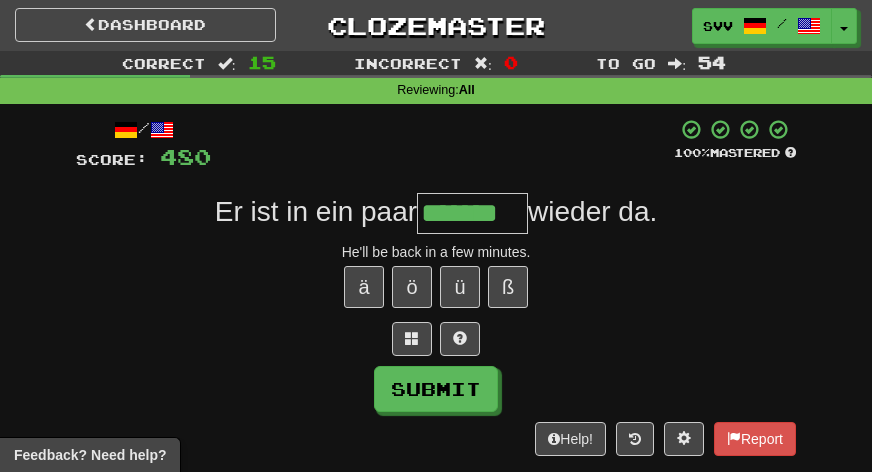 type on "*******" 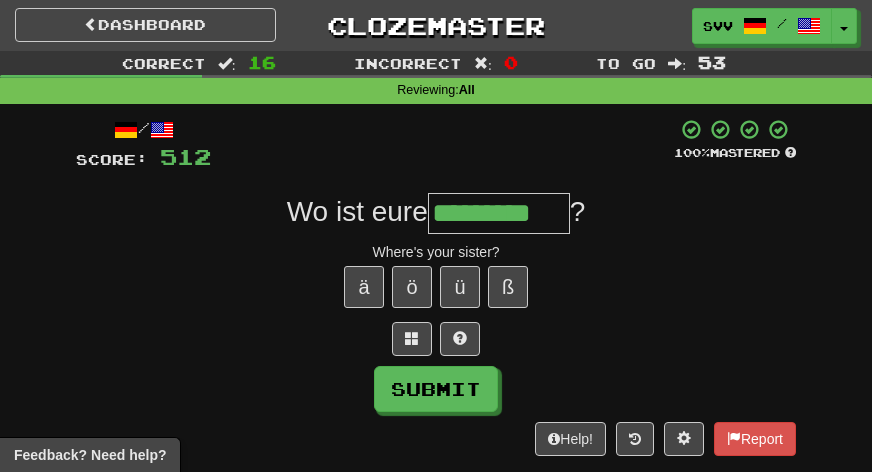 type on "*********" 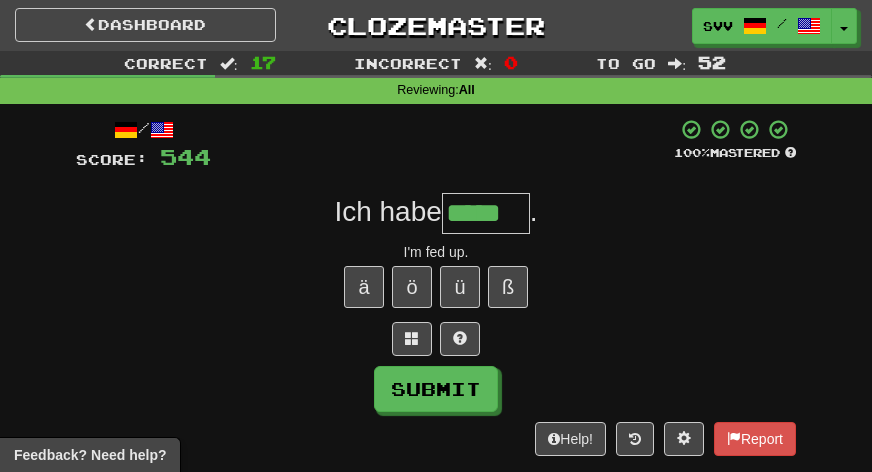 type on "*****" 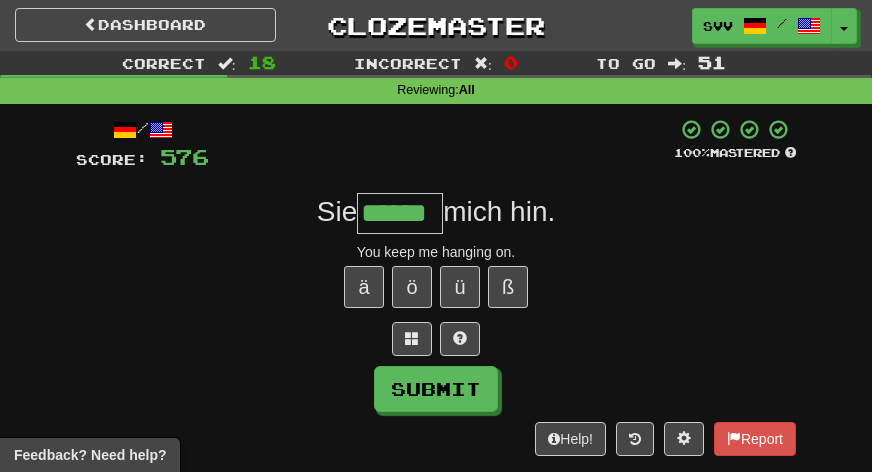 type on "******" 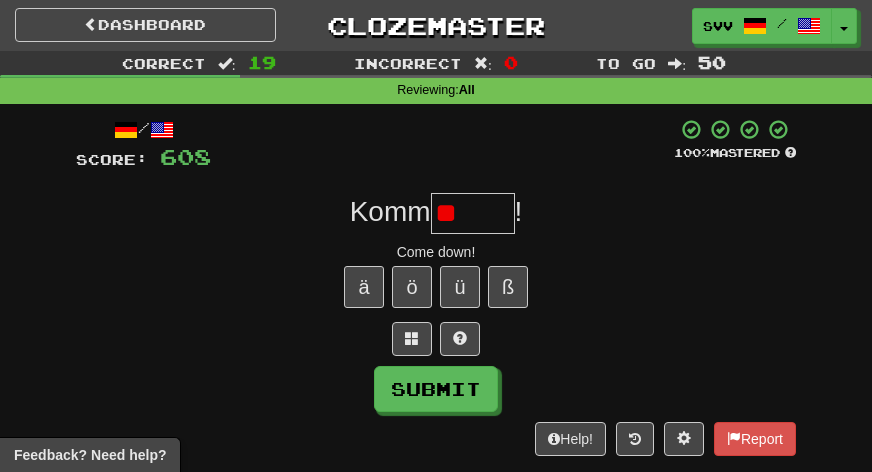 type on "*" 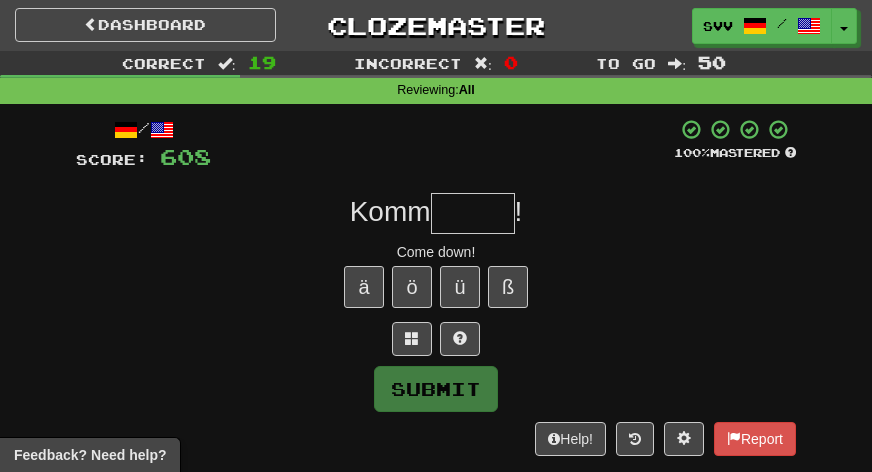 type on "*" 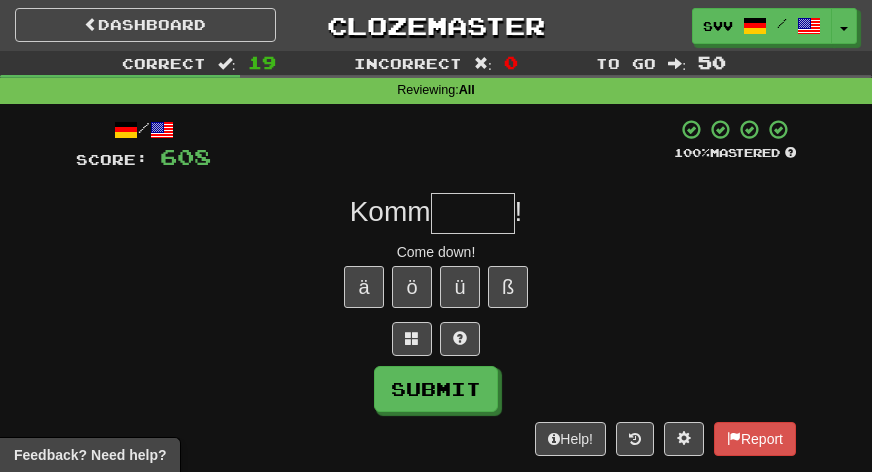 type on "*" 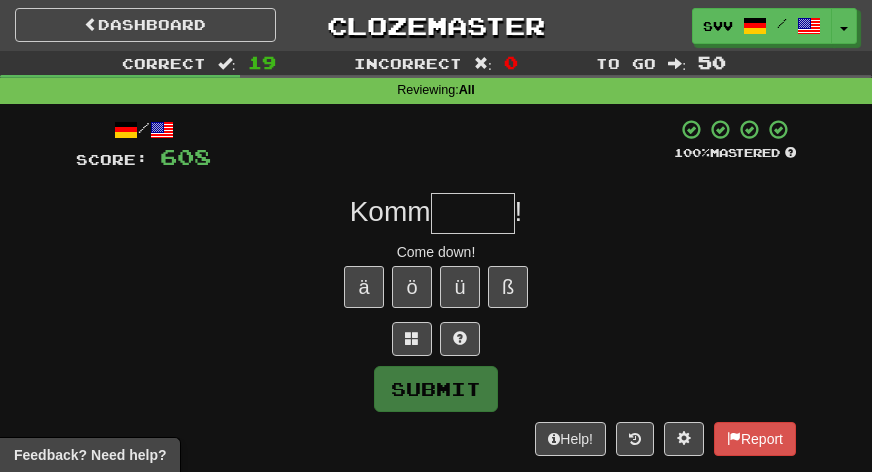 type on "*" 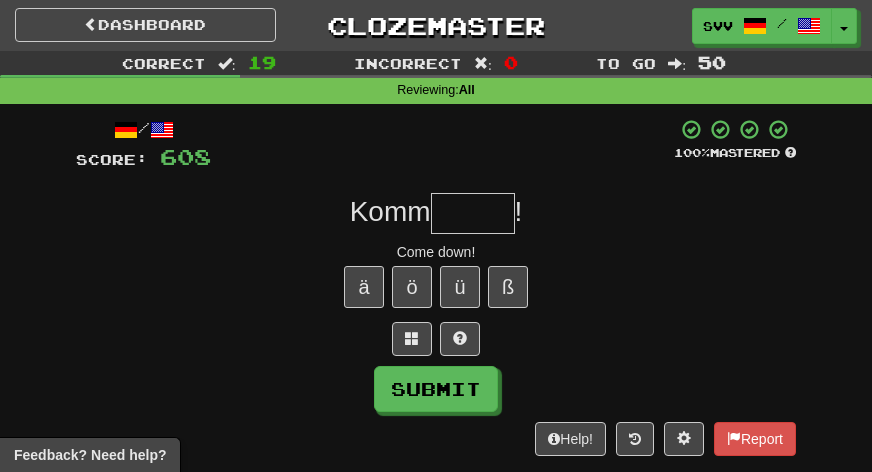 type on "*" 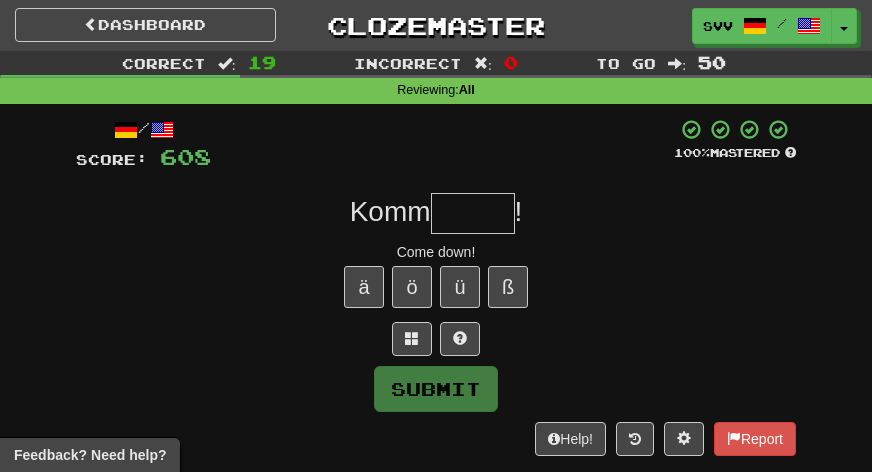 type on "*" 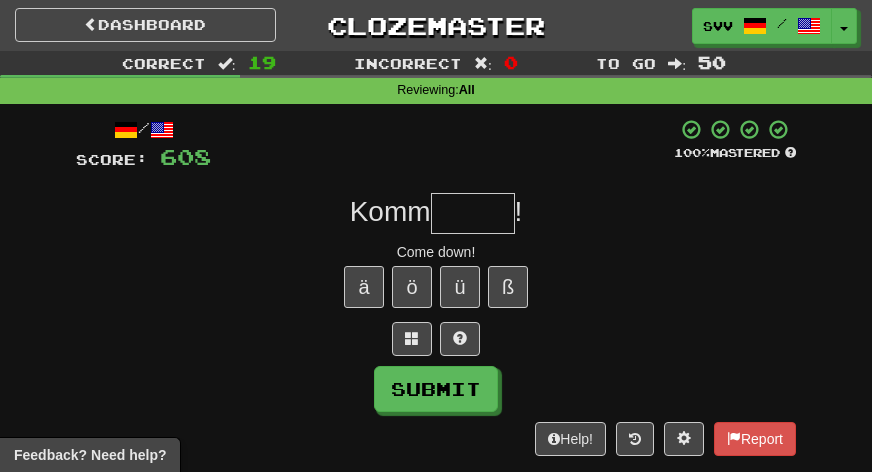 type on "*" 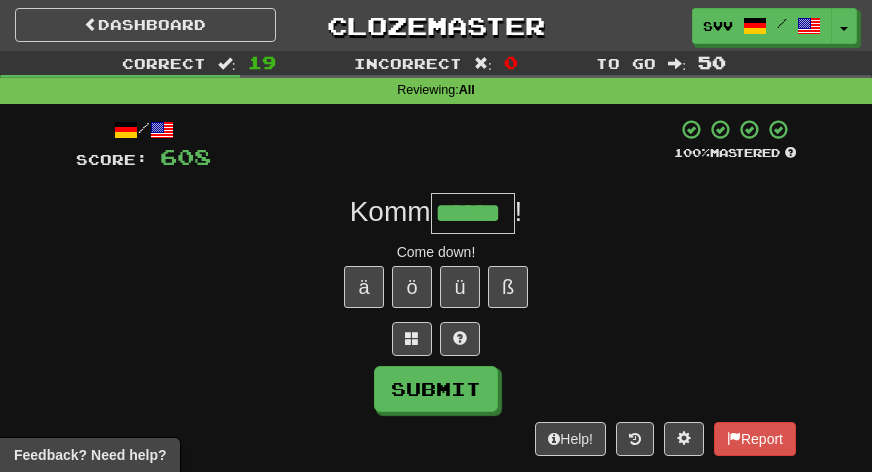 type on "******" 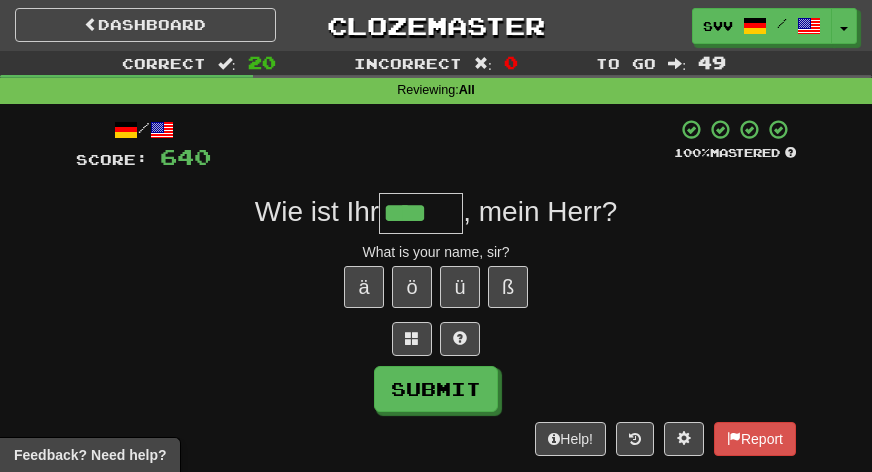 type on "****" 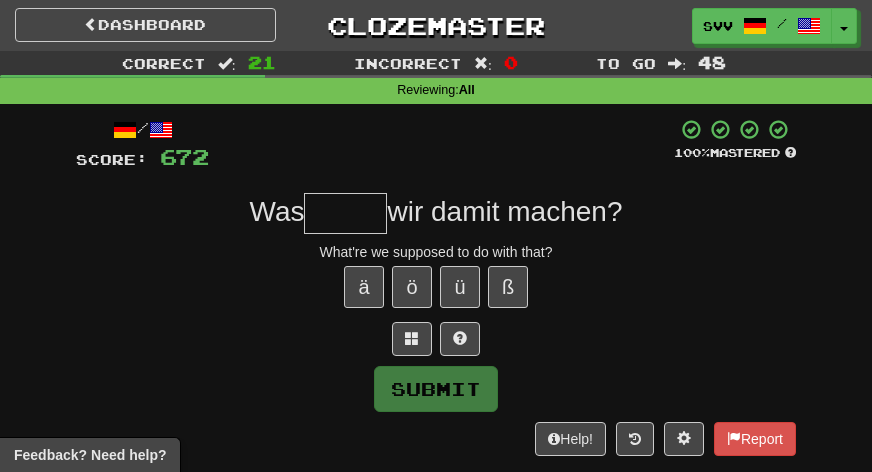 type on "*" 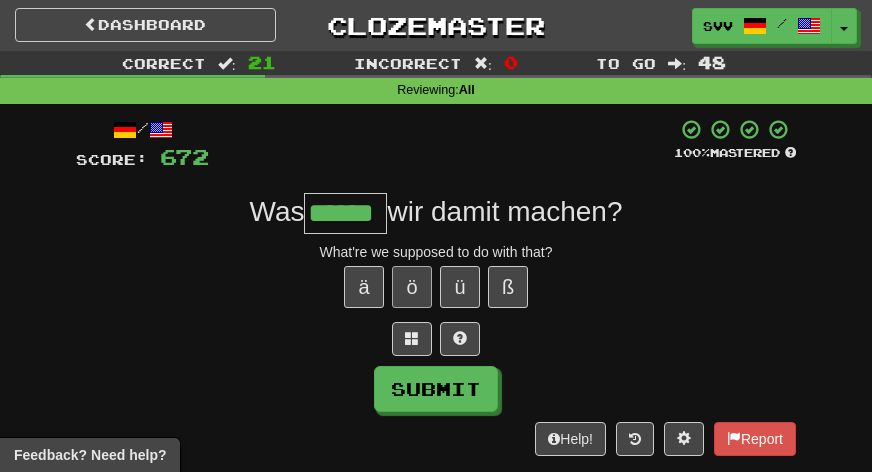 type on "******" 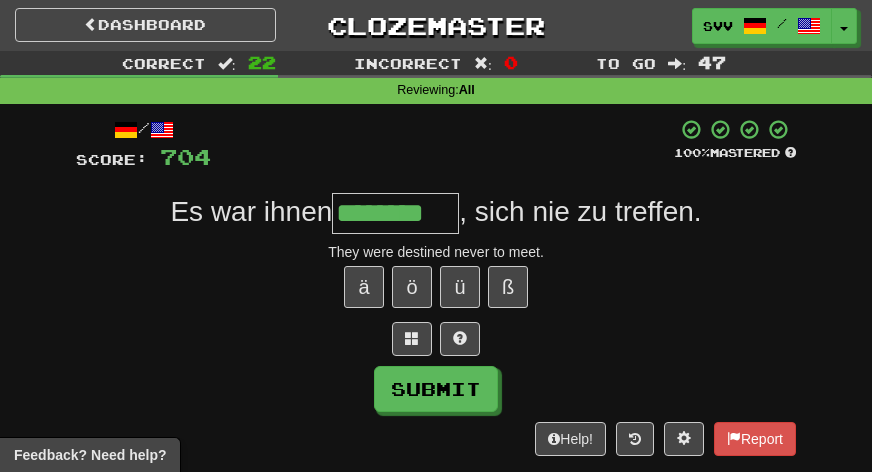 type on "********" 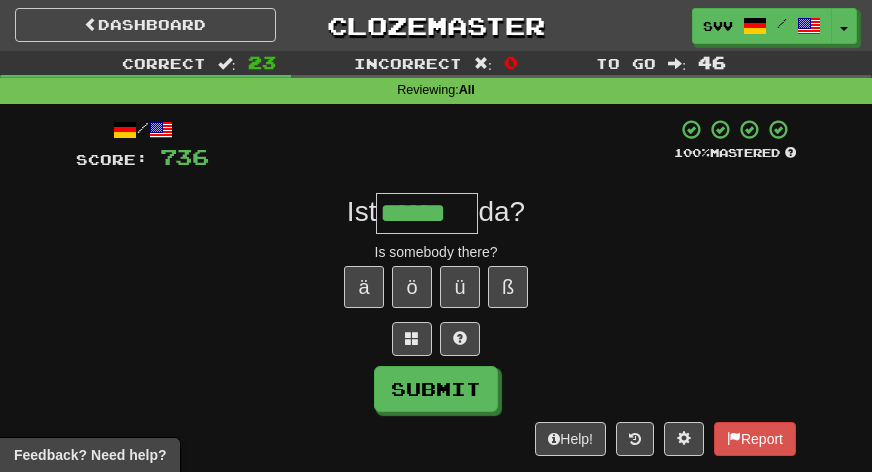 type on "******" 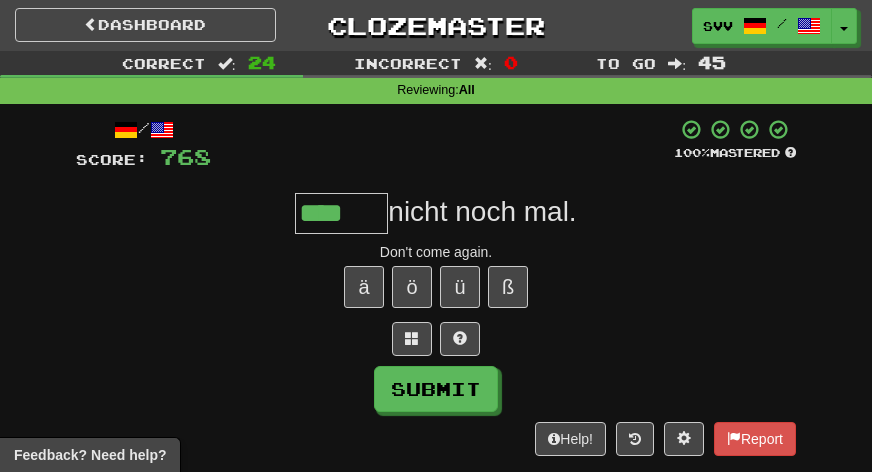 scroll, scrollTop: 0, scrollLeft: 0, axis: both 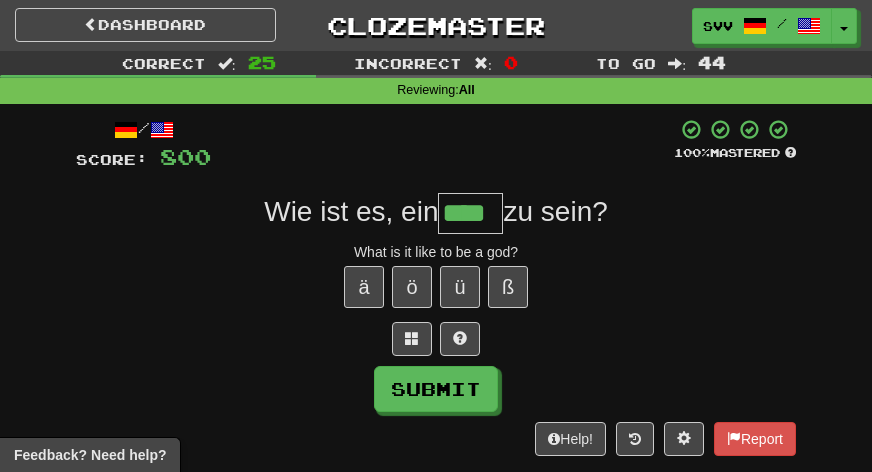 type on "****" 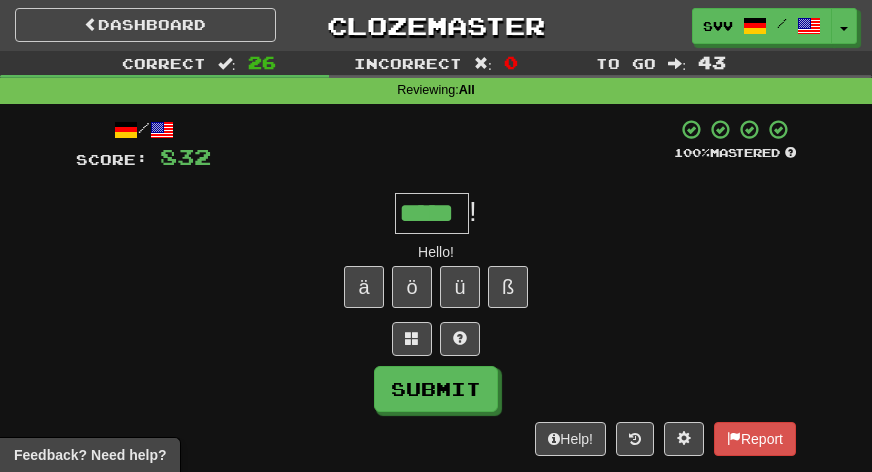 type on "*****" 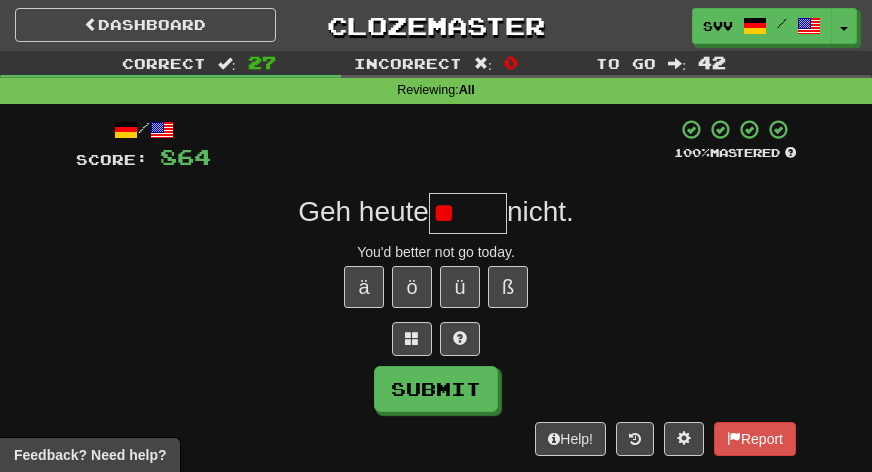type on "*" 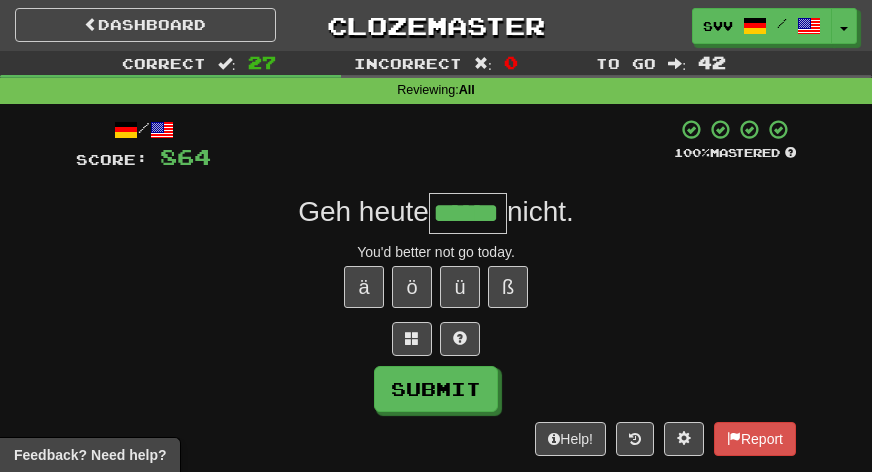 type on "******" 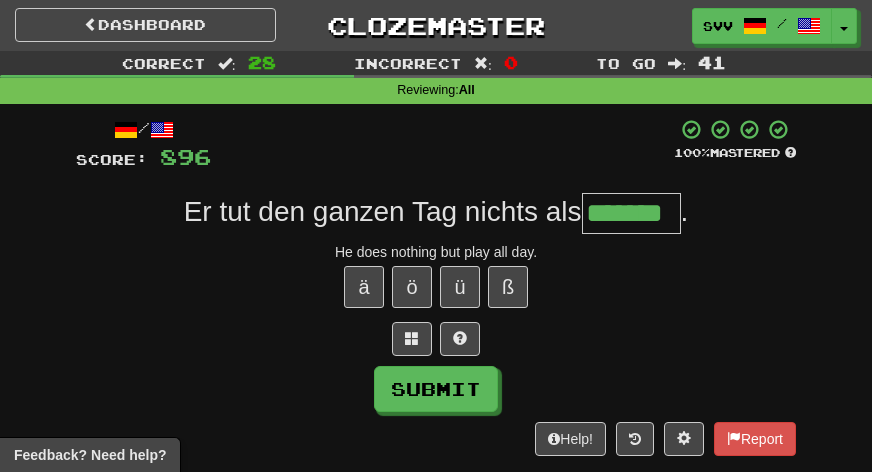 type on "*******" 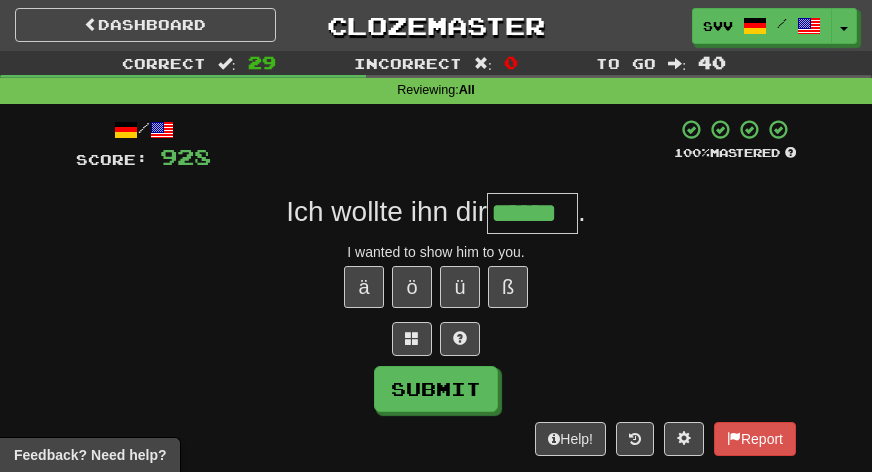 type on "******" 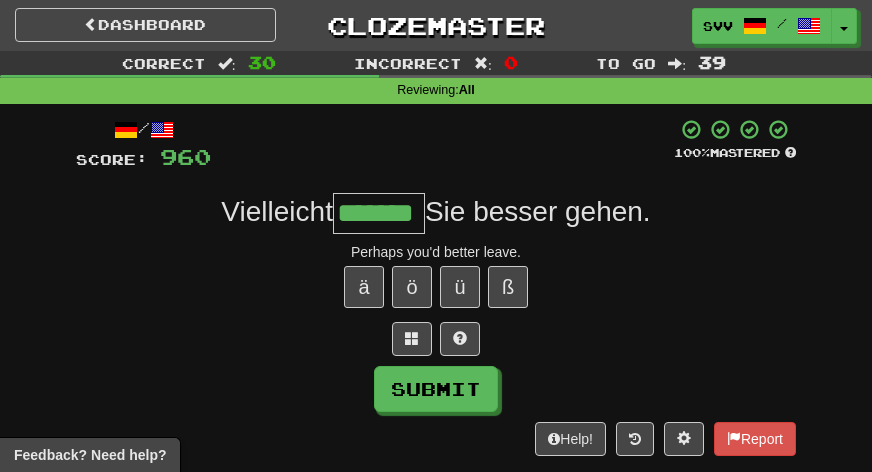 type on "*******" 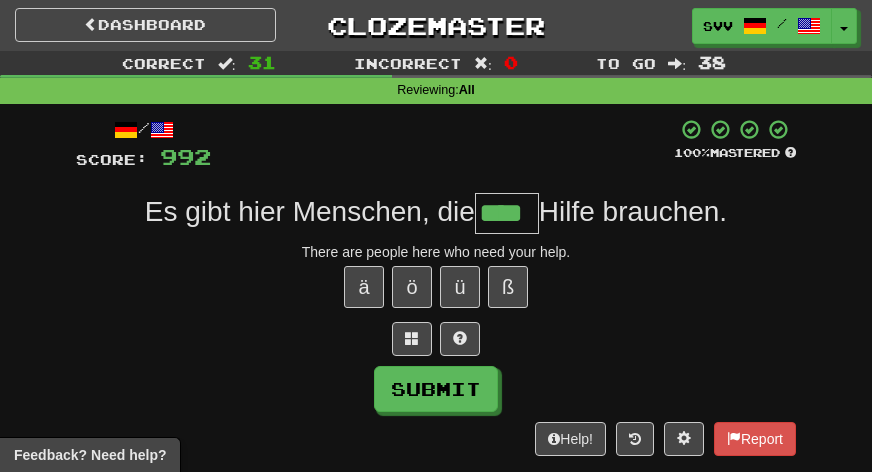type on "****" 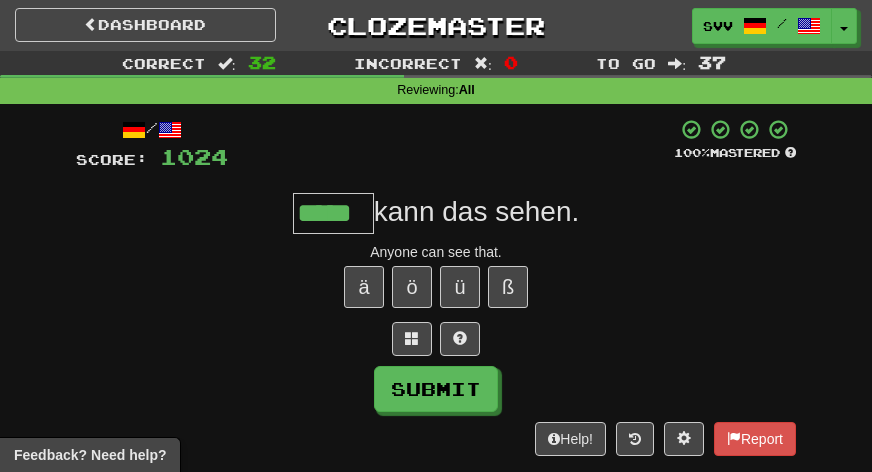 type on "*****" 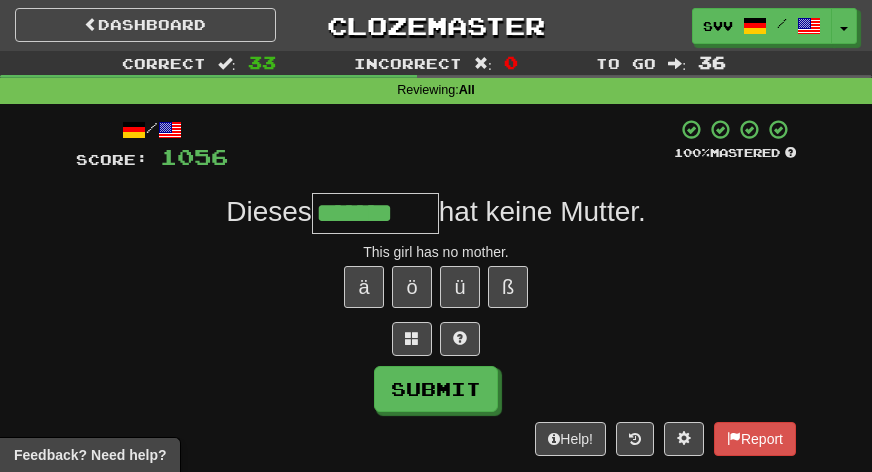 type on "*******" 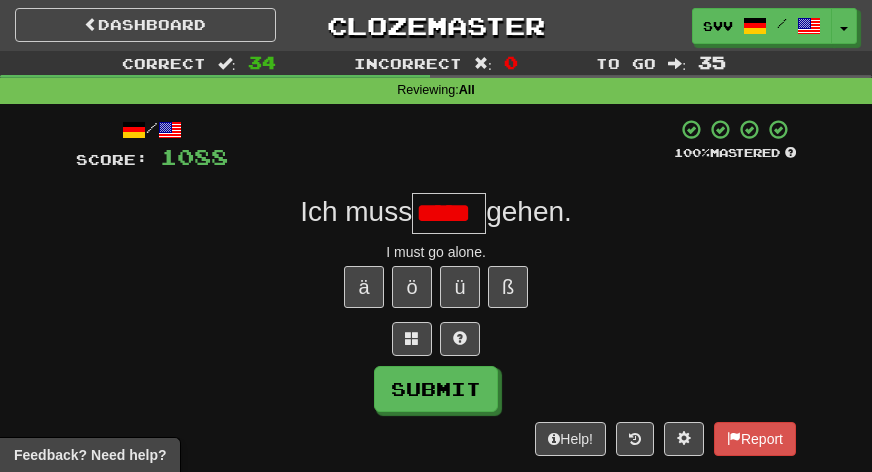 scroll, scrollTop: 0, scrollLeft: 0, axis: both 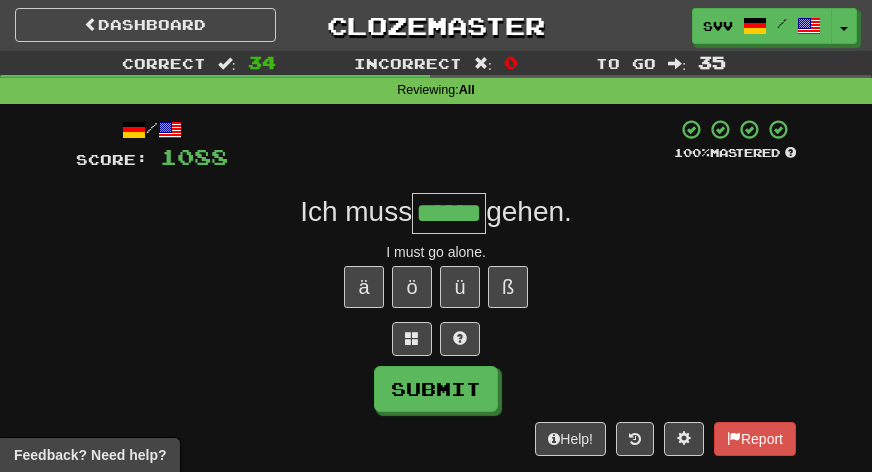 type on "******" 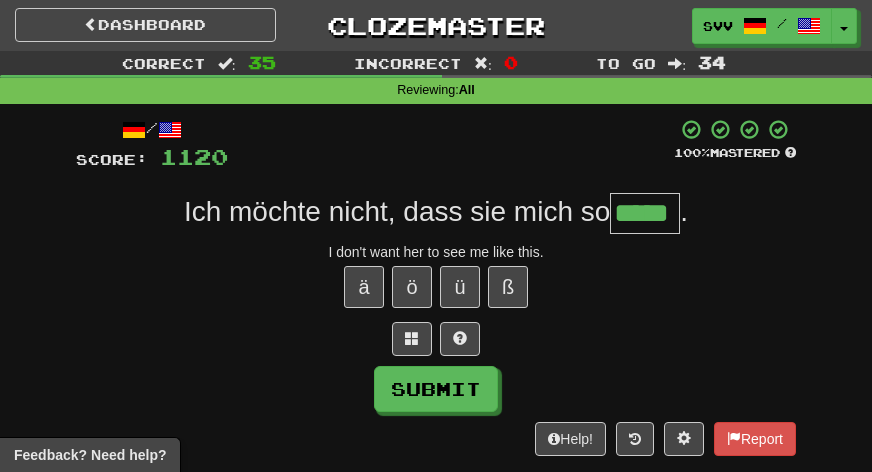 type on "*****" 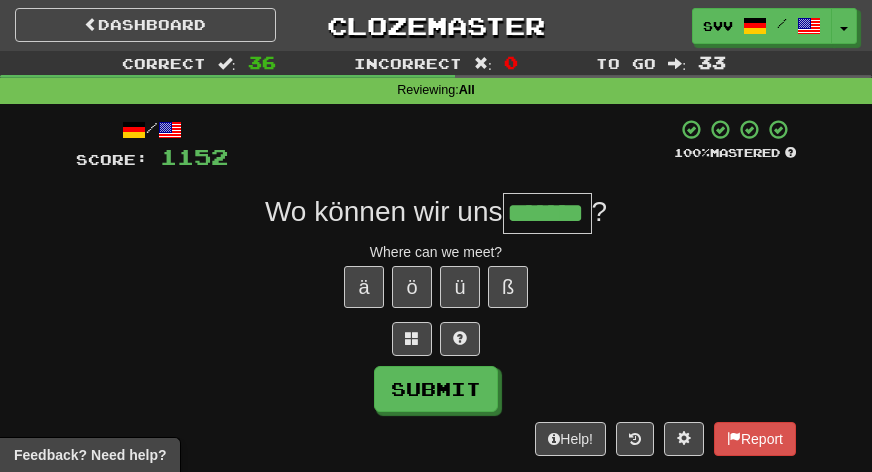 type on "*******" 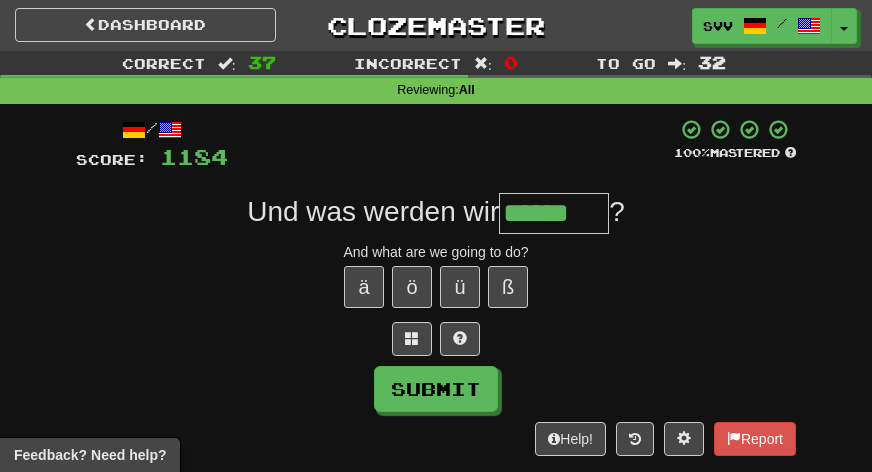 type on "******" 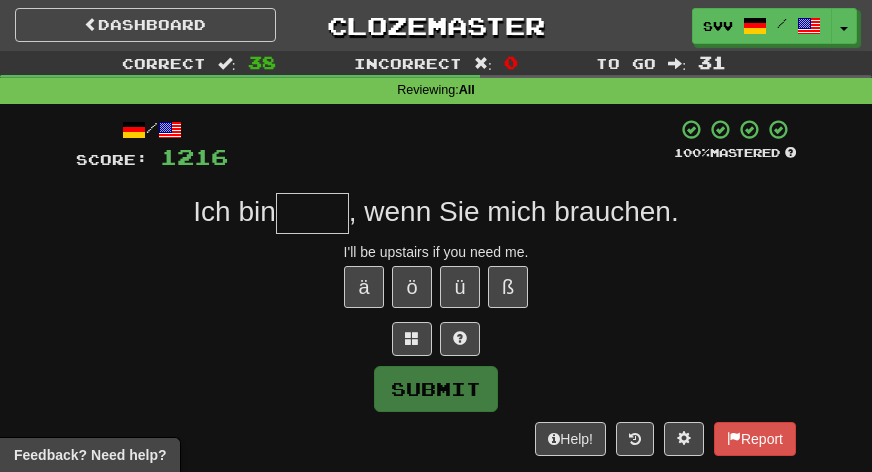 type on "*" 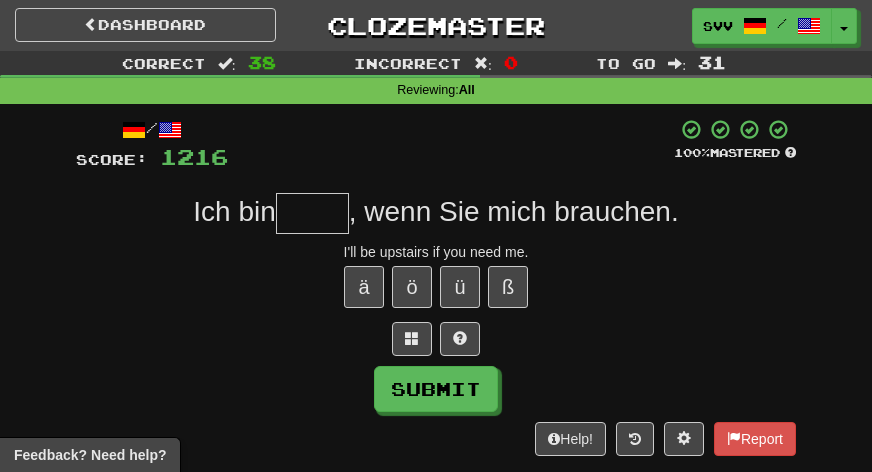 type on "*" 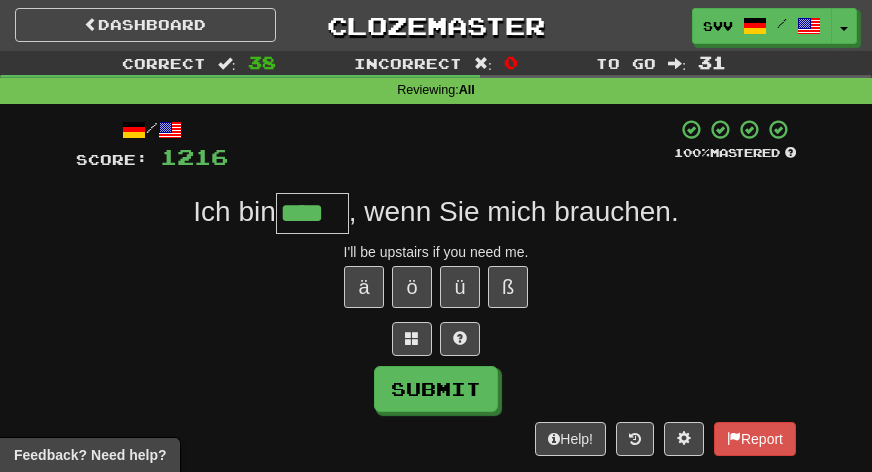 type on "****" 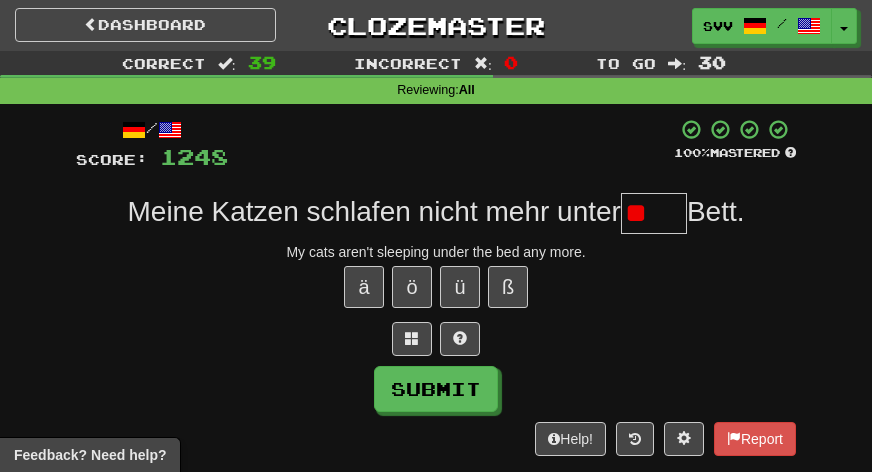 type on "*" 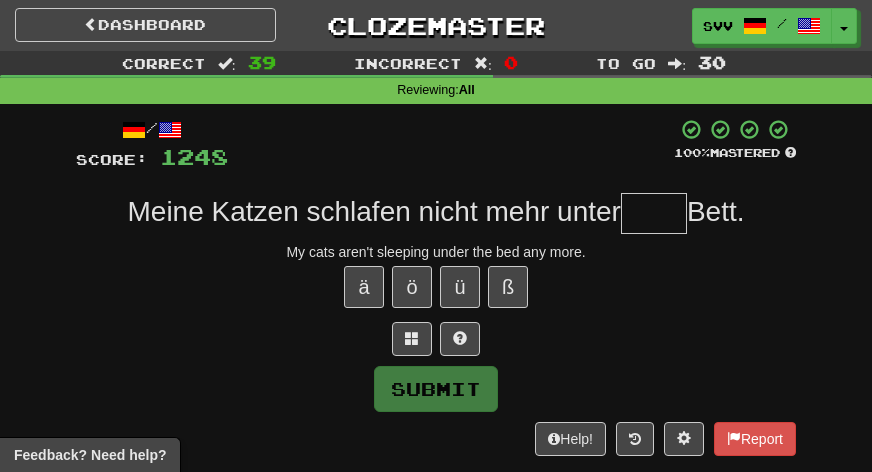 type on "*" 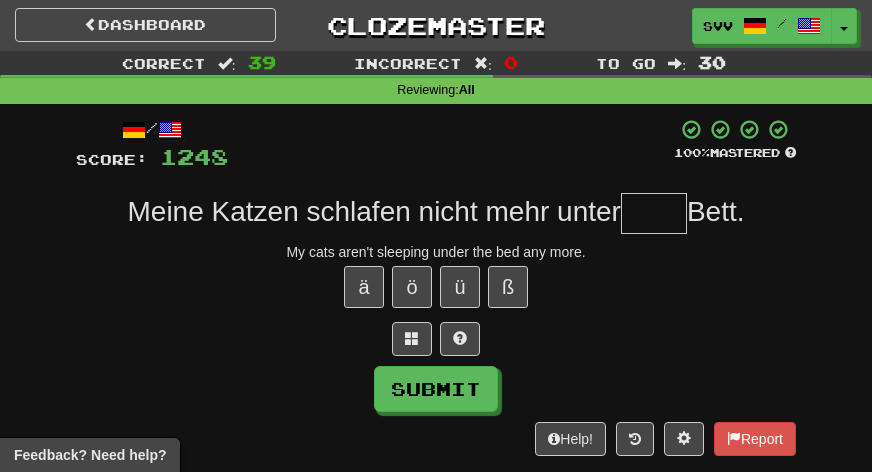 type on "*" 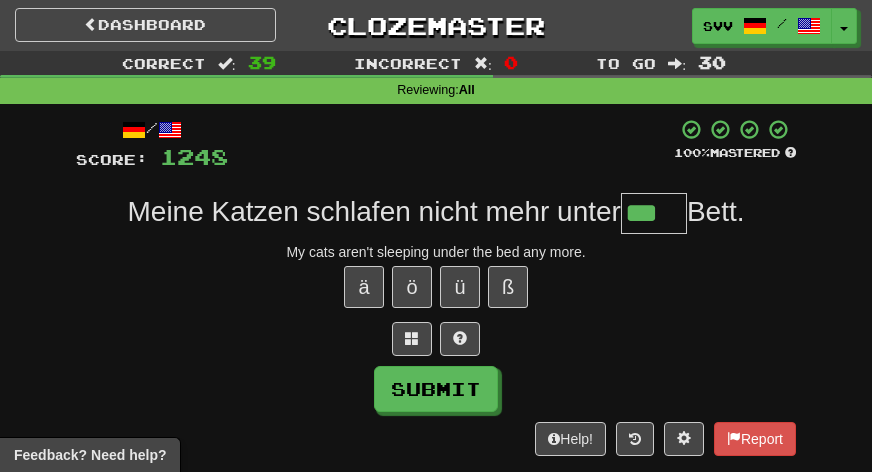 type on "***" 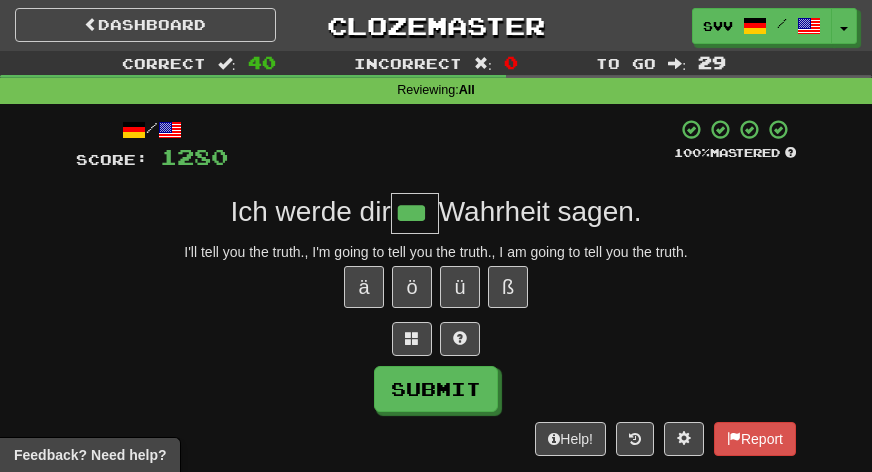 type on "***" 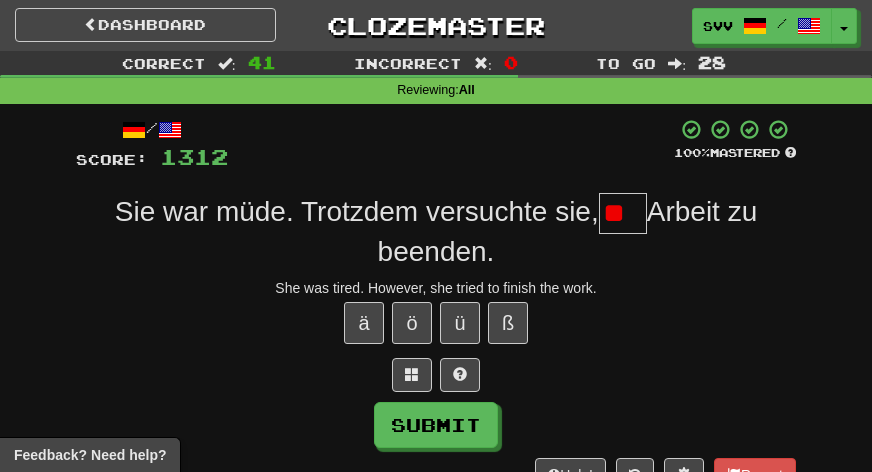 type on "*" 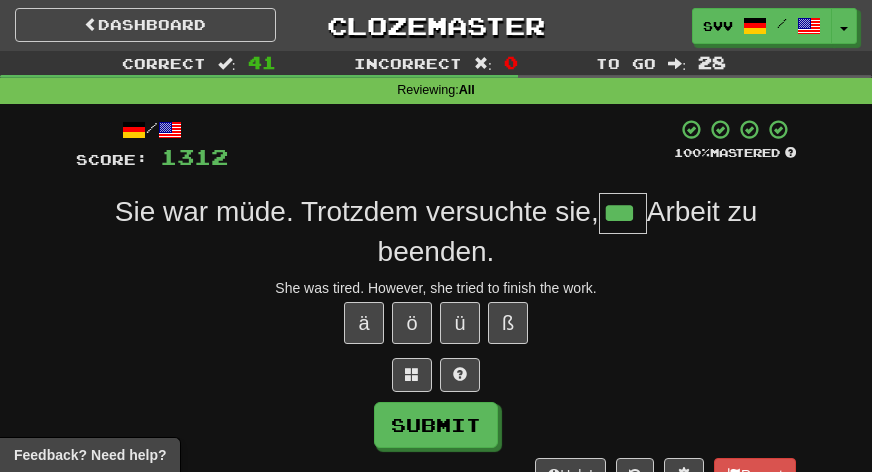 type on "***" 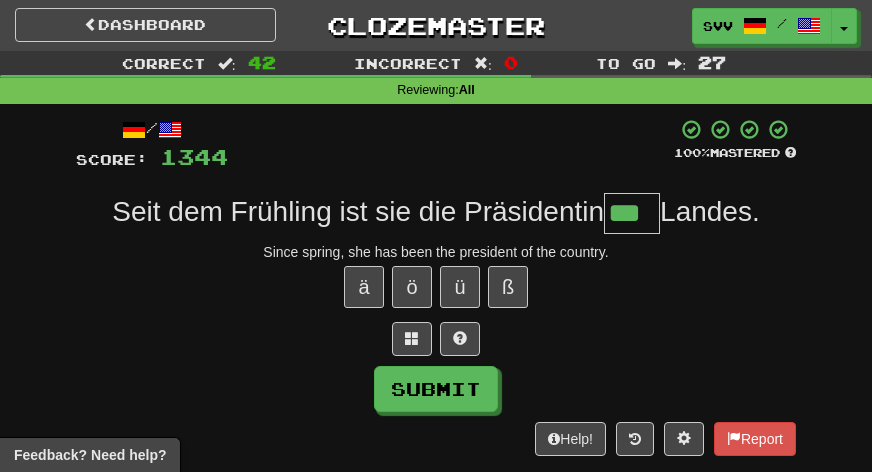 type on "***" 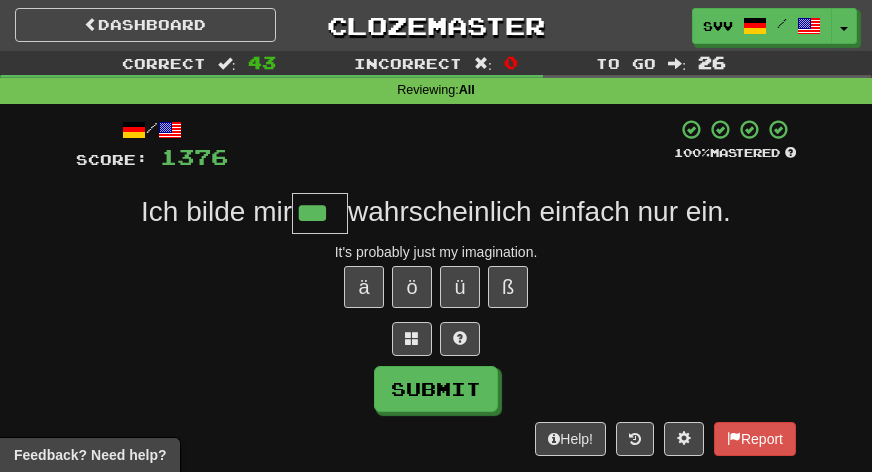 type on "***" 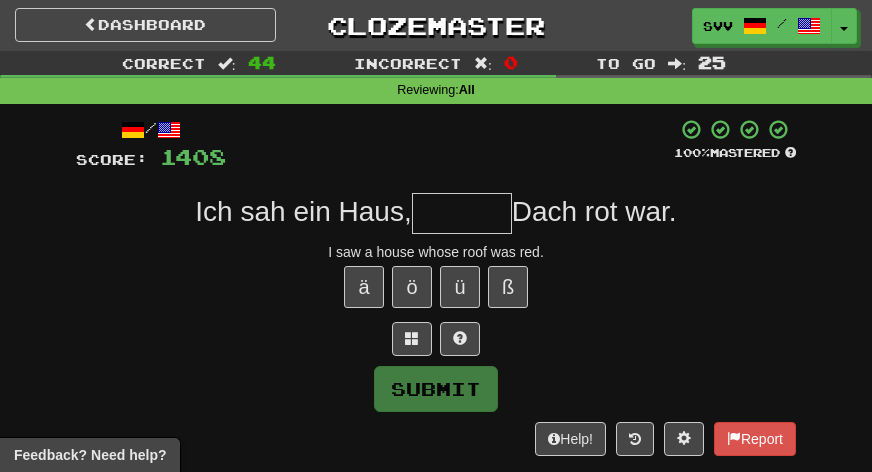 type on "*" 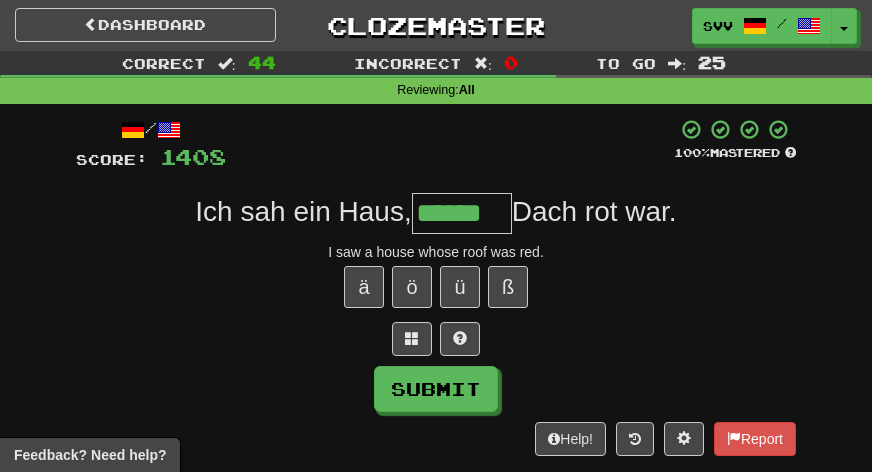 type on "******" 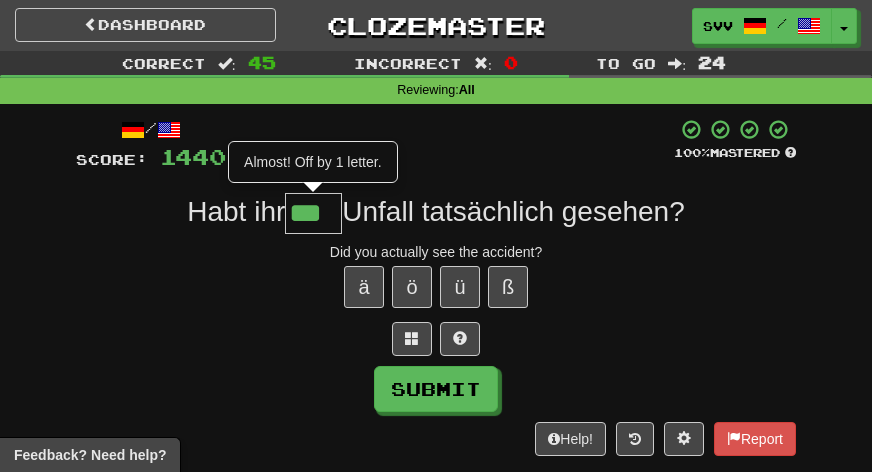 type on "***" 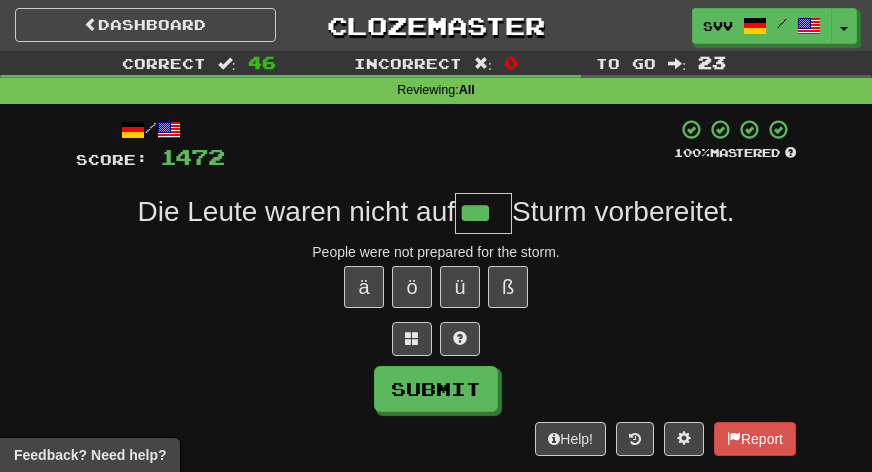 type on "***" 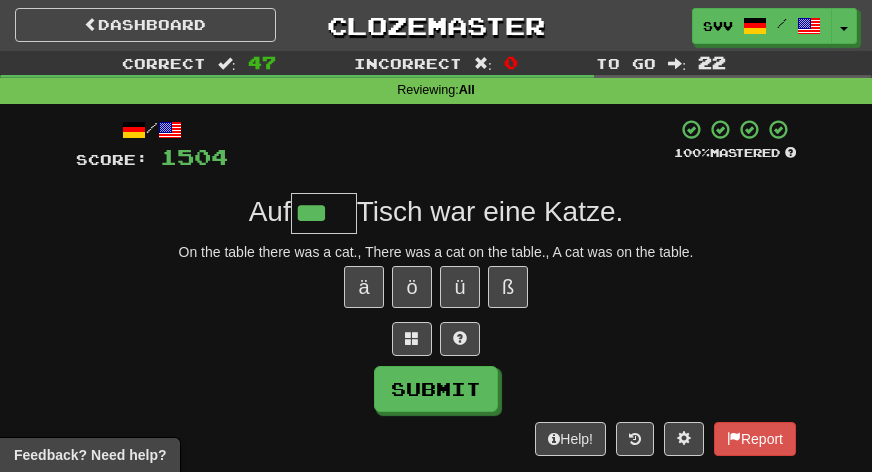 type on "***" 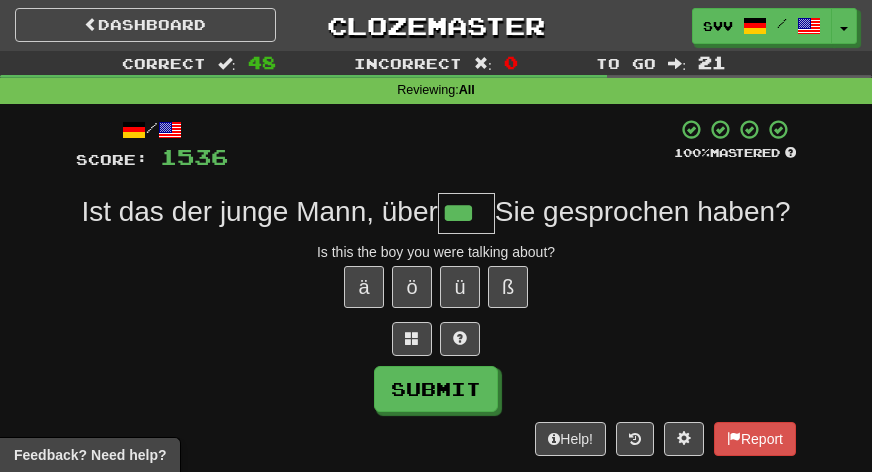 type on "***" 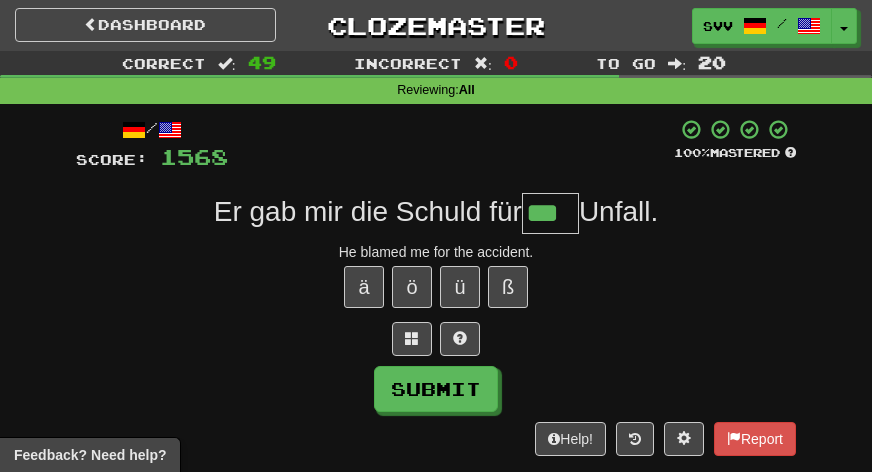 type on "***" 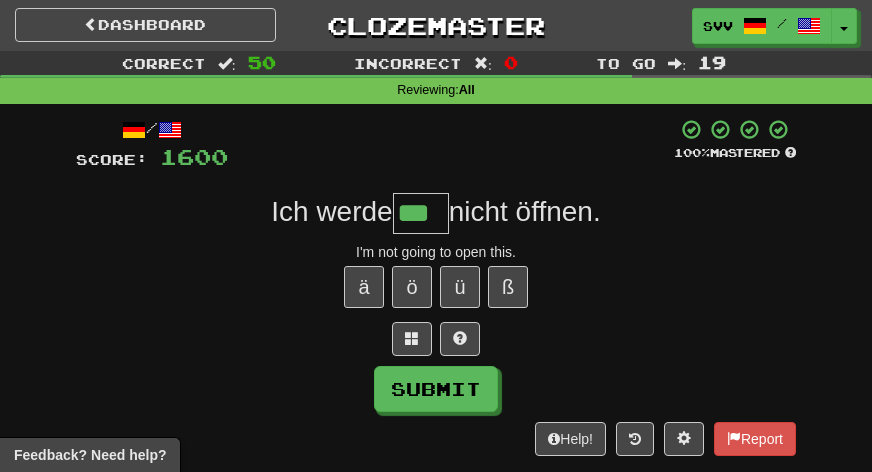 type on "***" 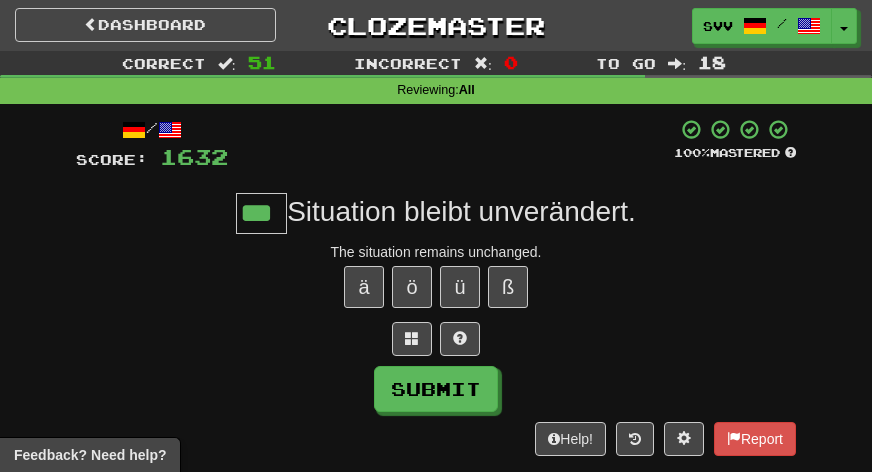type on "***" 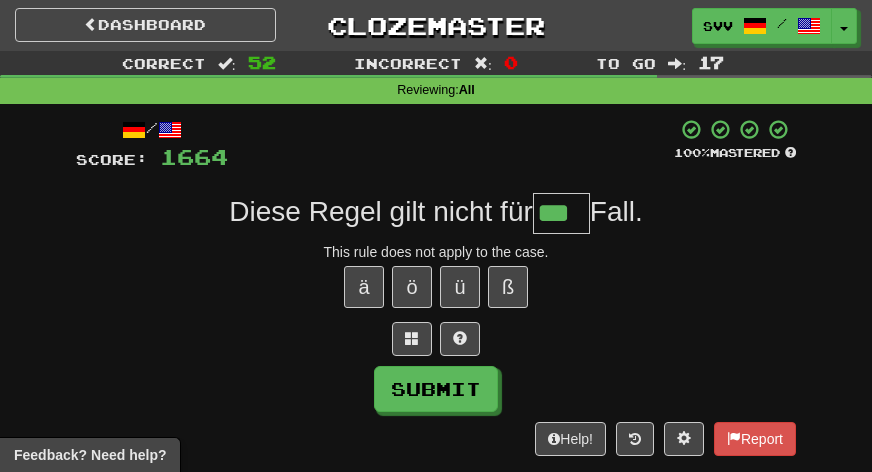 type on "***" 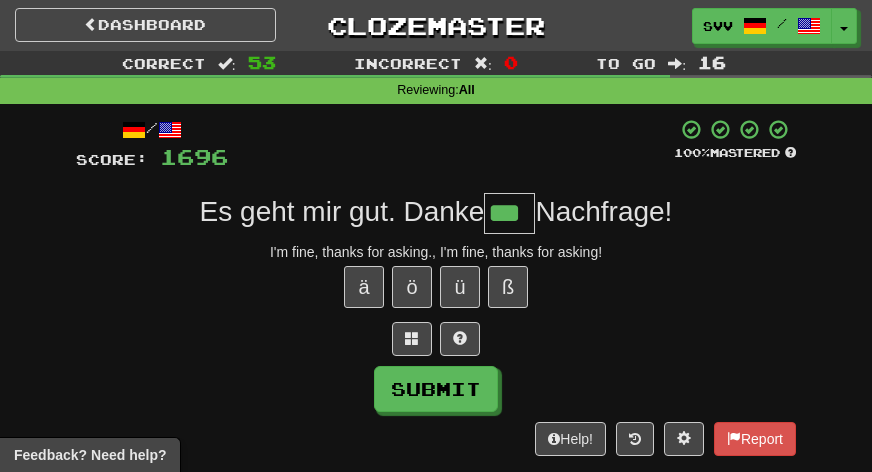 type on "***" 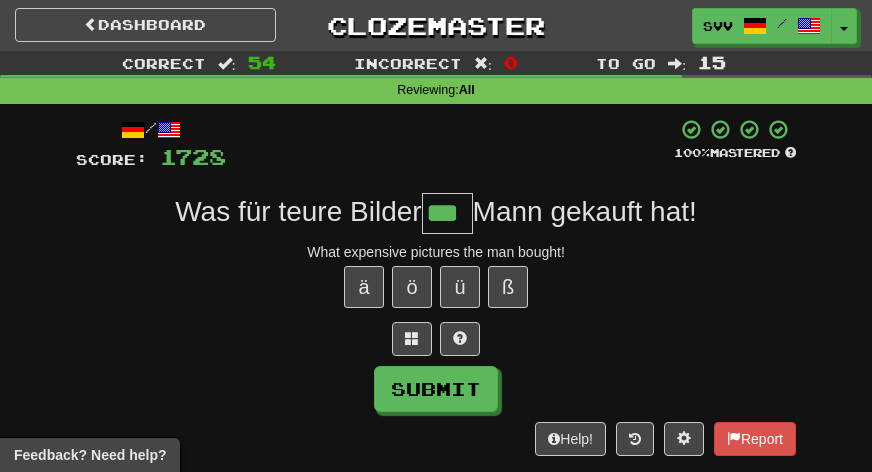 type on "***" 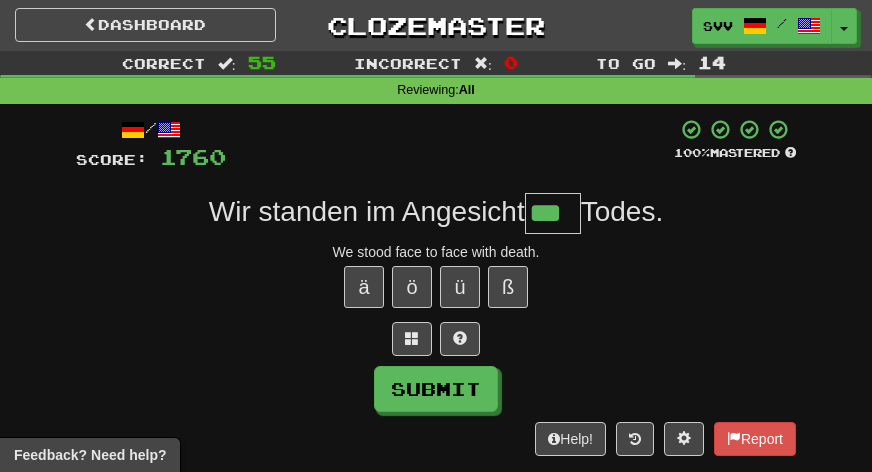 type on "***" 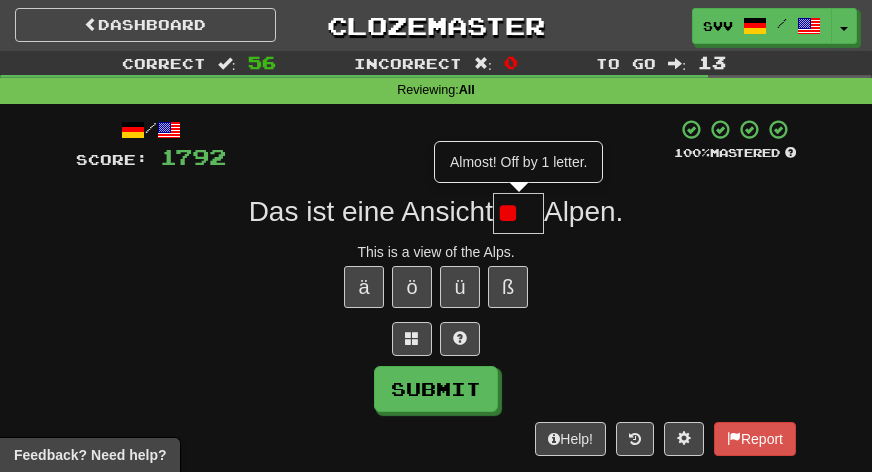 scroll, scrollTop: 0, scrollLeft: 0, axis: both 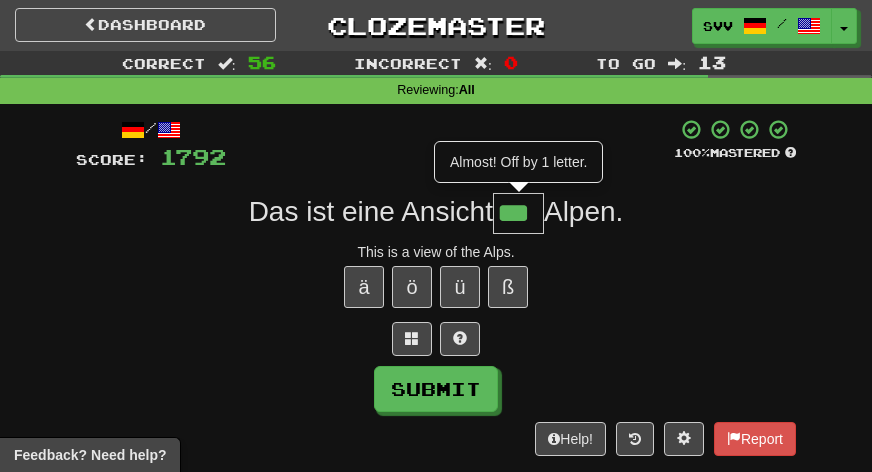 type on "***" 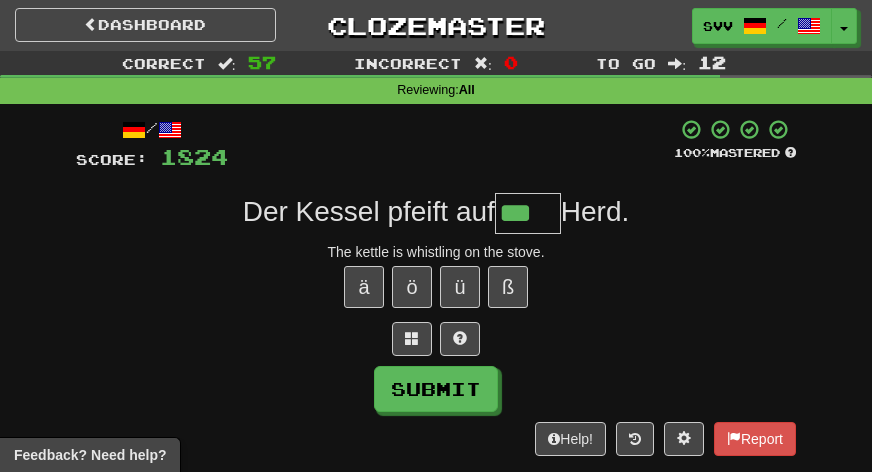 type on "***" 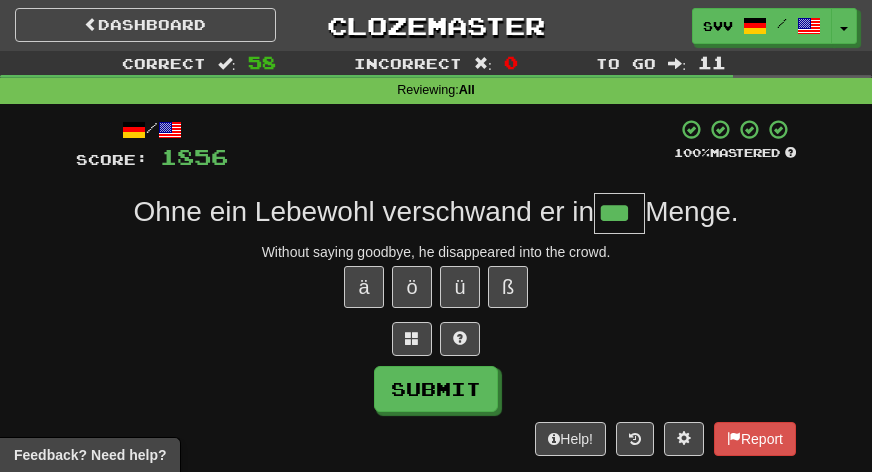 type on "***" 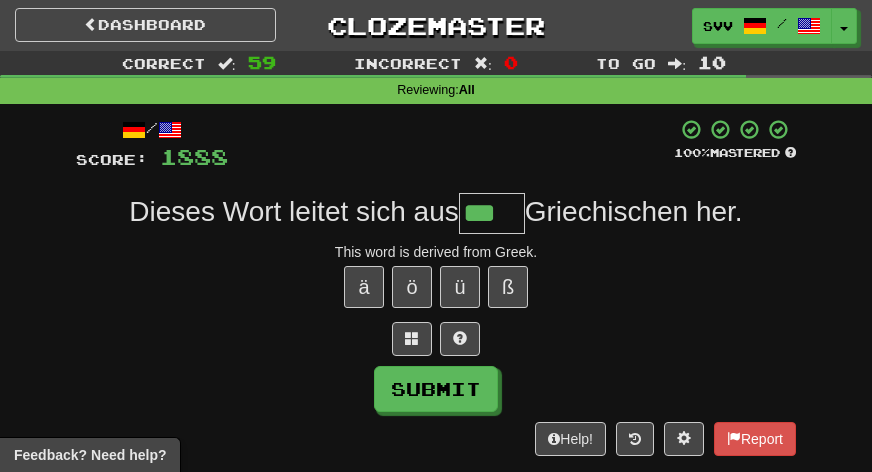 type on "***" 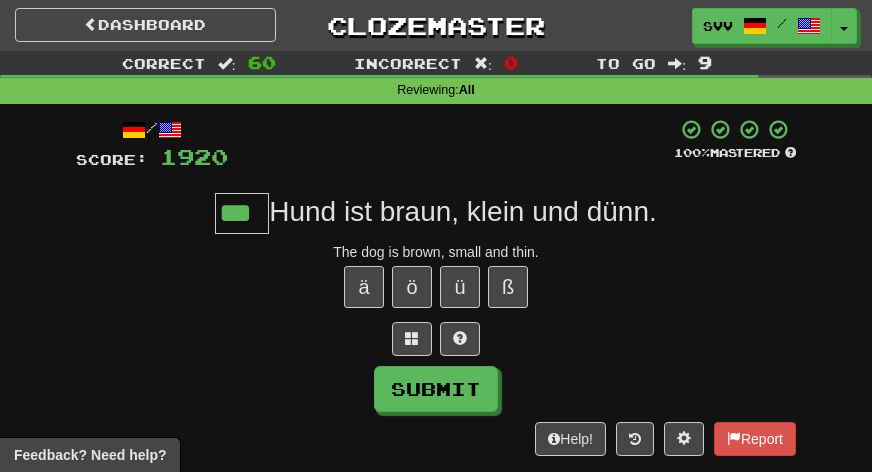 type on "***" 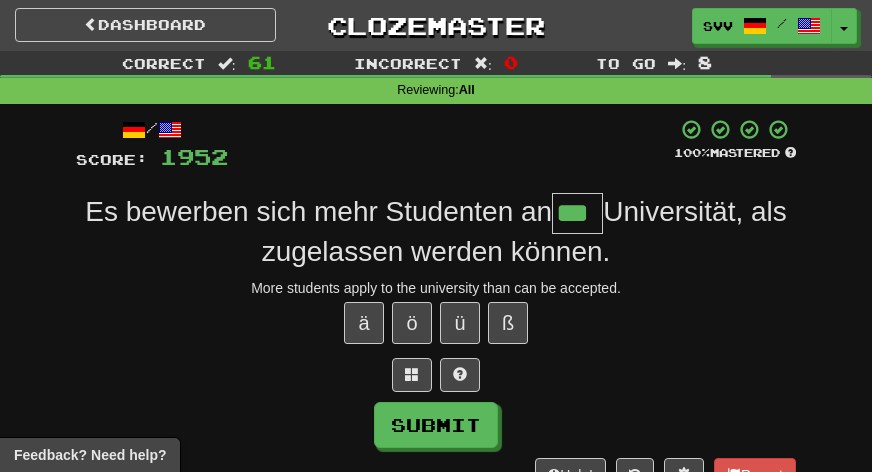 type on "***" 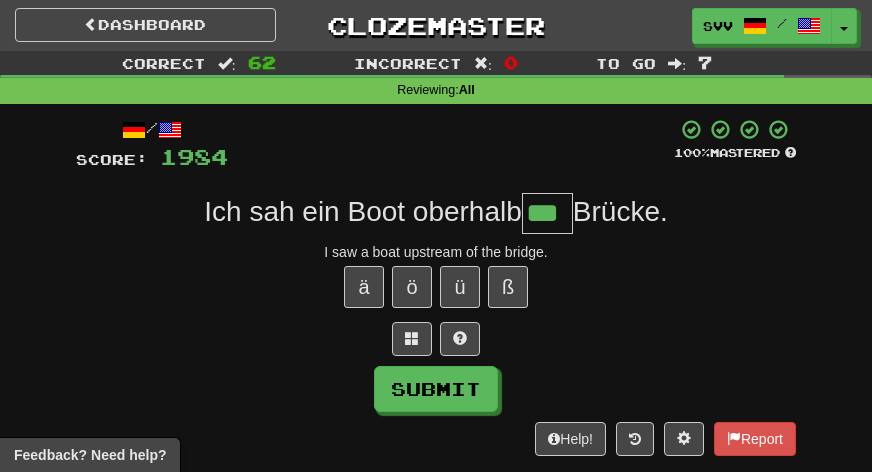 type on "***" 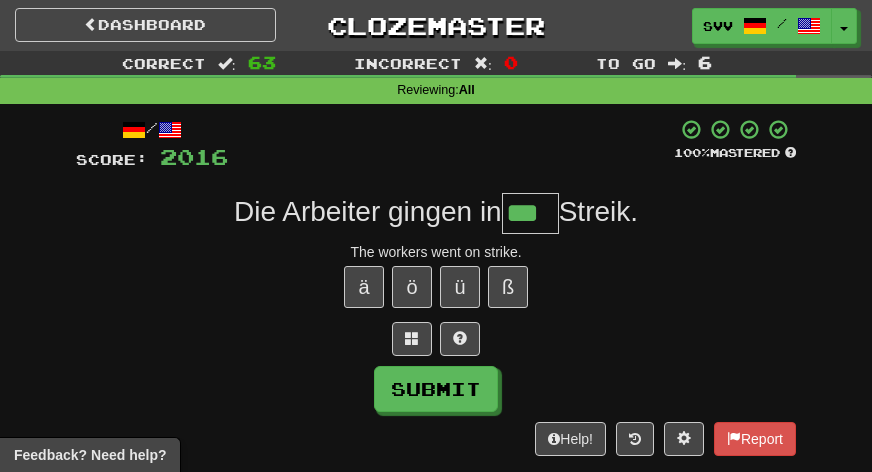 type on "***" 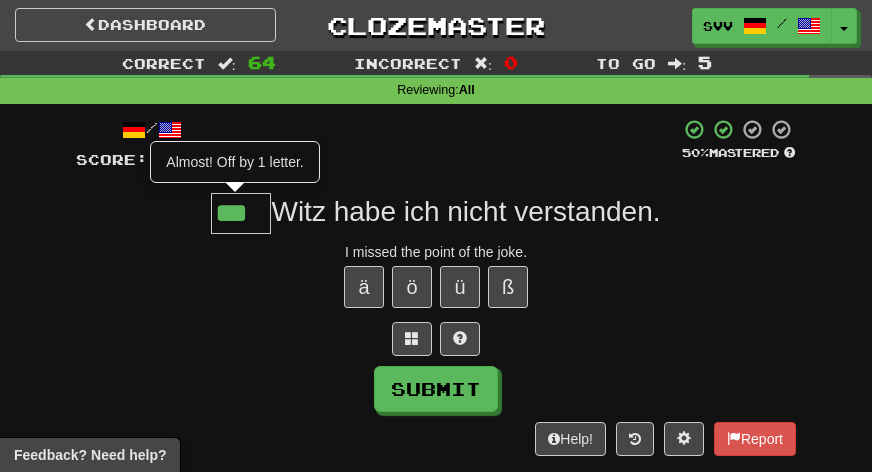 type on "***" 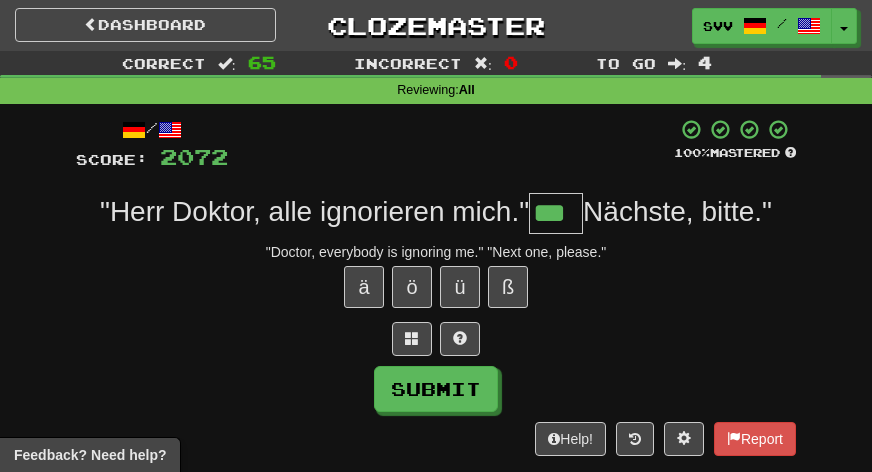 type on "***" 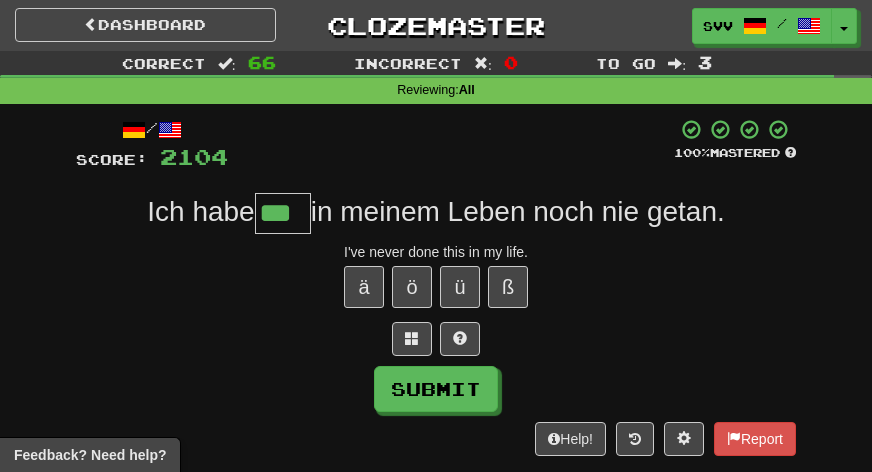 type on "***" 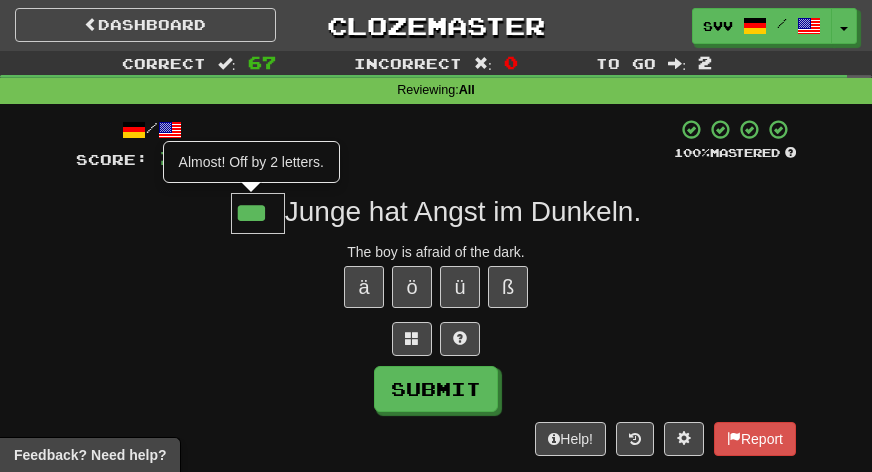 type on "***" 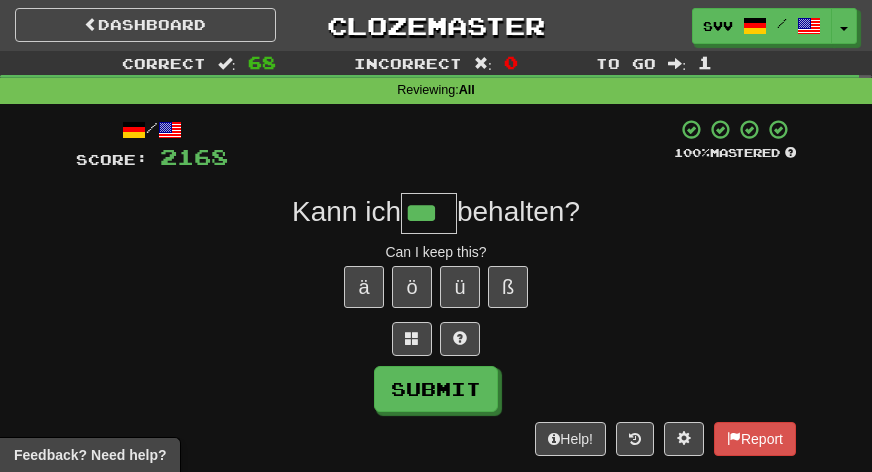 type on "***" 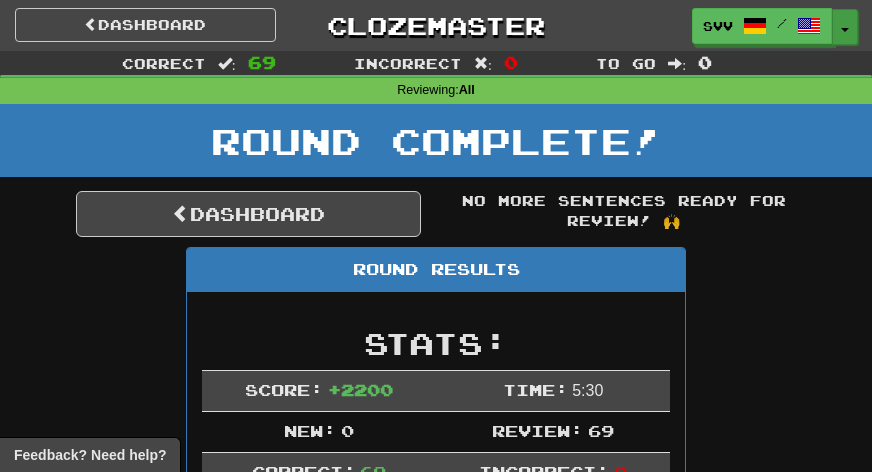 click on "Toggle Dropdown" at bounding box center (845, 27) 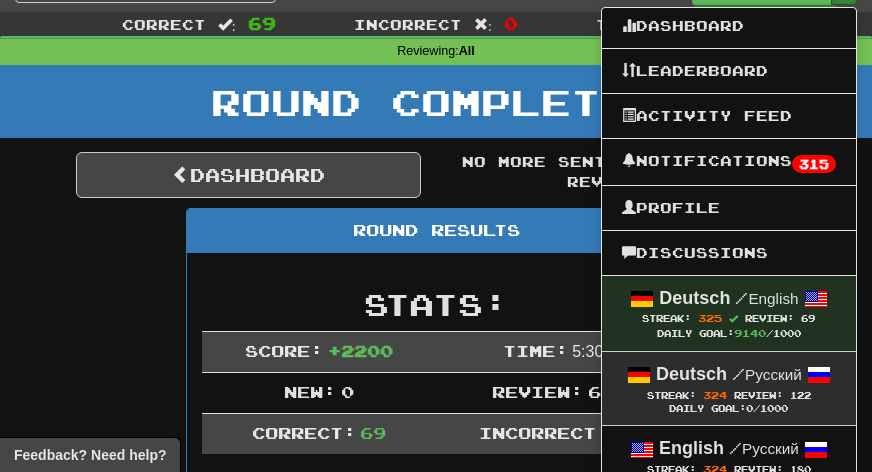 scroll, scrollTop: 52, scrollLeft: 0, axis: vertical 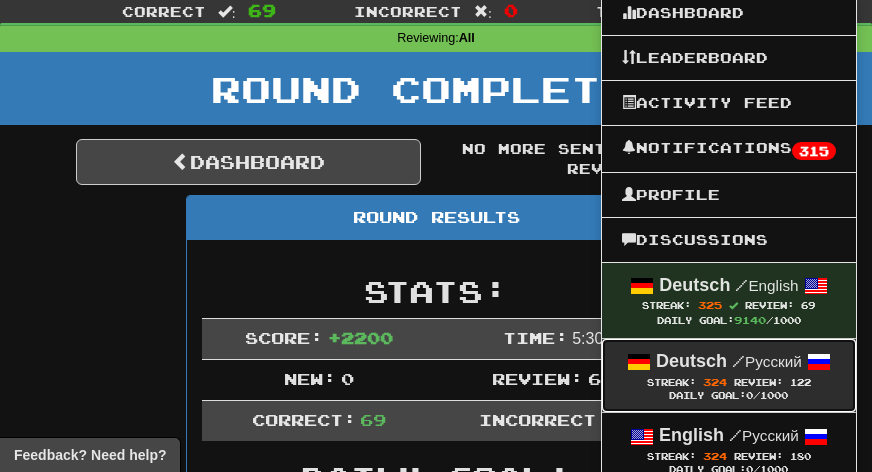 click on "Deutsch" at bounding box center [691, 361] 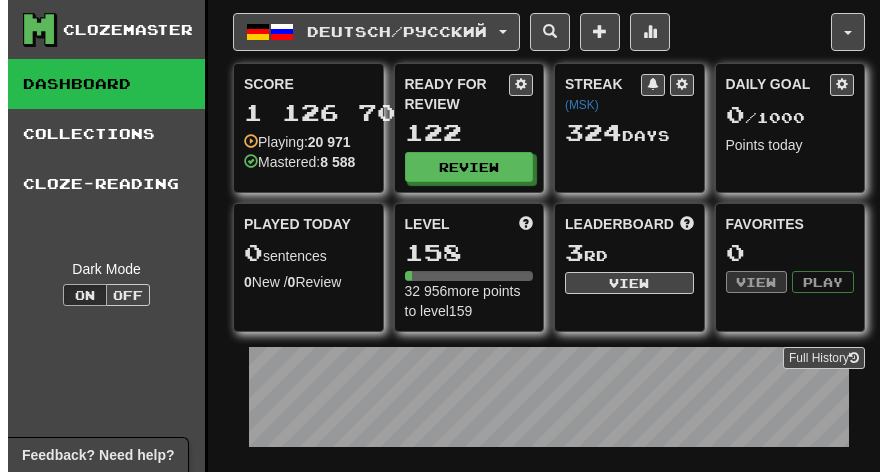 scroll, scrollTop: 0, scrollLeft: 0, axis: both 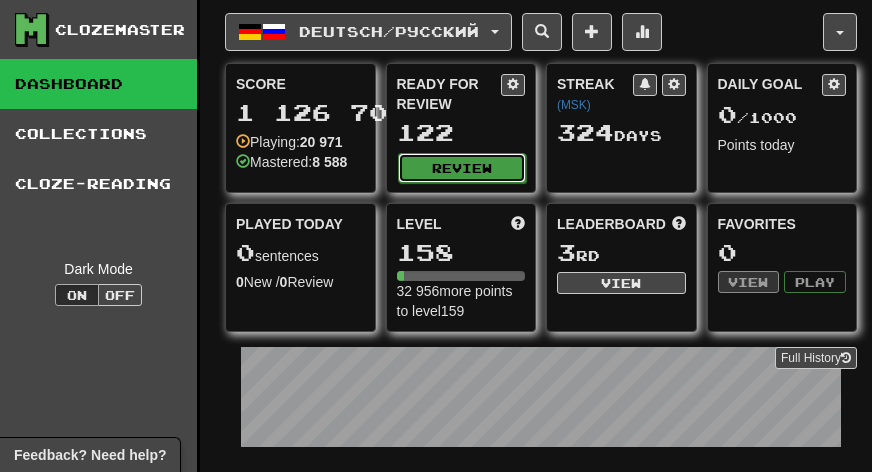 click on "Review" at bounding box center (462, 168) 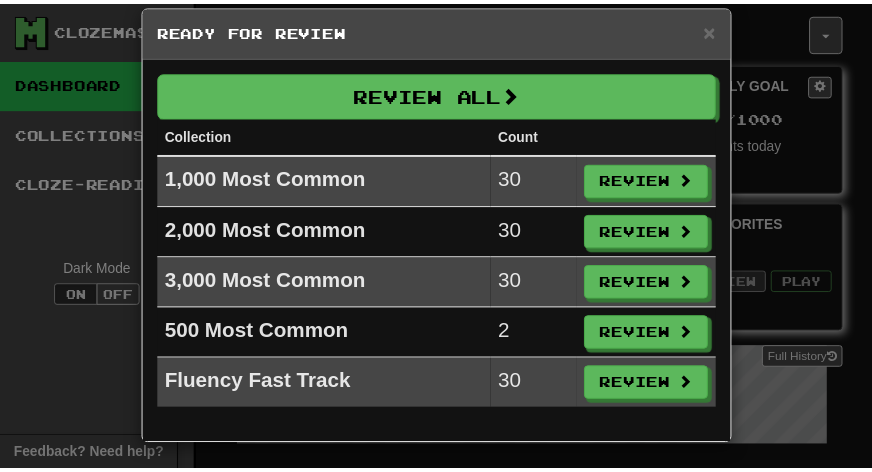 scroll, scrollTop: 29, scrollLeft: 0, axis: vertical 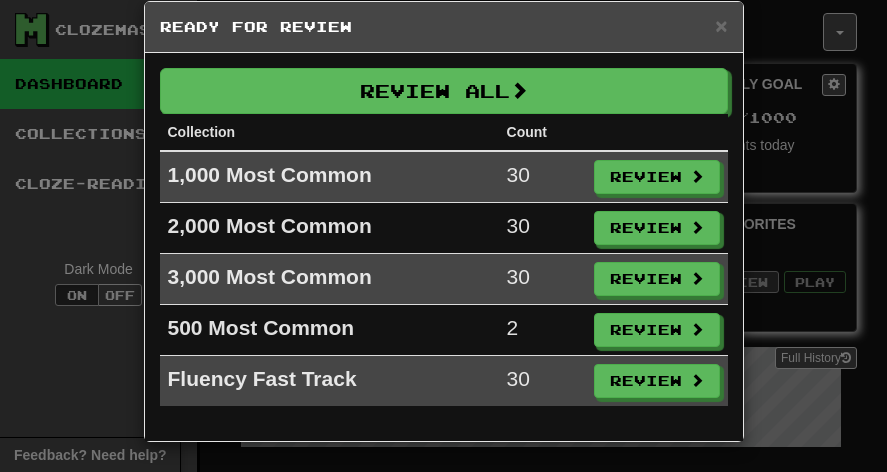 click on "× Ready for Review Review All  Collection Count 1,000 Most Common 30 Review 2,000 Most Common 30 Review 3,000 Most Common 30 Review 500 Most Common 2 Review Fluency Fast Track 30 Review" at bounding box center (443, 236) 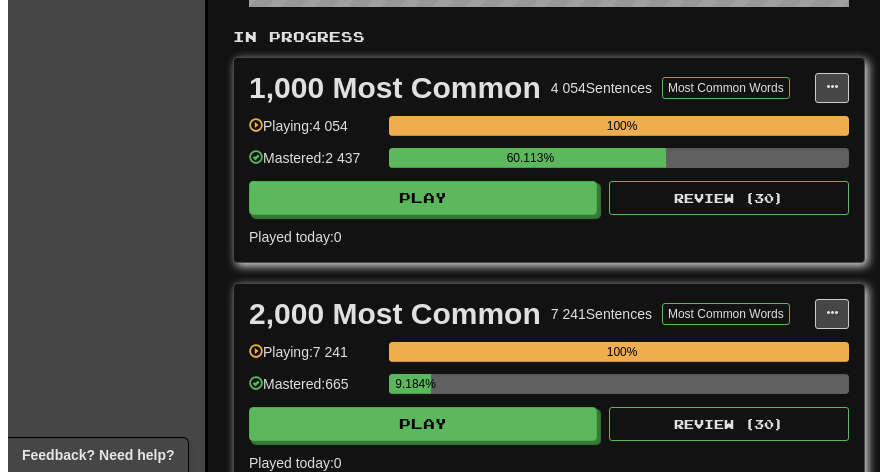 scroll, scrollTop: 0, scrollLeft: 0, axis: both 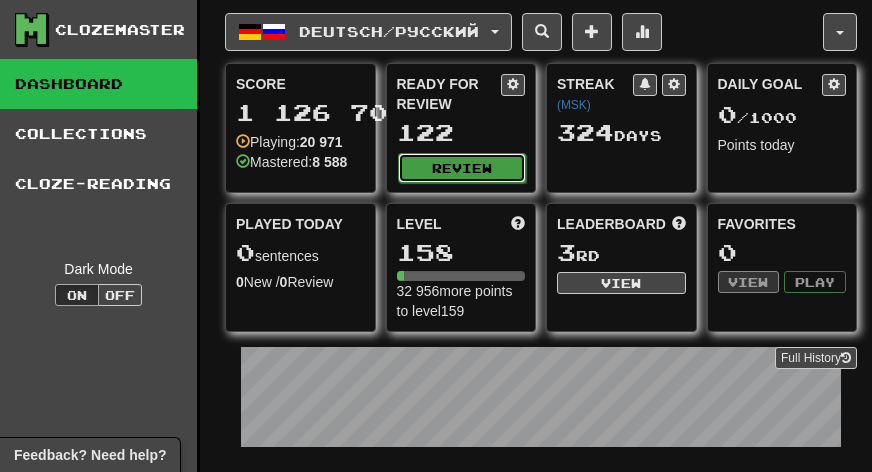 click on "Review" at bounding box center [462, 168] 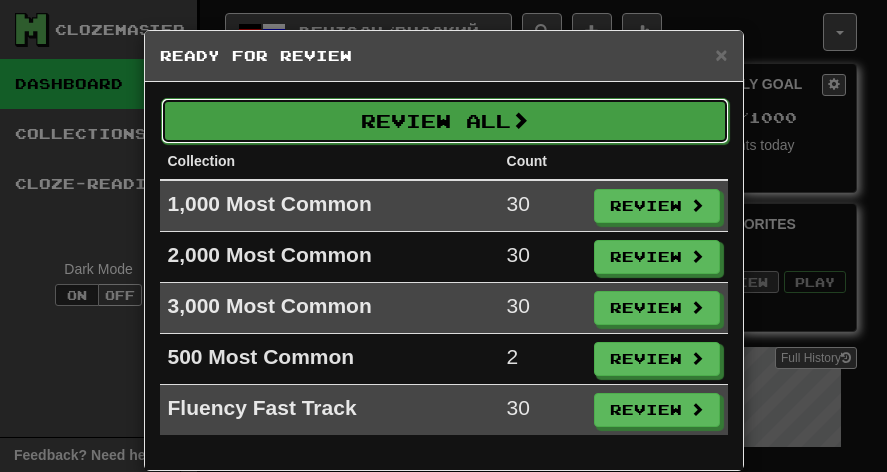 click on "Review All" at bounding box center (445, 121) 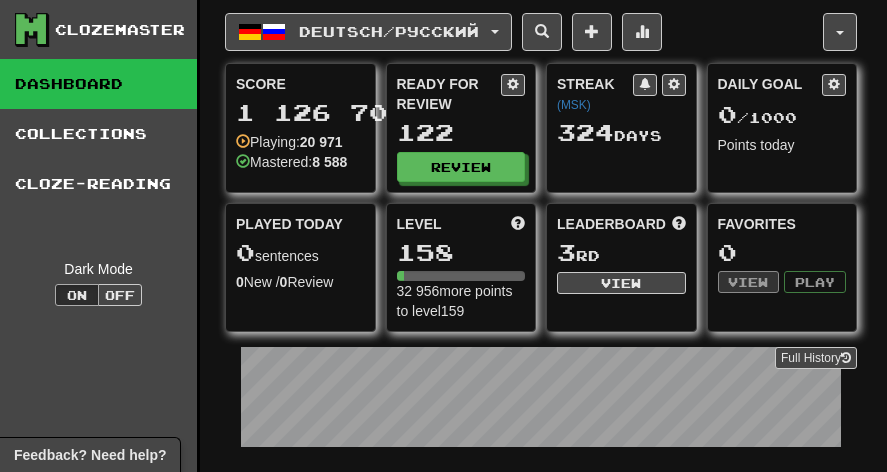select on "***" 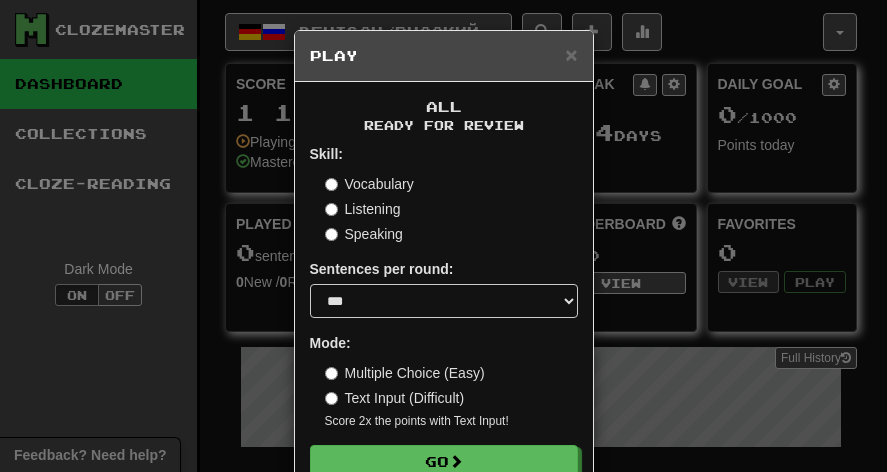scroll, scrollTop: 53, scrollLeft: 0, axis: vertical 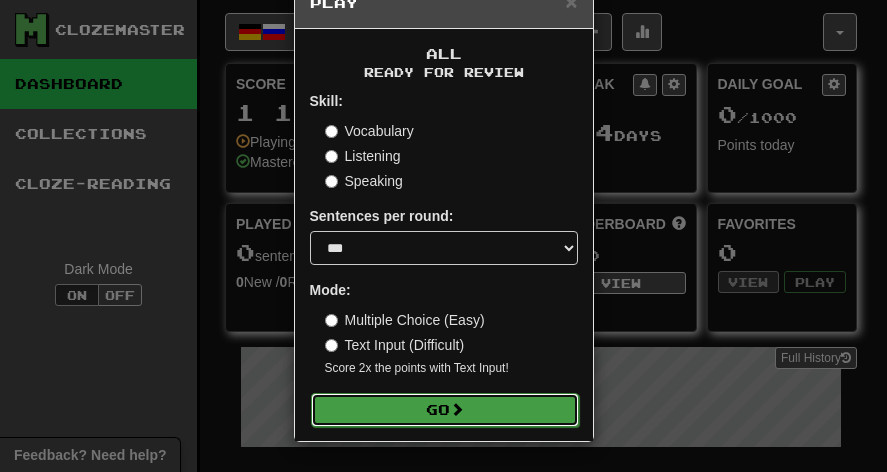 click on "Go" at bounding box center (445, 410) 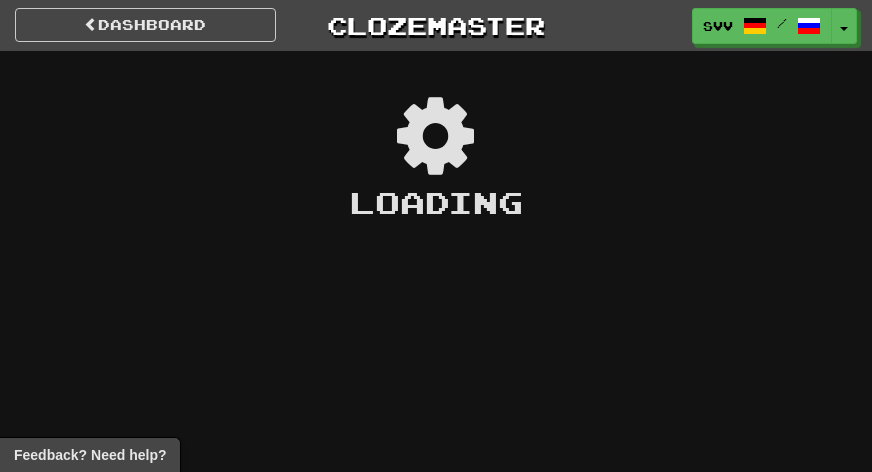 scroll, scrollTop: 0, scrollLeft: 0, axis: both 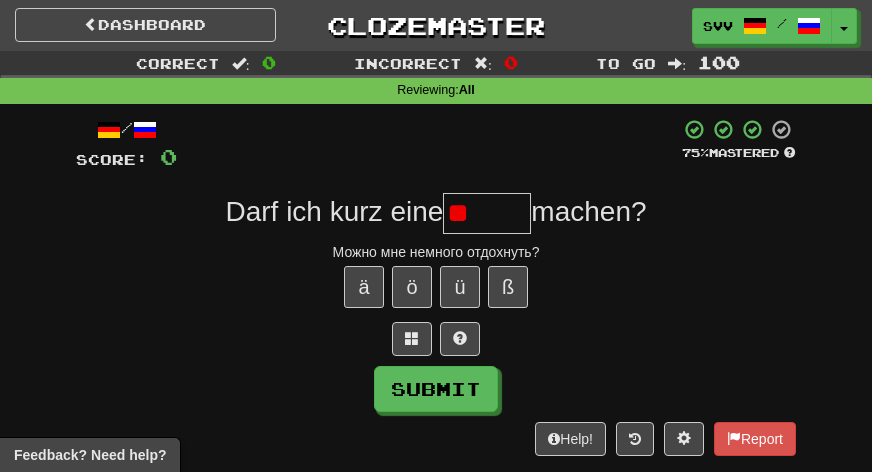 type on "*" 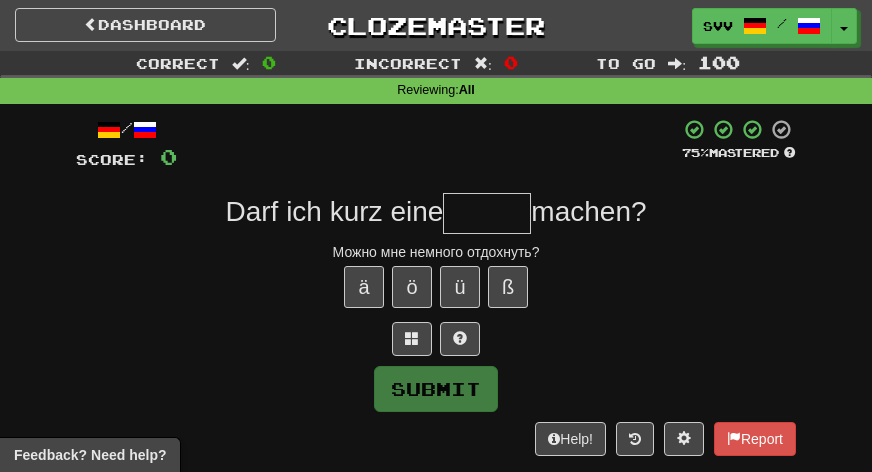 type on "*" 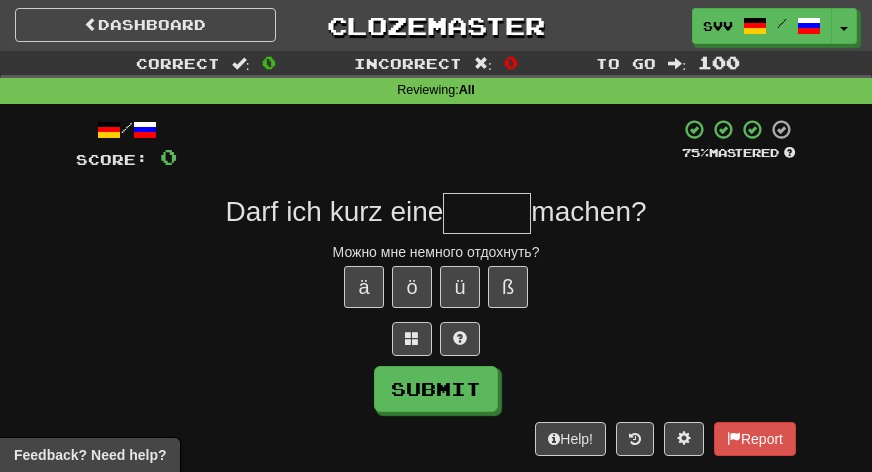 type on "*" 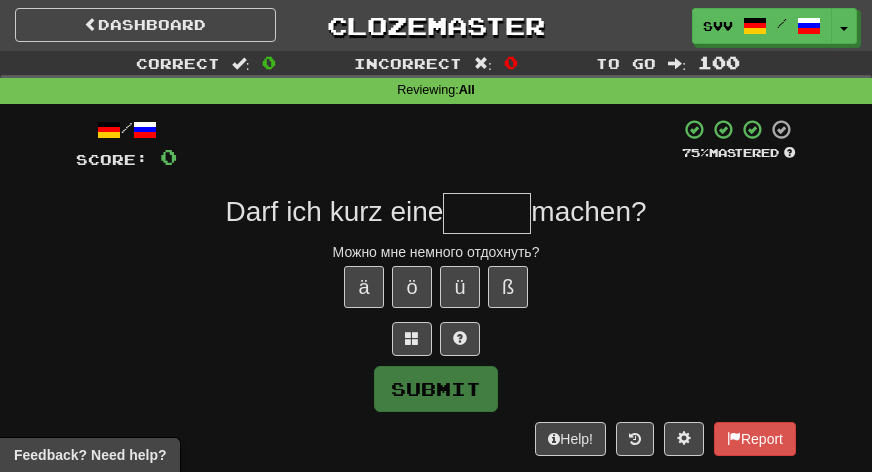 type on "*" 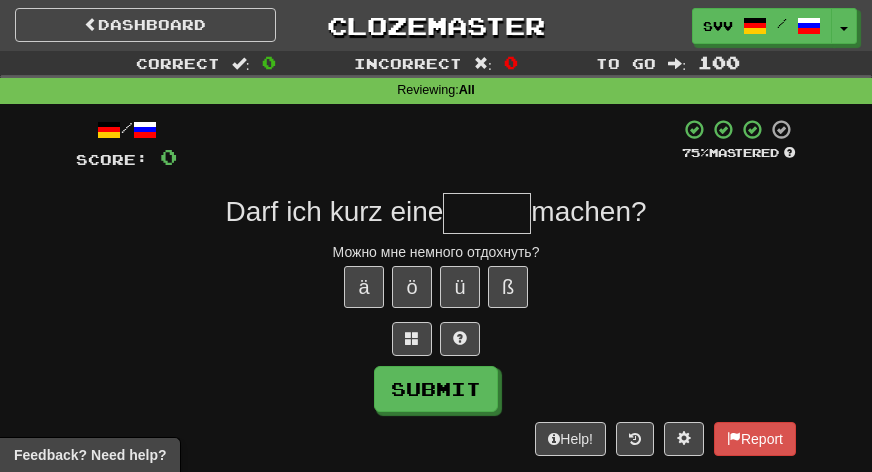 type on "*" 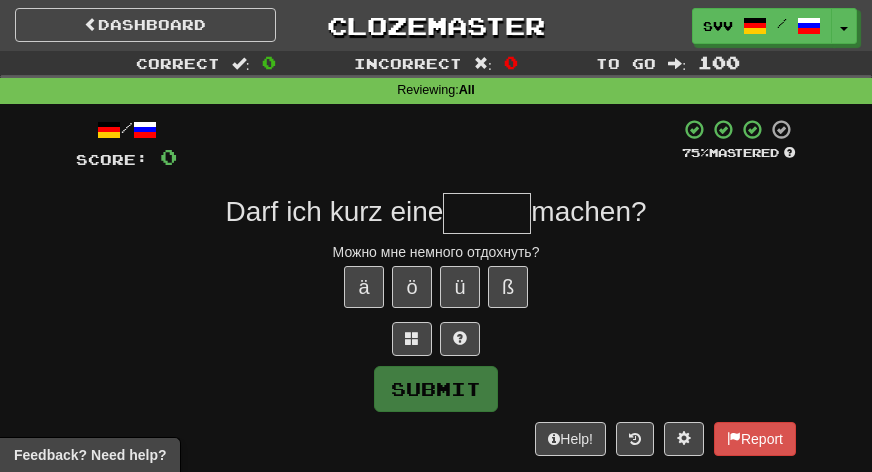 type on "*" 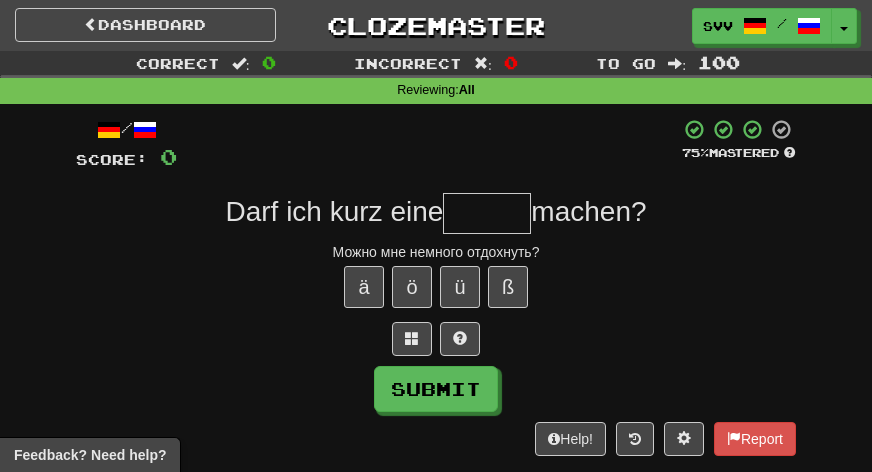 type on "*" 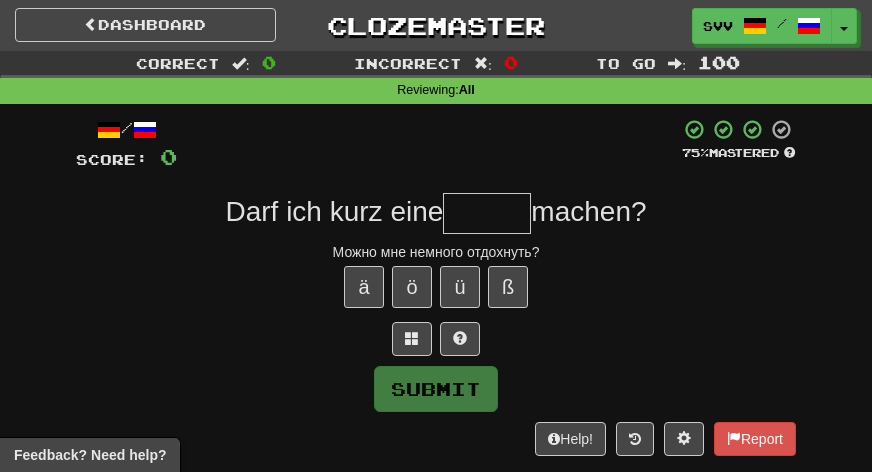 type on "*" 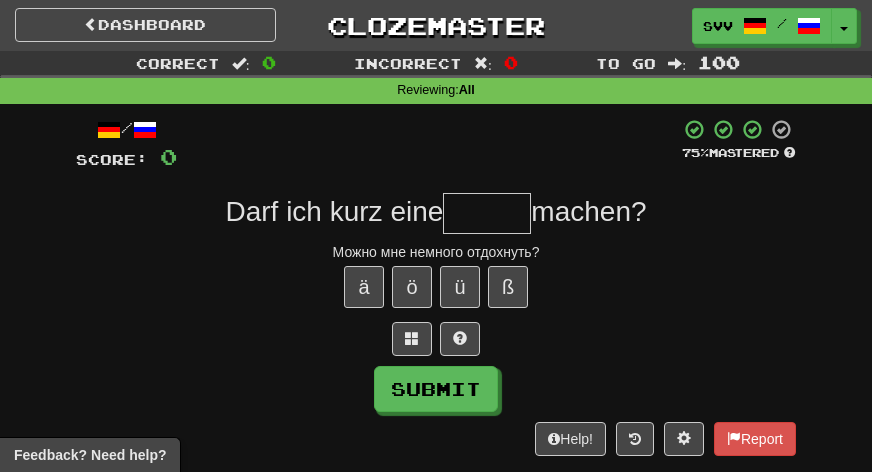 type on "*" 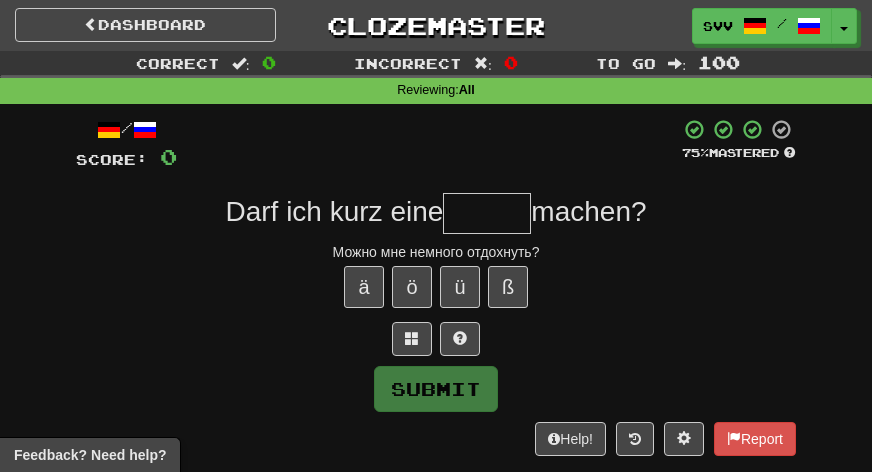 type on "*" 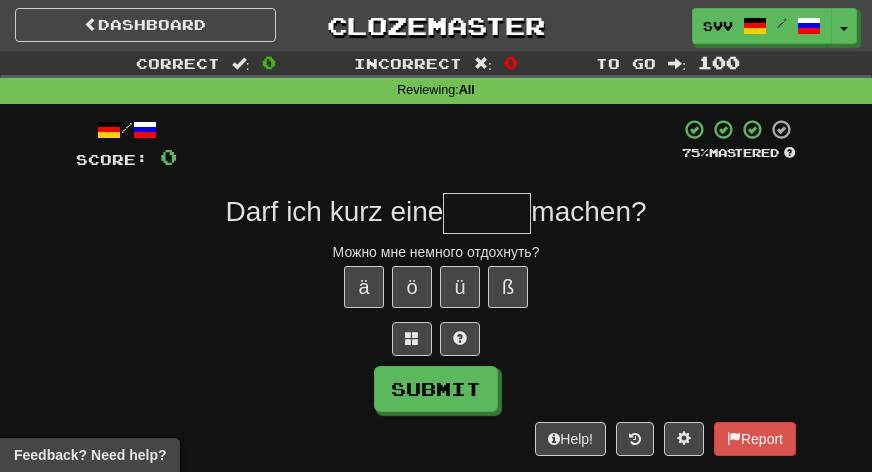 type on "*" 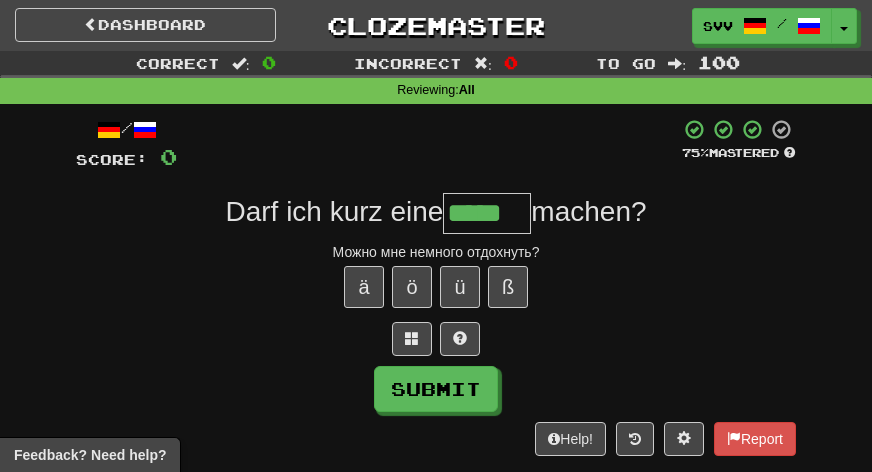 type on "*****" 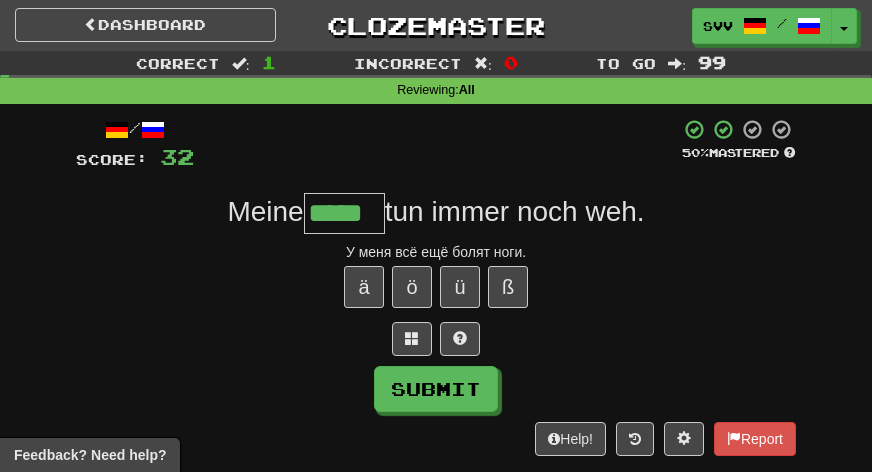 type on "*****" 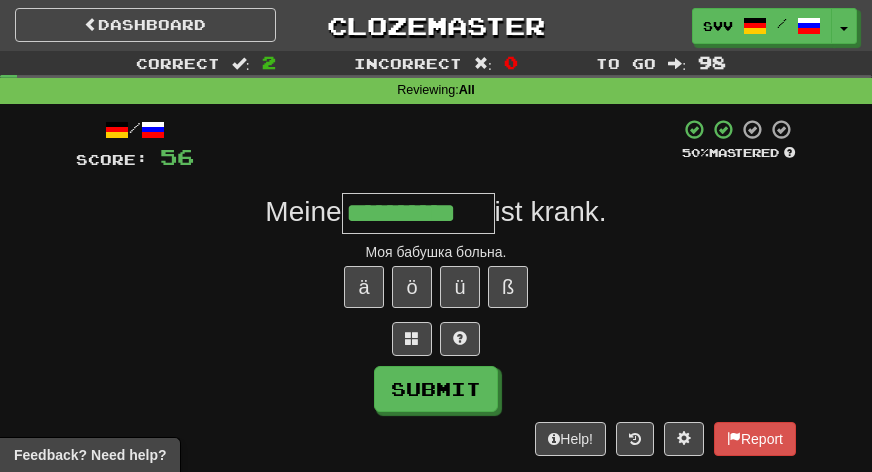 type on "**********" 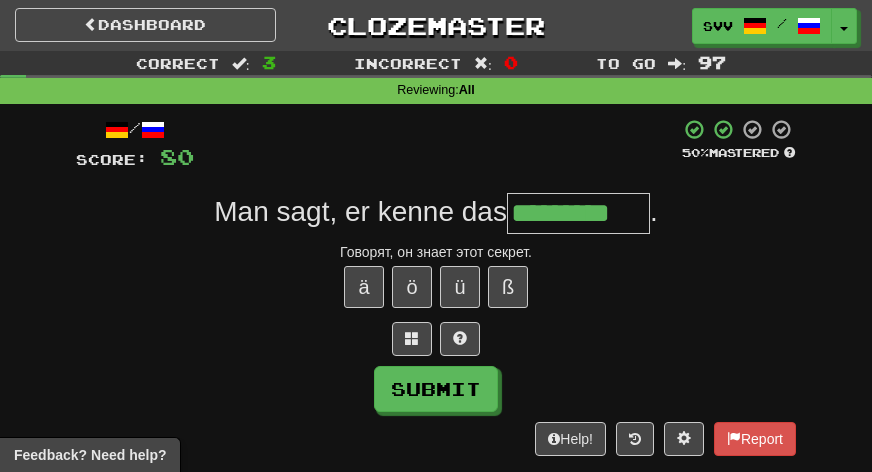type on "*********" 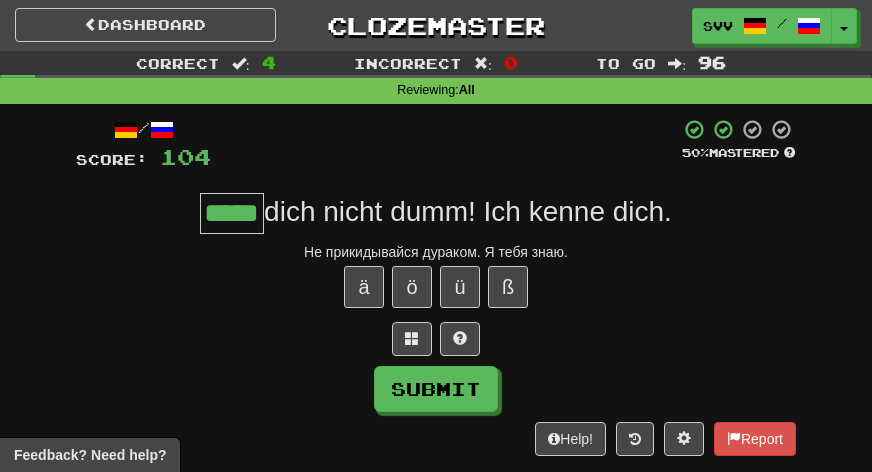 type on "*****" 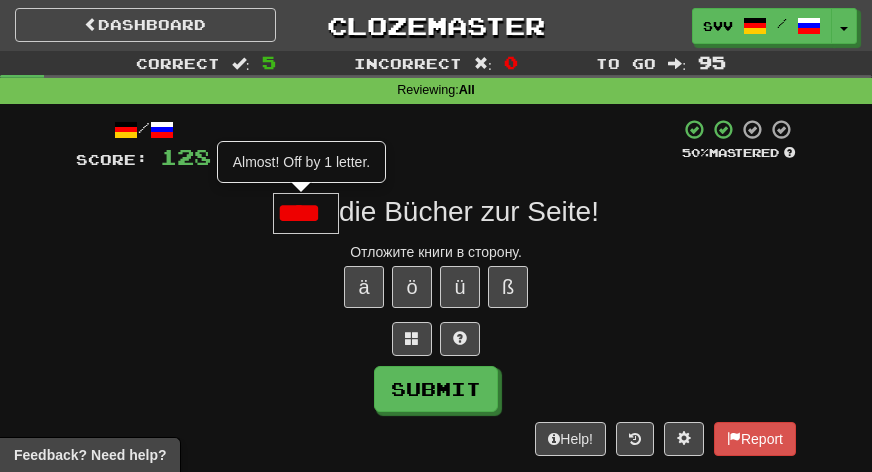 type on "****" 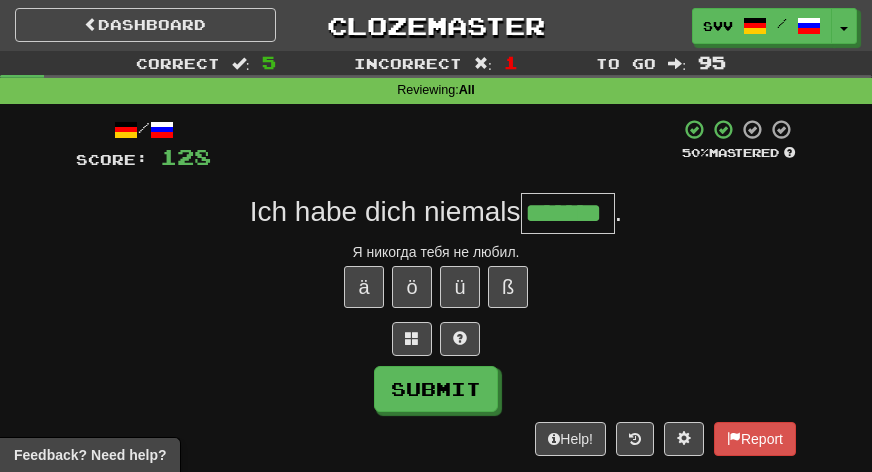 type on "*******" 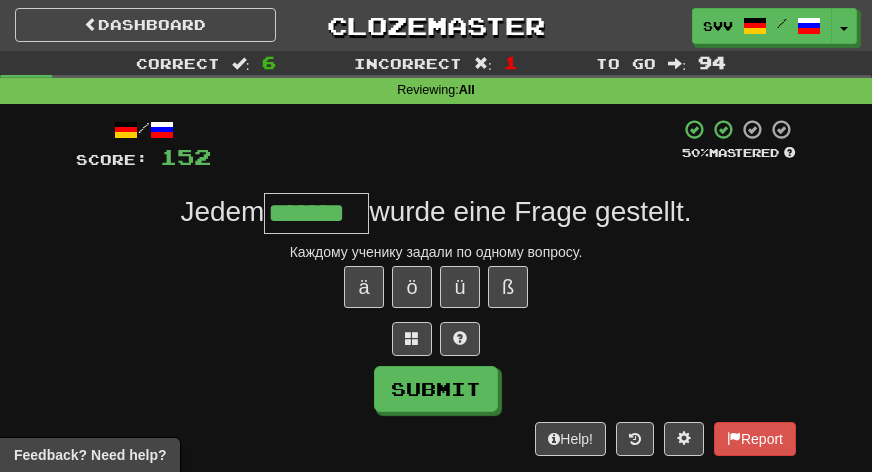 type on "*******" 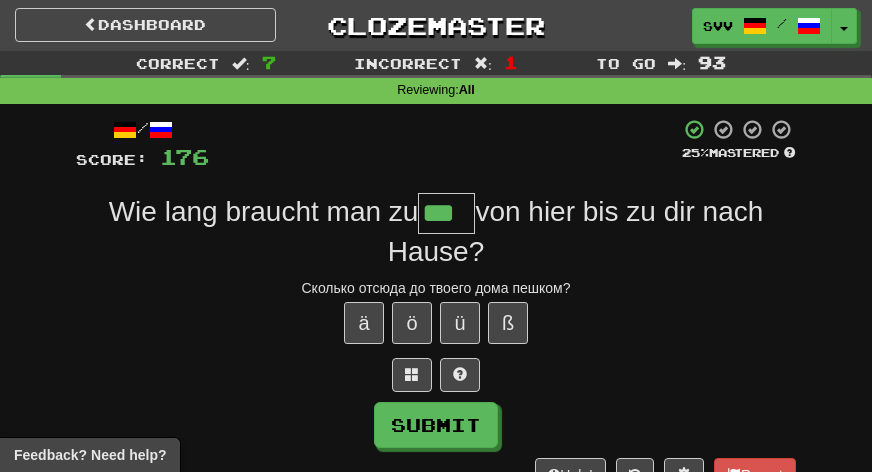 type on "***" 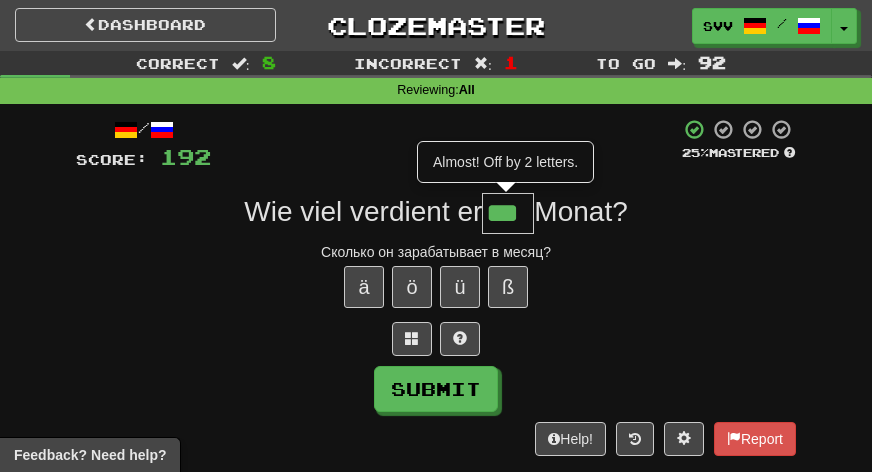 type on "***" 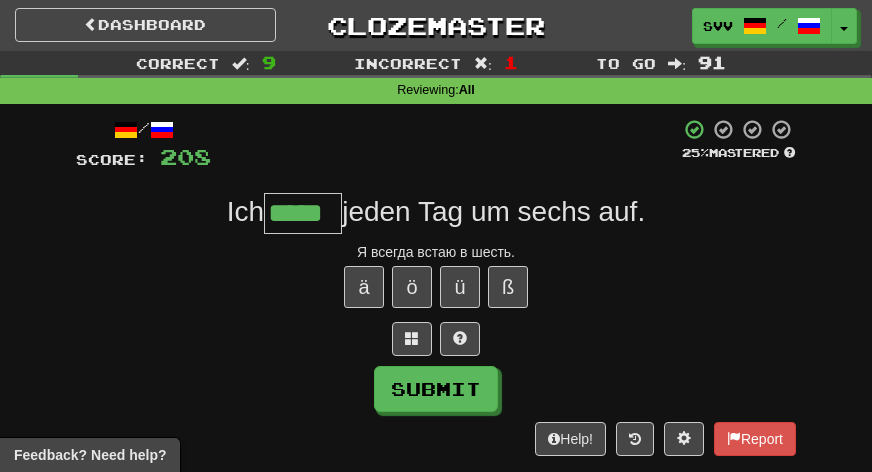 type on "*****" 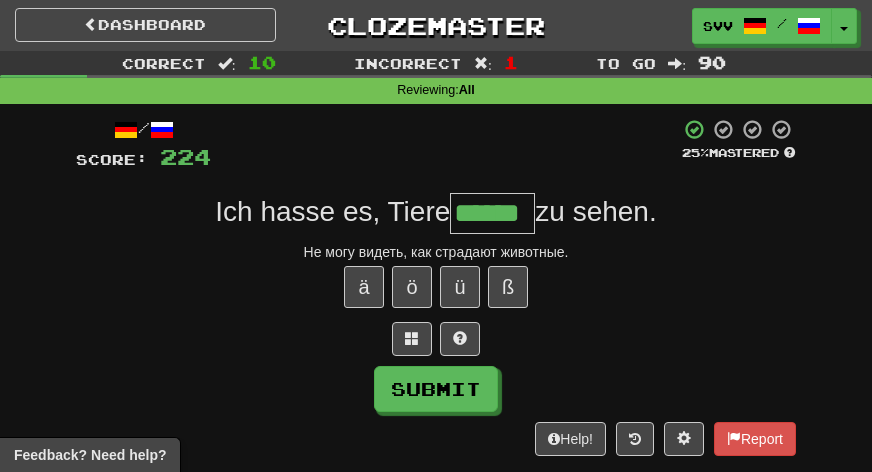 type on "******" 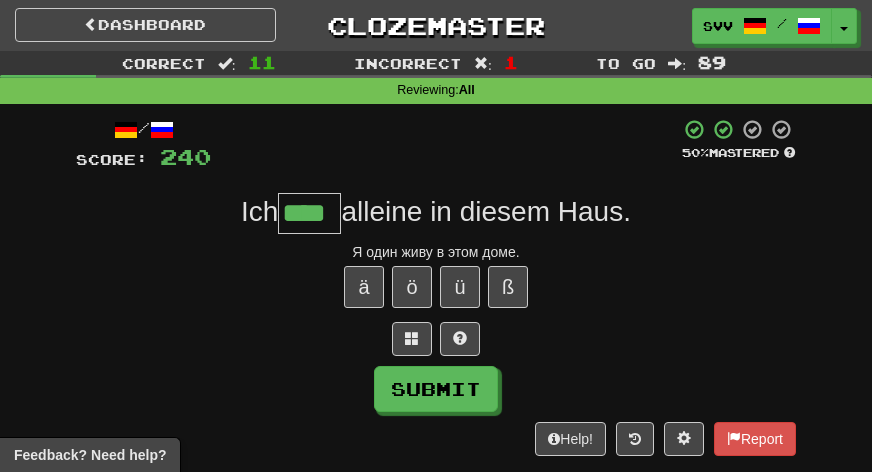 type on "****" 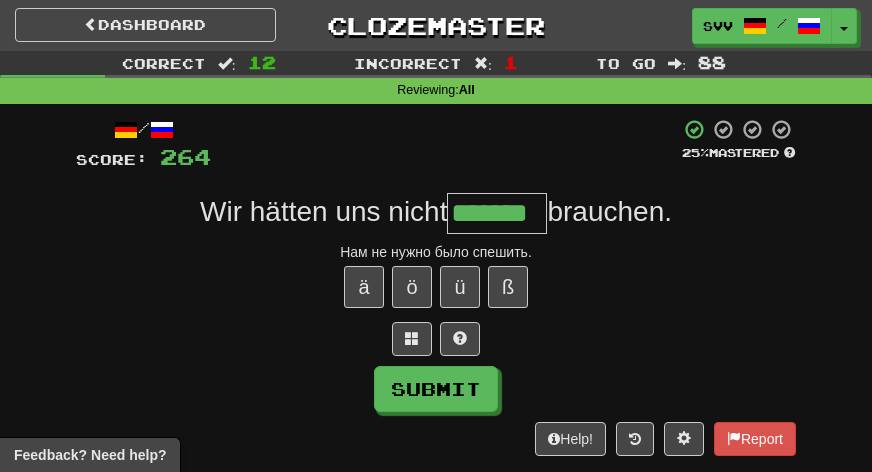 type on "*******" 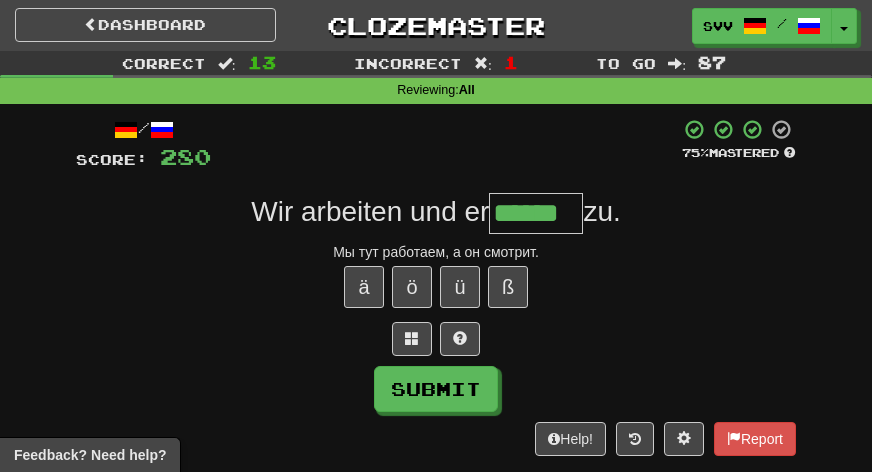 type on "******" 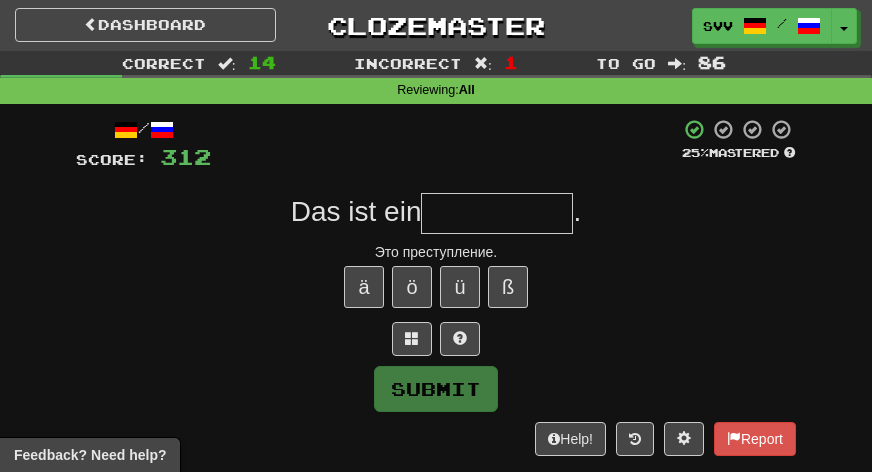 click at bounding box center [497, 213] 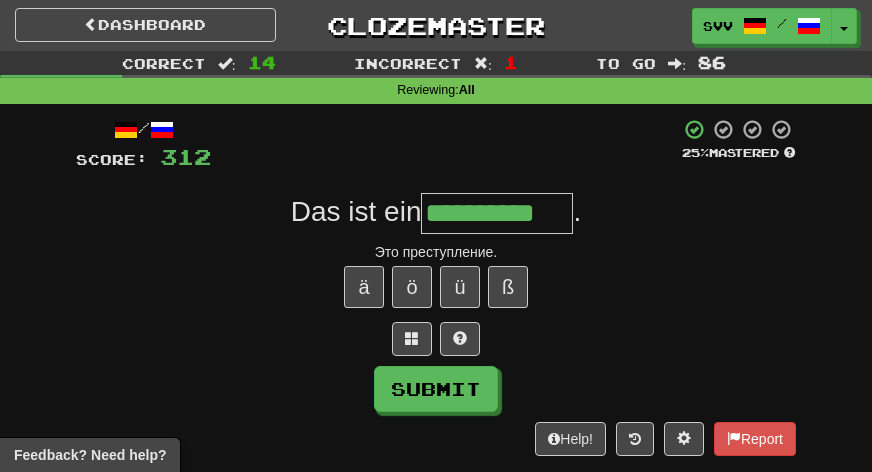 type on "**********" 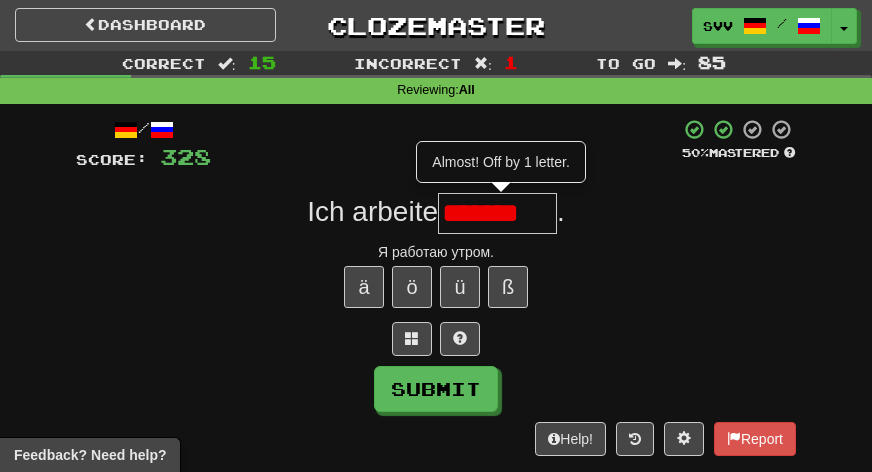 scroll, scrollTop: 0, scrollLeft: 0, axis: both 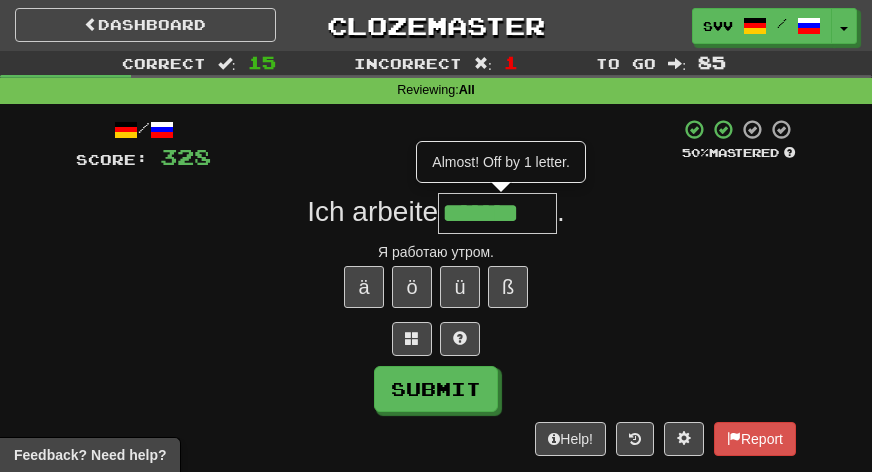 type on "*******" 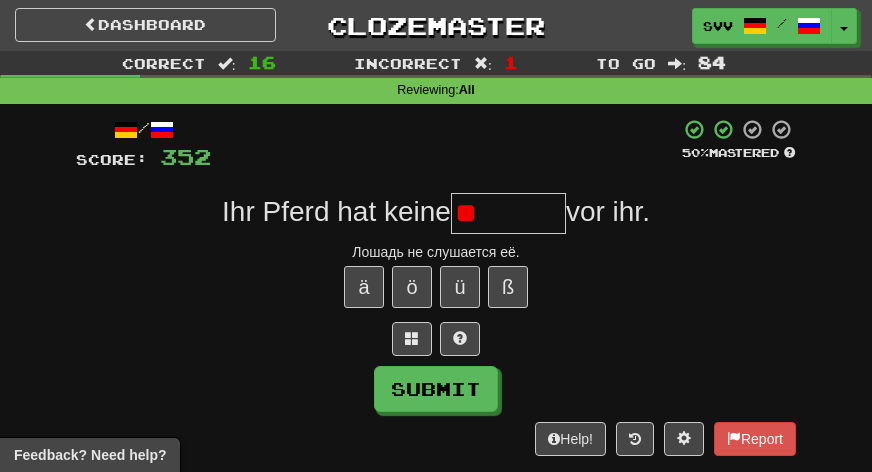 type on "*" 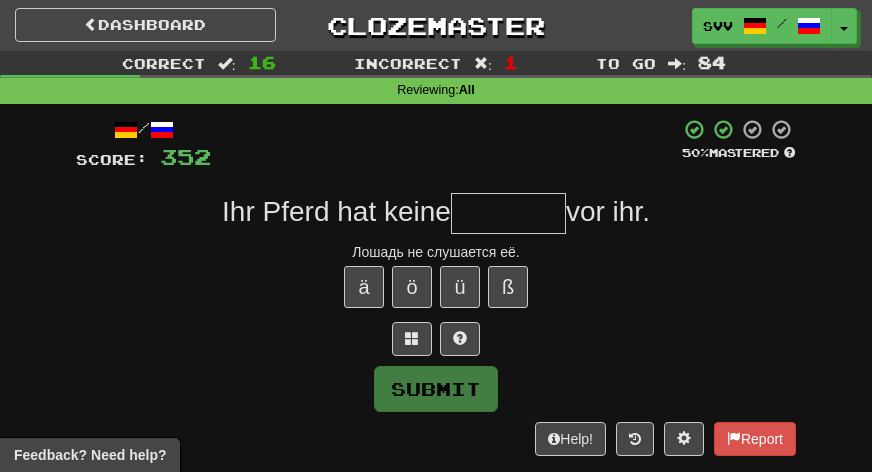 type on "*" 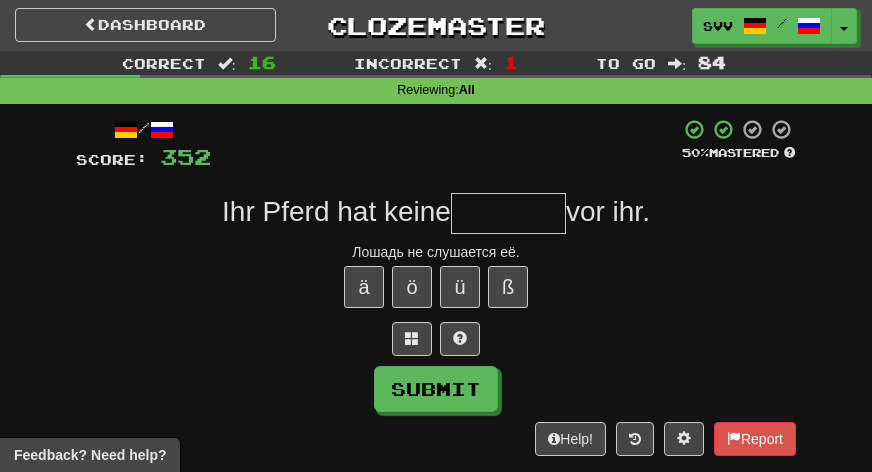 type on "*" 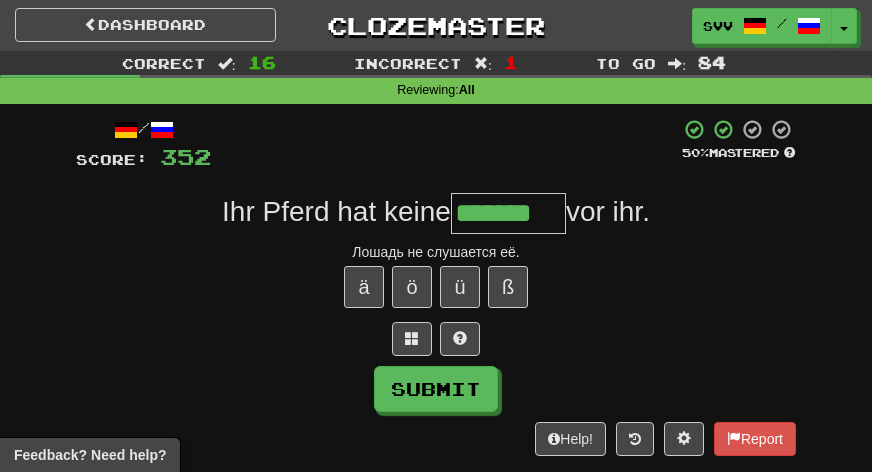 type on "*******" 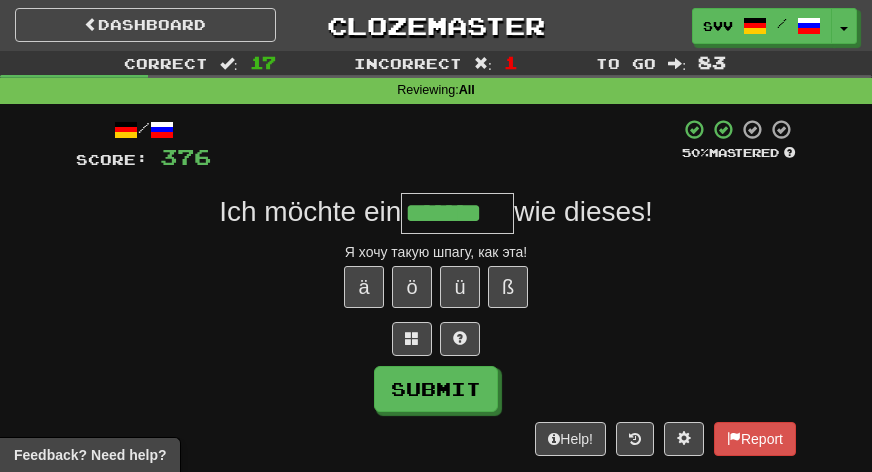 type on "*******" 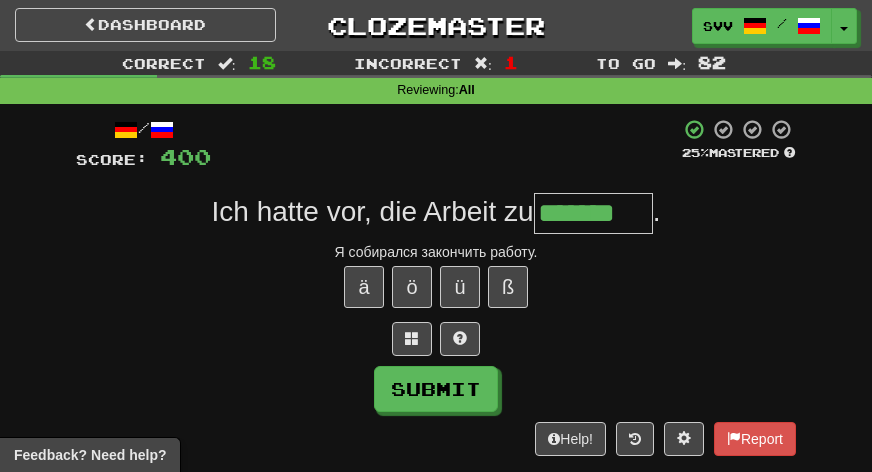 type on "*******" 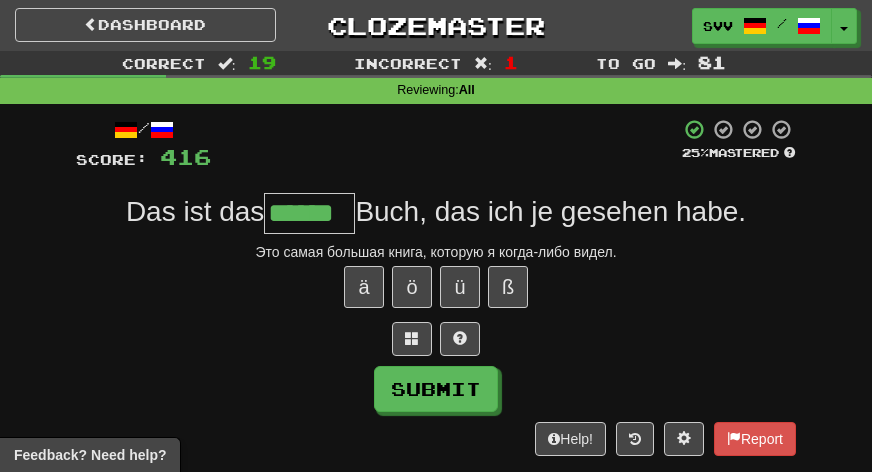 type on "******" 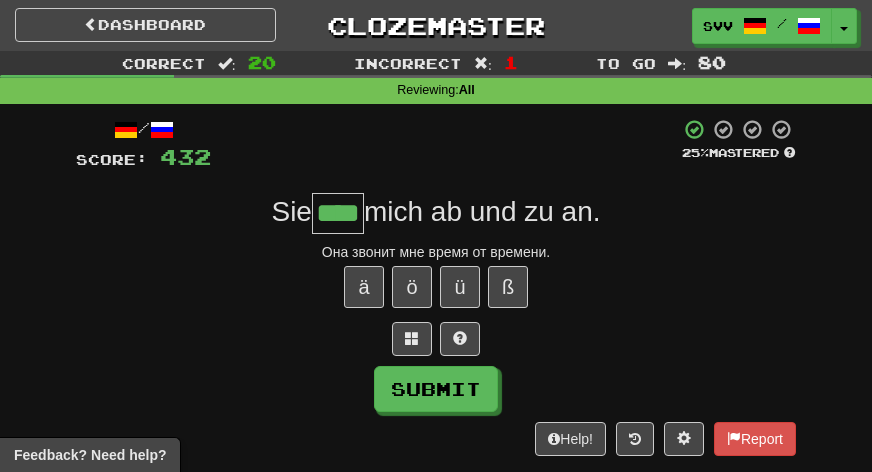 type on "****" 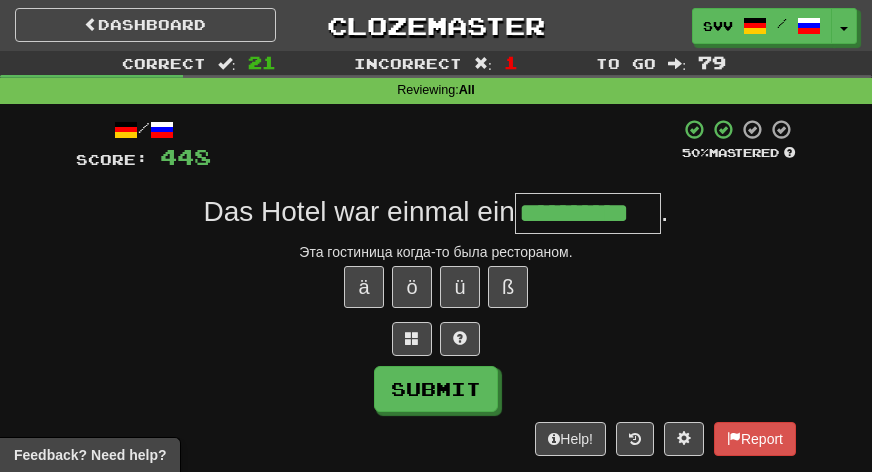 type on "**********" 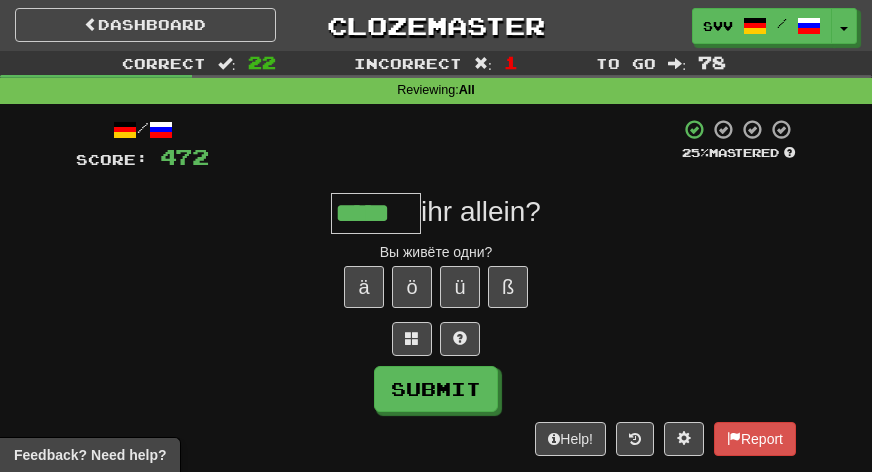 type on "*****" 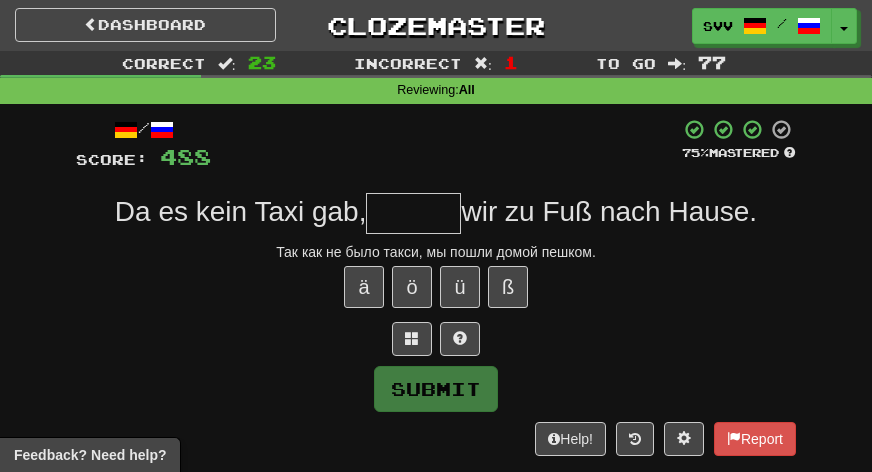 type on "*" 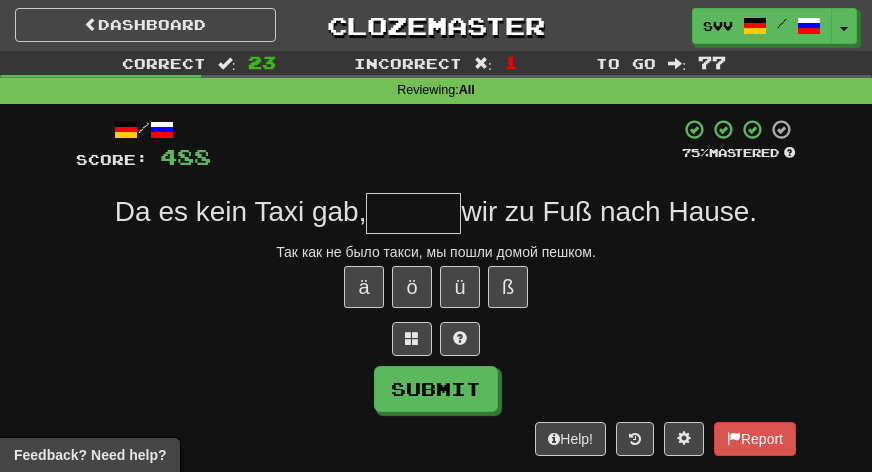 type on "*" 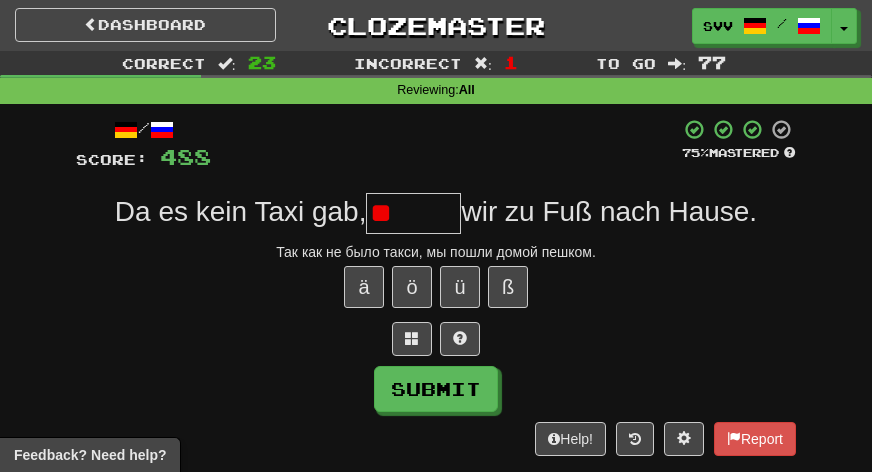type on "*" 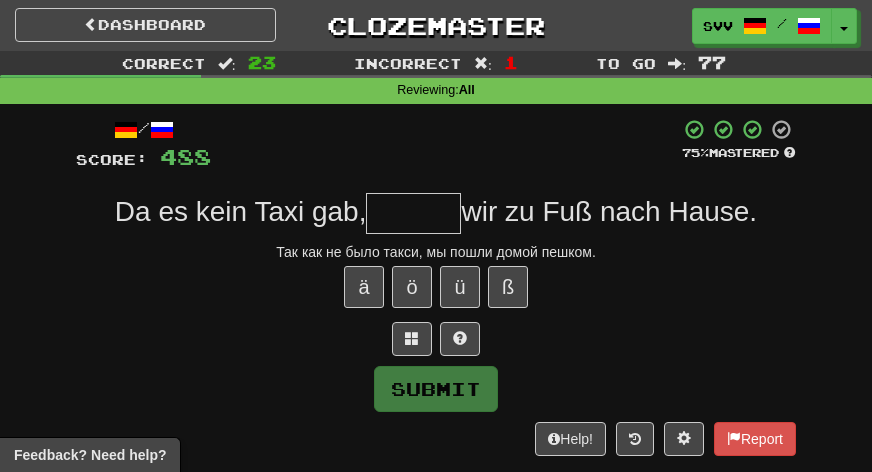 type on "*" 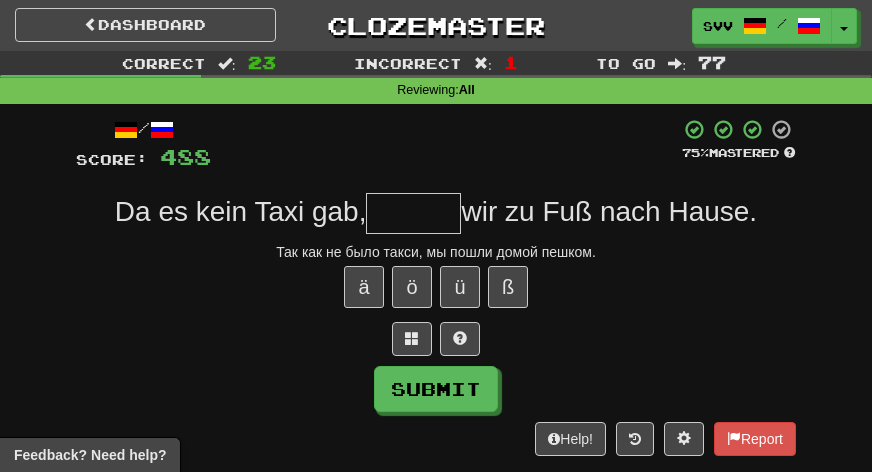 type on "*" 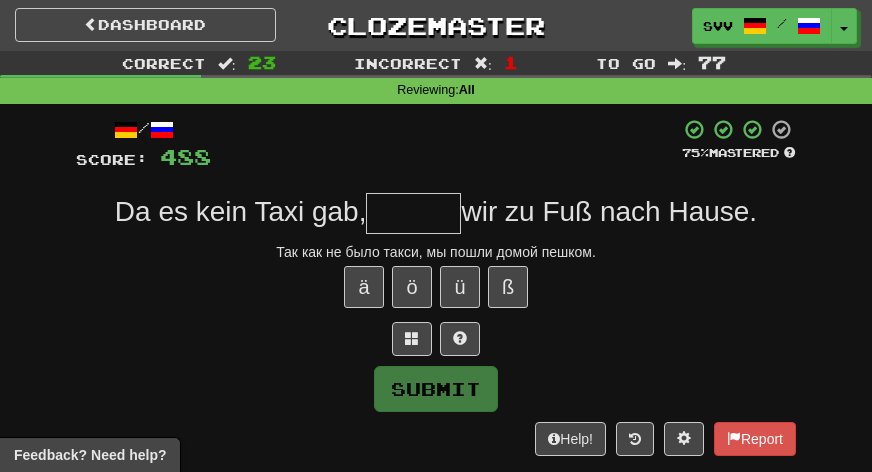 type on "*" 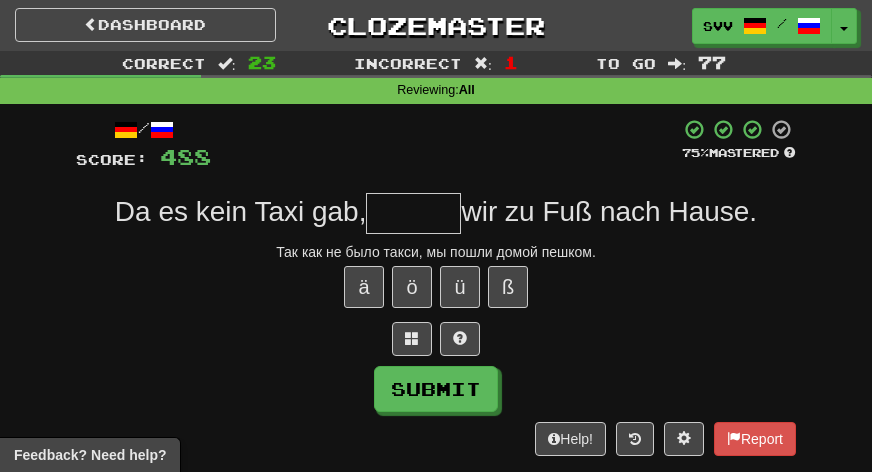 type on "*" 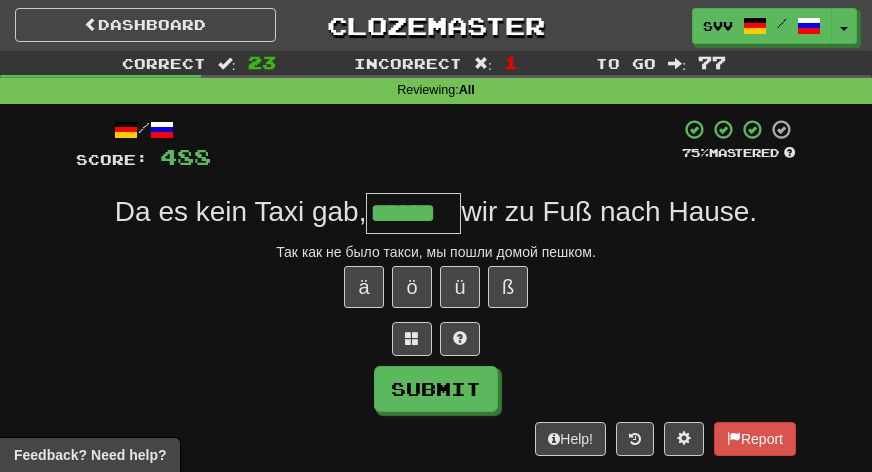 type on "******" 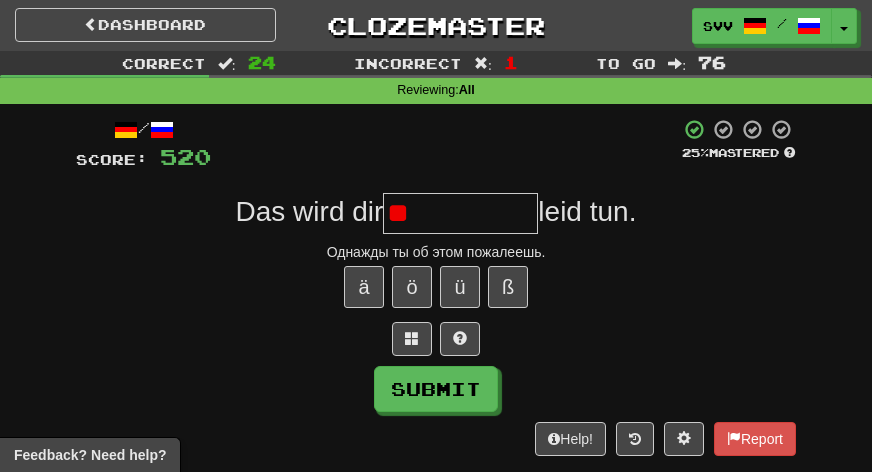 type on "*" 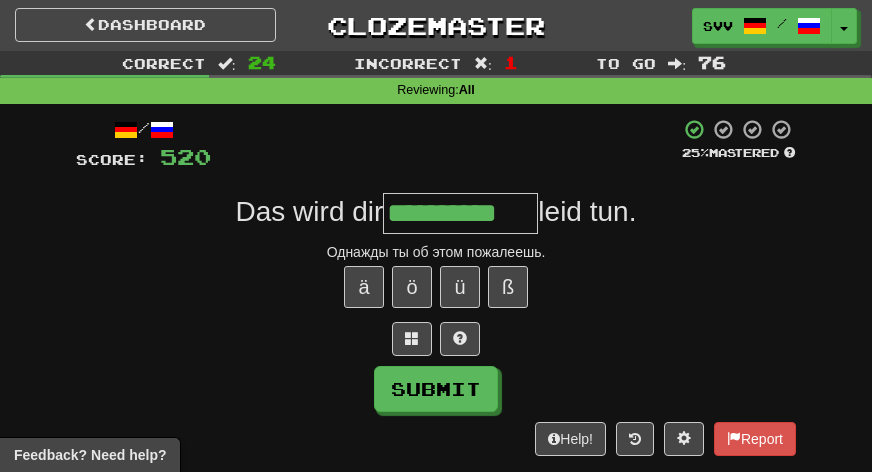 type on "**********" 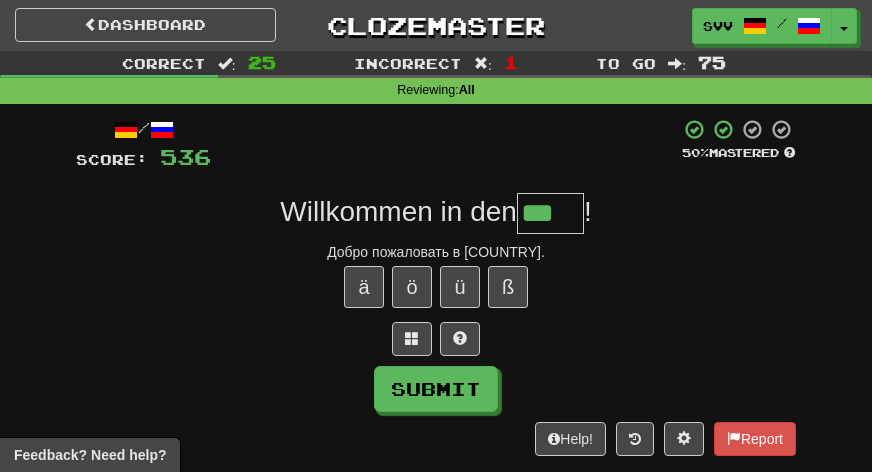 type on "***" 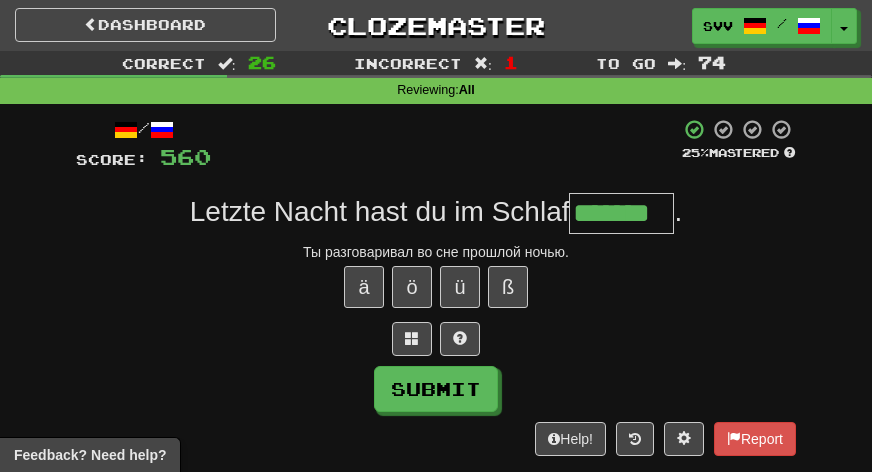 type on "*******" 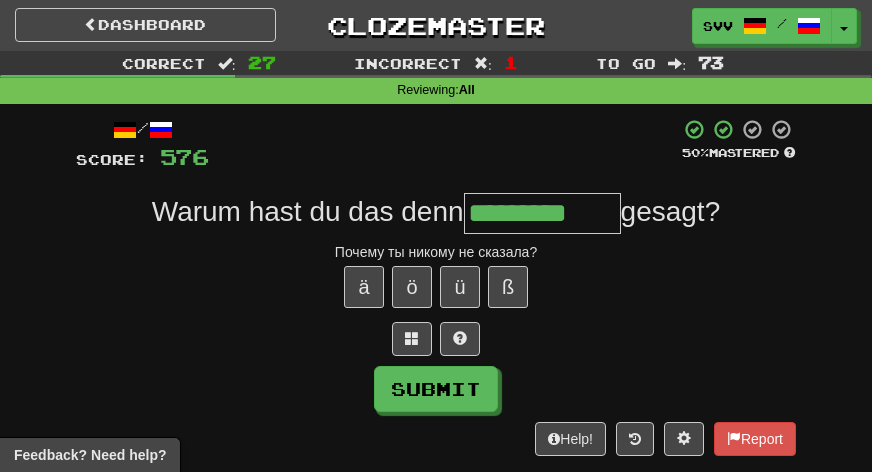 type on "*********" 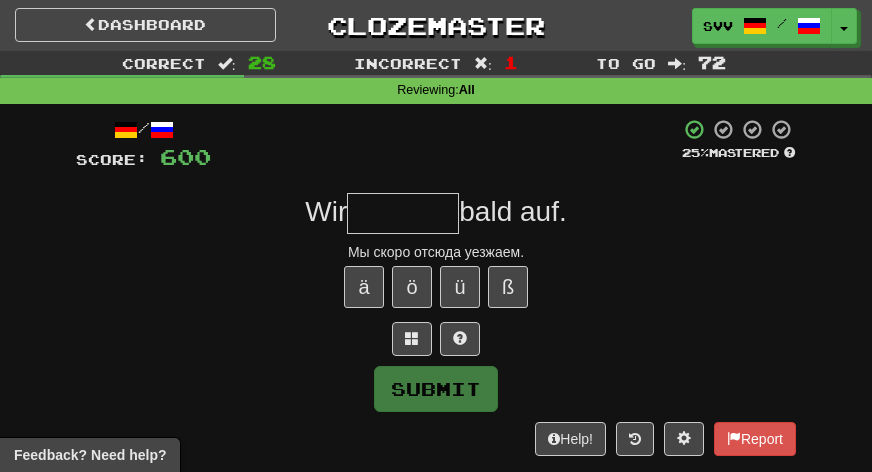 type on "*" 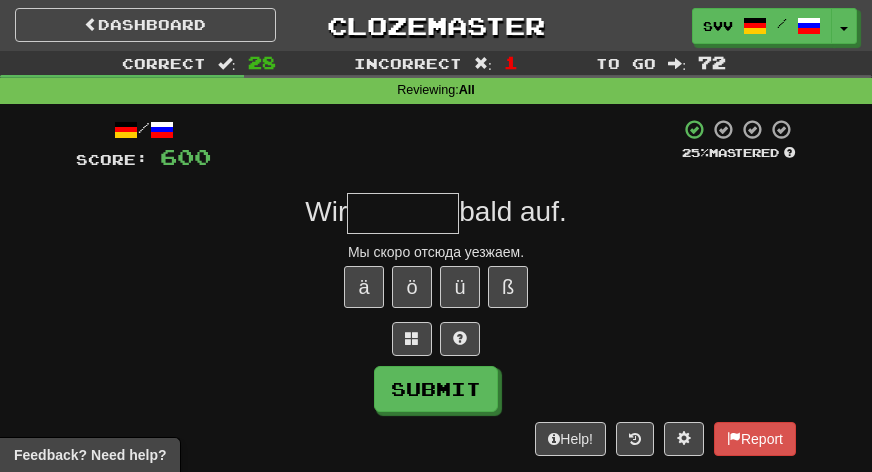 type on "*" 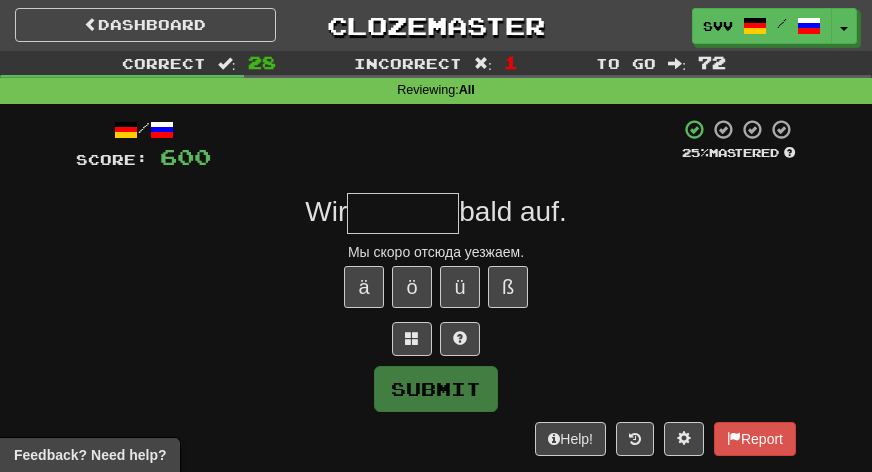 type on "*" 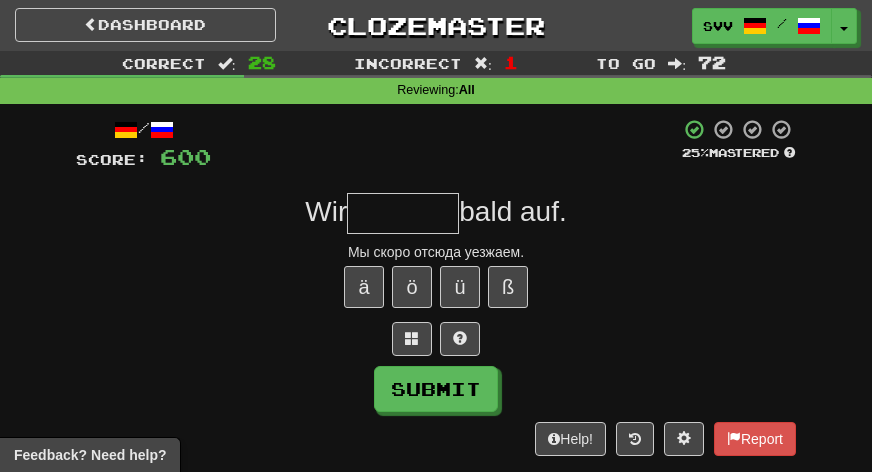 type on "*" 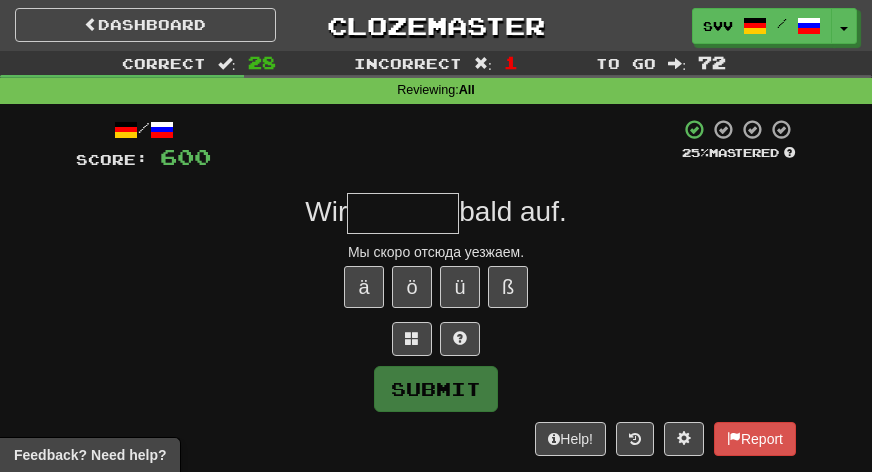 type on "*" 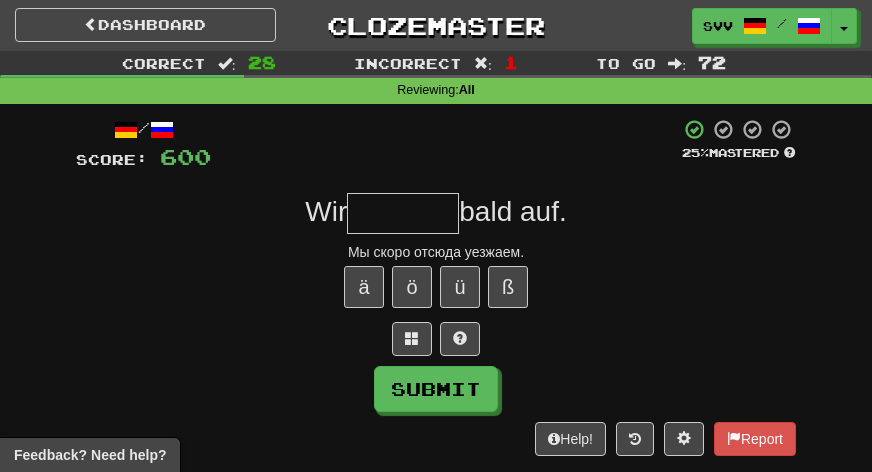 type on "*" 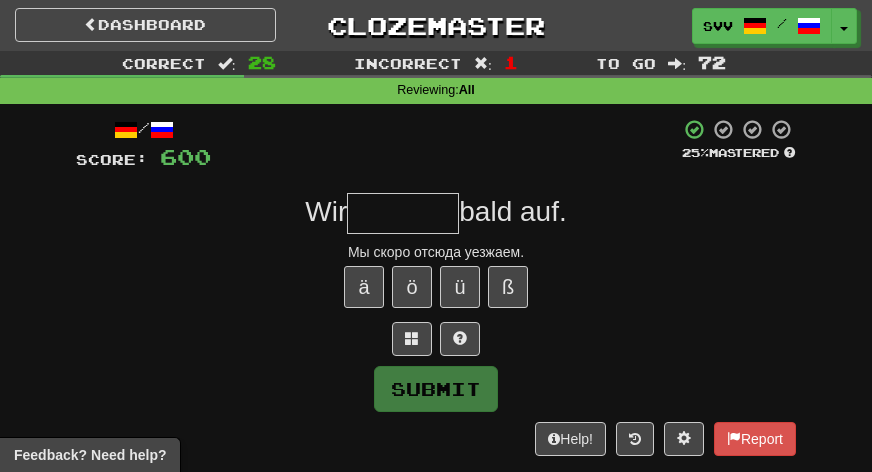 type on "*" 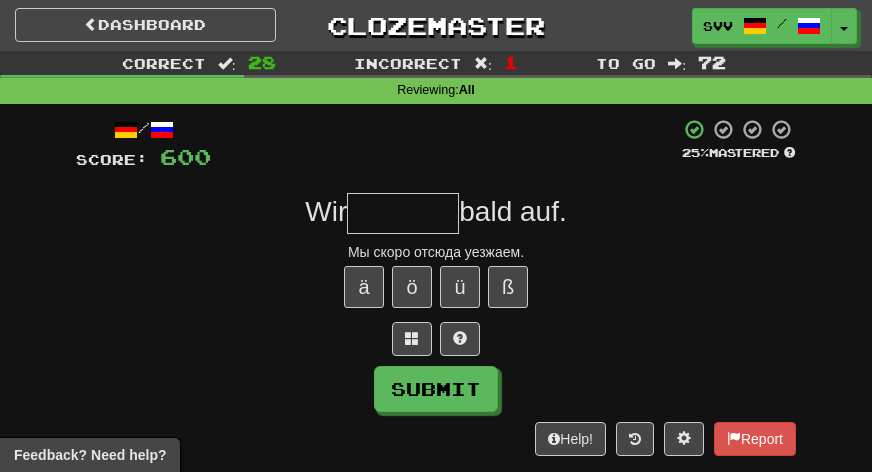 type on "*" 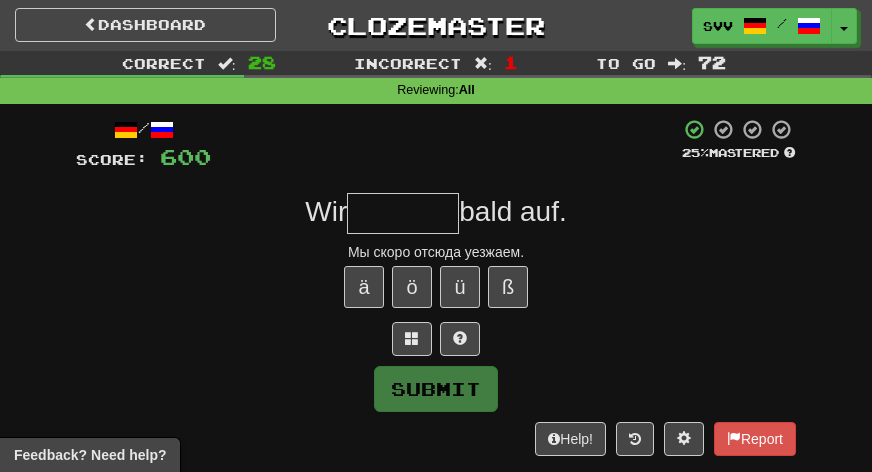 type on "*" 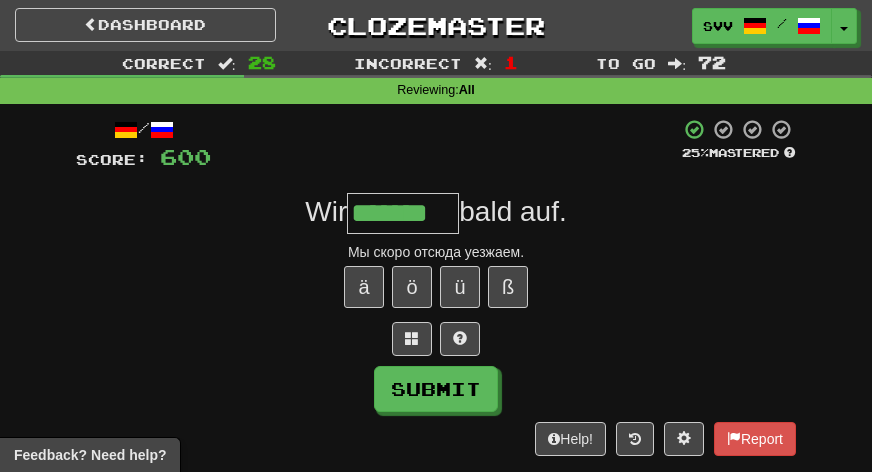 type on "*******" 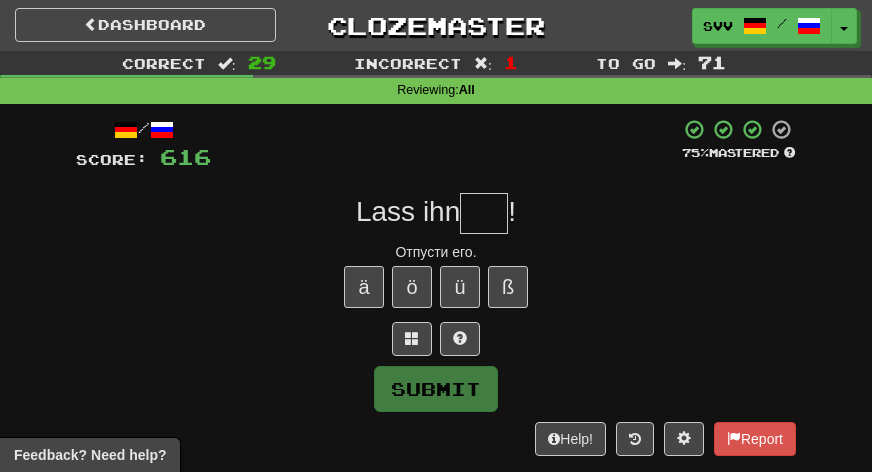 type on "*" 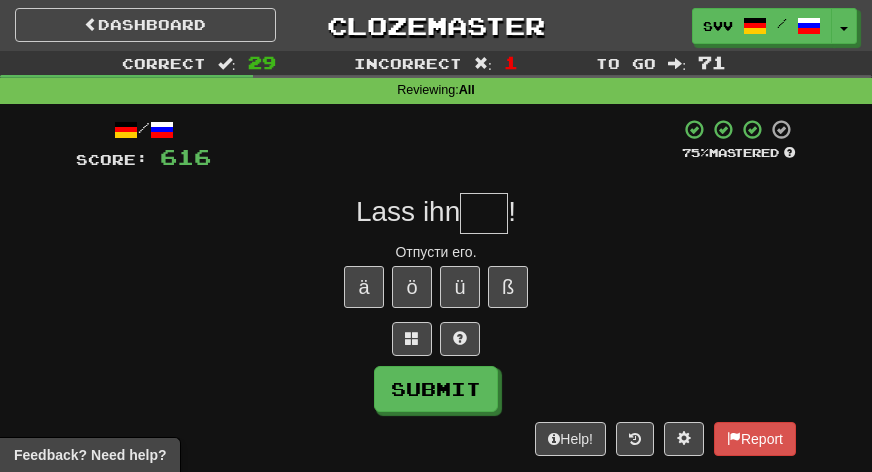 type on "*" 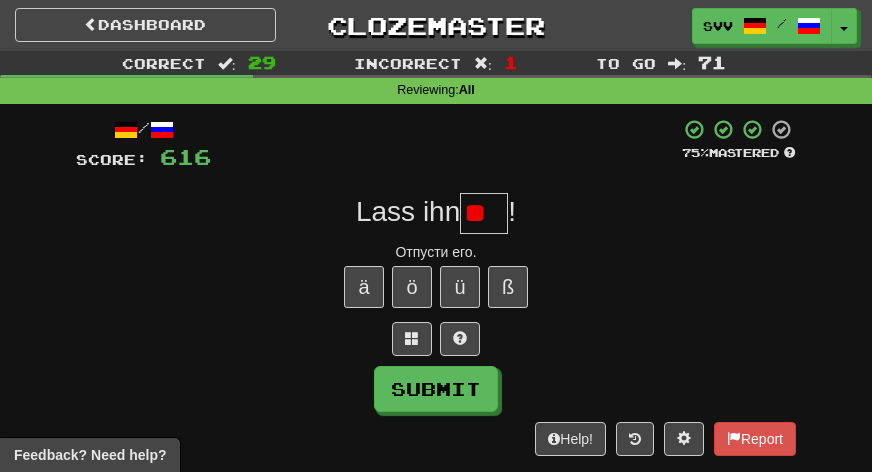 type on "*" 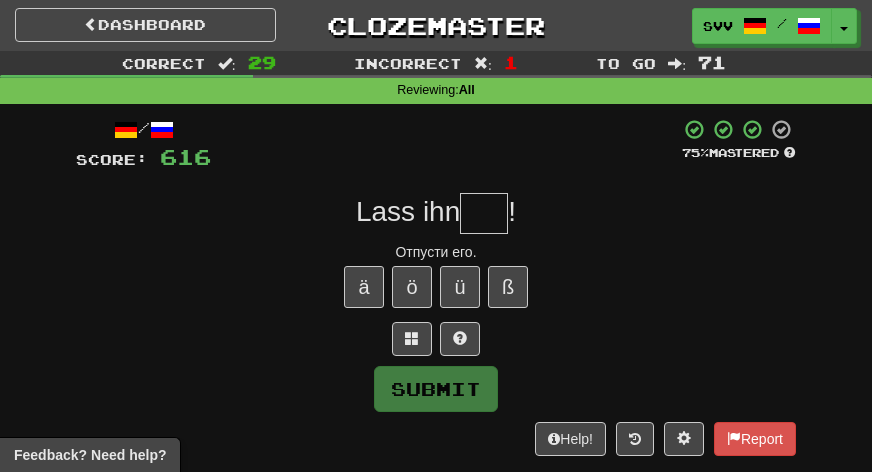 type on "*" 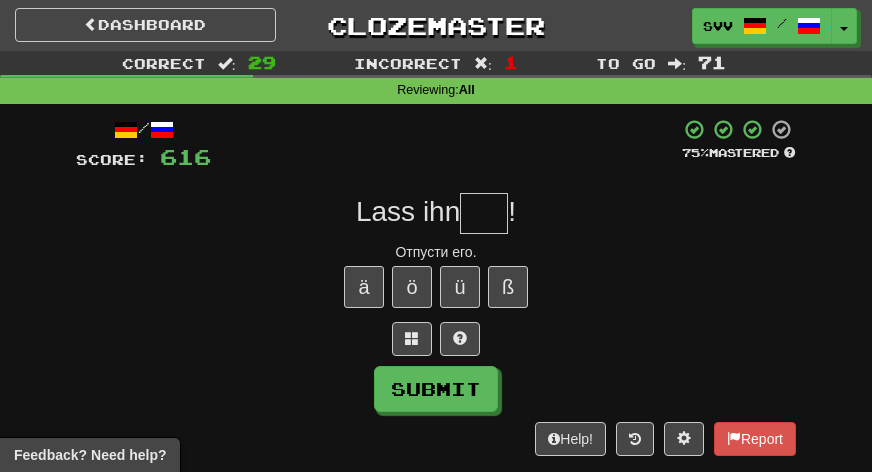 type on "*" 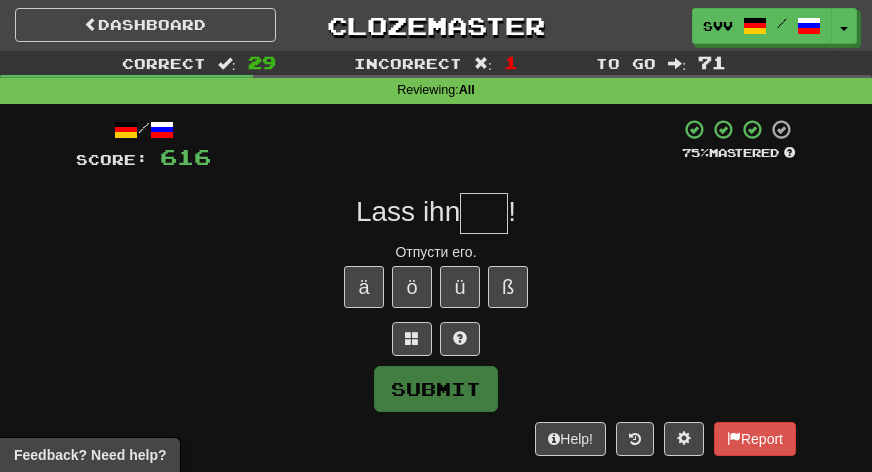 type on "*" 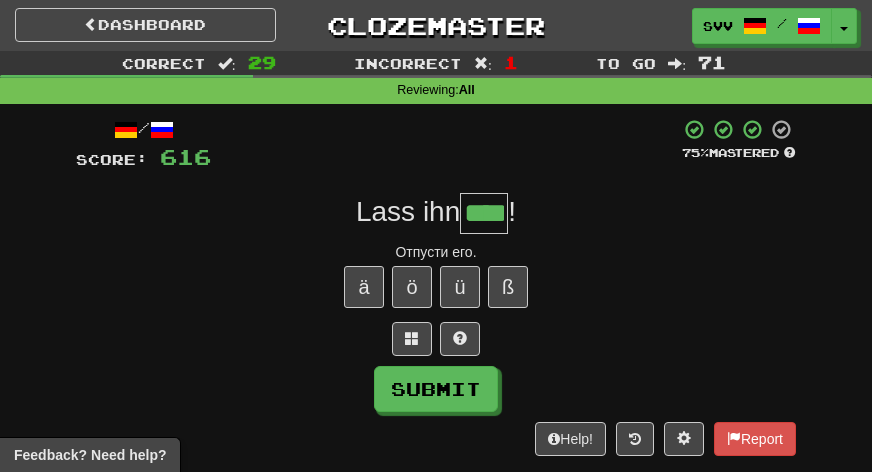 type on "****" 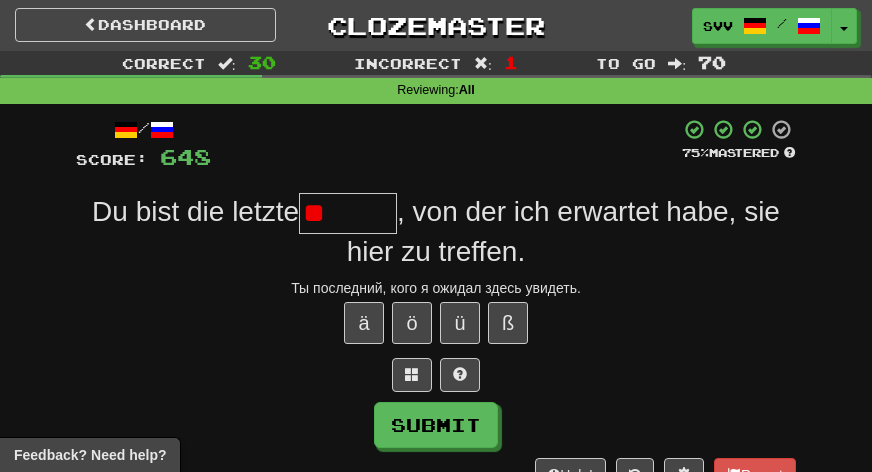 type on "*" 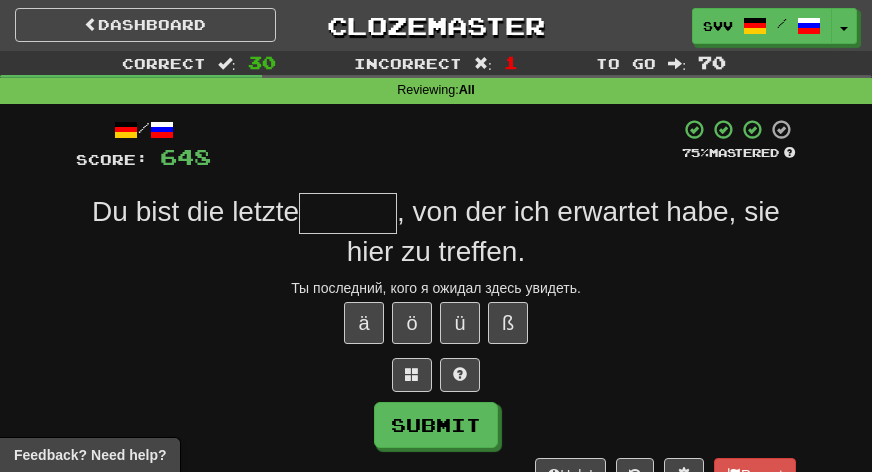 type on "*" 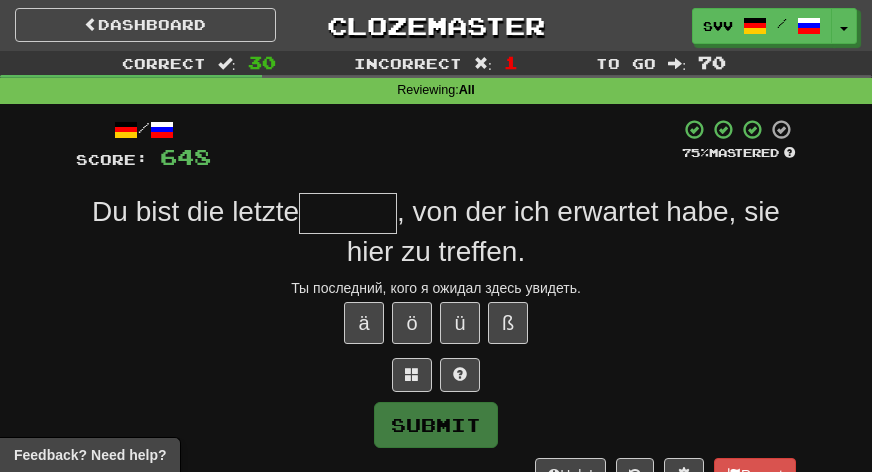 type on "*" 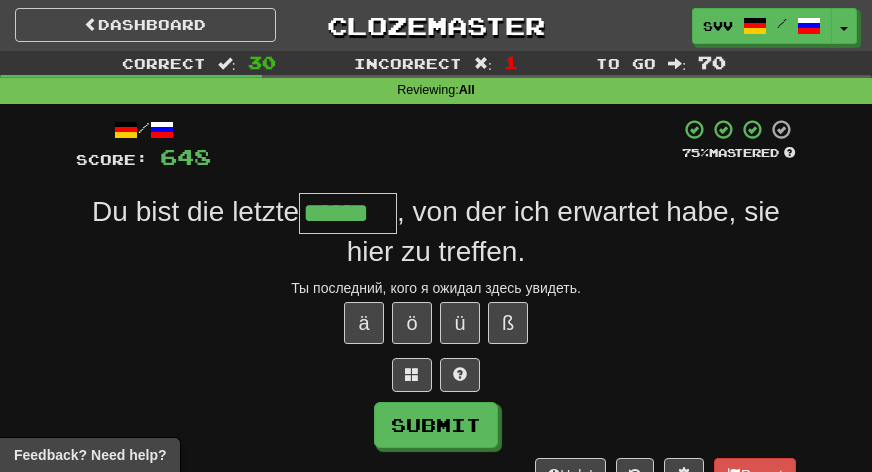 type on "******" 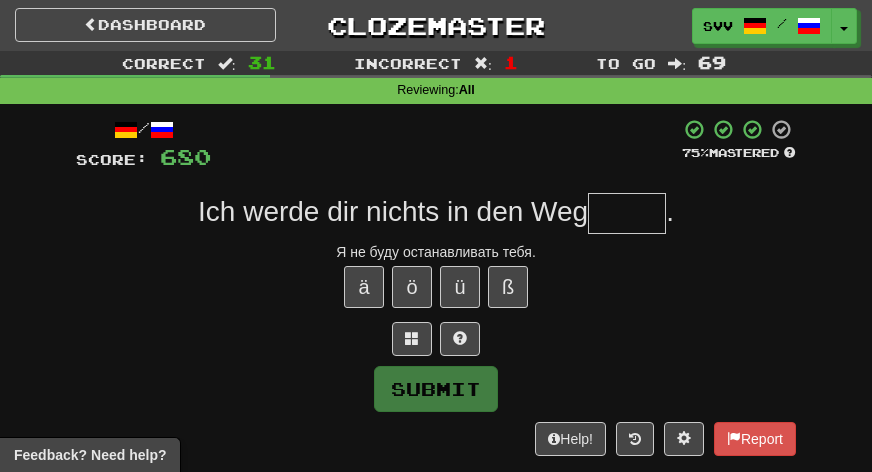 type on "*" 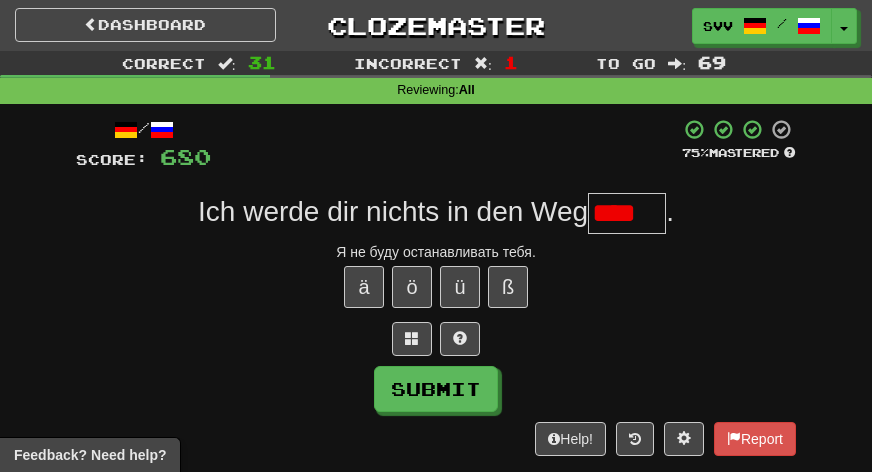 scroll, scrollTop: 0, scrollLeft: 0, axis: both 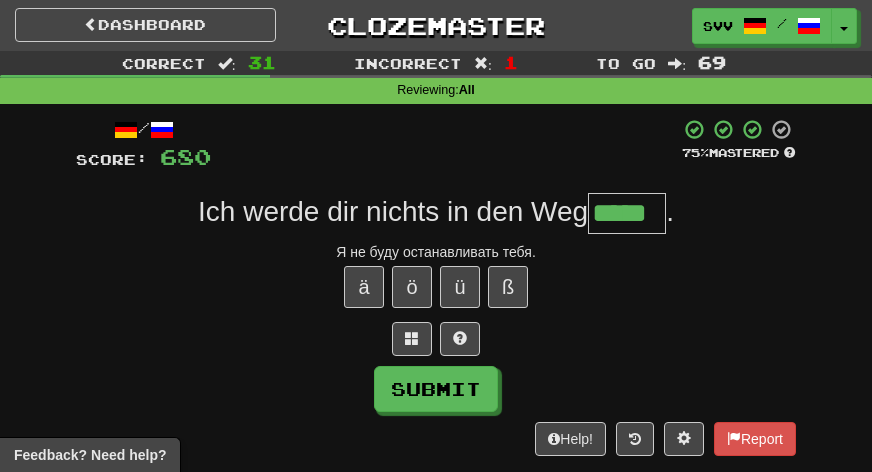 type on "*****" 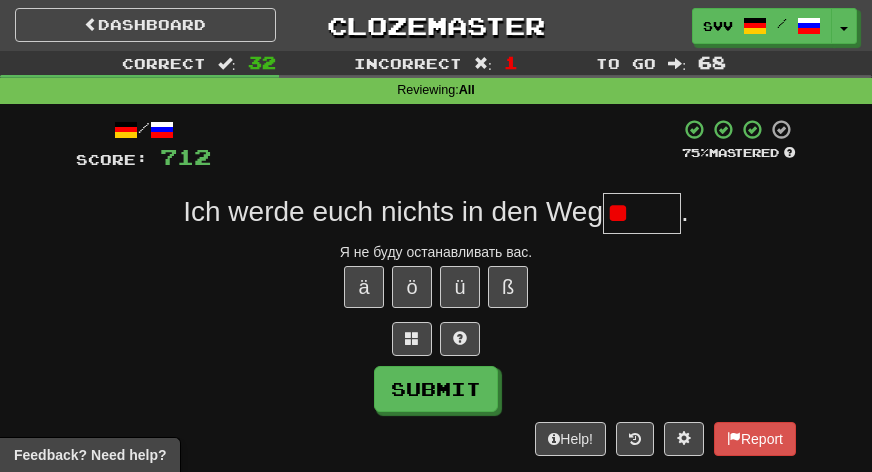 type on "*" 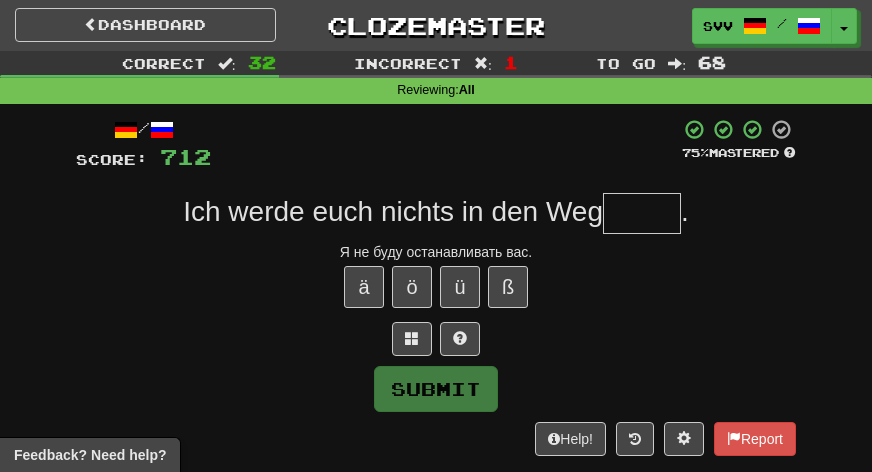 type on "*" 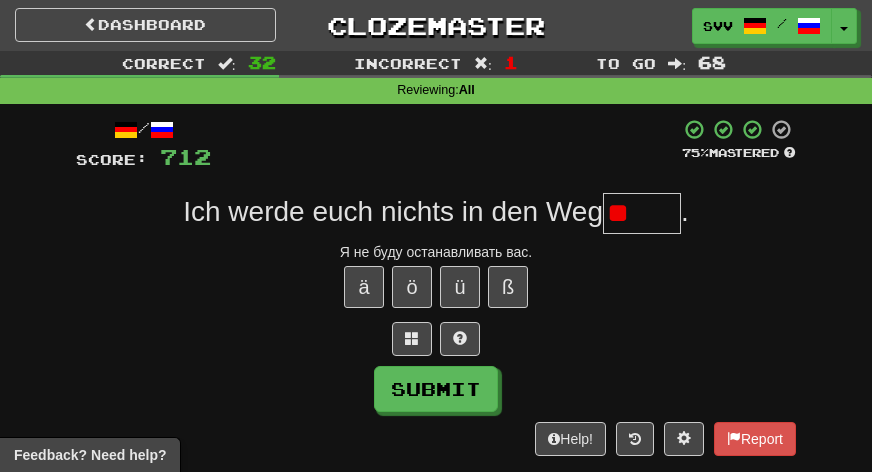 type on "*" 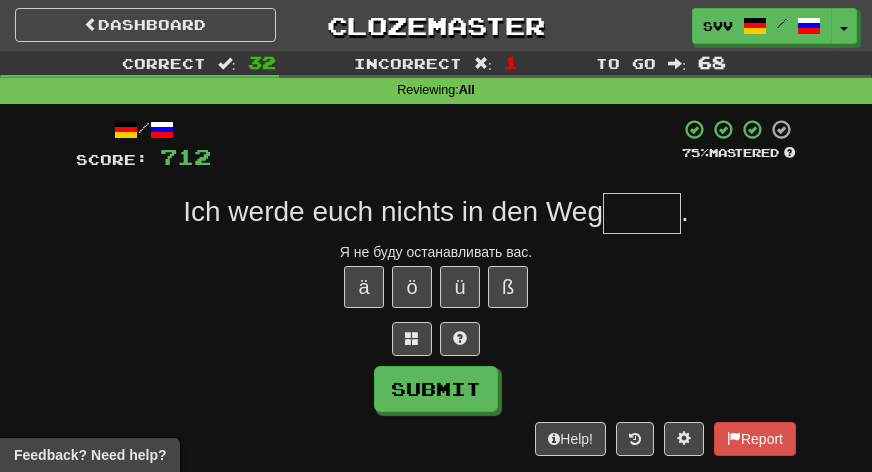 type on "*" 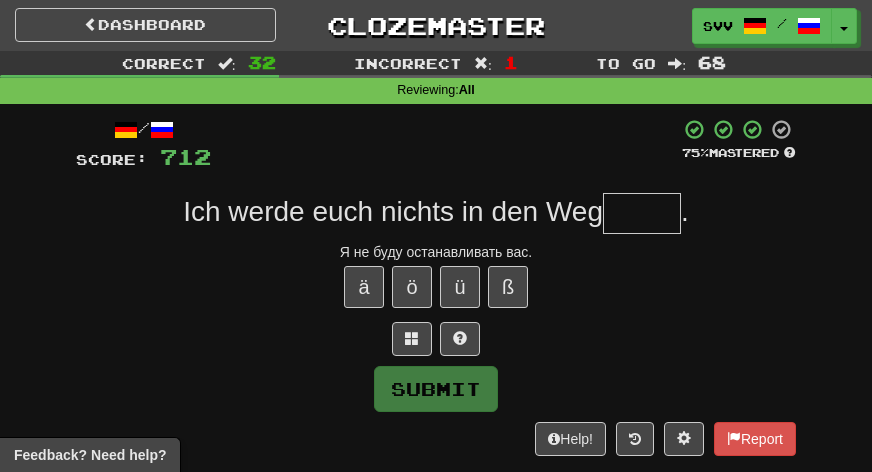 type on "*" 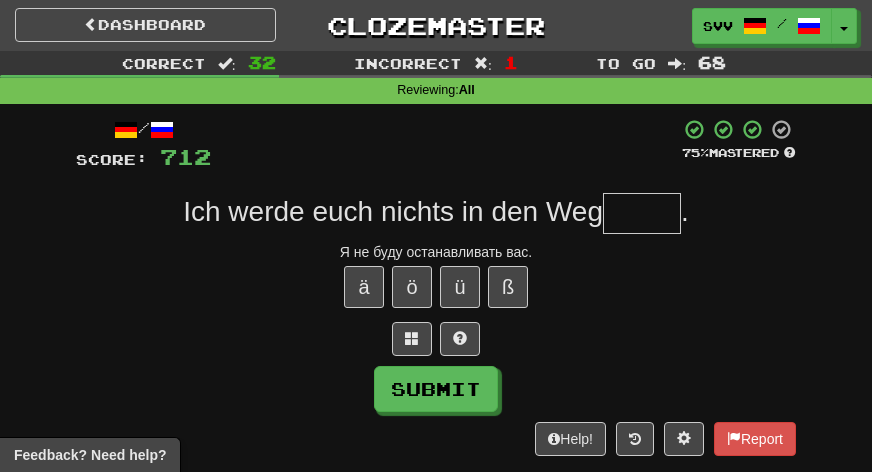 type on "*" 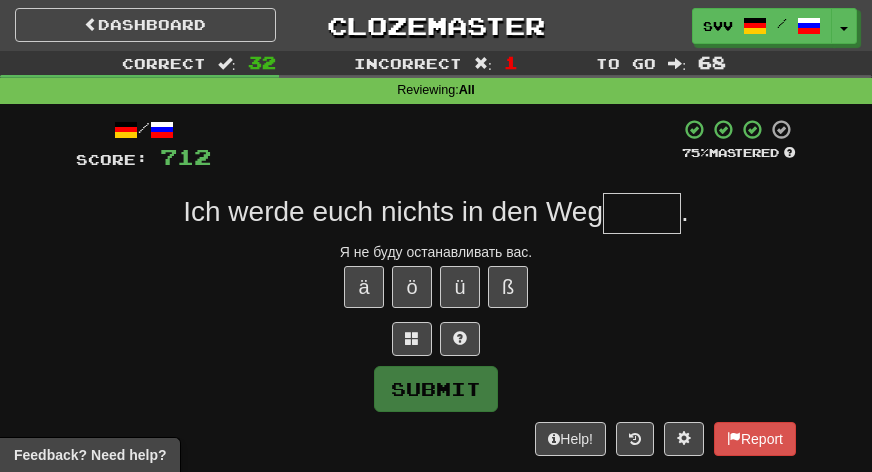 type on "*" 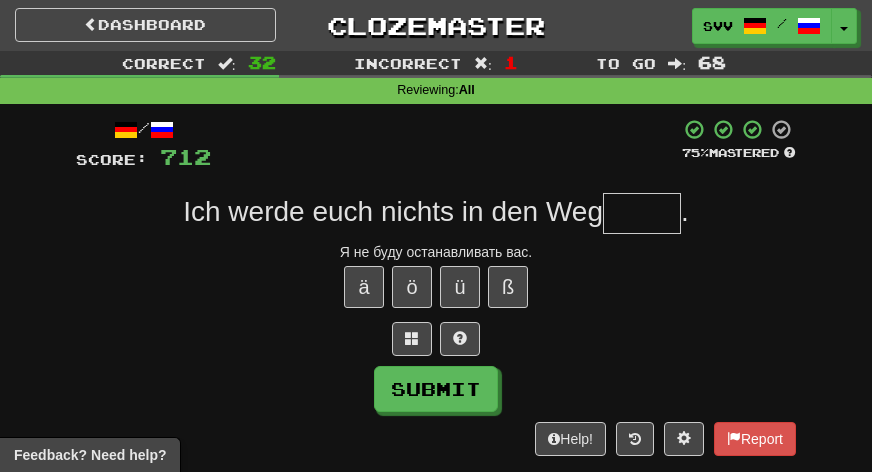 type on "*" 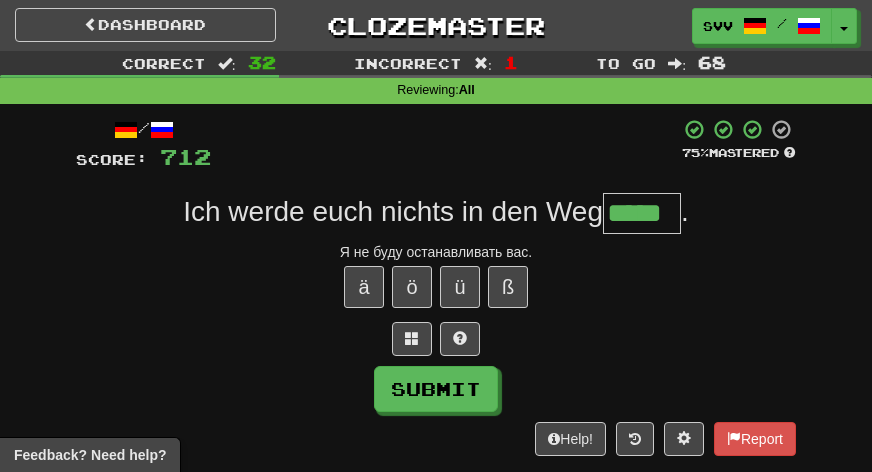 type on "*****" 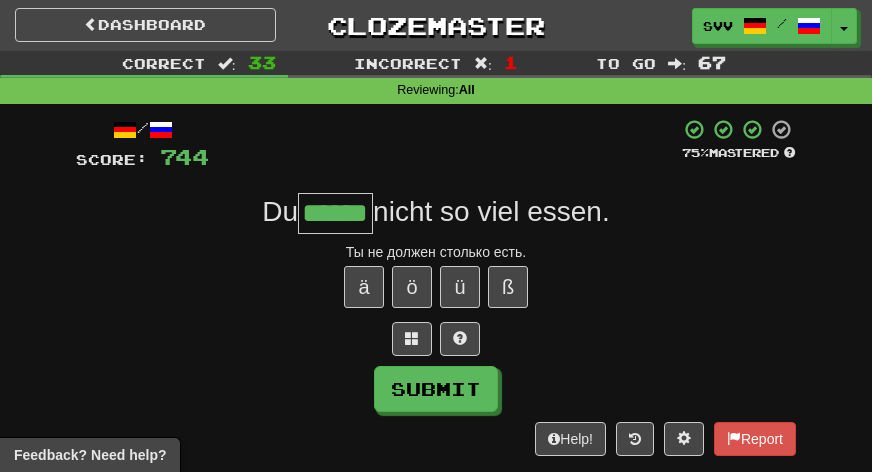 type on "******" 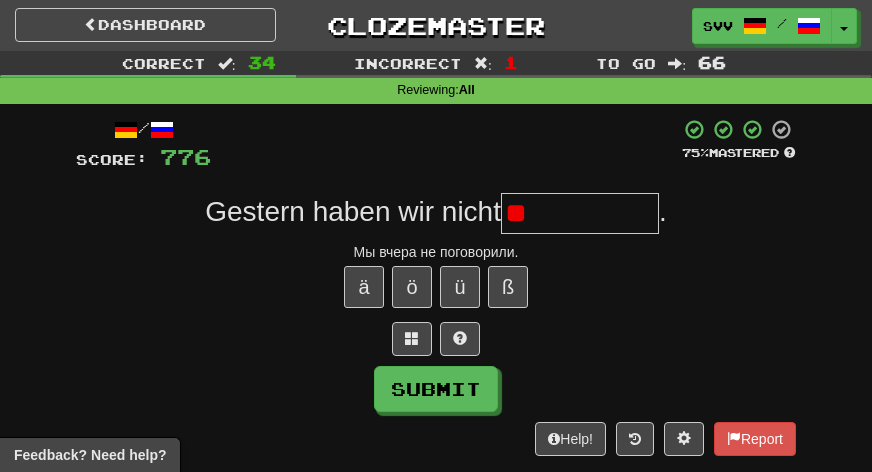 type on "*" 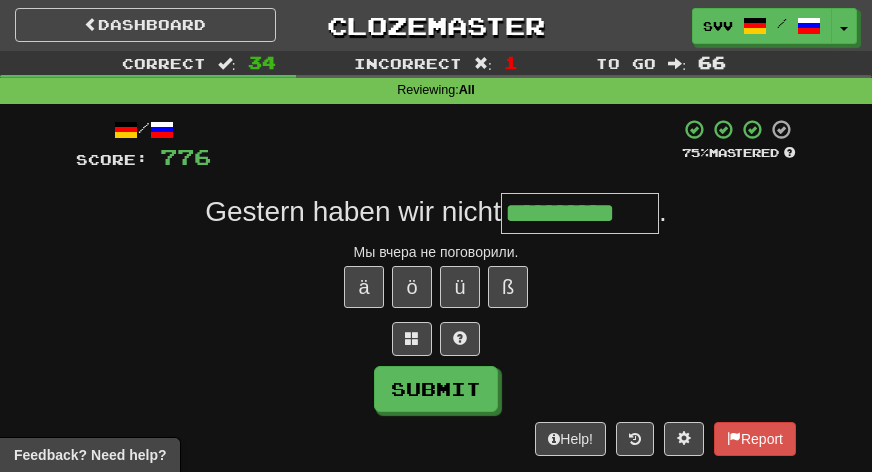 type on "**********" 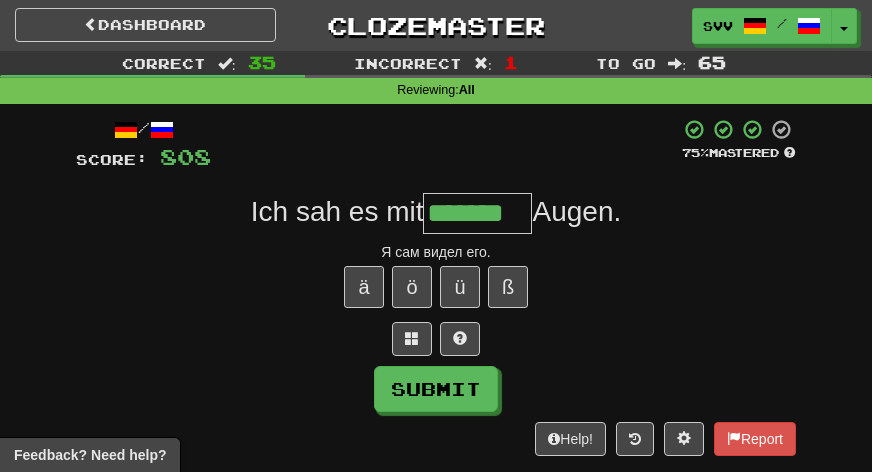type on "*******" 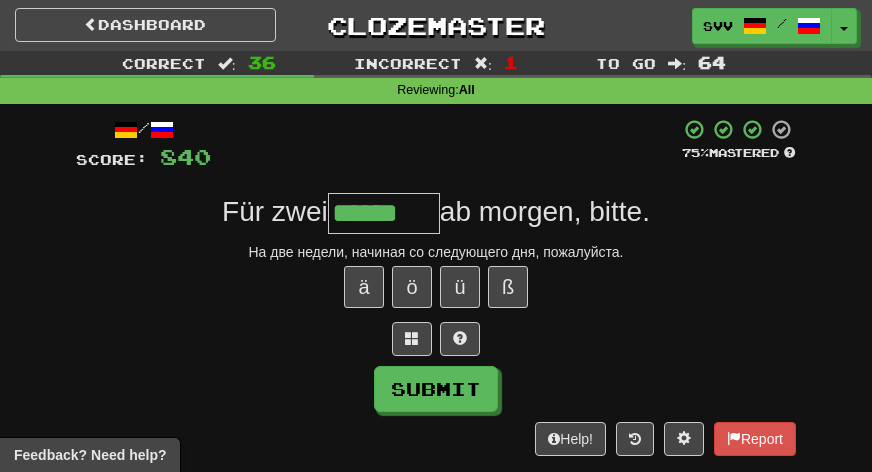 type on "******" 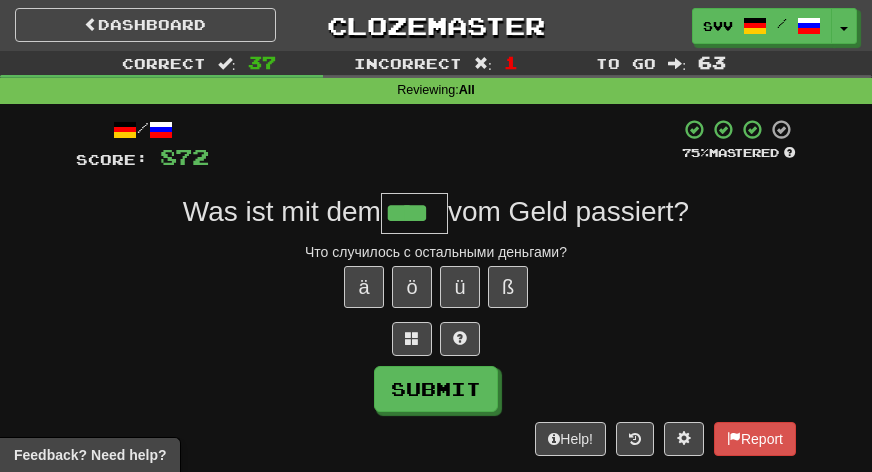 scroll, scrollTop: 0, scrollLeft: 0, axis: both 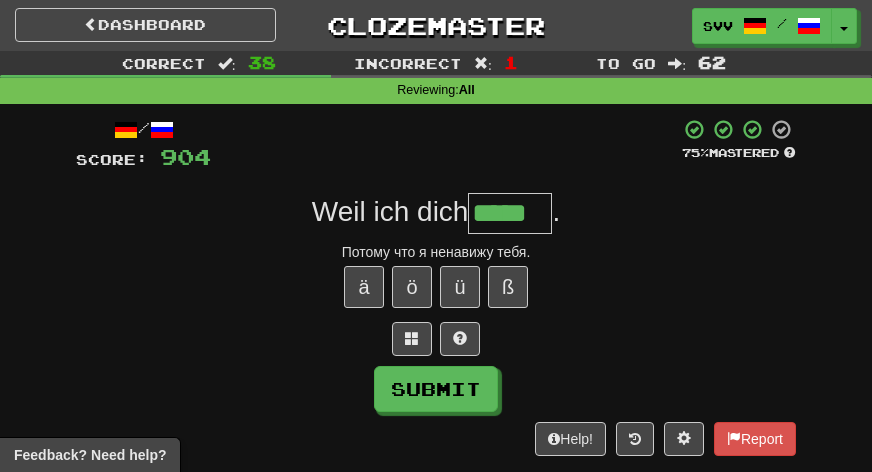 type on "*****" 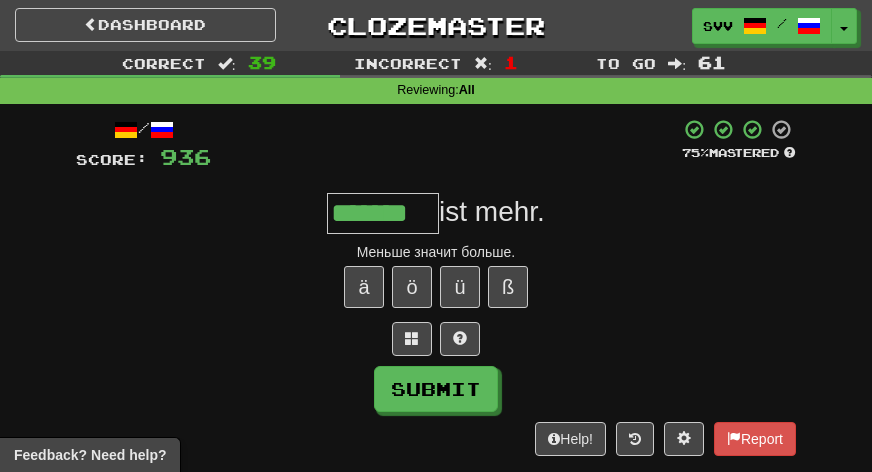 type on "*******" 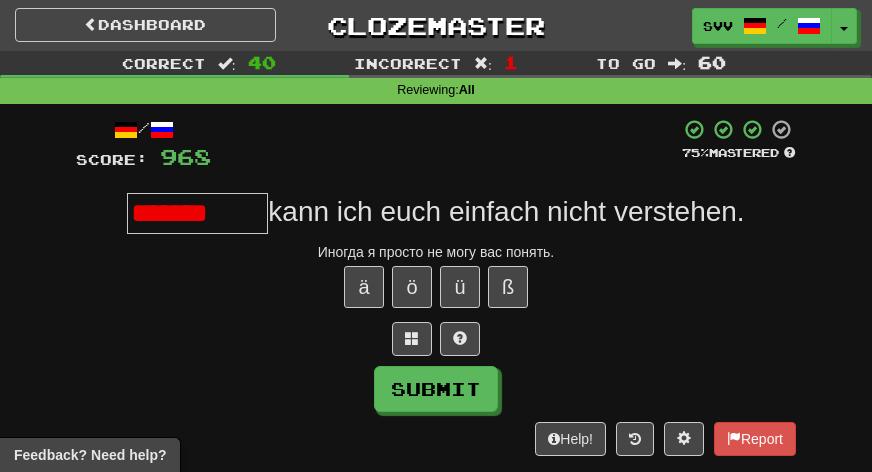 scroll, scrollTop: 0, scrollLeft: 0, axis: both 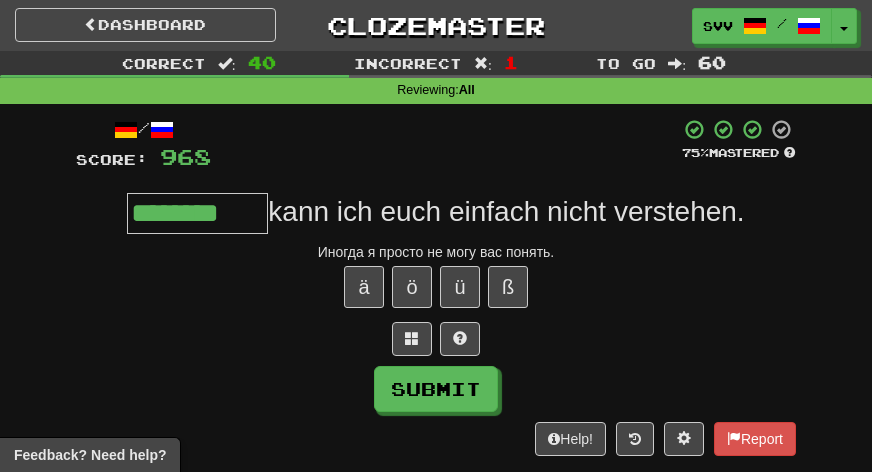 type on "********" 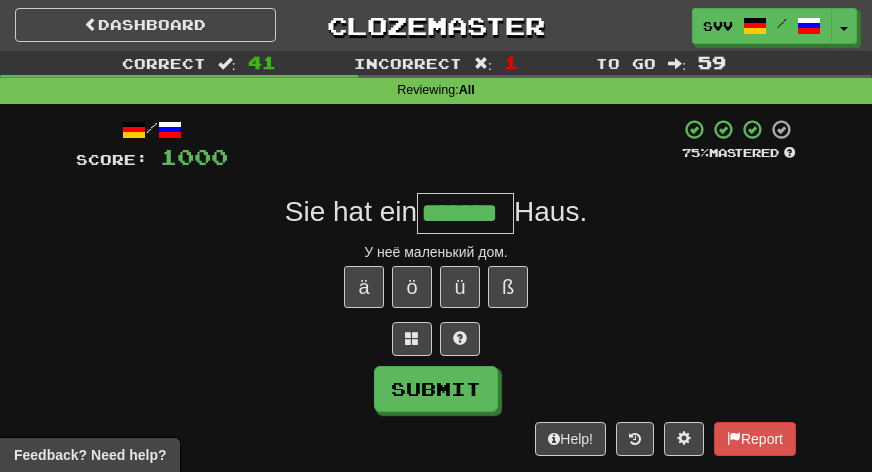 type on "*******" 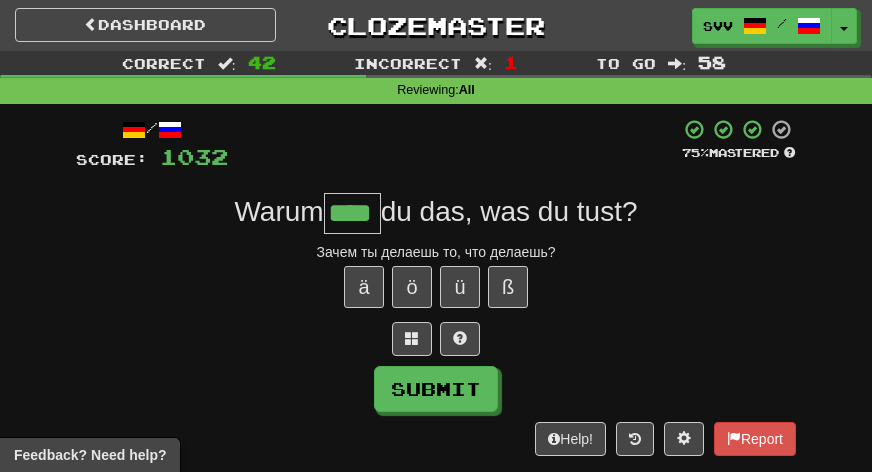 type on "****" 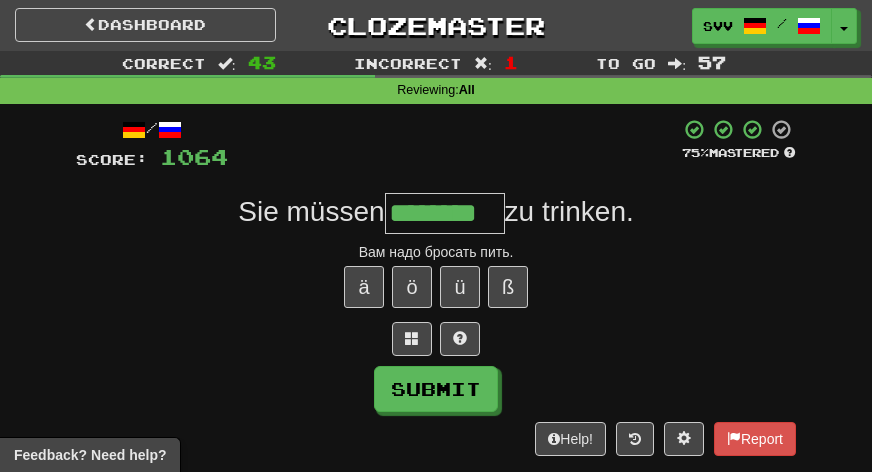 type on "********" 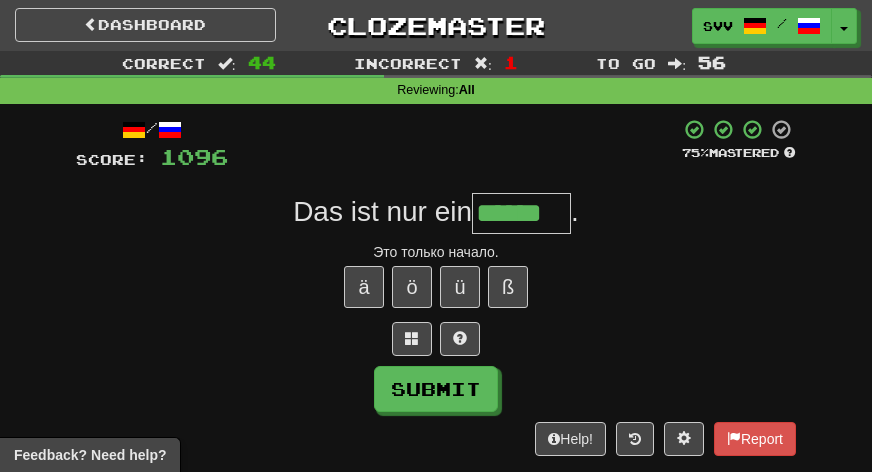 type on "******" 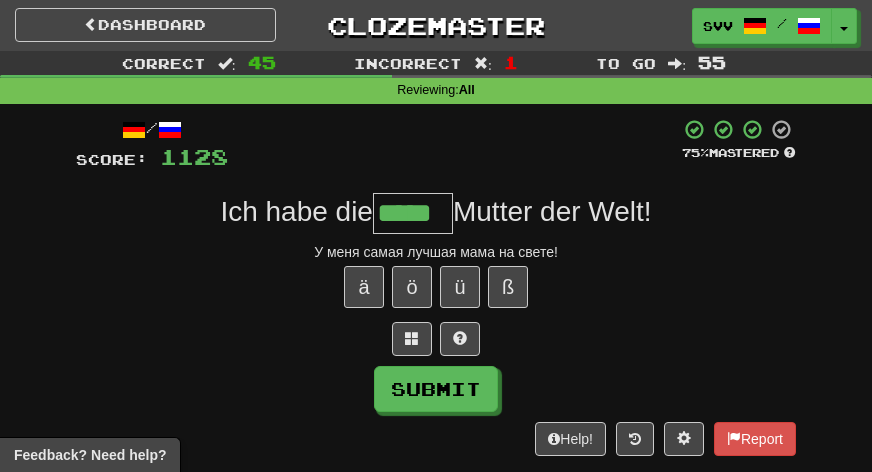 type on "*****" 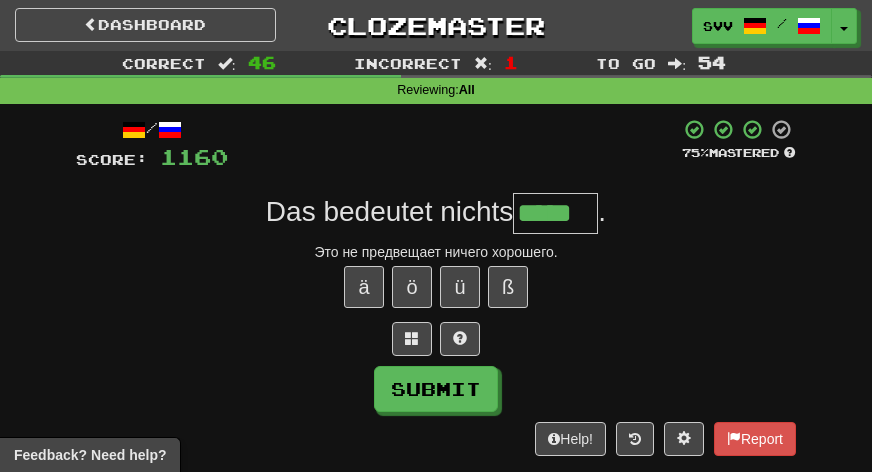 type on "*****" 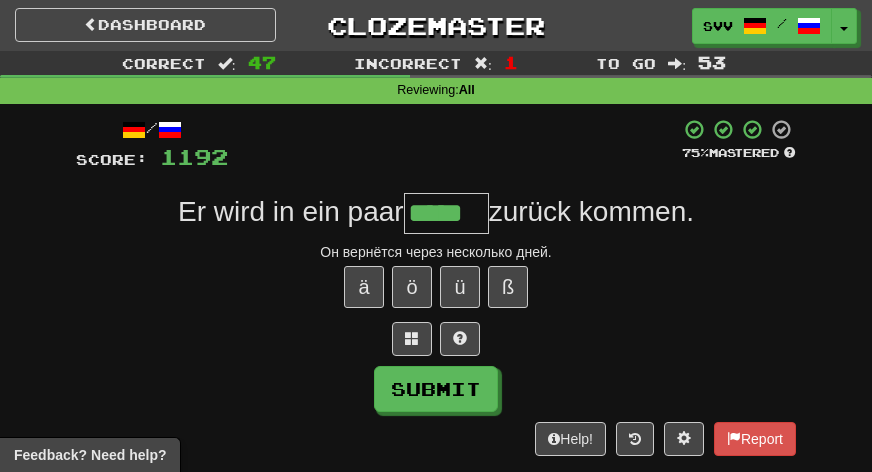 type on "*****" 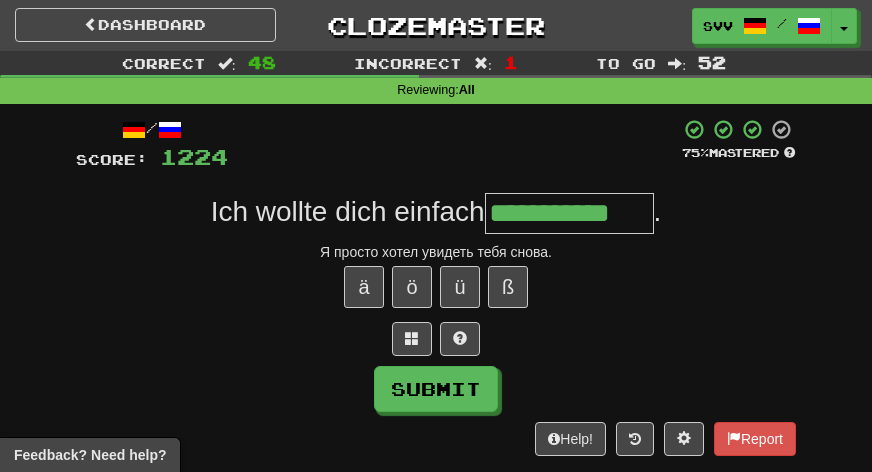 type on "**********" 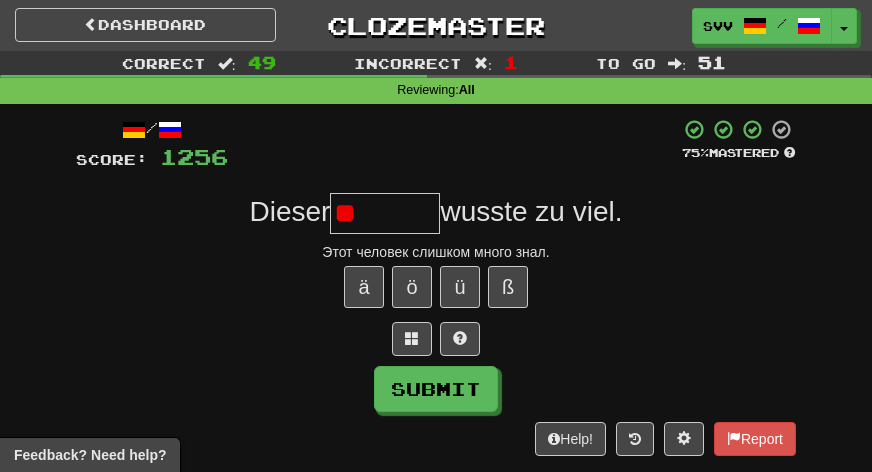 type on "*" 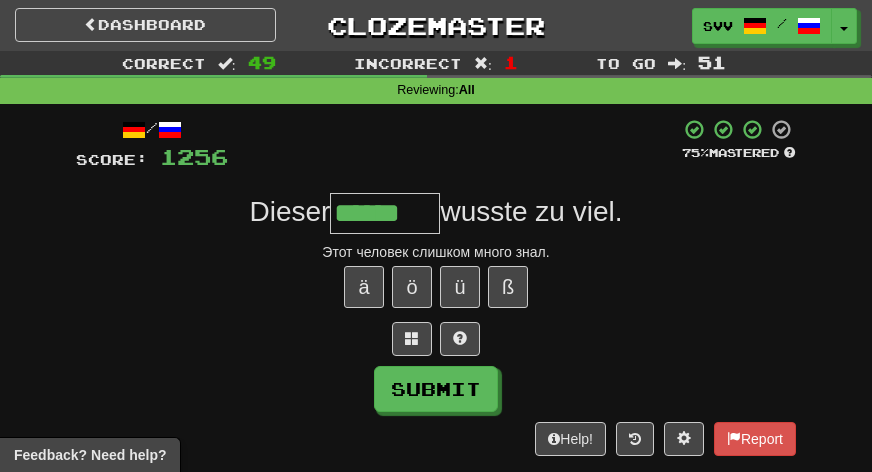 type on "******" 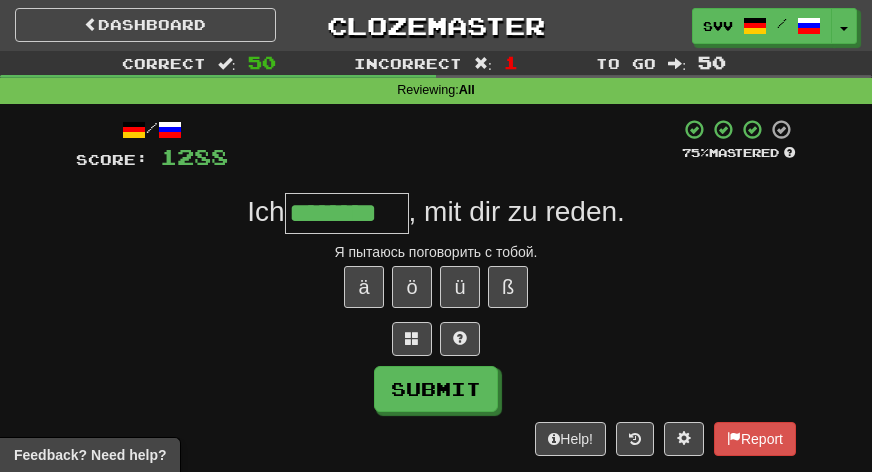 type on "********" 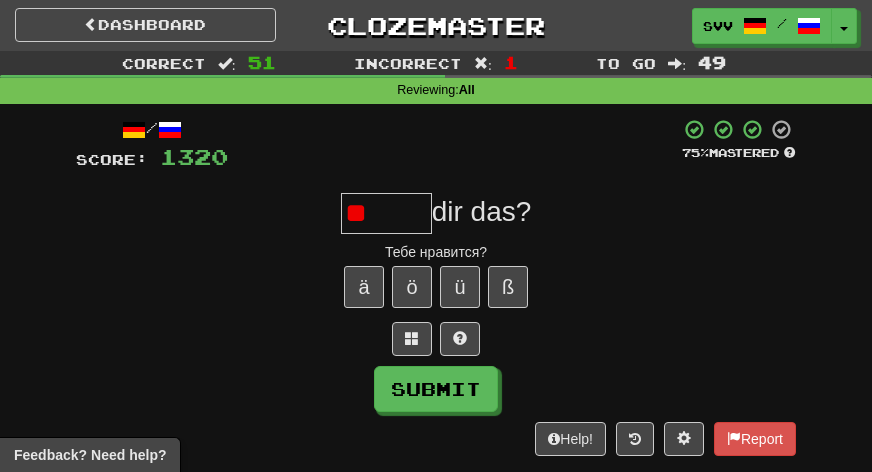 type on "*" 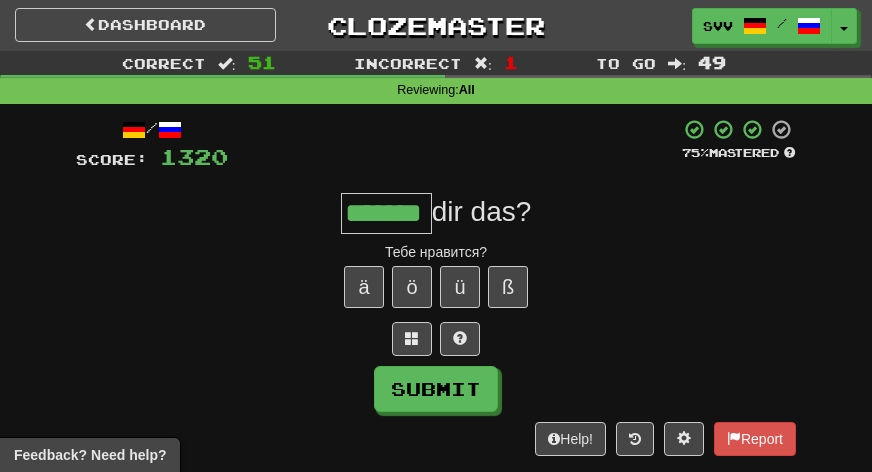 type on "*******" 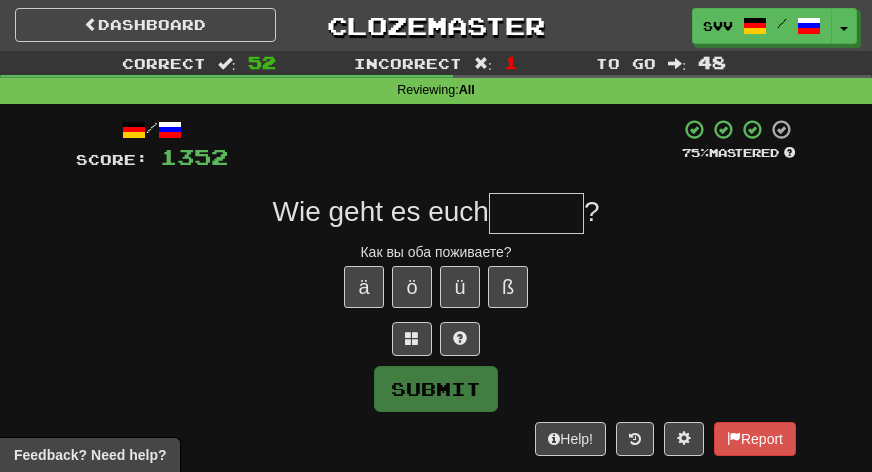 type on "*" 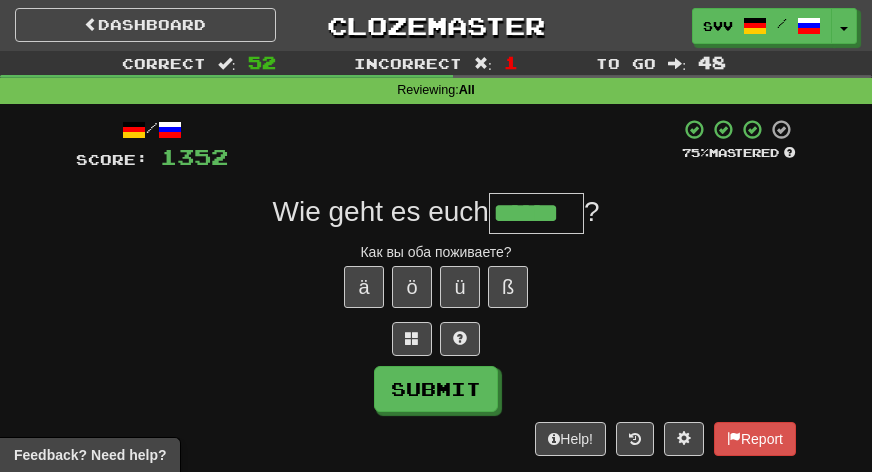 type on "******" 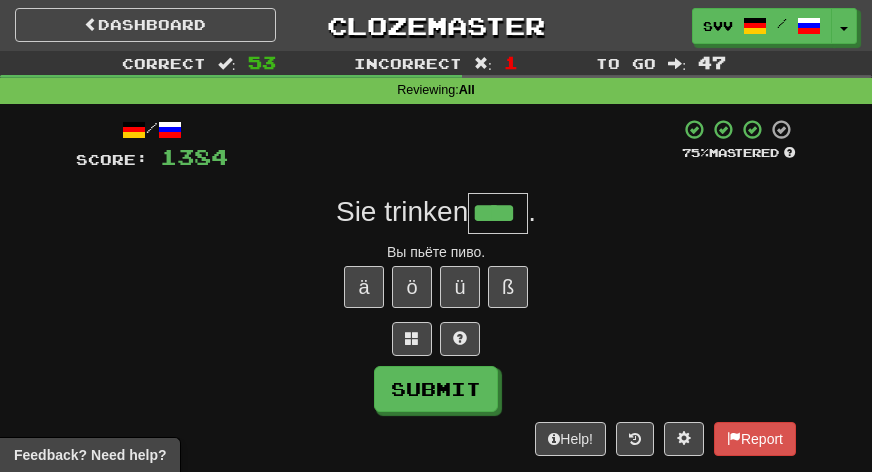 type on "****" 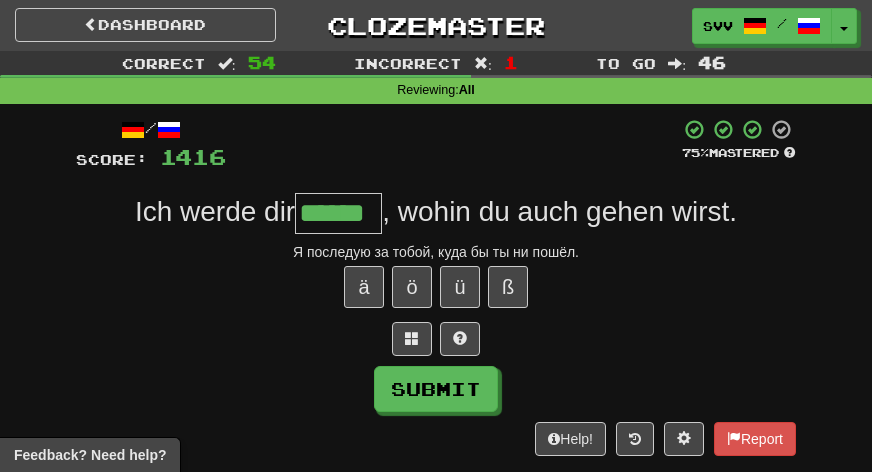 type on "******" 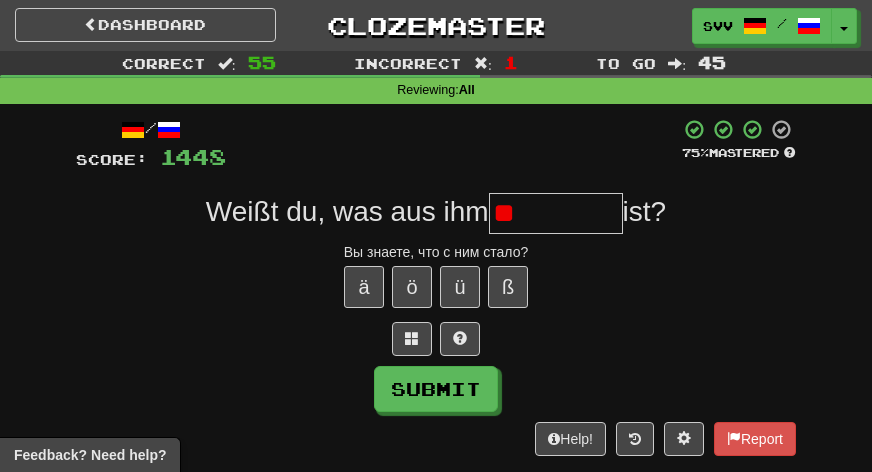 type on "*" 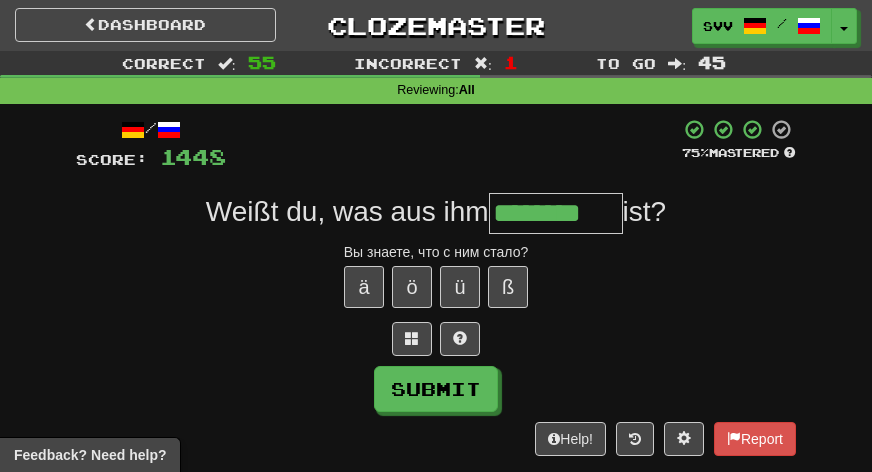 type on "********" 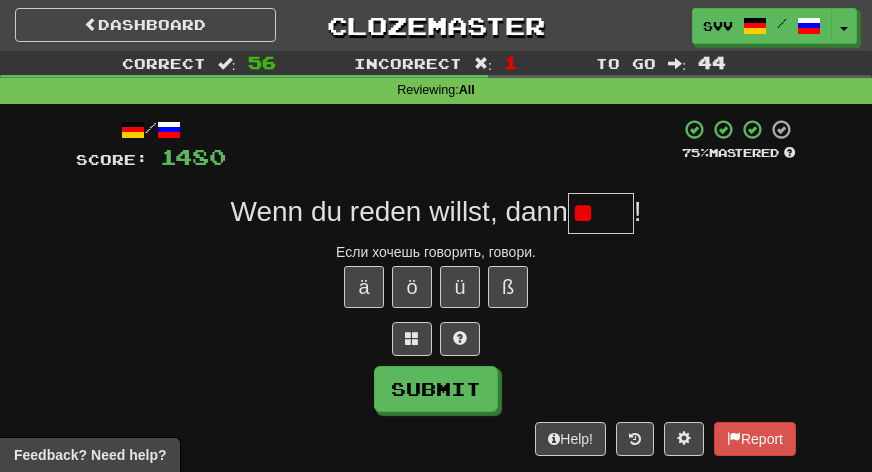 type on "*" 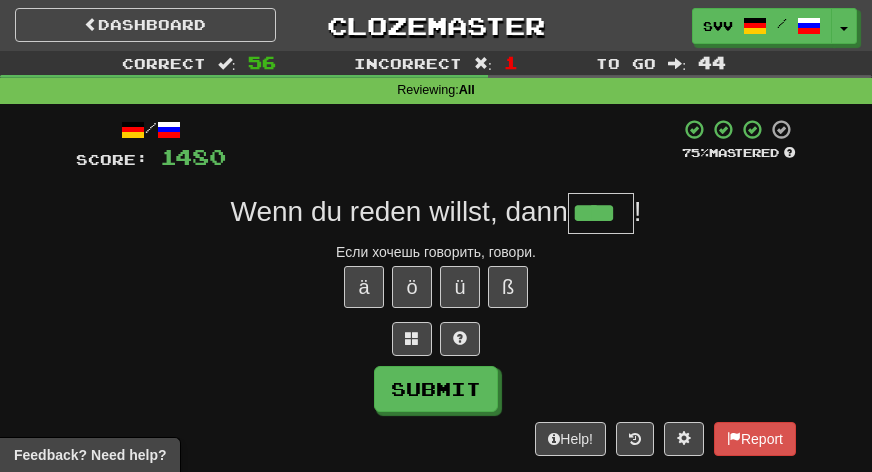 type on "****" 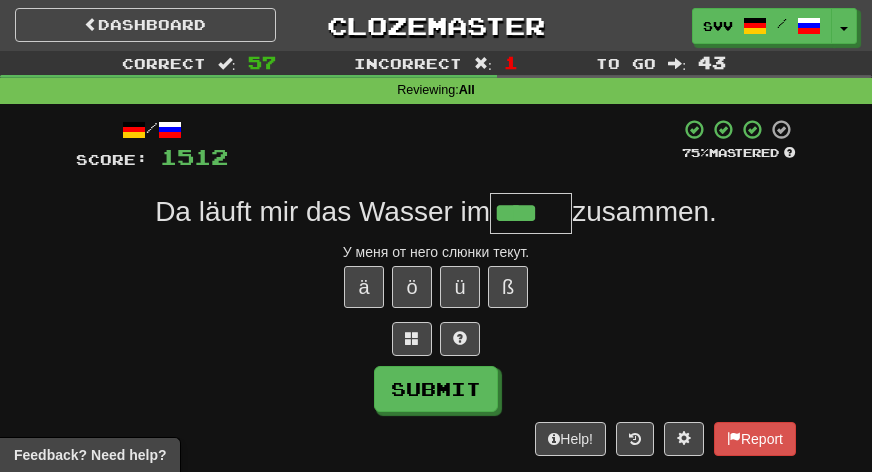 type on "****" 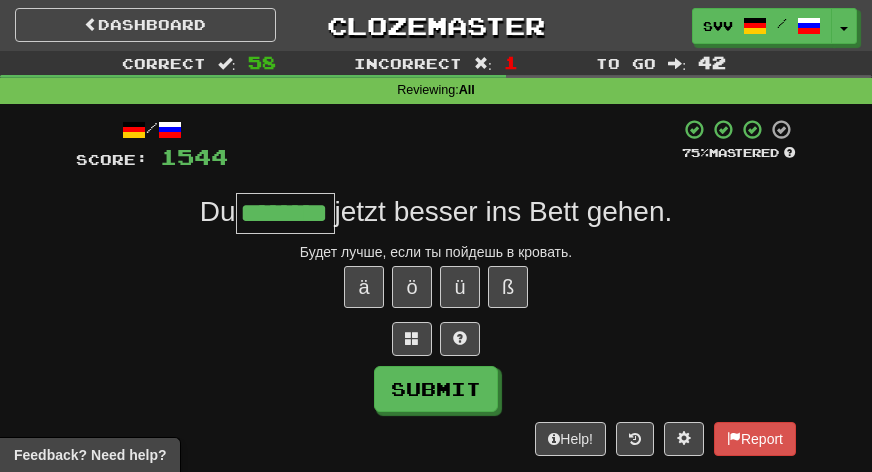 type on "********" 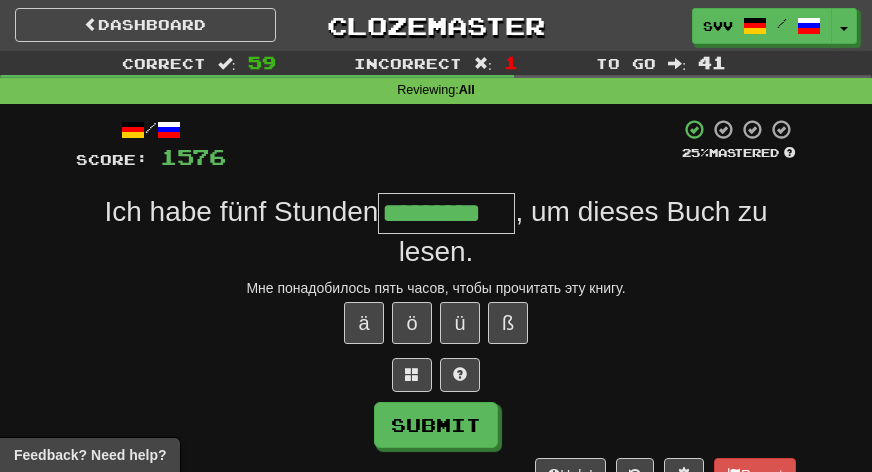 type on "*********" 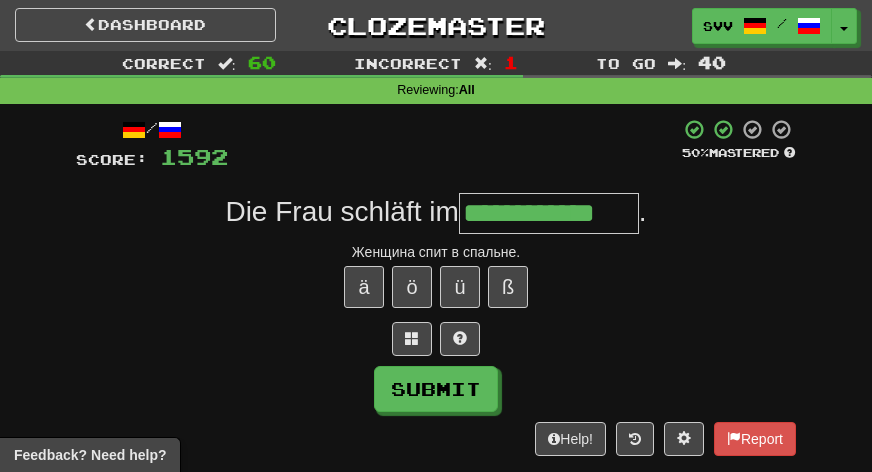 type on "**********" 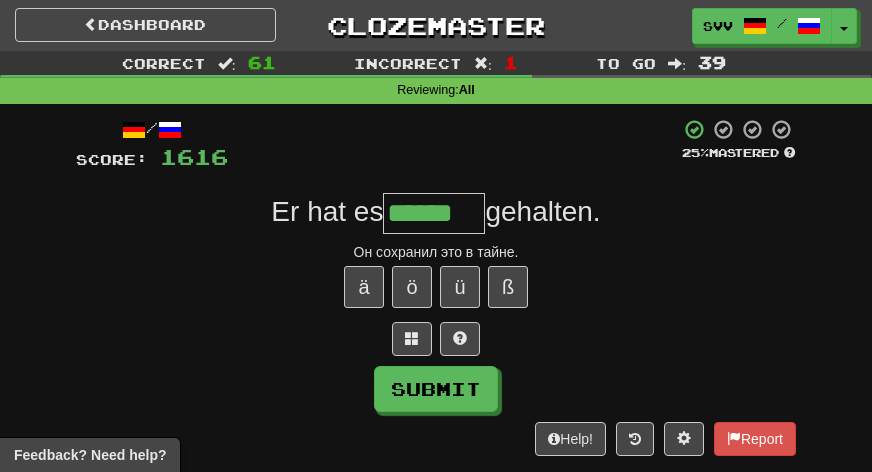 type on "******" 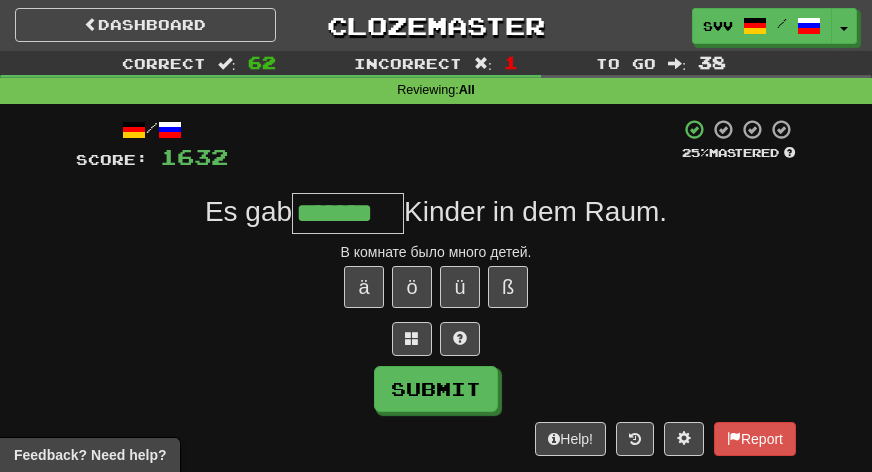 type on "*******" 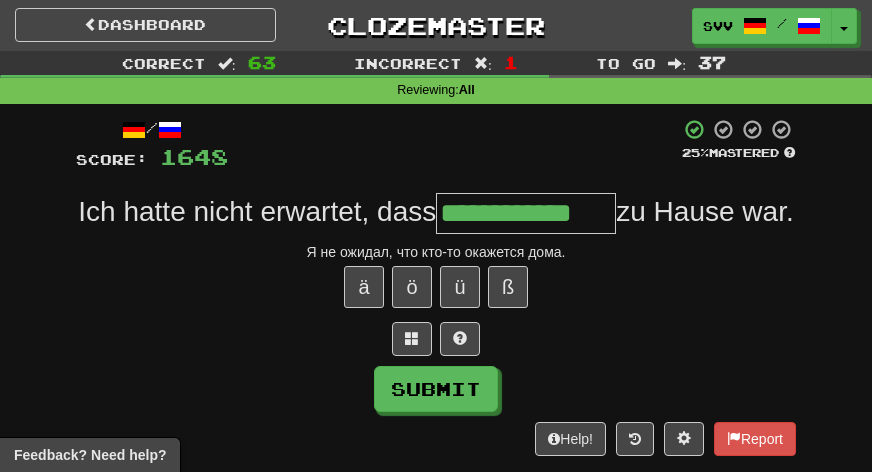 type on "**********" 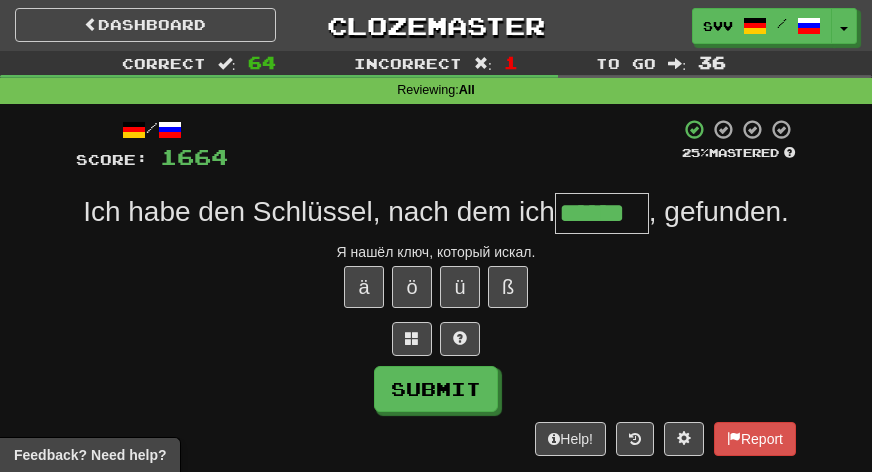type on "******" 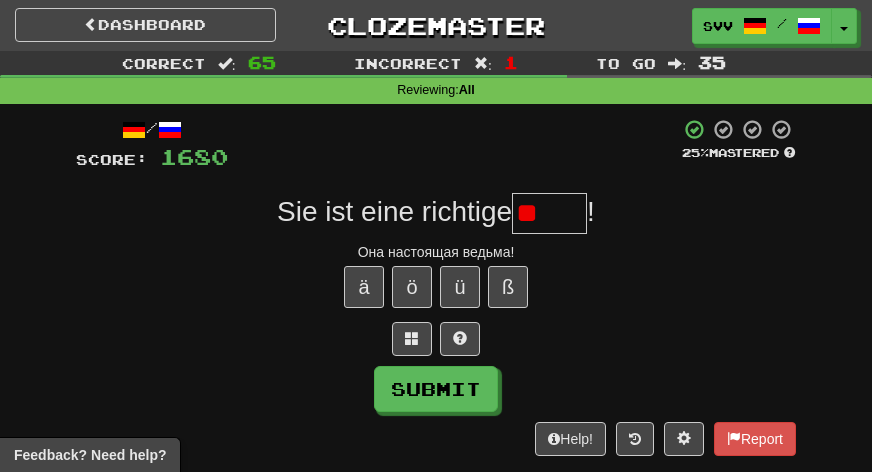 type on "*" 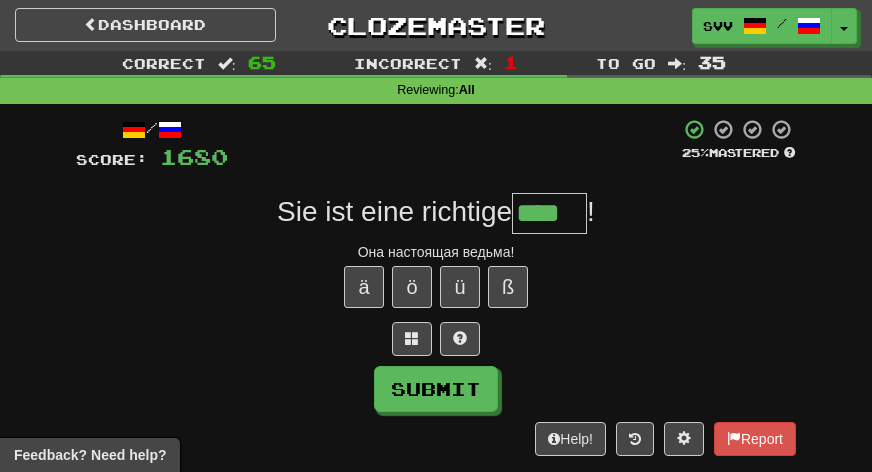 type on "****" 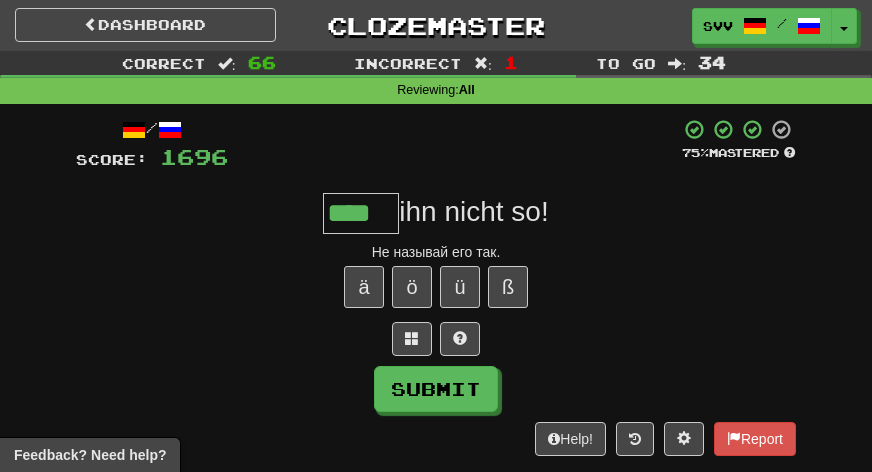 type on "****" 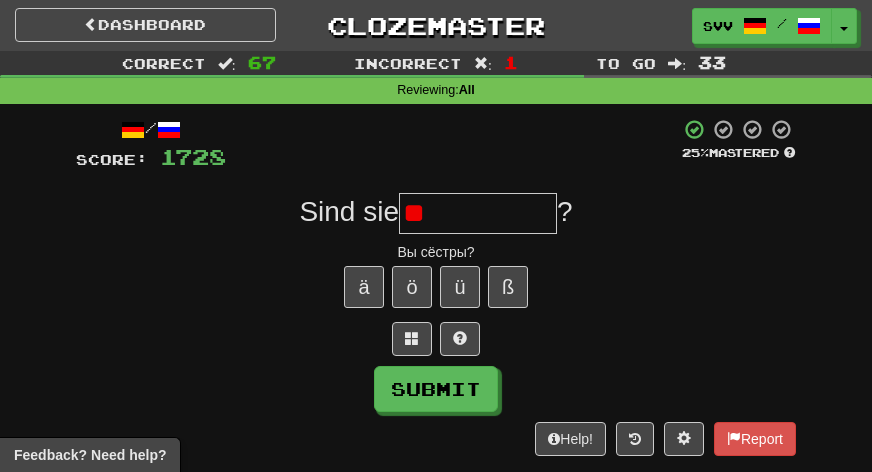 type on "*" 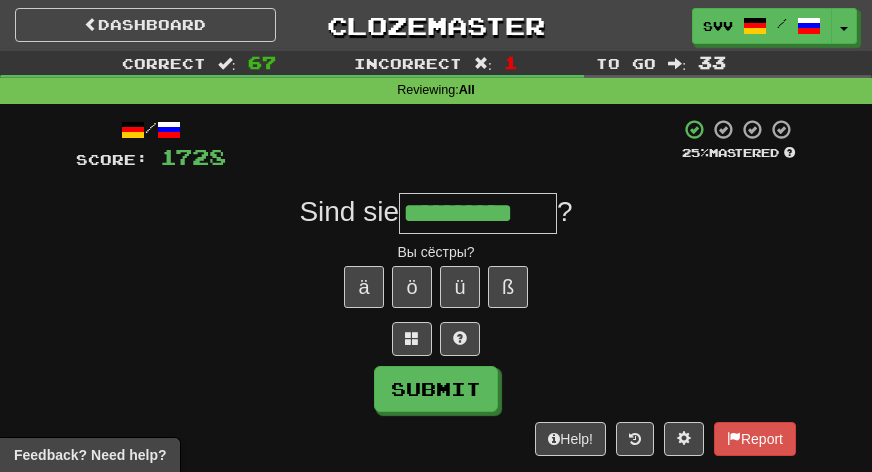 type on "**********" 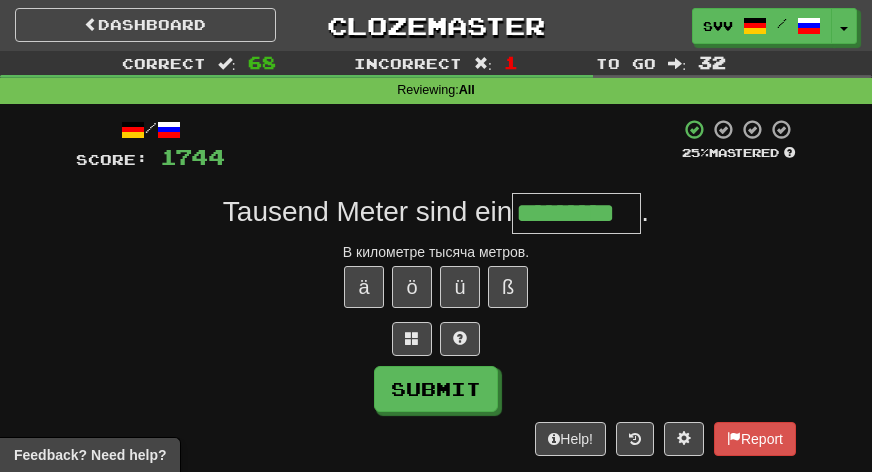 type on "*********" 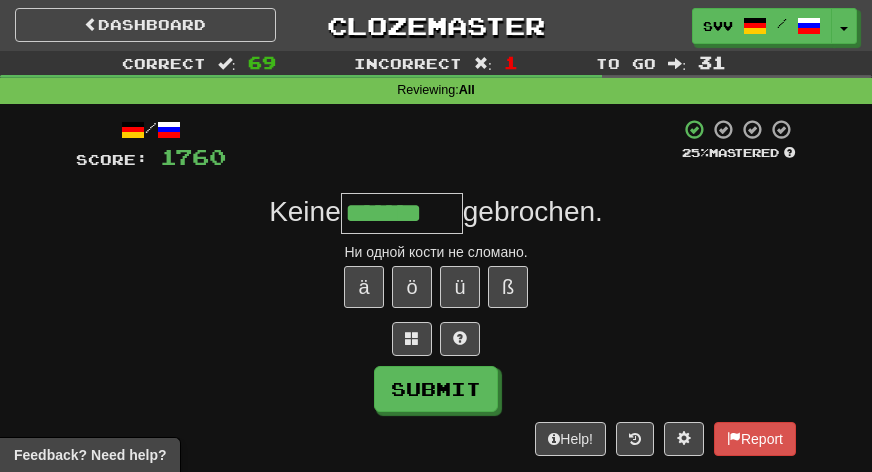 type on "*******" 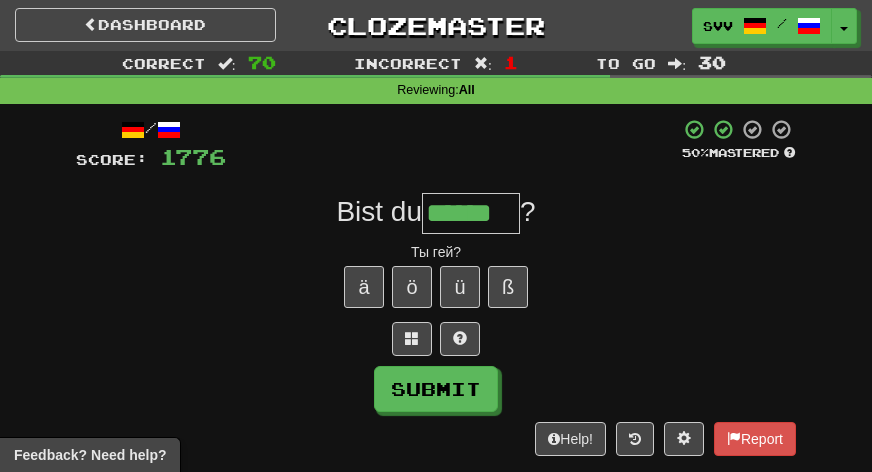 type on "******" 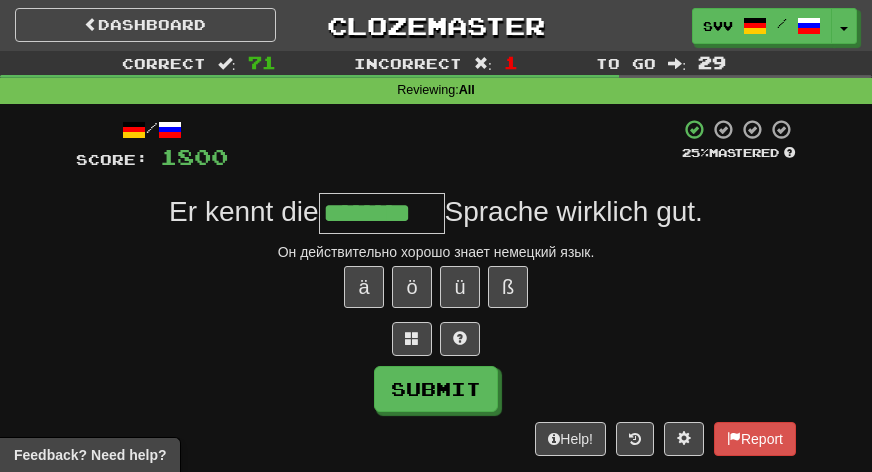 type on "********" 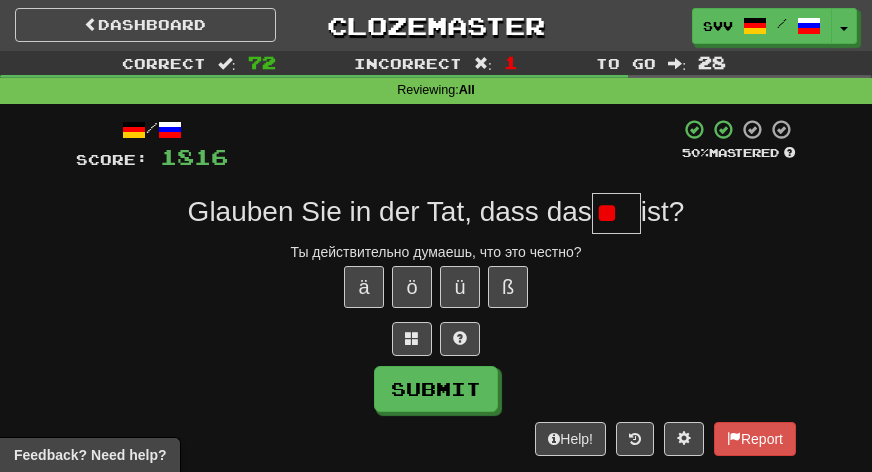 type on "*" 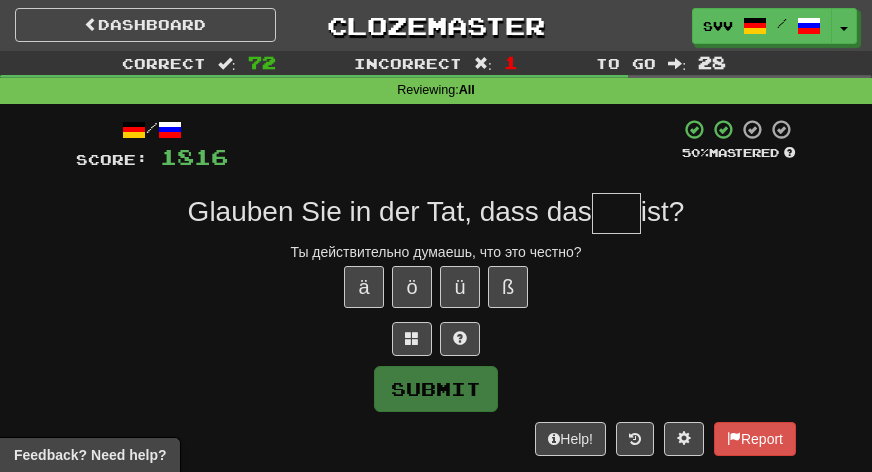 type on "*" 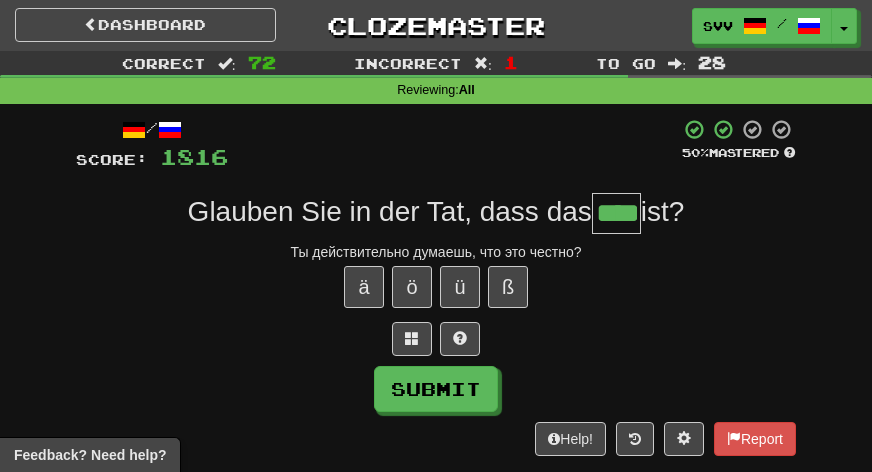 type on "****" 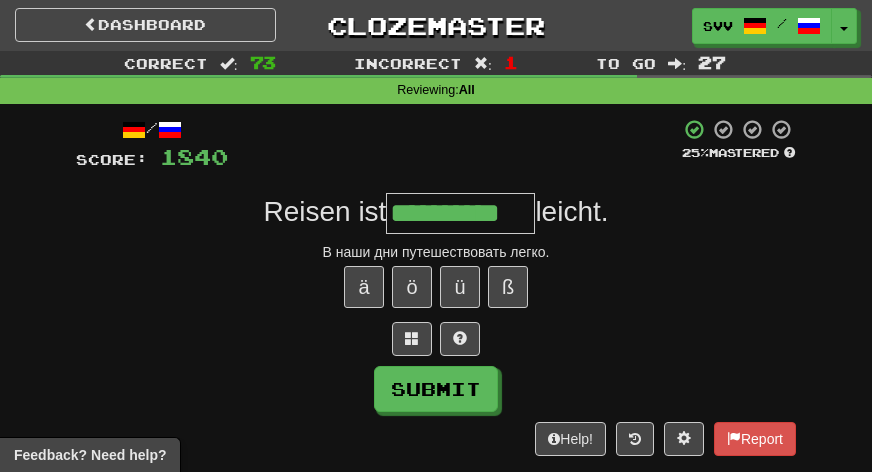type on "**********" 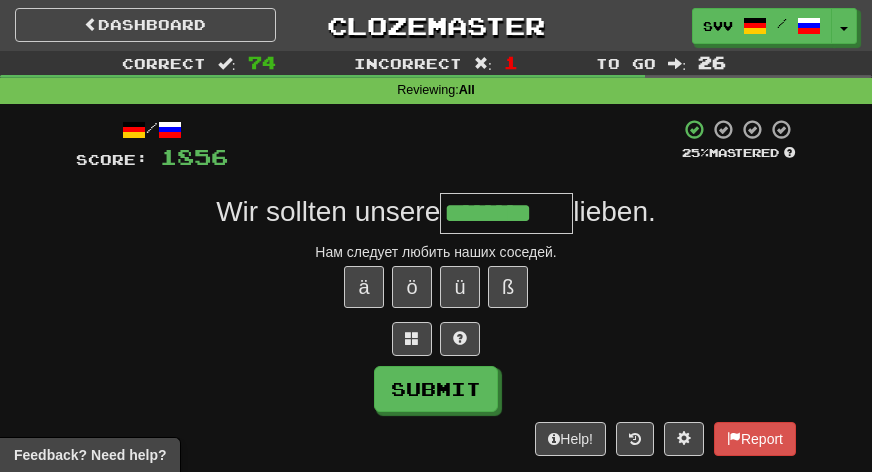 type on "********" 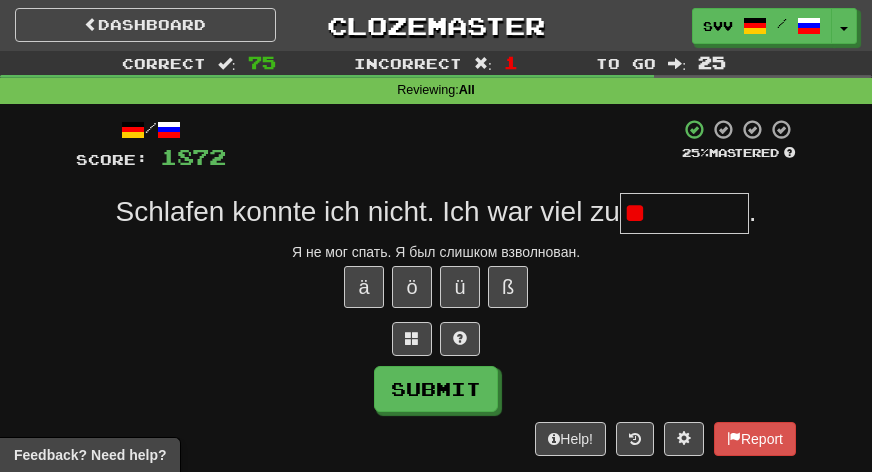 type on "*" 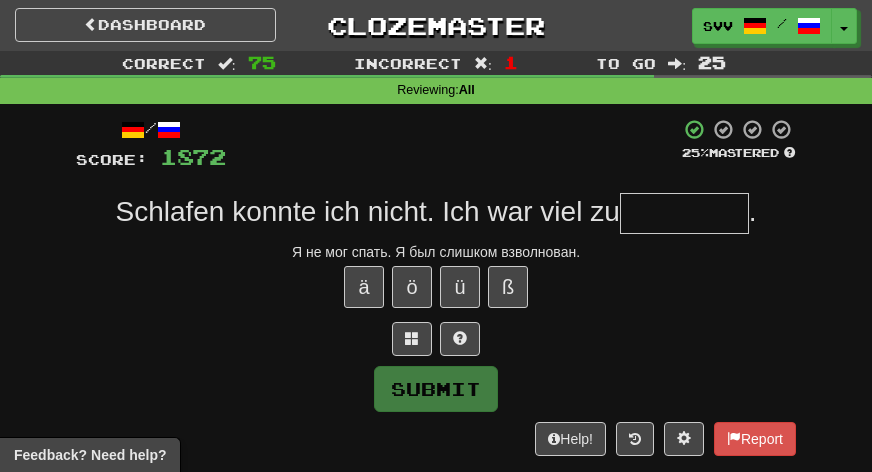 type on "*" 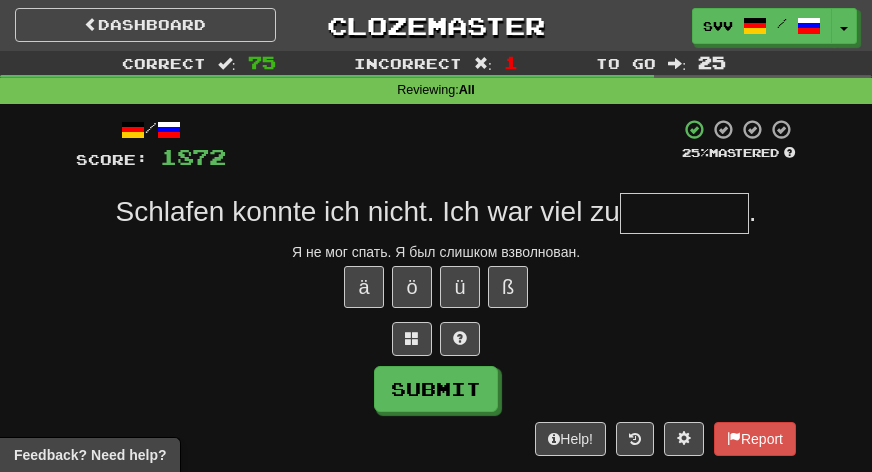 type on "*" 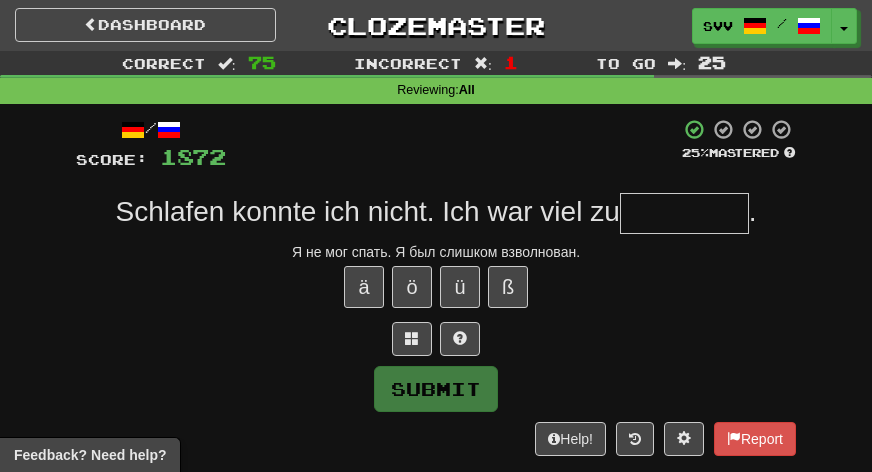 type on "*" 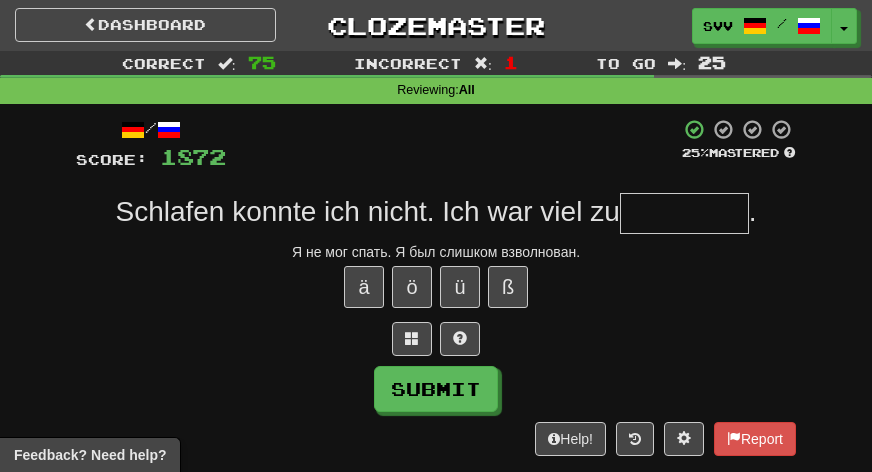 type on "*" 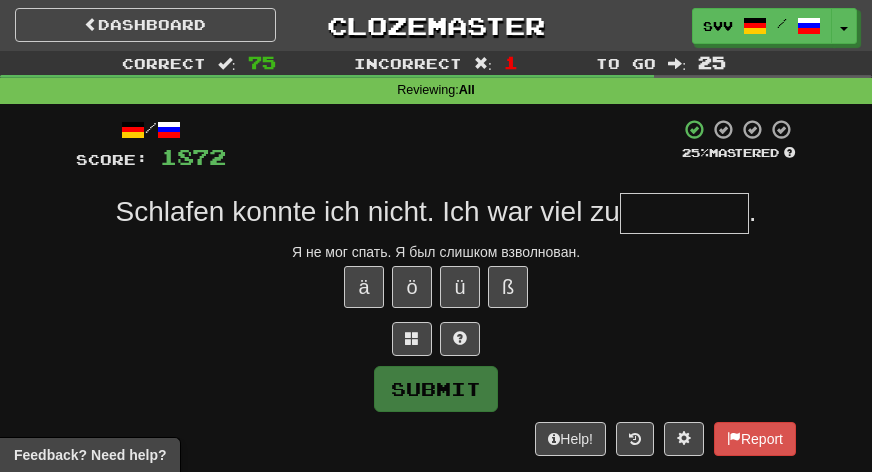 type on "*" 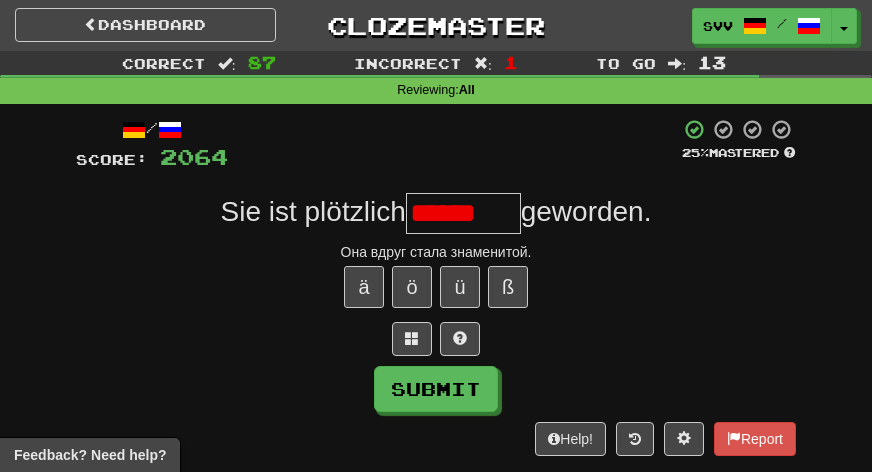scroll, scrollTop: 0, scrollLeft: 0, axis: both 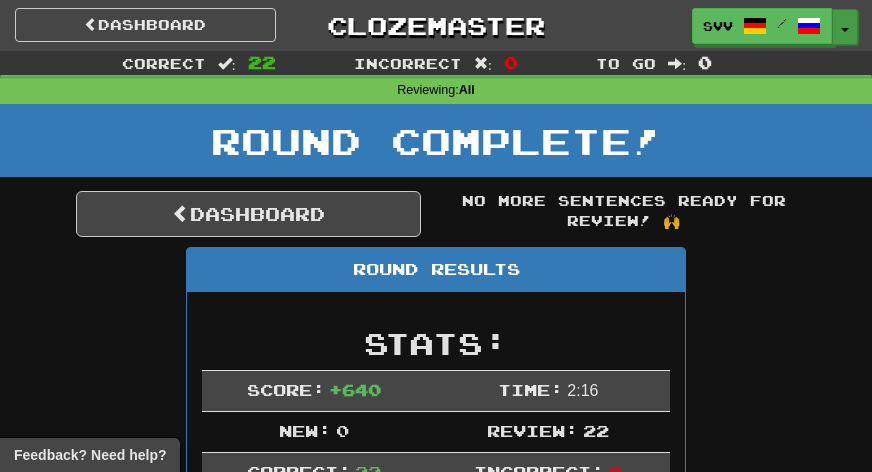 click on "Toggle Dropdown" at bounding box center [845, 27] 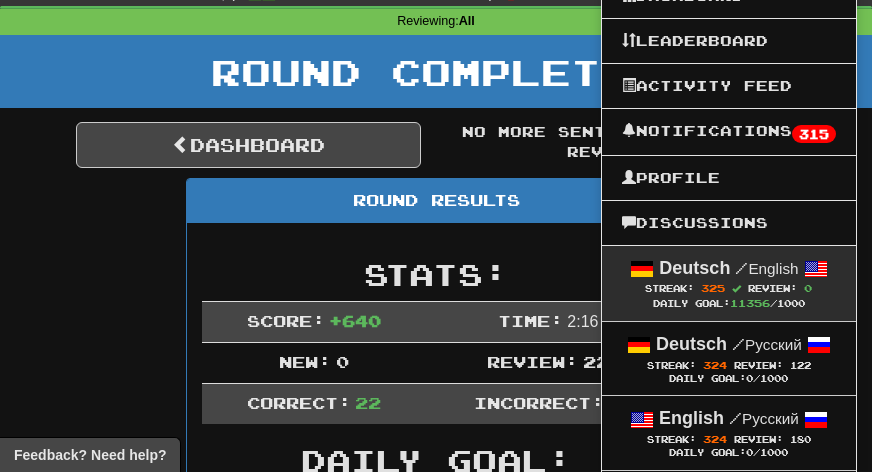 scroll, scrollTop: 95, scrollLeft: 0, axis: vertical 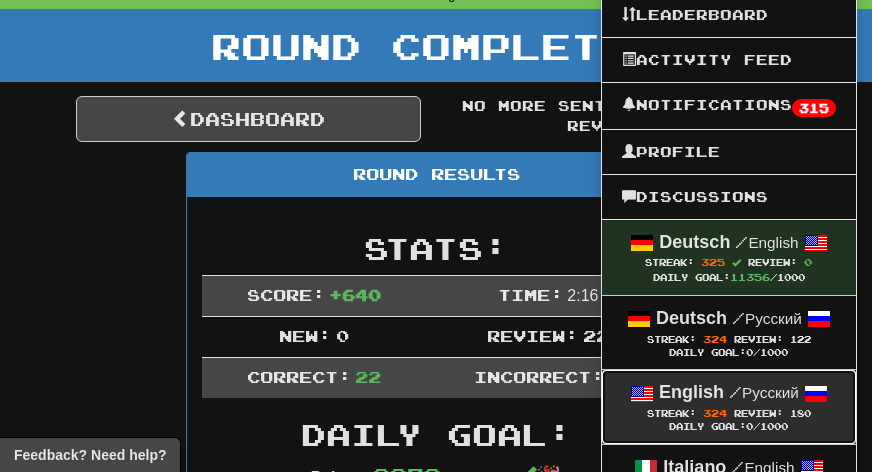 click on "/" at bounding box center (735, 392) 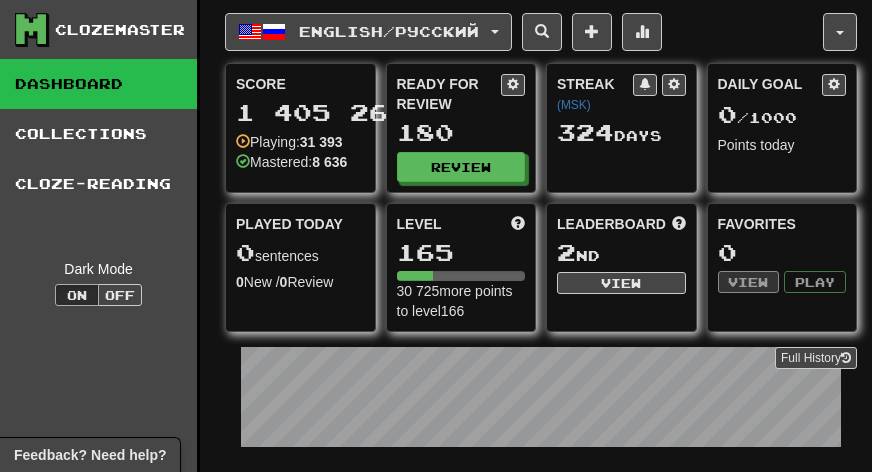 click on "Review" at bounding box center [461, 167] 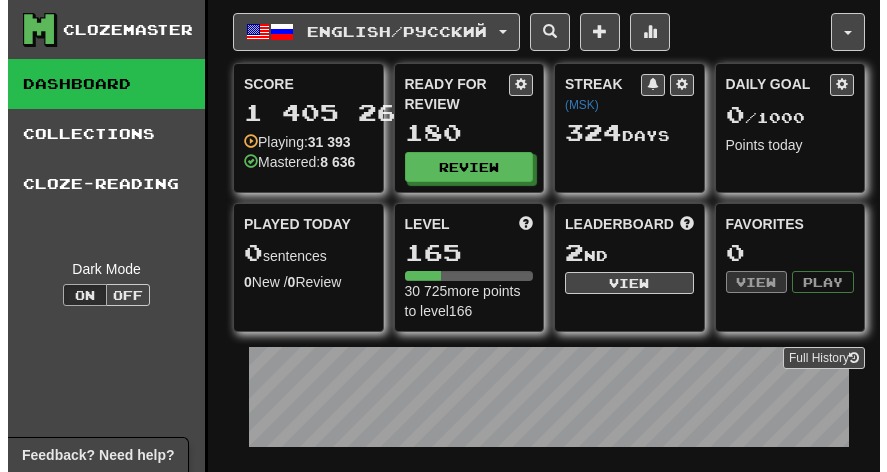 scroll, scrollTop: 0, scrollLeft: 0, axis: both 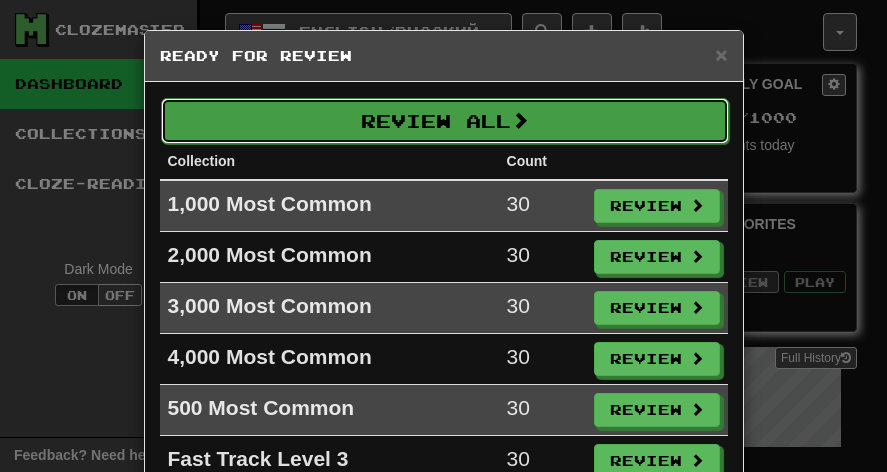 click on "Review All" at bounding box center (445, 121) 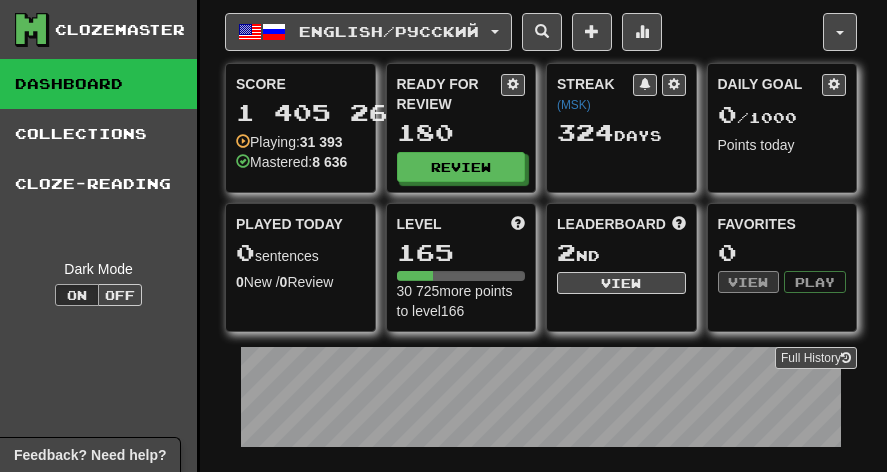 select on "***" 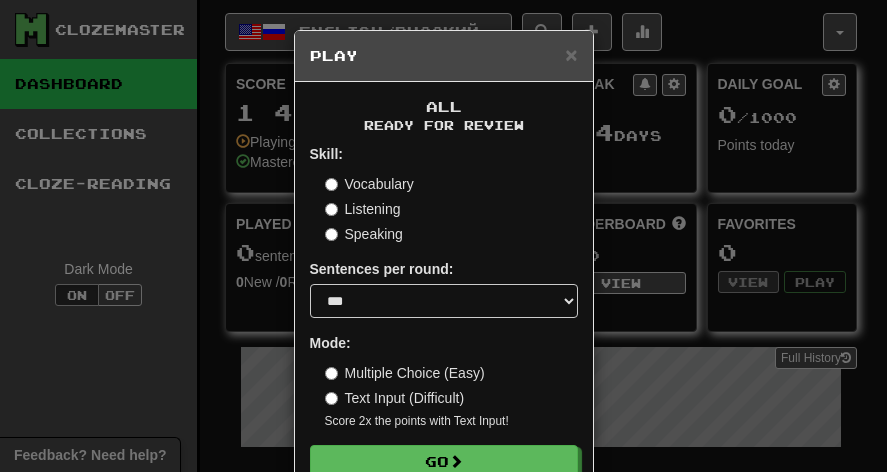 scroll, scrollTop: 53, scrollLeft: 0, axis: vertical 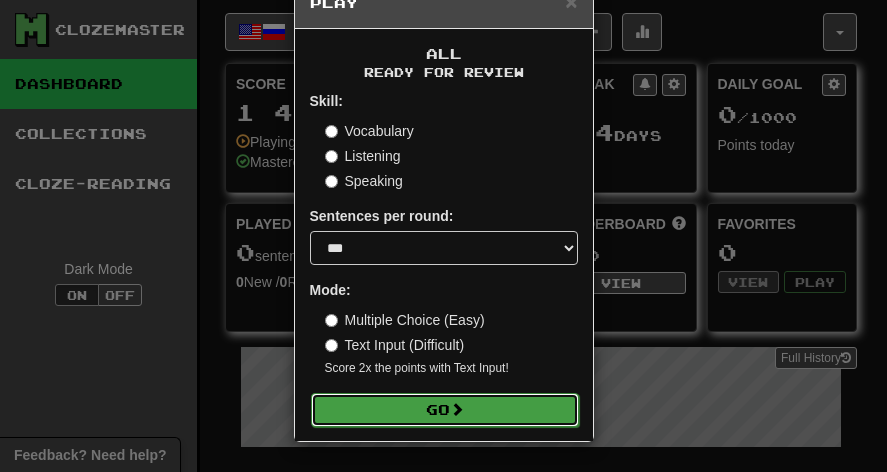click on "Go" at bounding box center [445, 410] 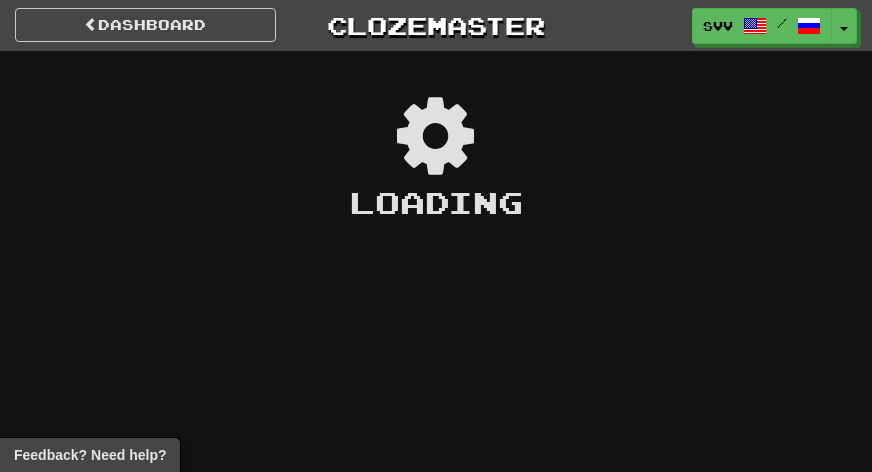 scroll, scrollTop: 0, scrollLeft: 0, axis: both 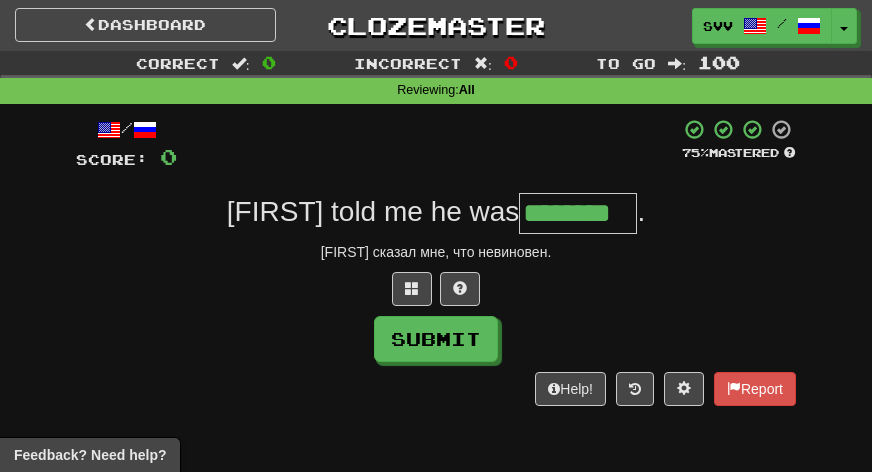 type on "********" 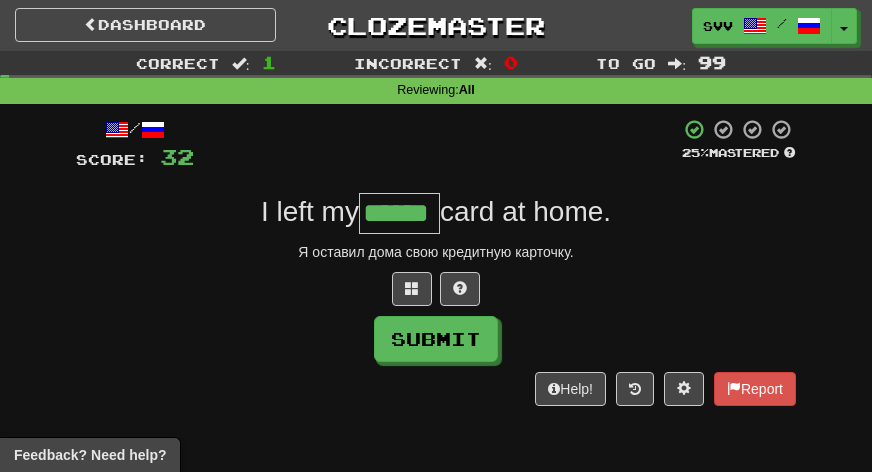 type on "******" 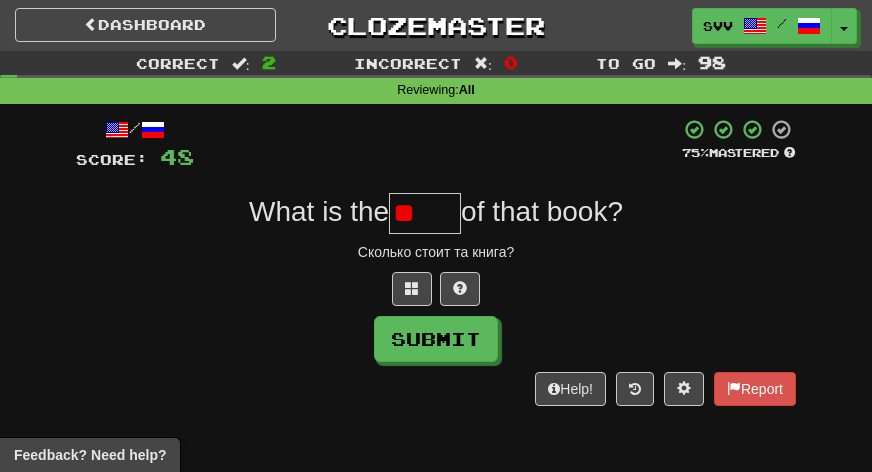 type on "*" 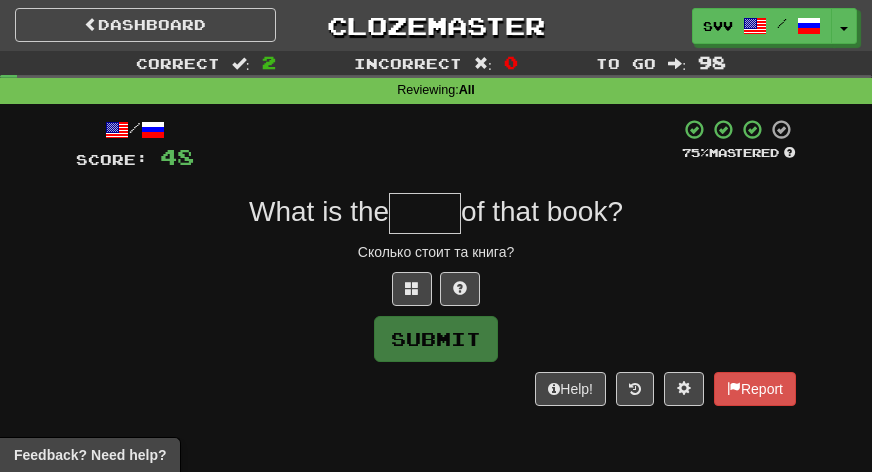 type on "*" 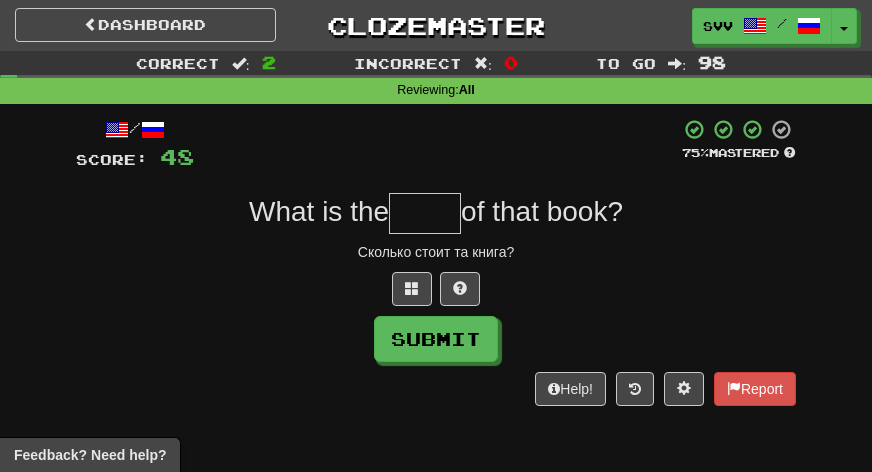 type on "*" 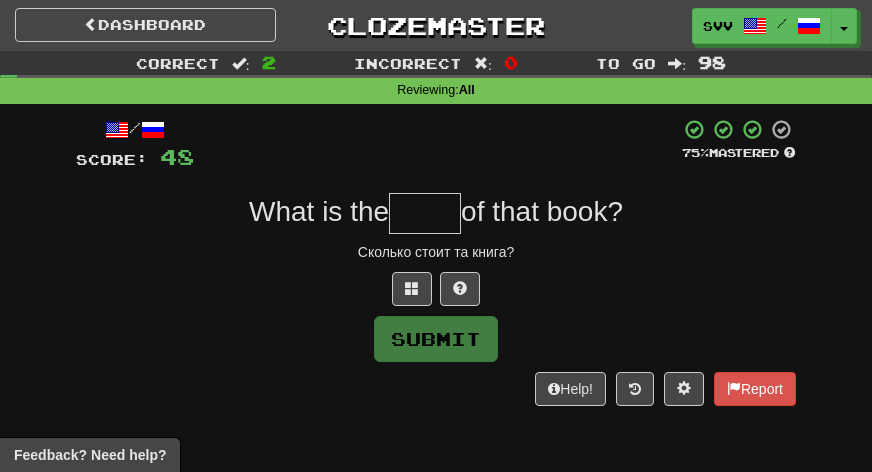 type on "*" 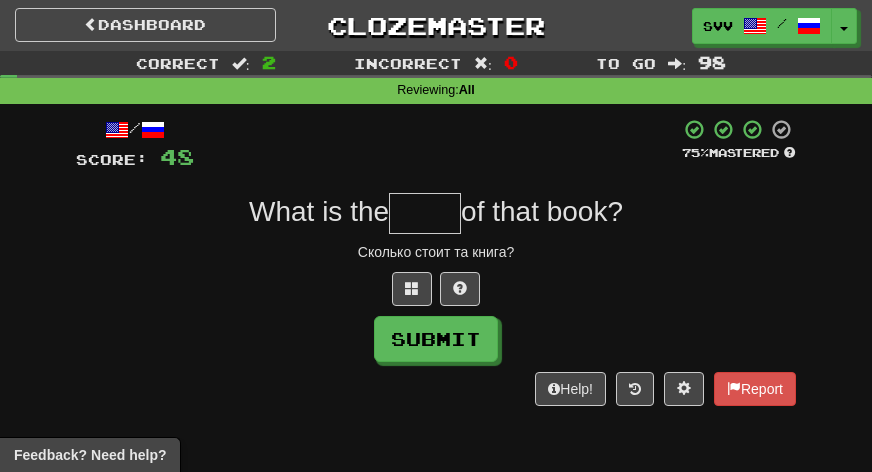 type on "*" 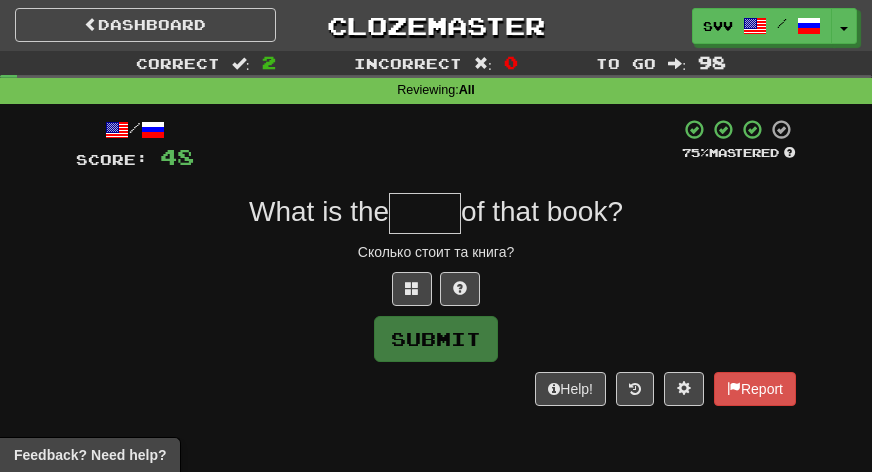 type on "*" 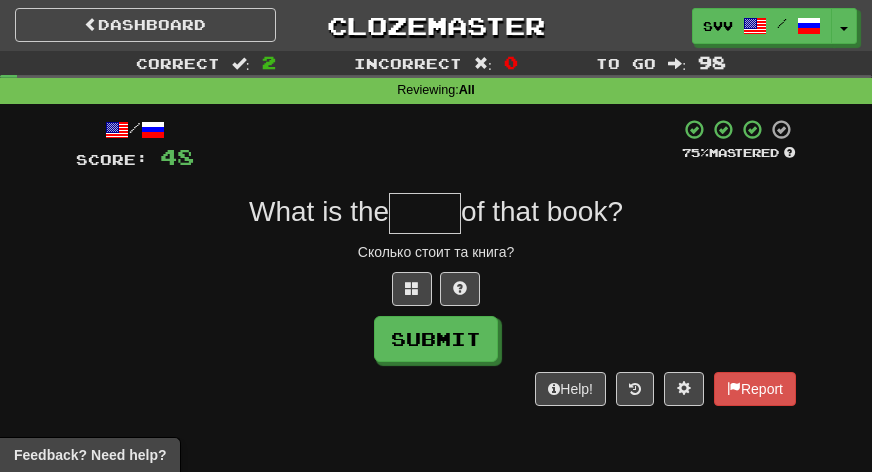 type on "*" 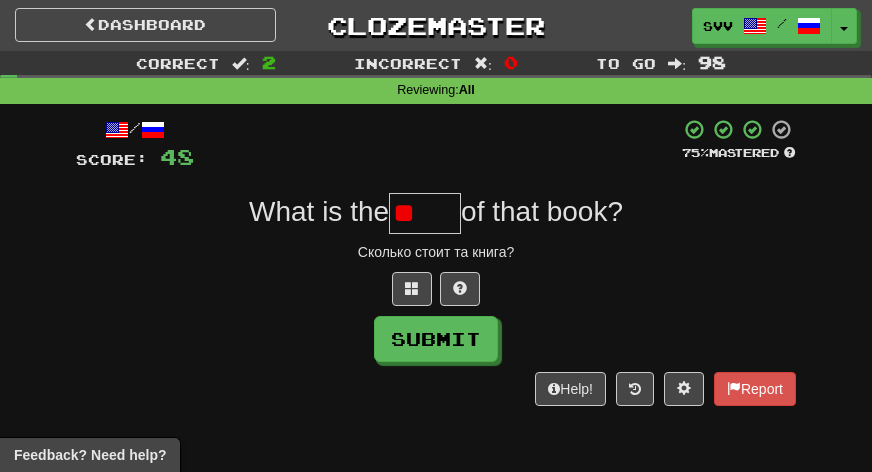type on "*" 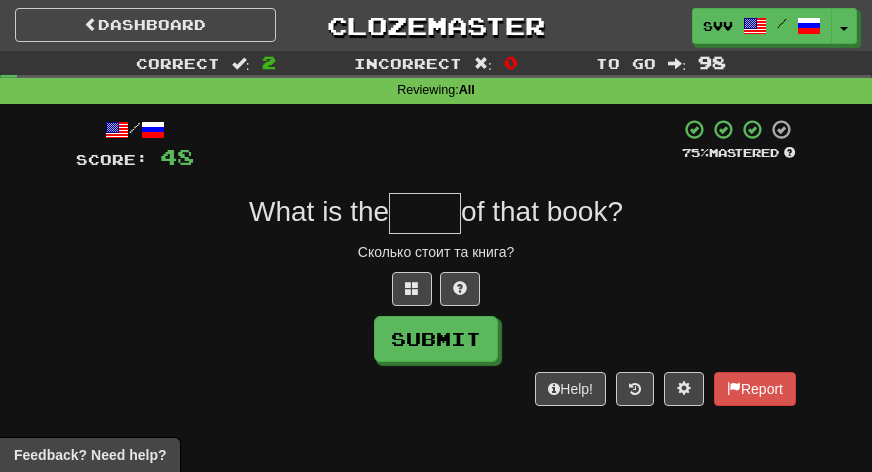 type on "*" 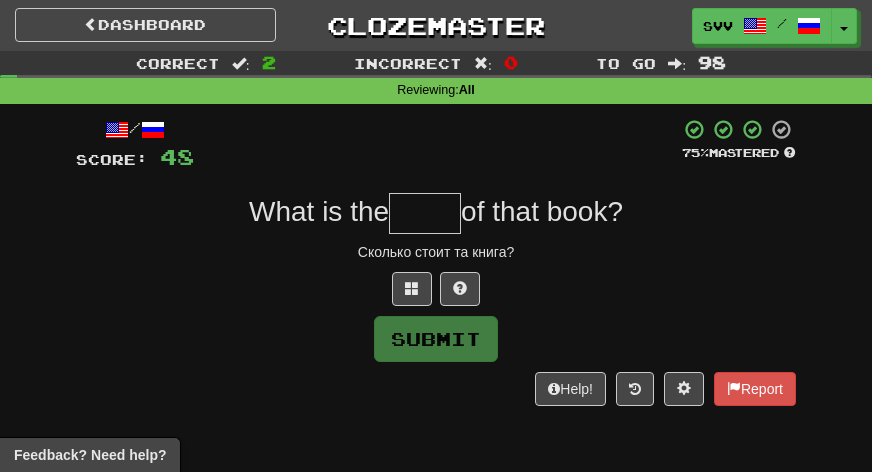 type on "*" 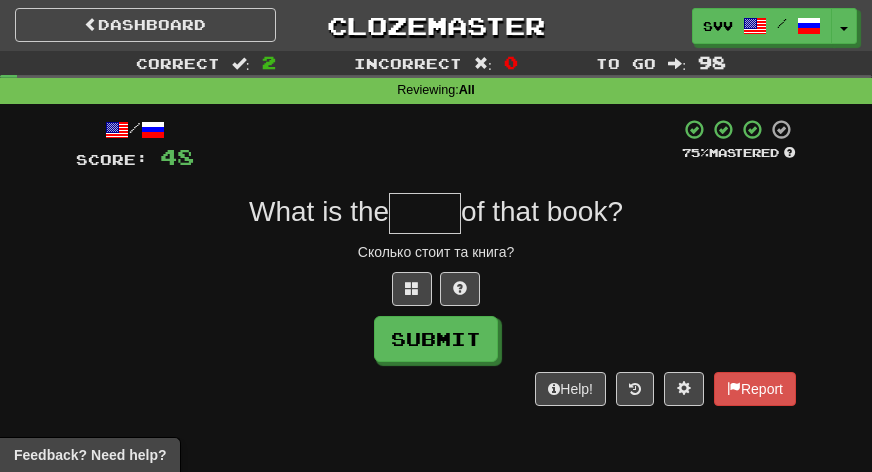 type on "*" 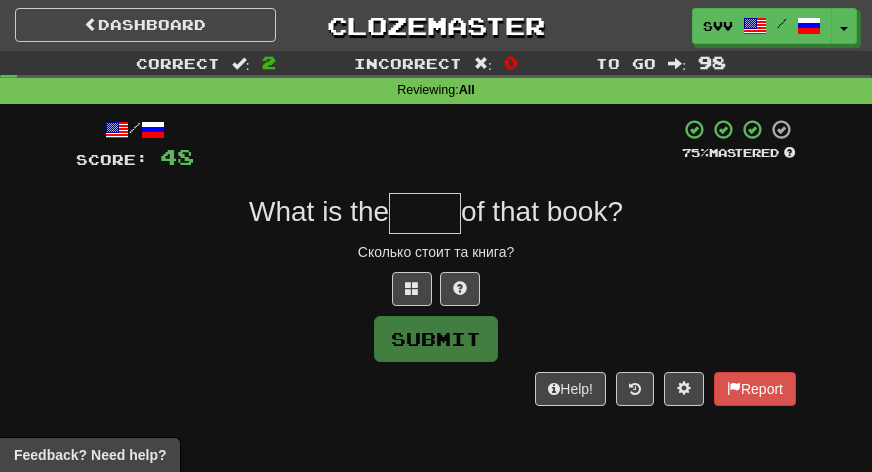 type on "*" 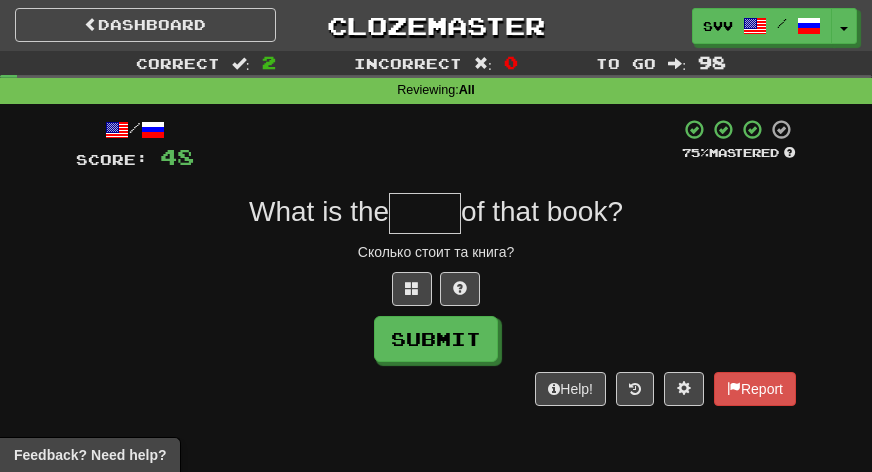 type on "*" 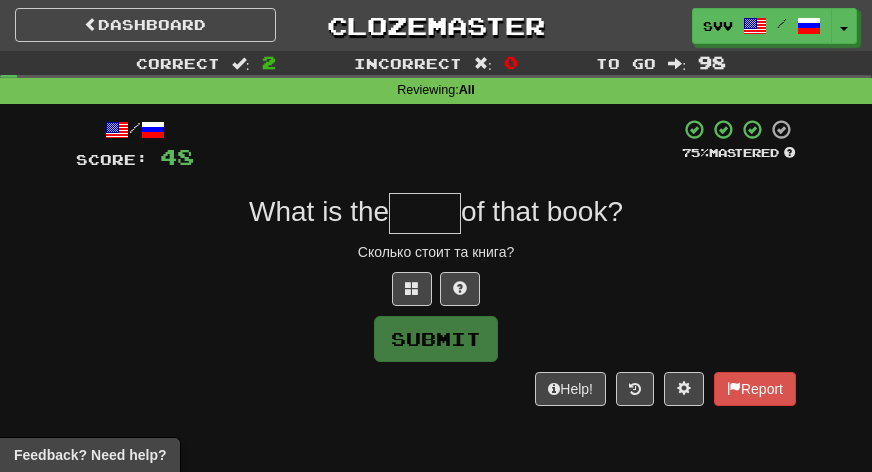 type on "*" 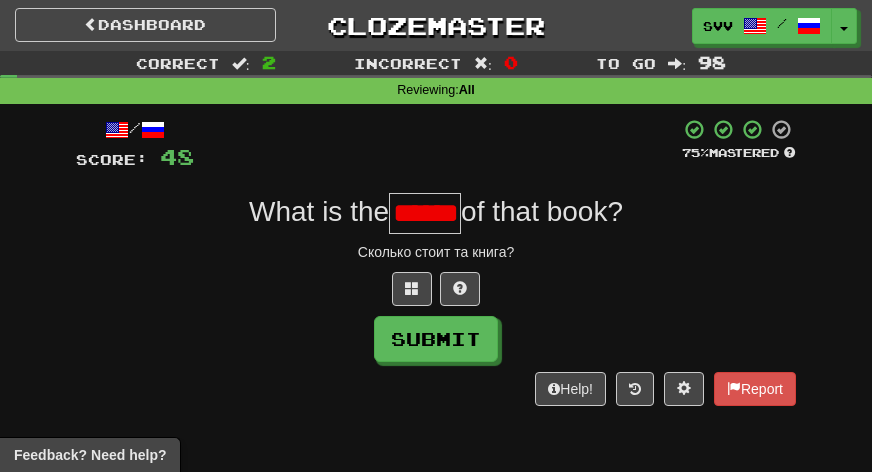 type on "*****" 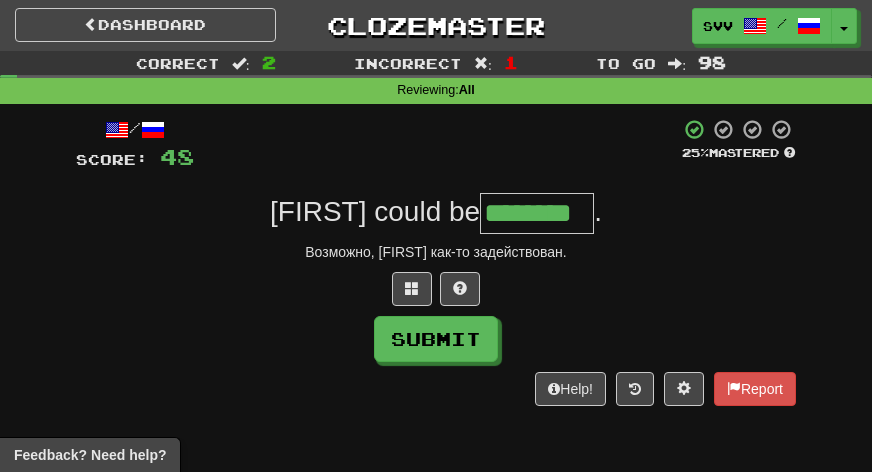 type on "********" 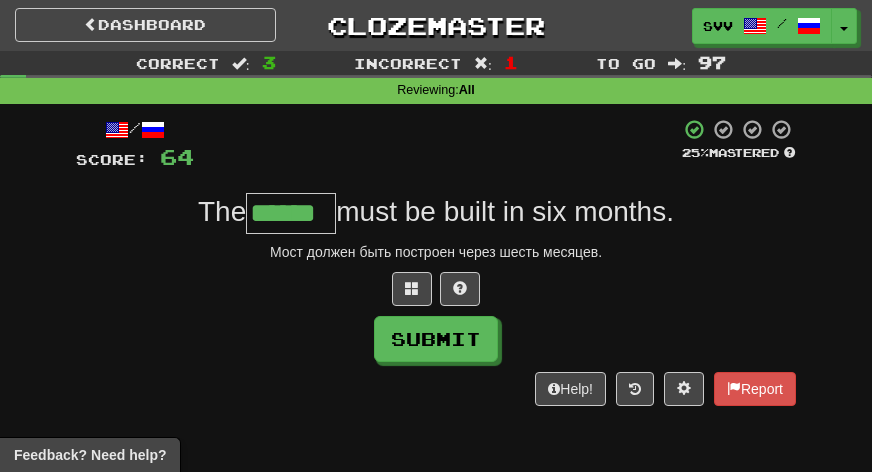 type on "******" 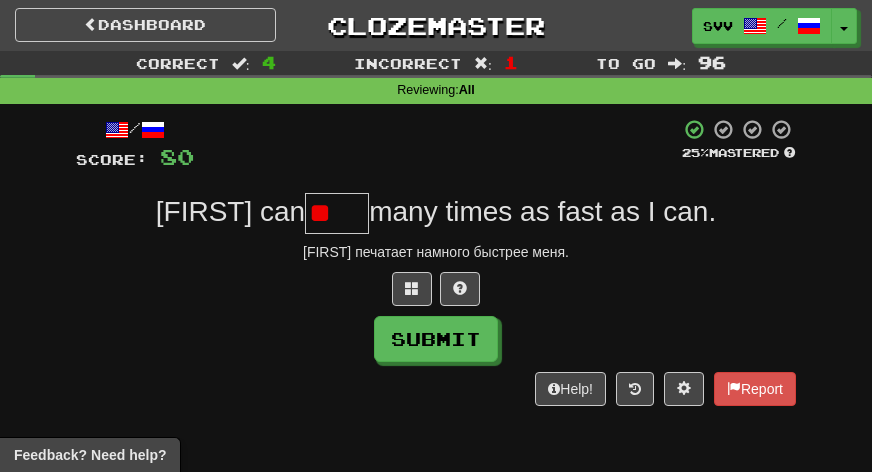 type on "*" 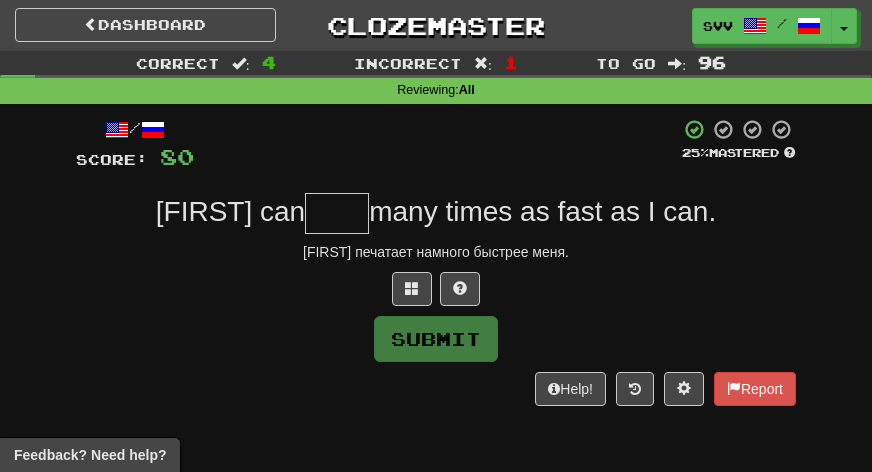type on "*" 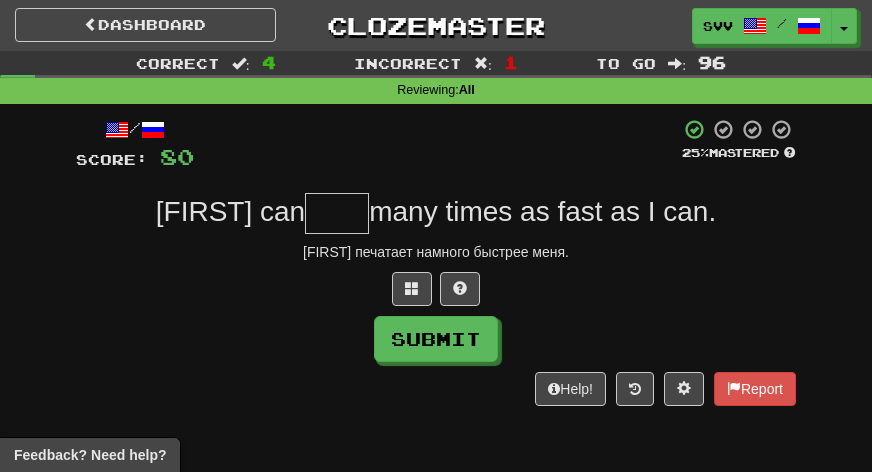 type on "*" 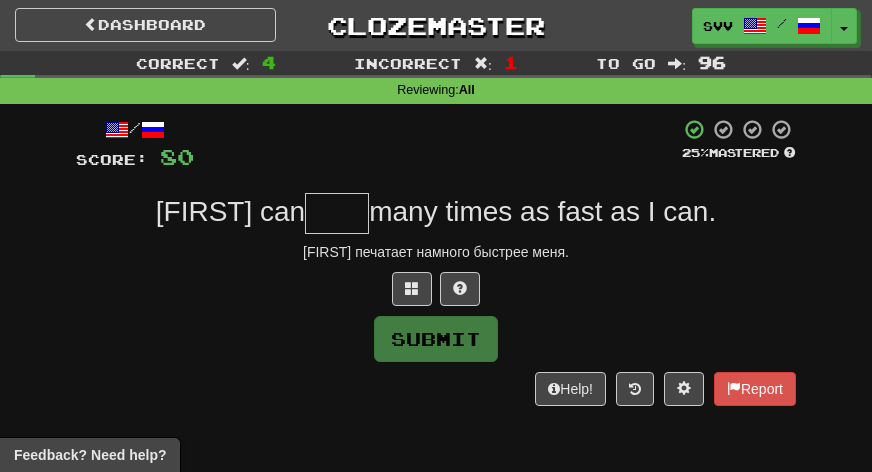 type on "*" 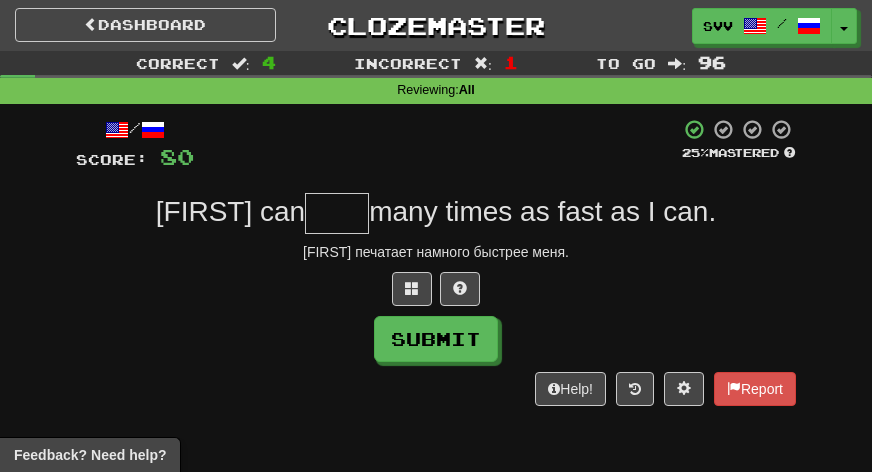 type on "*" 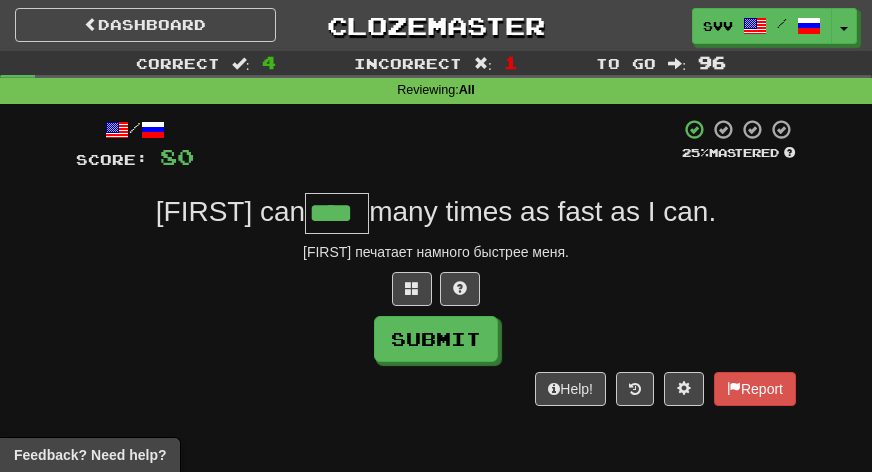 type on "****" 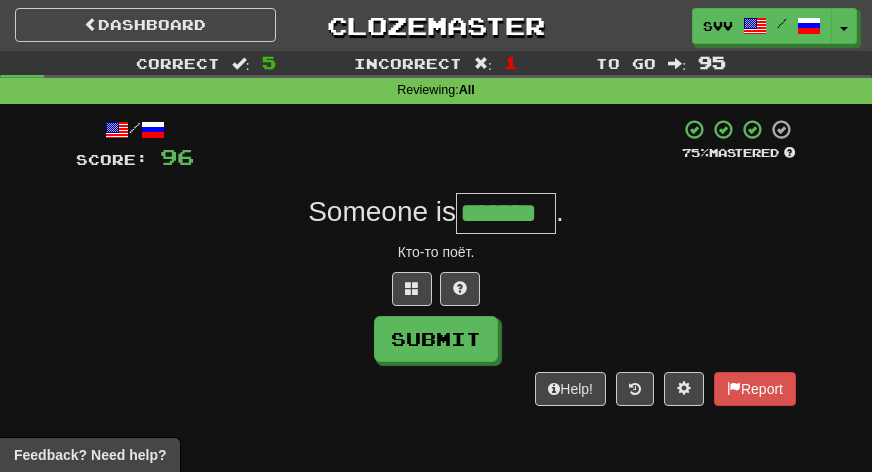 type on "*******" 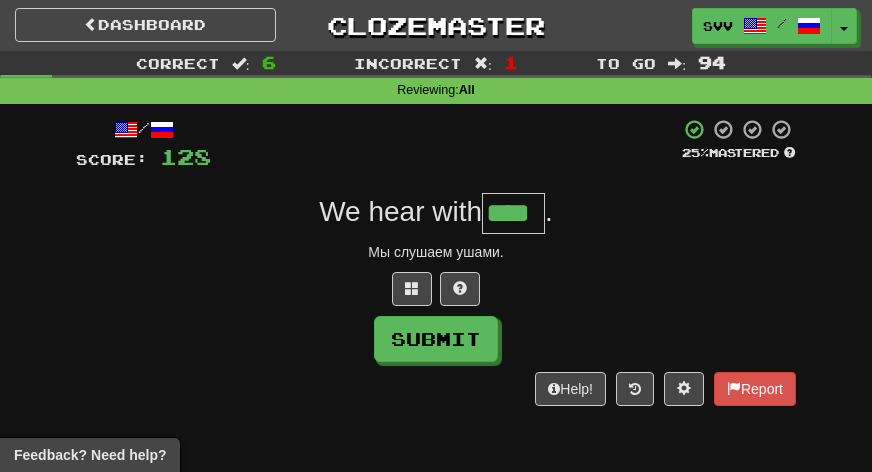 type on "****" 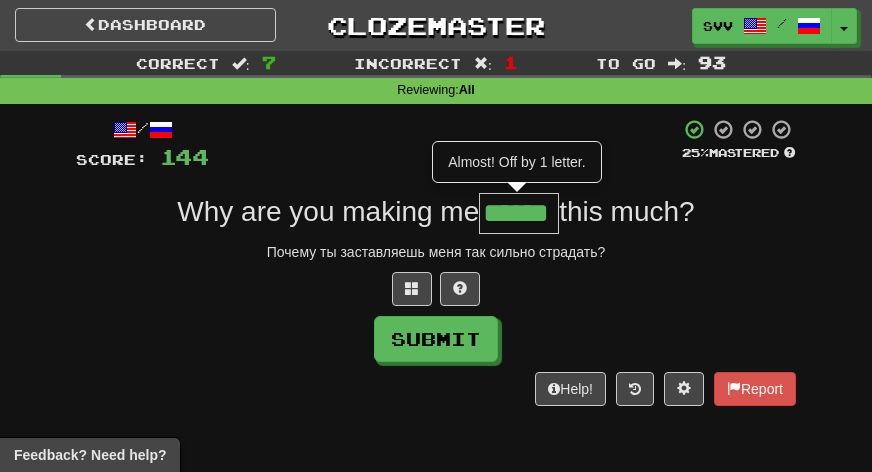 type on "******" 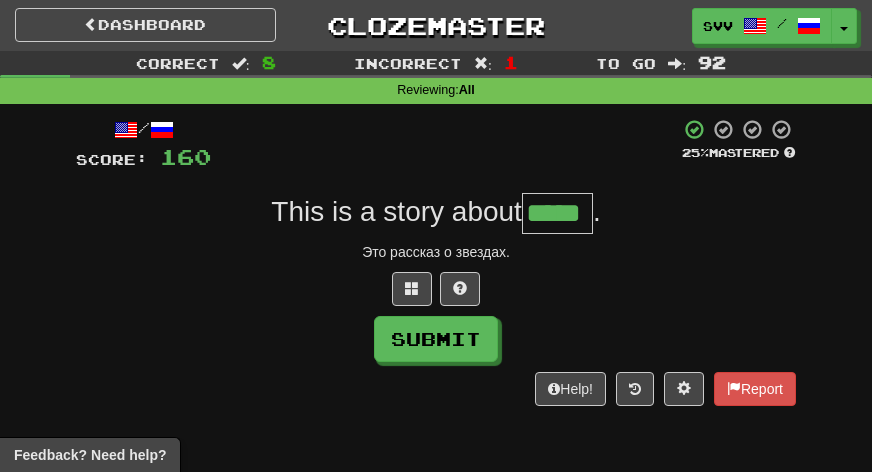 type on "*****" 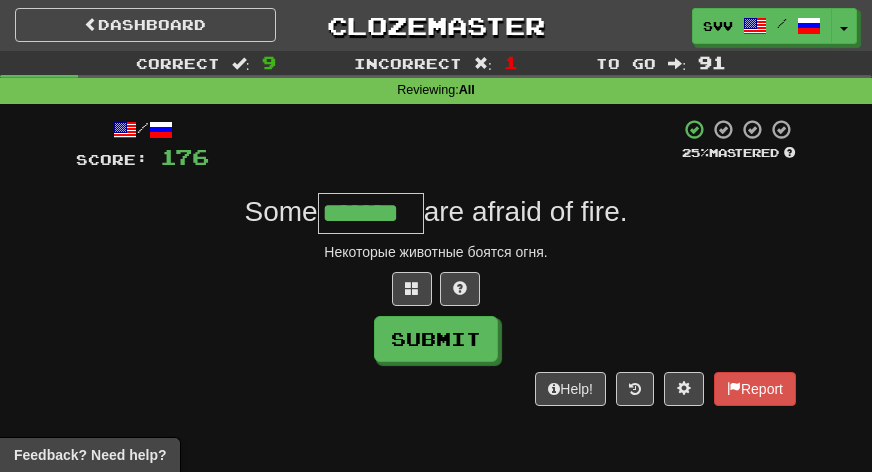 type on "*******" 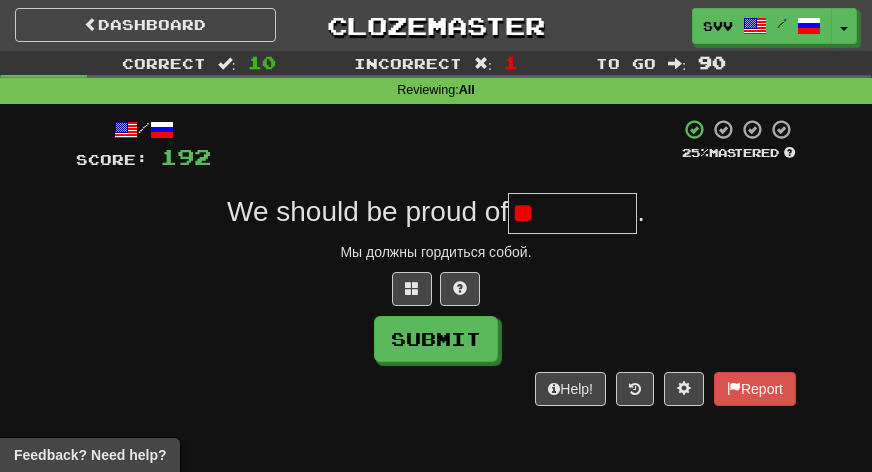 type on "*" 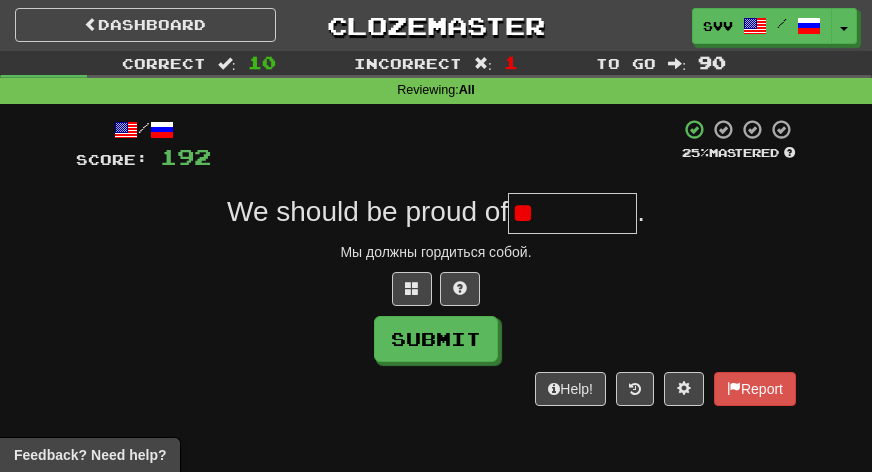 type on "*" 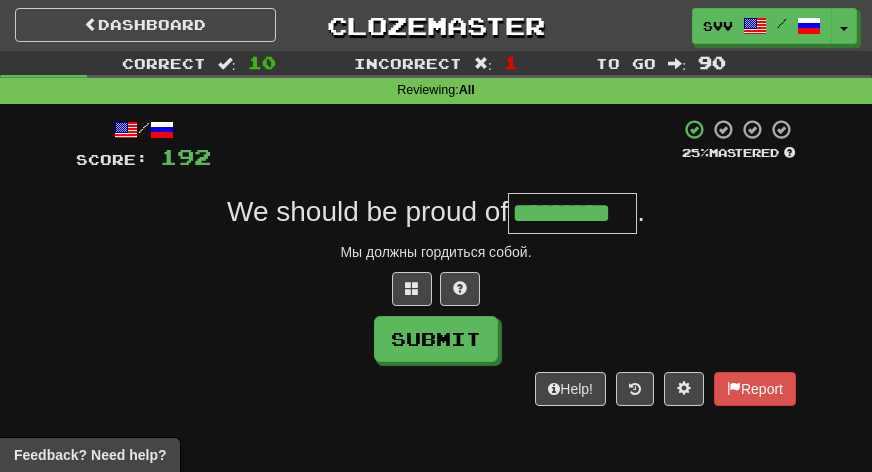 type on "*********" 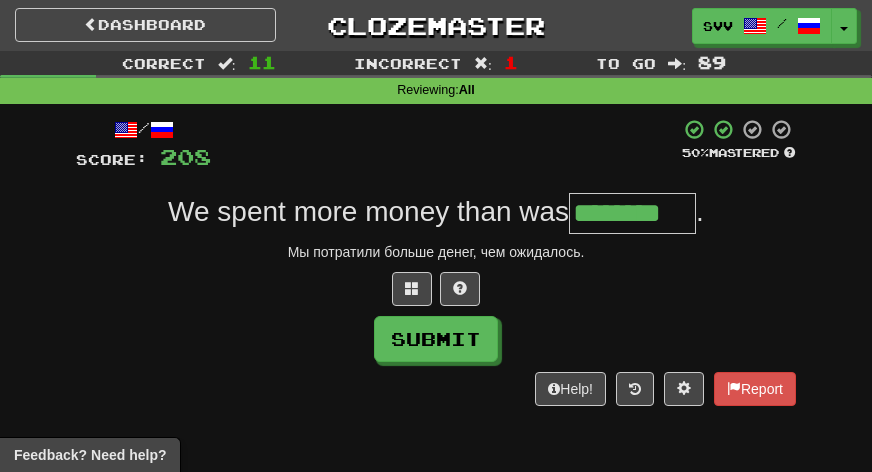 type on "********" 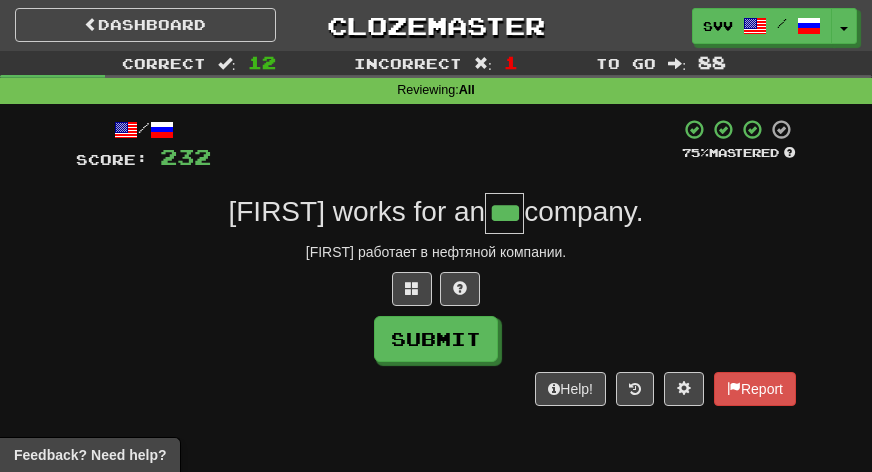 type on "***" 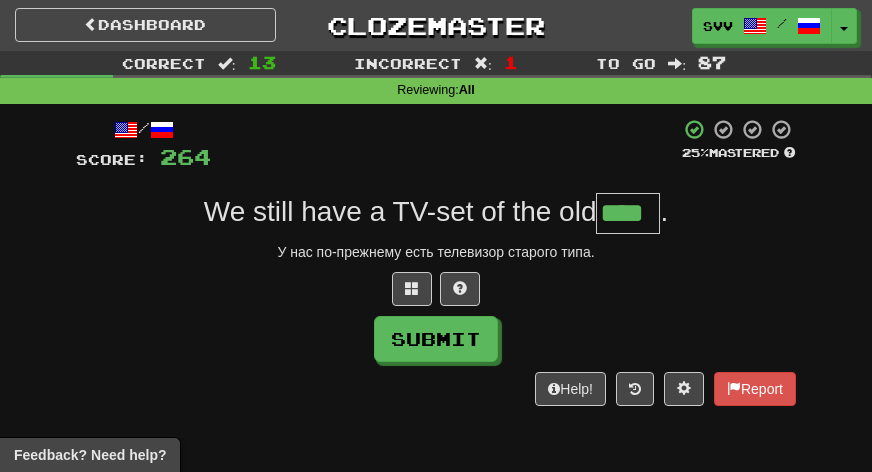 type on "****" 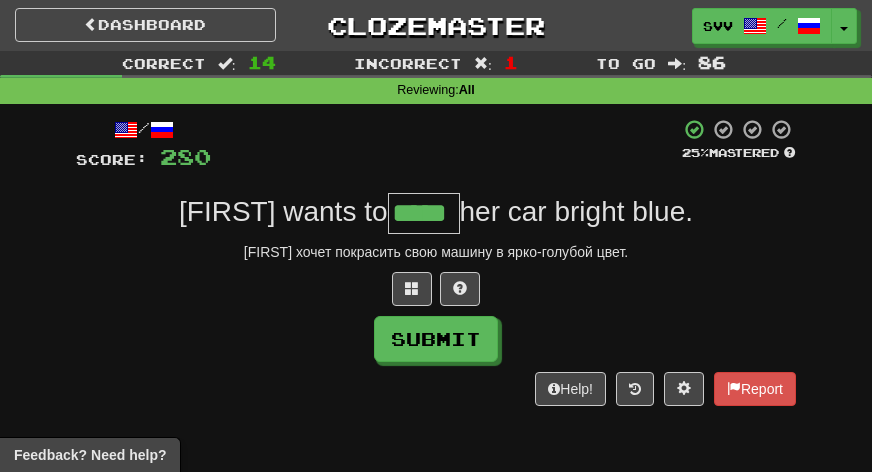 type on "*****" 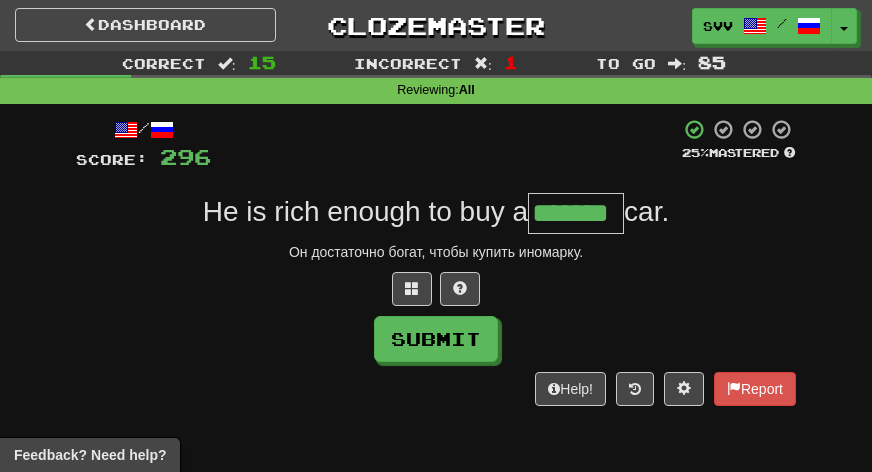 type on "*******" 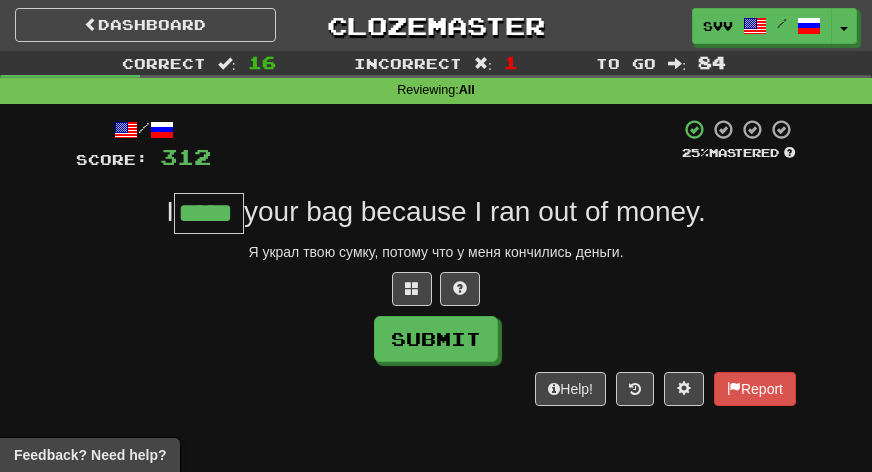 type on "*****" 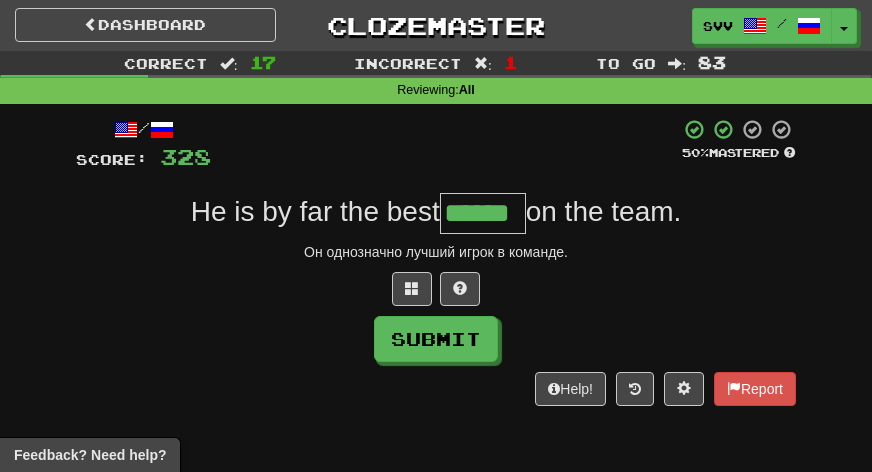 type on "******" 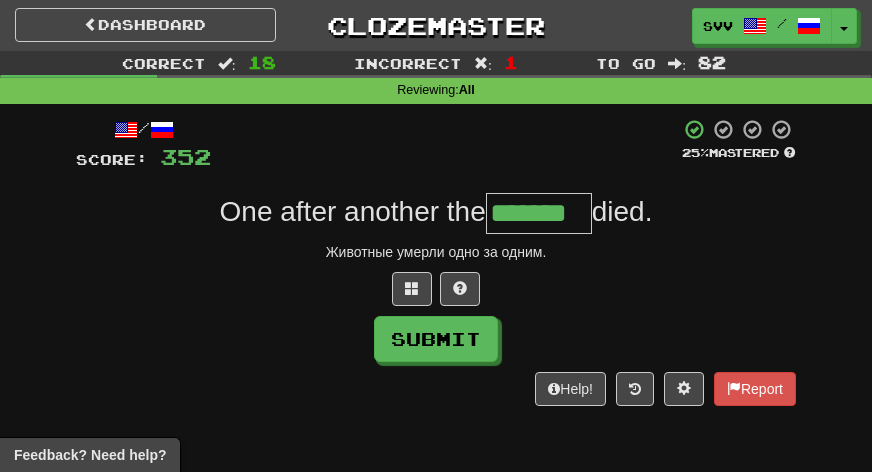 type on "*******" 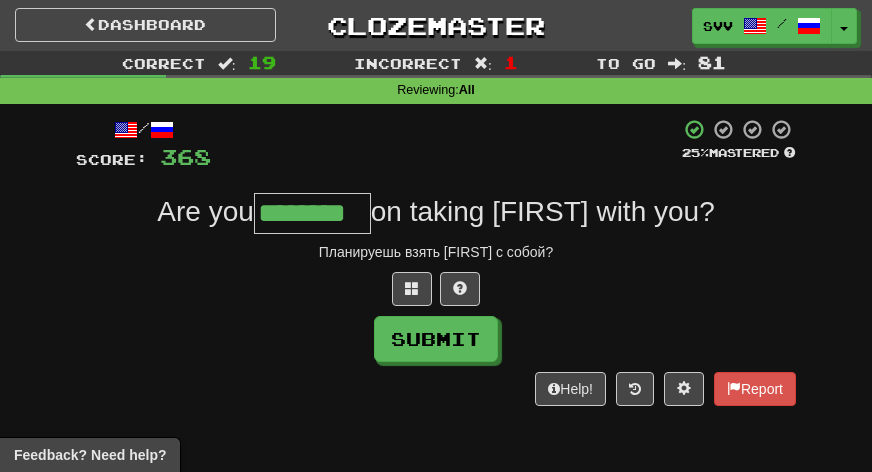 type on "********" 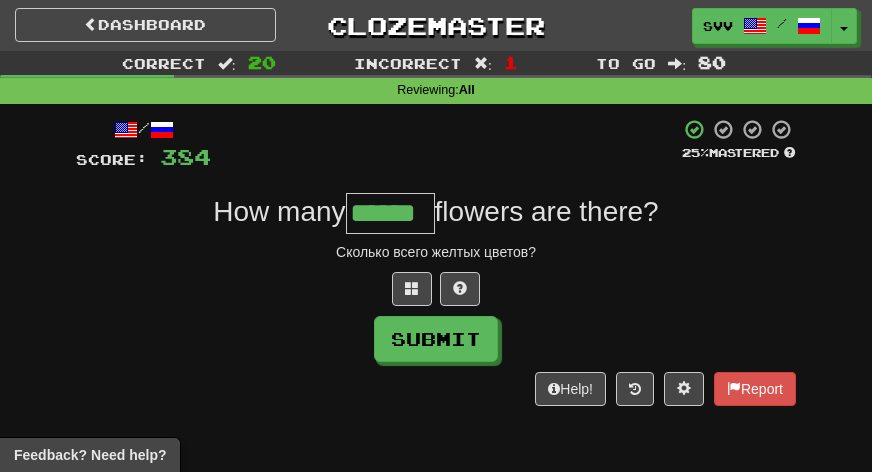 type on "******" 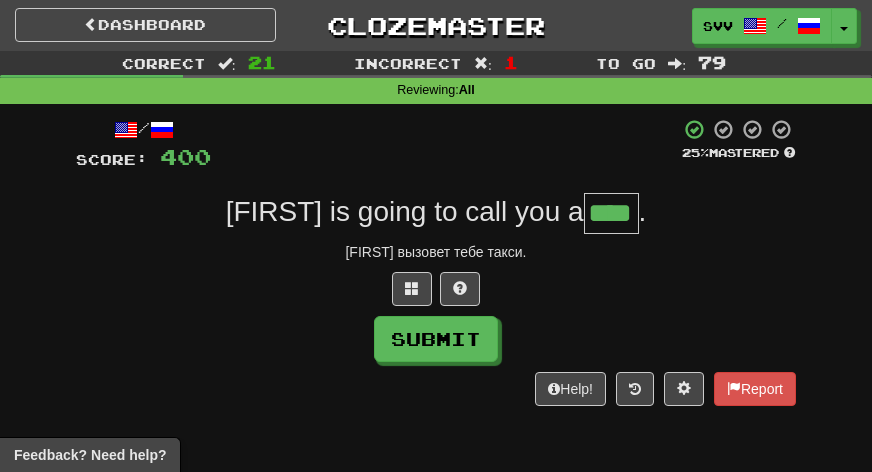 type on "****" 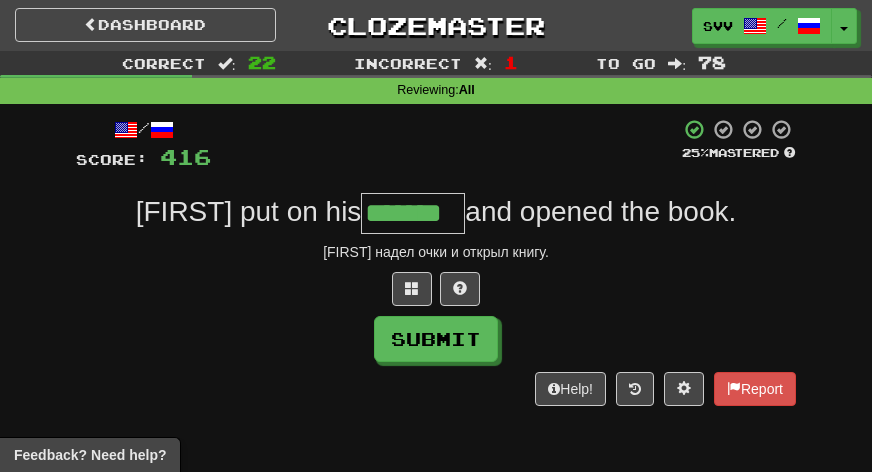 type on "*******" 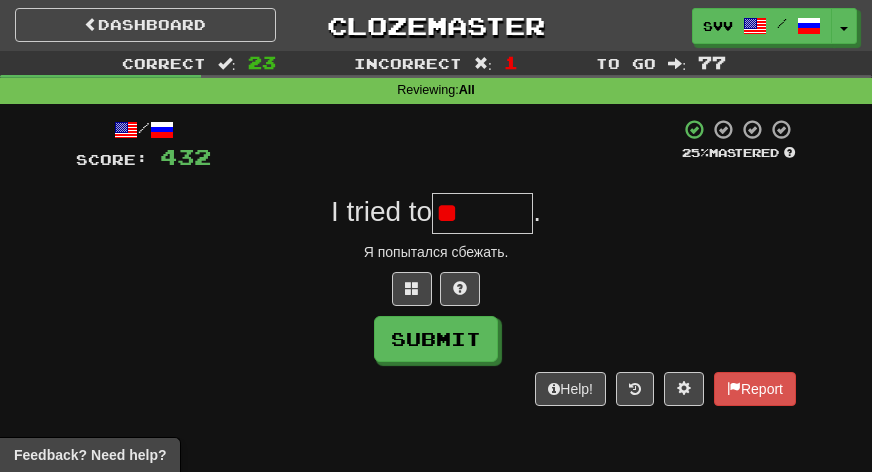 type on "*" 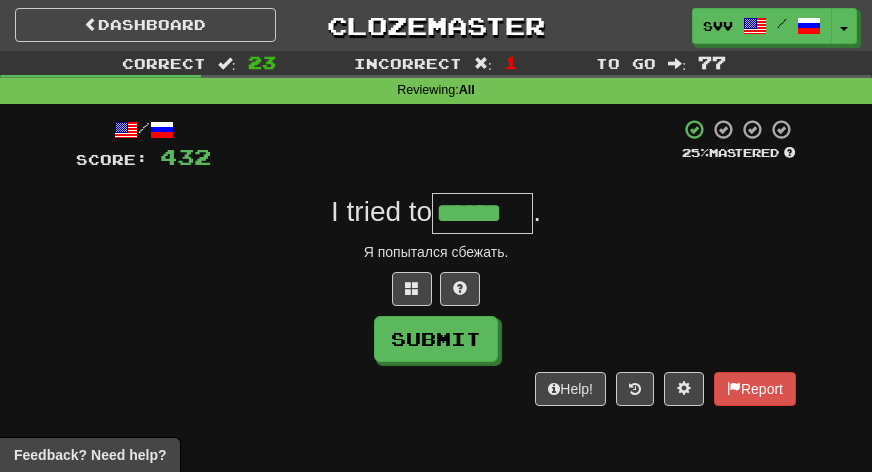 type on "******" 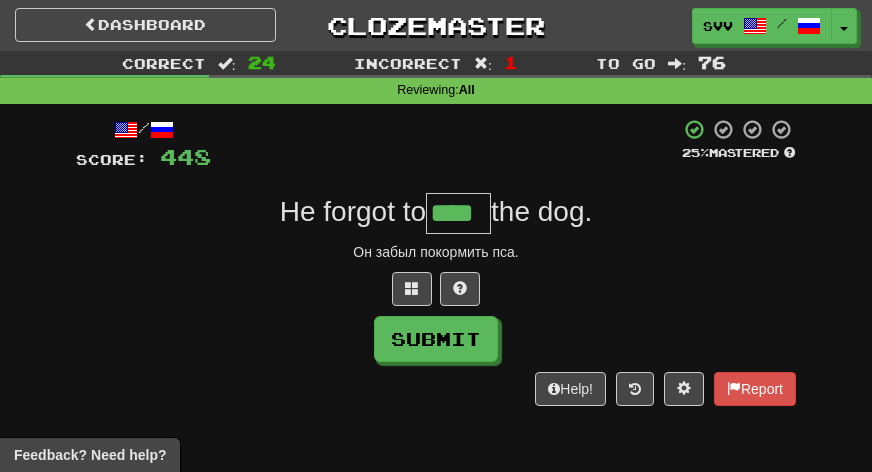 type on "****" 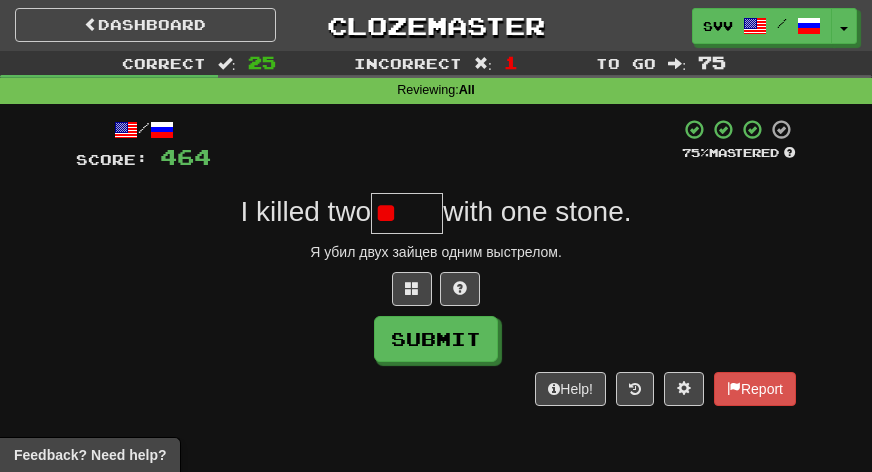 type on "*" 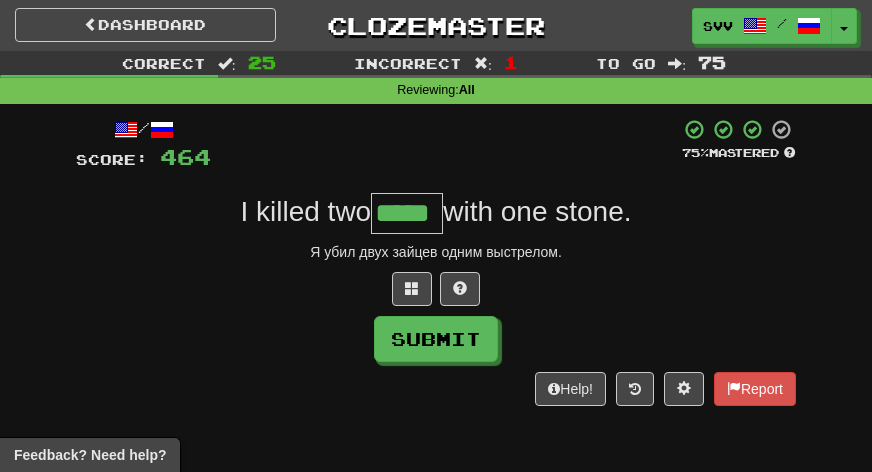 type on "*****" 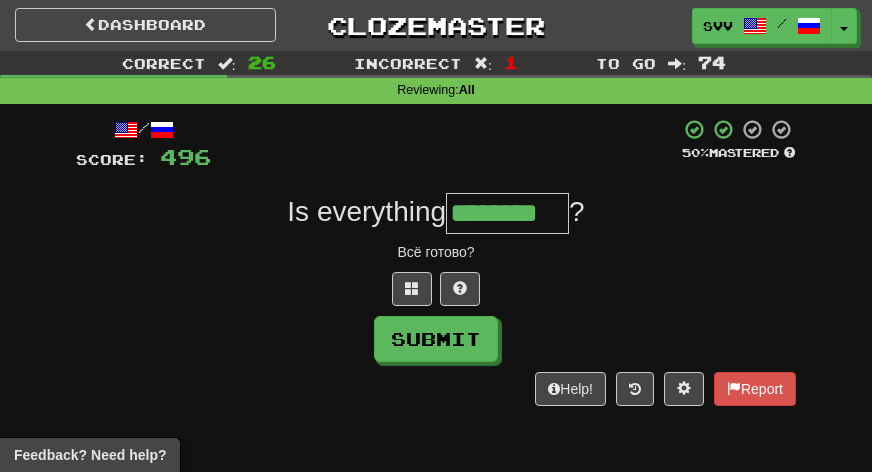 type on "********" 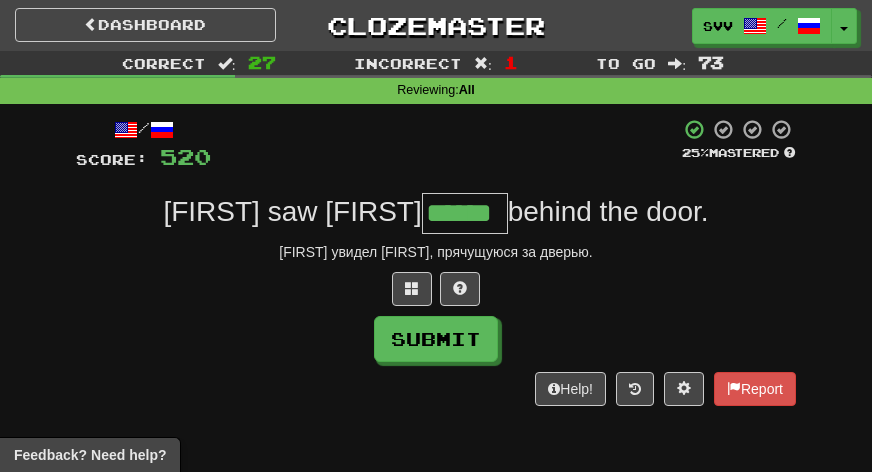 type on "******" 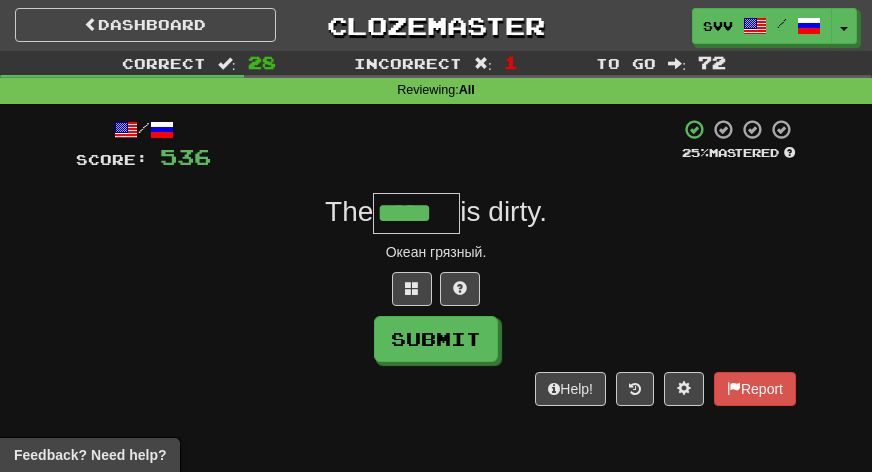 type on "*****" 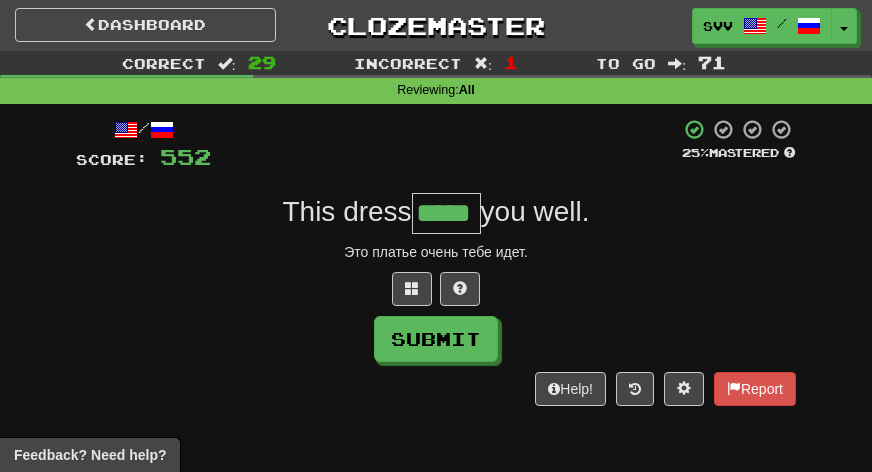 type on "*****" 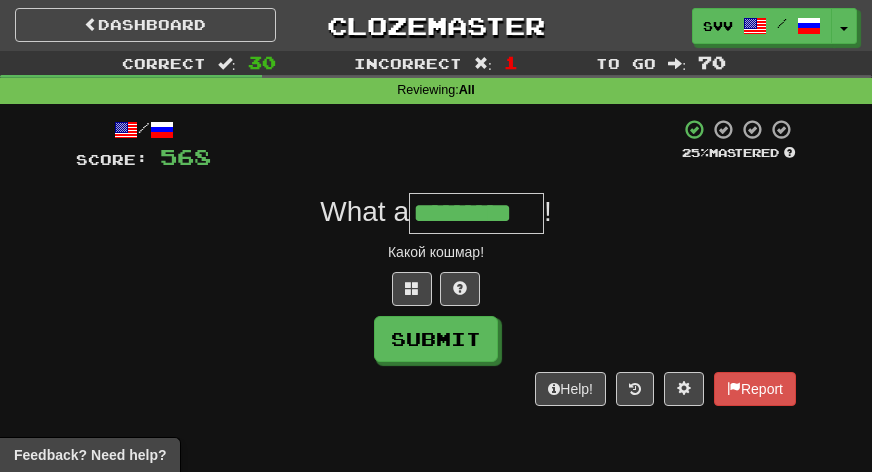 type on "*********" 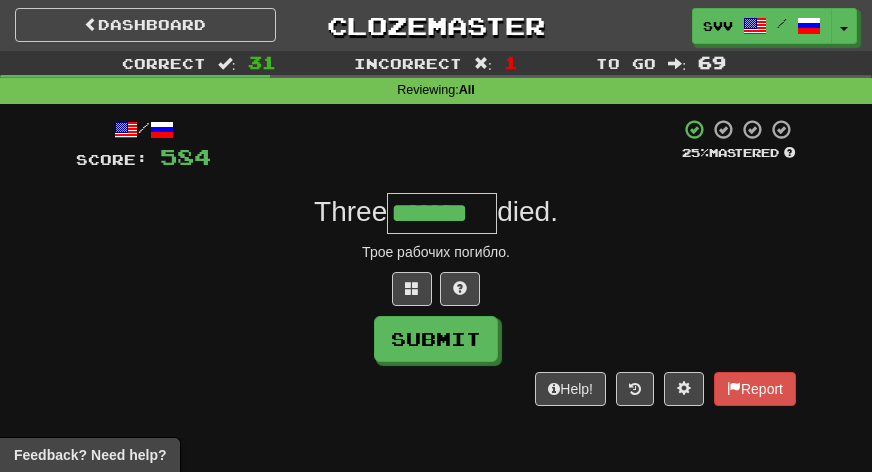 type on "*******" 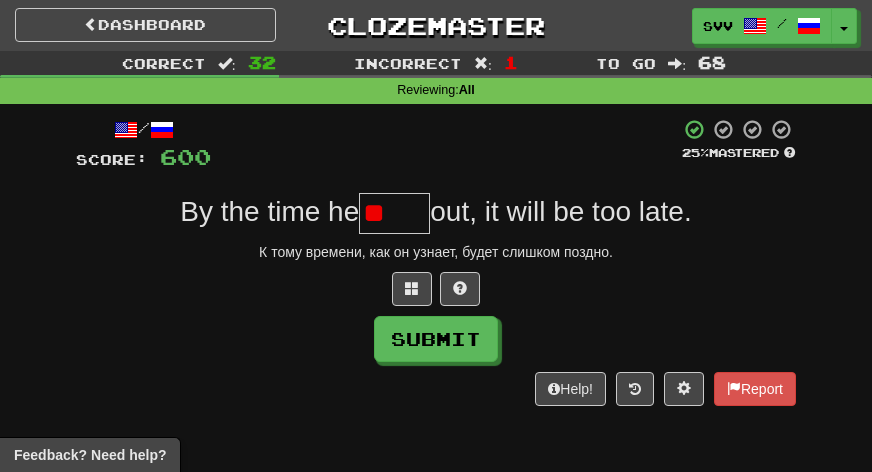 type on "*" 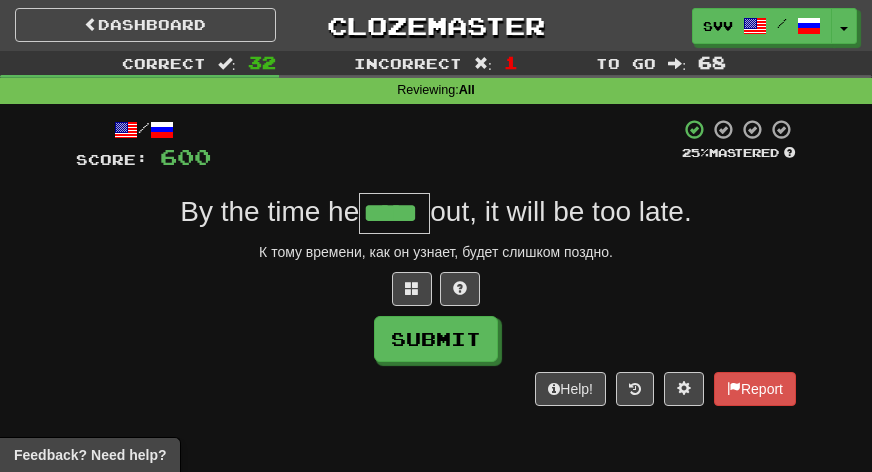 type on "*****" 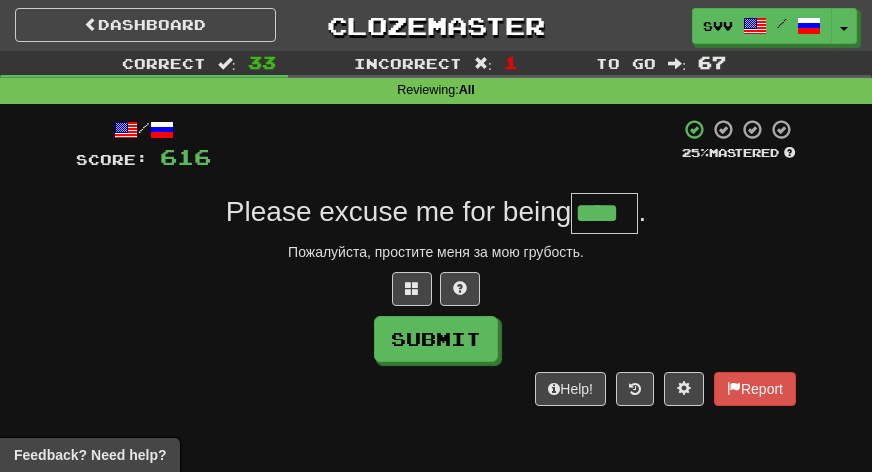 type on "****" 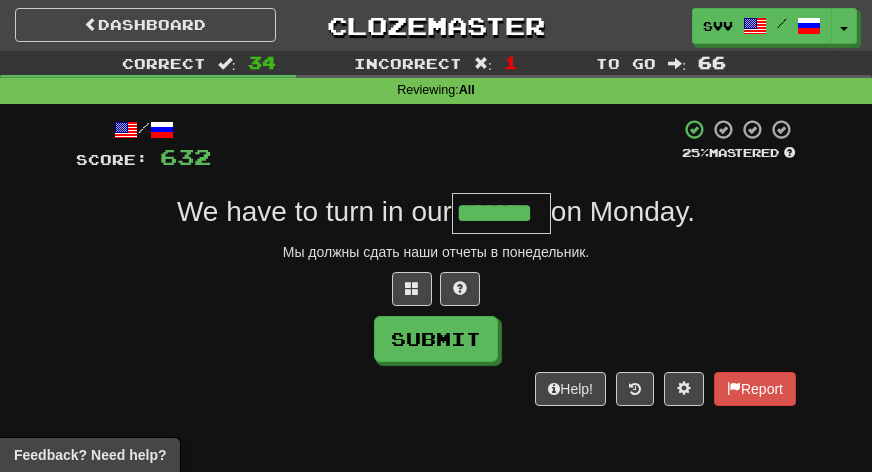 type on "*******" 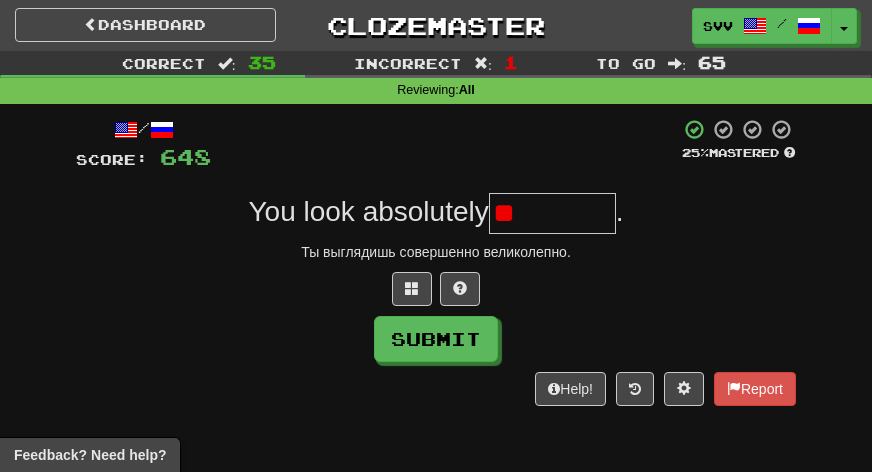 type on "*" 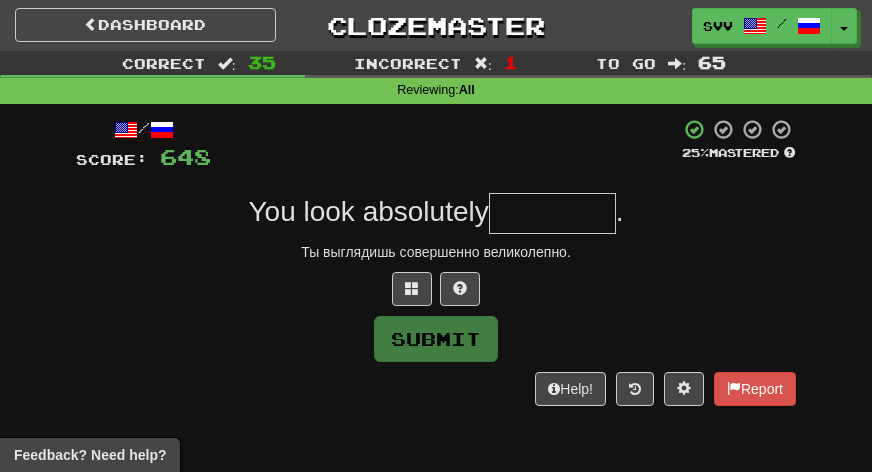 type on "*" 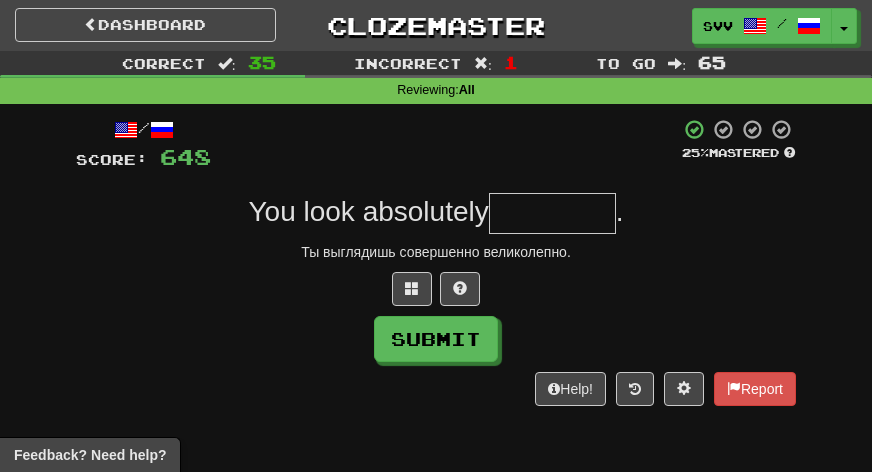 type on "*" 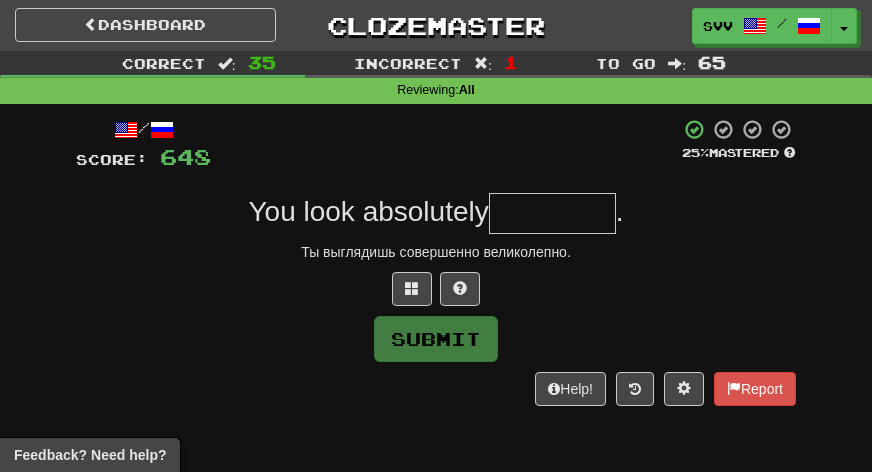 type on "*" 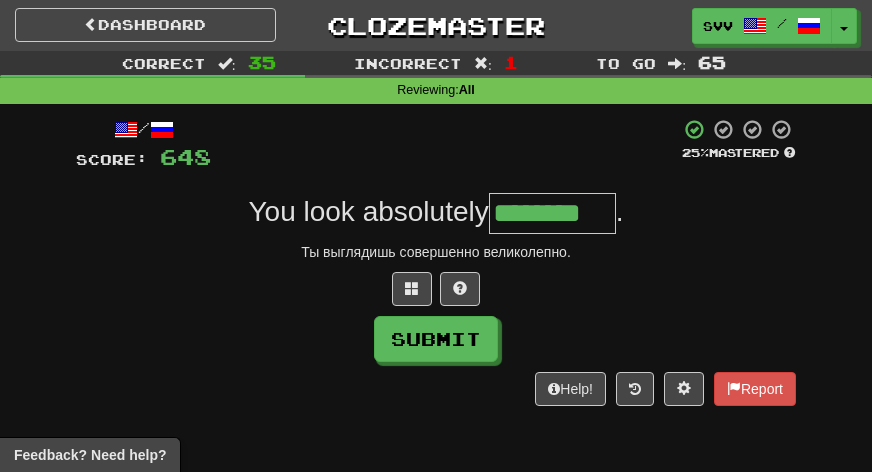 type on "********" 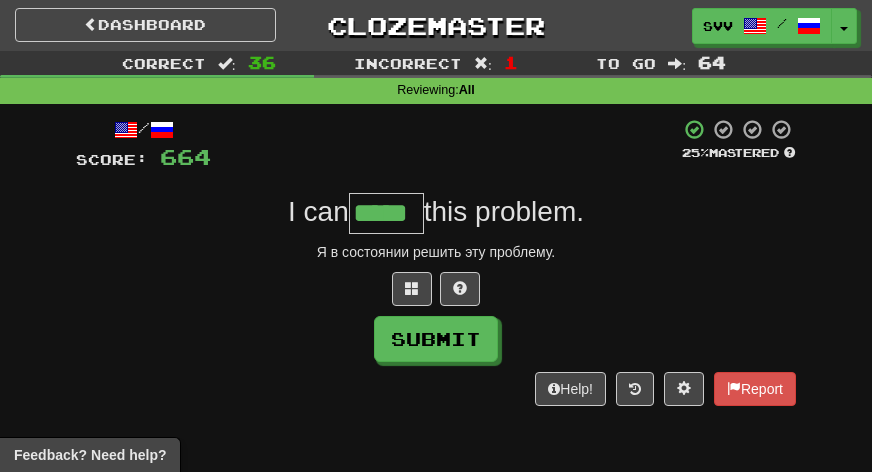 type on "*****" 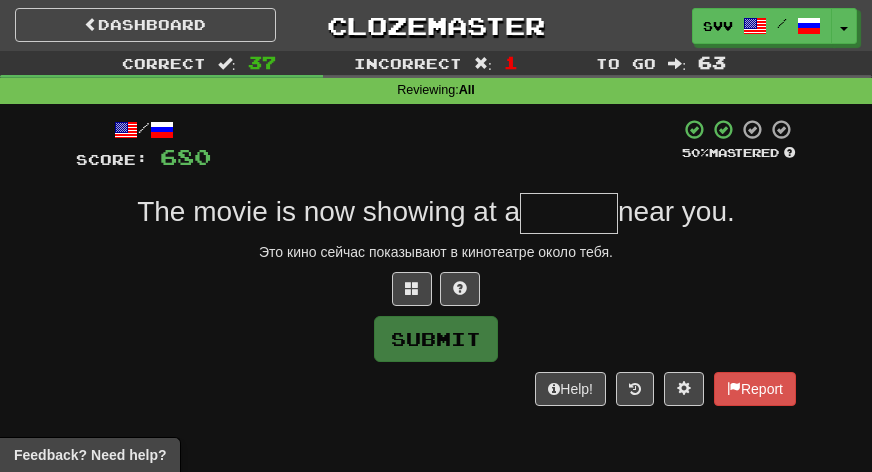 type on "*" 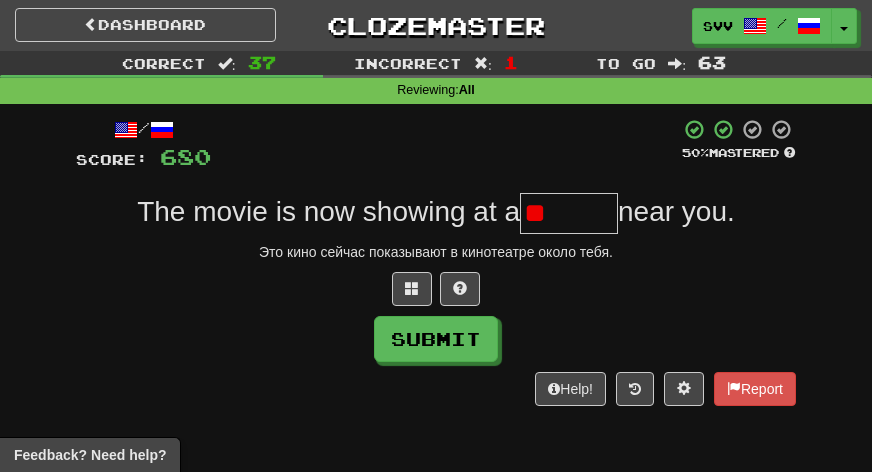 type on "*" 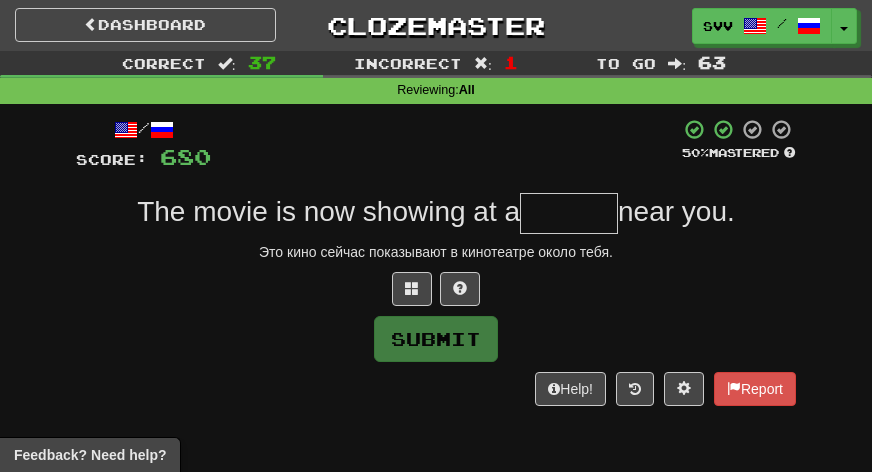 type on "*" 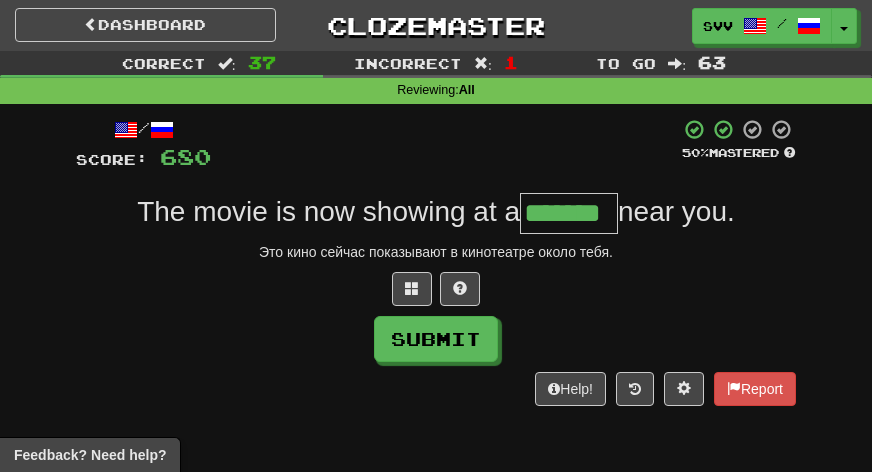 type on "*******" 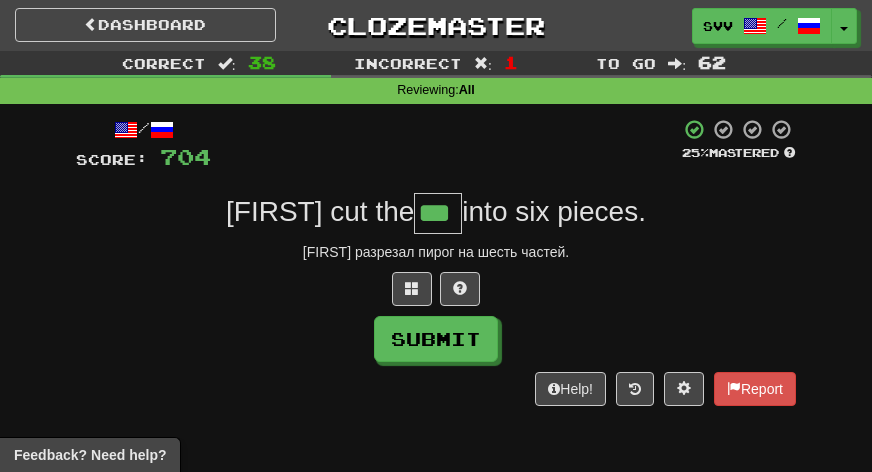 type on "***" 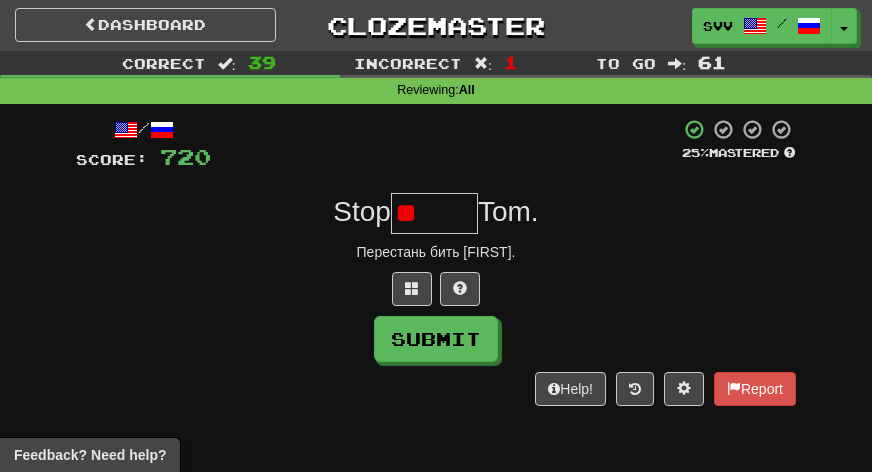 type on "*" 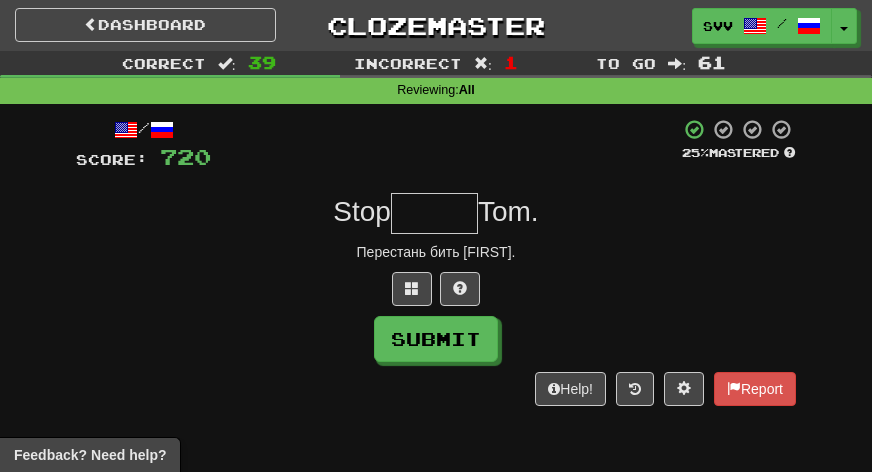 type on "*" 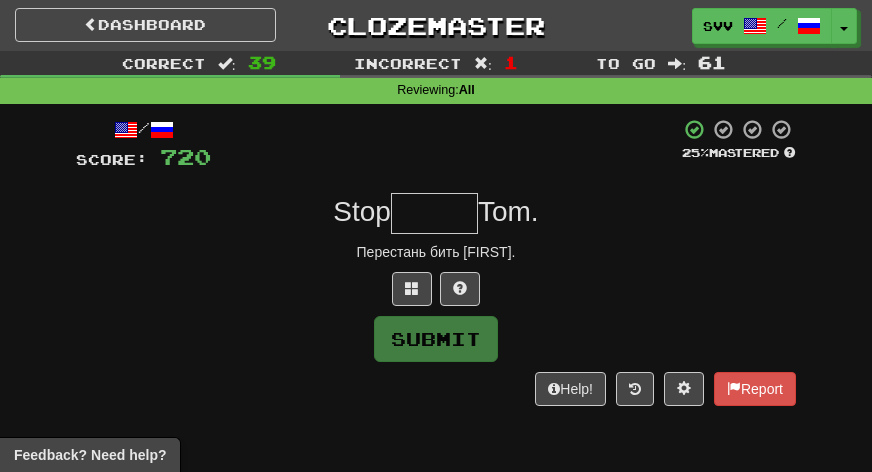 type on "*" 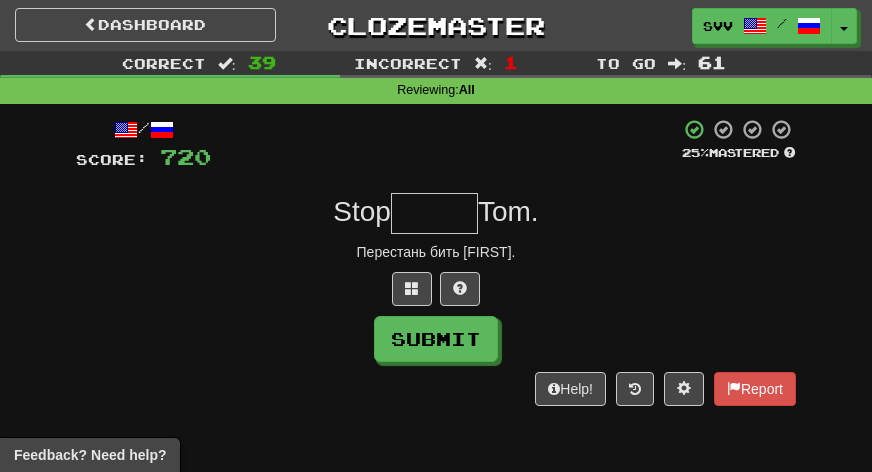 type on "*" 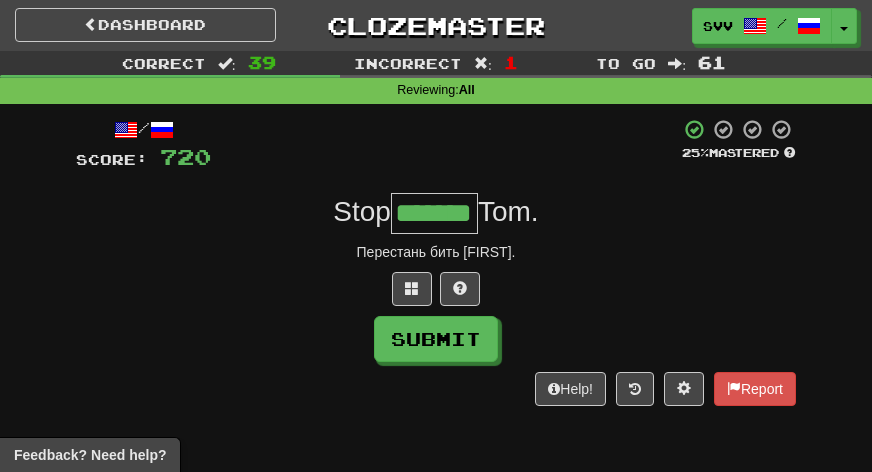 type on "*******" 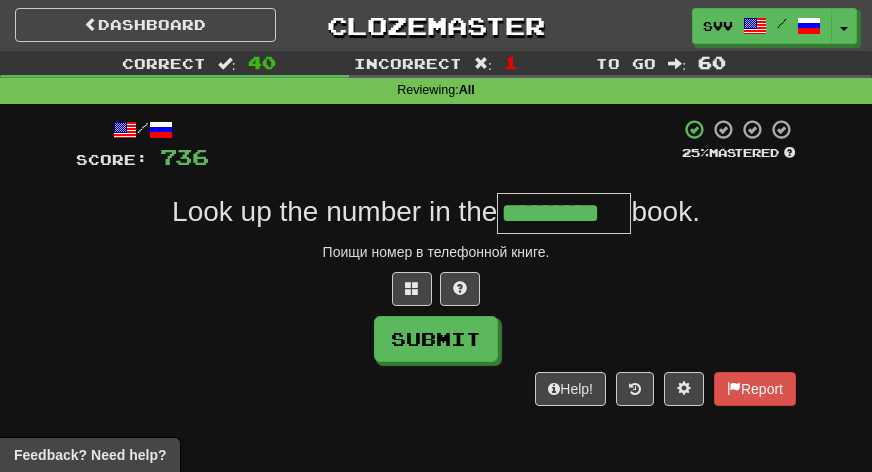 type on "*********" 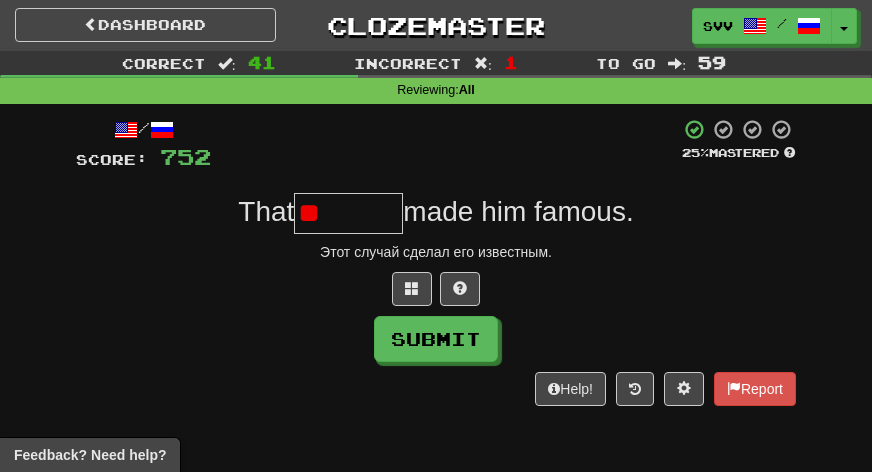 type on "*" 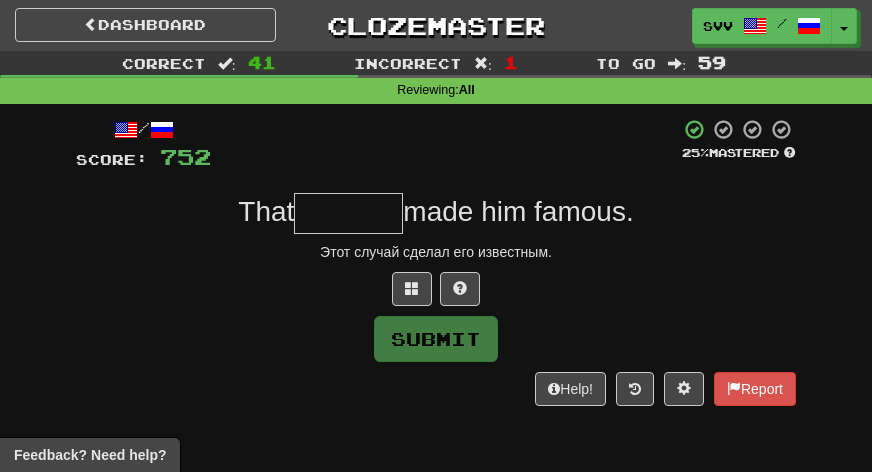 type on "*" 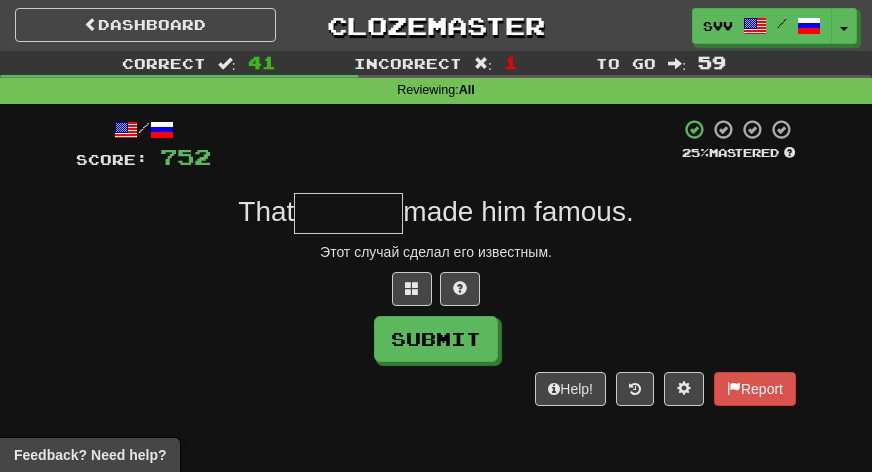 type on "*" 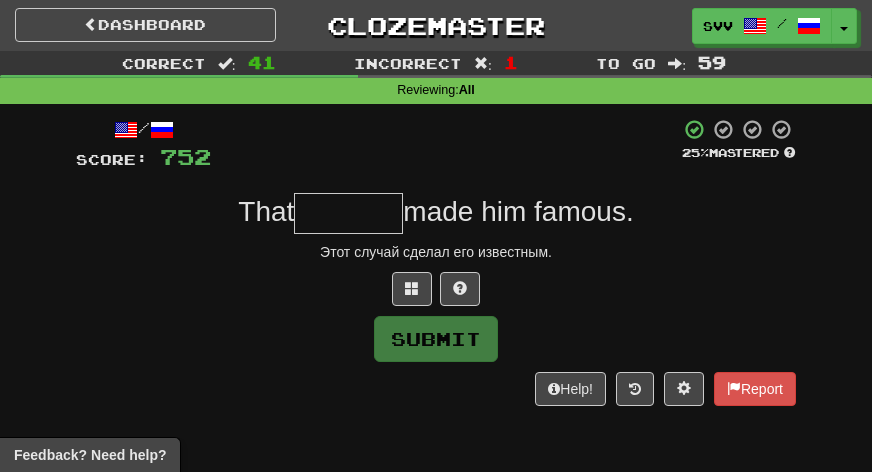 type on "*" 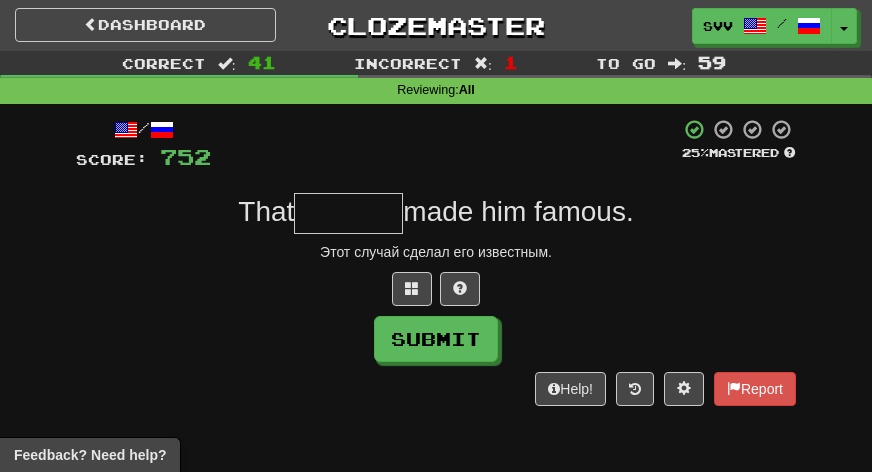 type on "*" 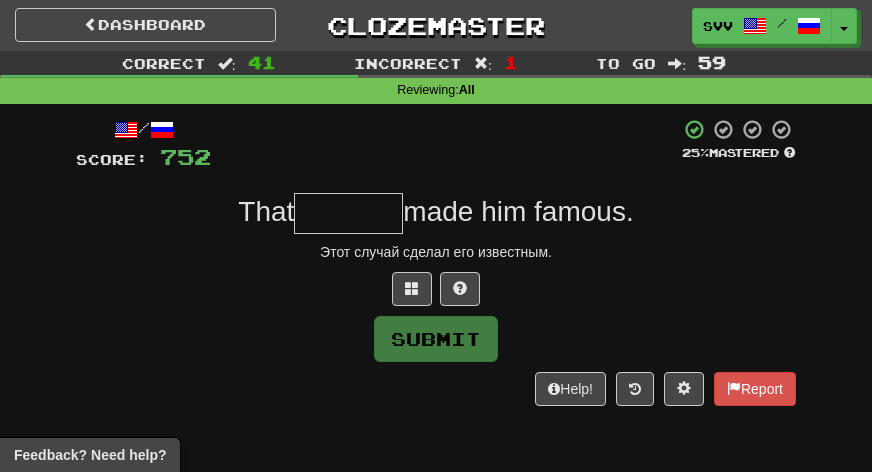 type on "*" 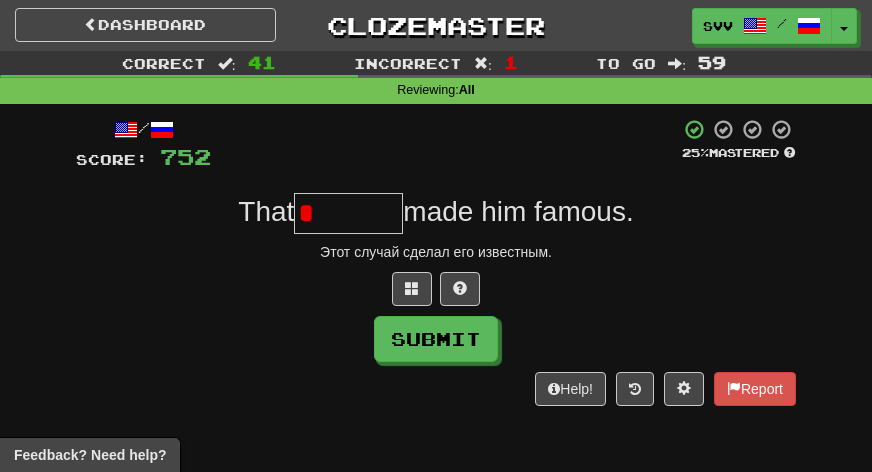 type on "*" 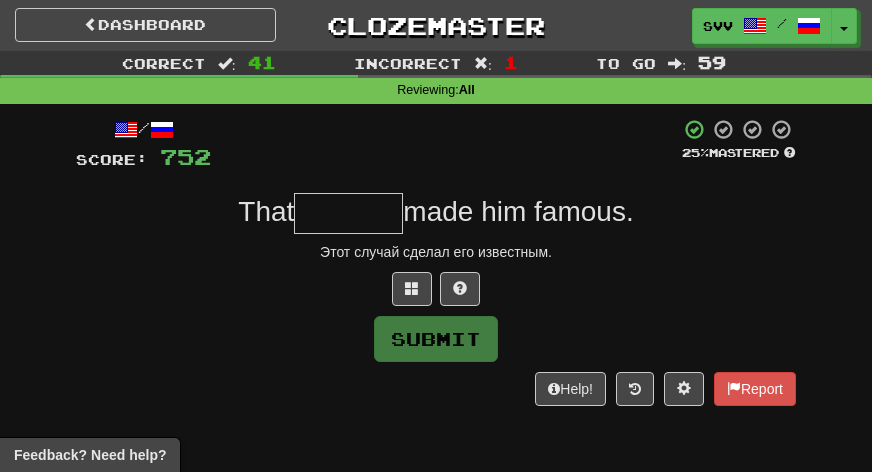 type on "*" 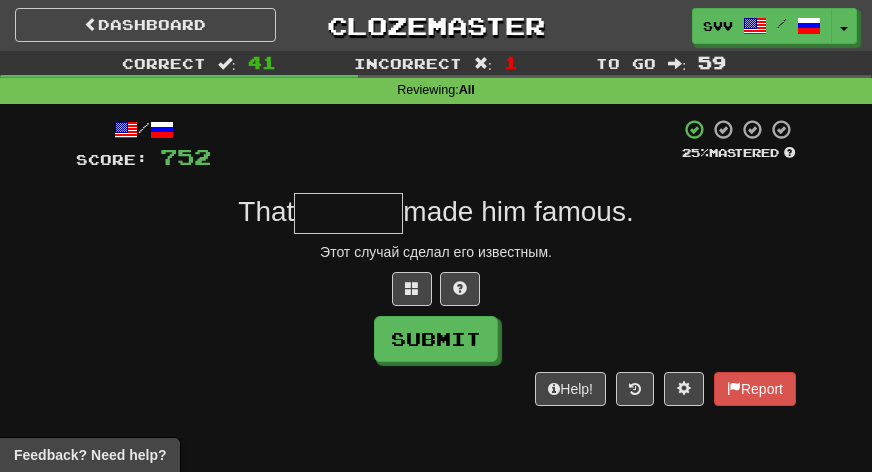 type on "*" 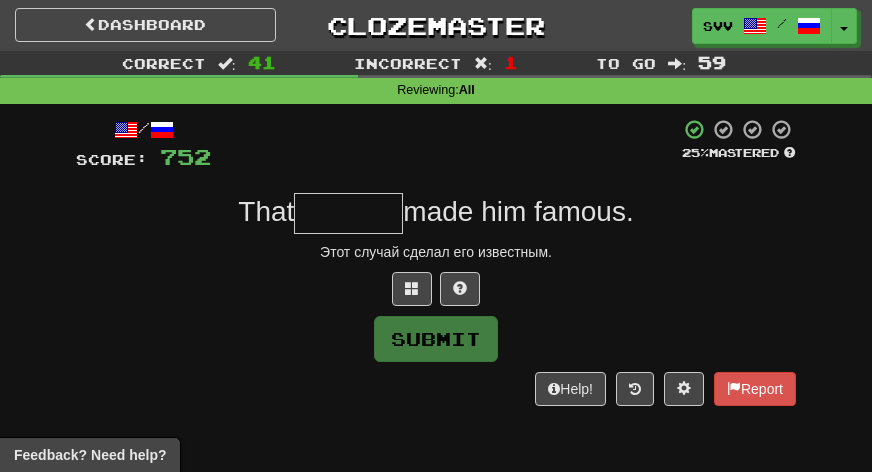 type on "*" 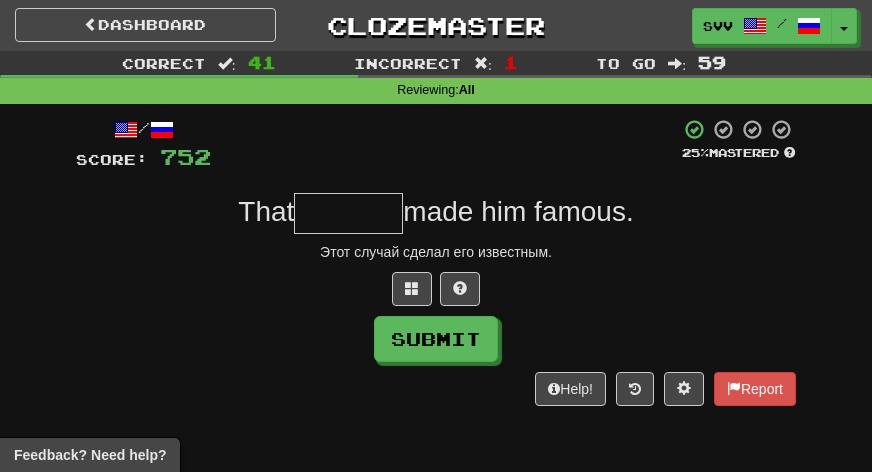type on "*" 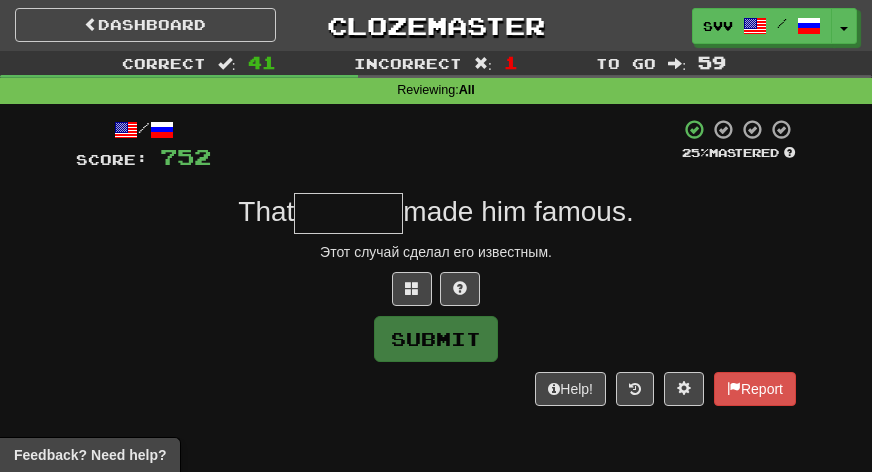 type on "*" 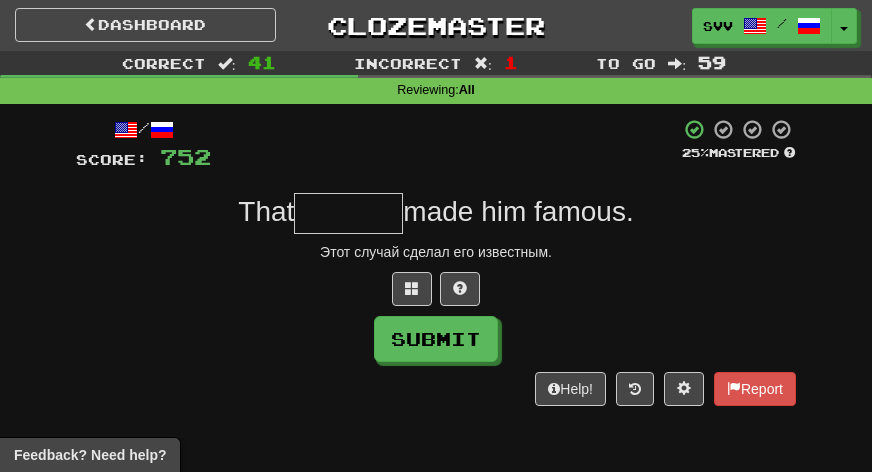 type on "*" 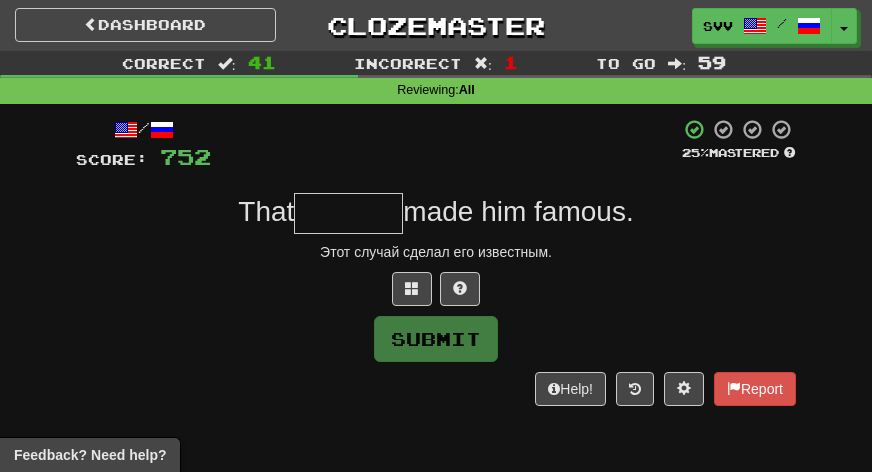 type on "*" 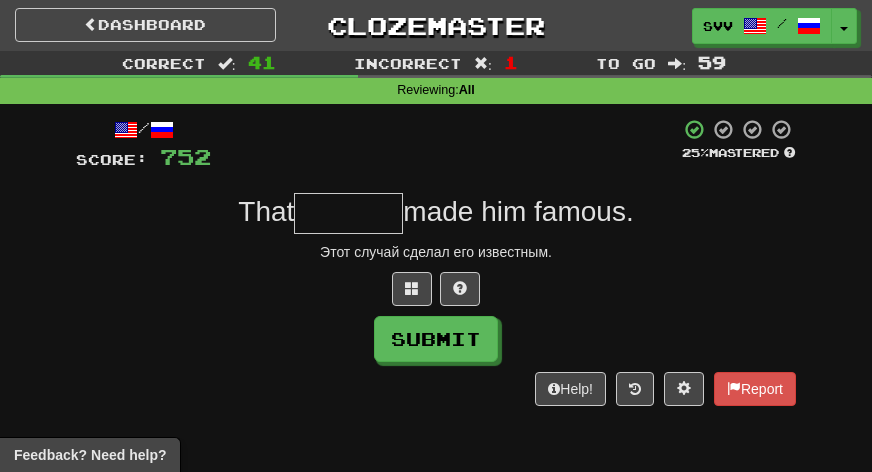 type on "*" 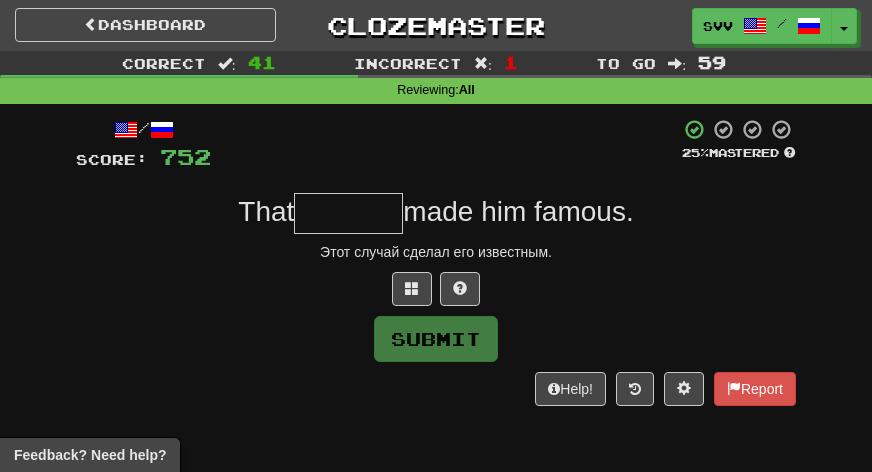 type on "*" 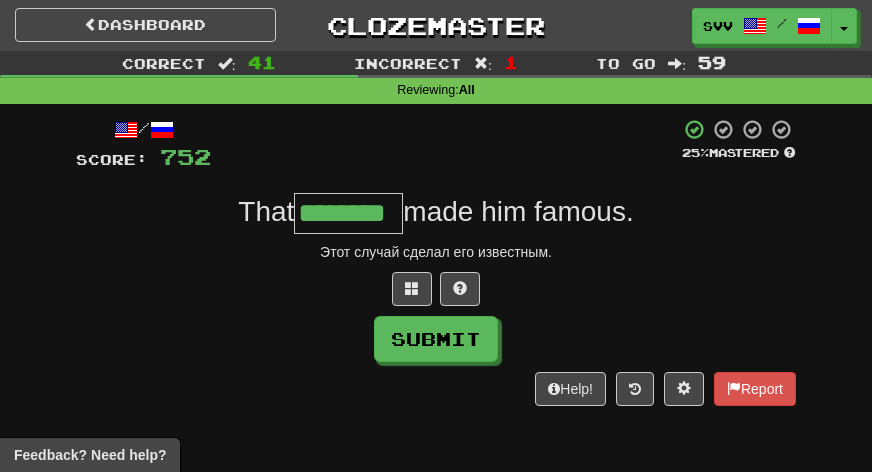 type on "********" 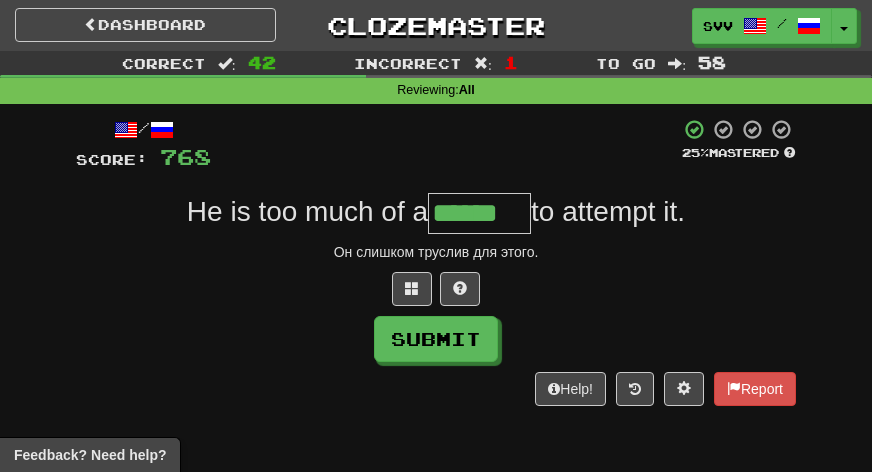 type on "******" 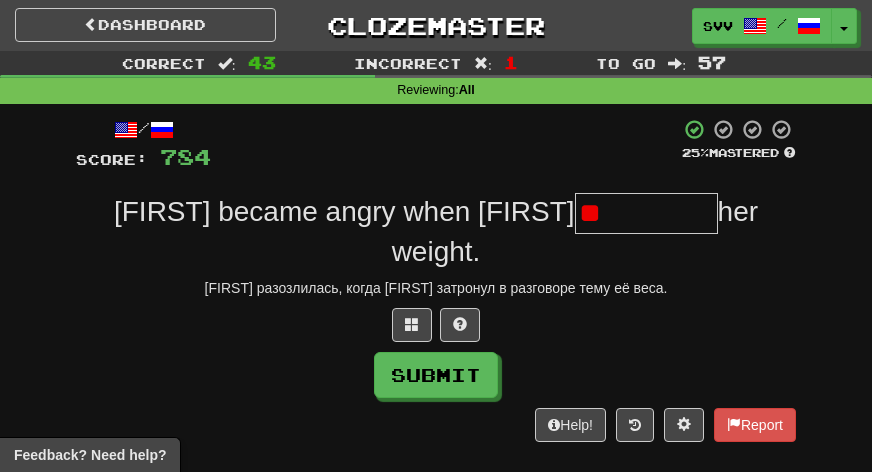 type on "*" 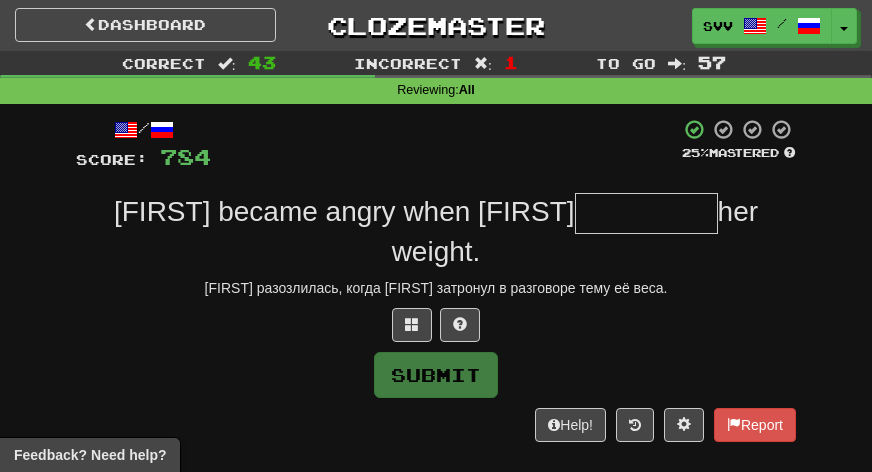 type on "*" 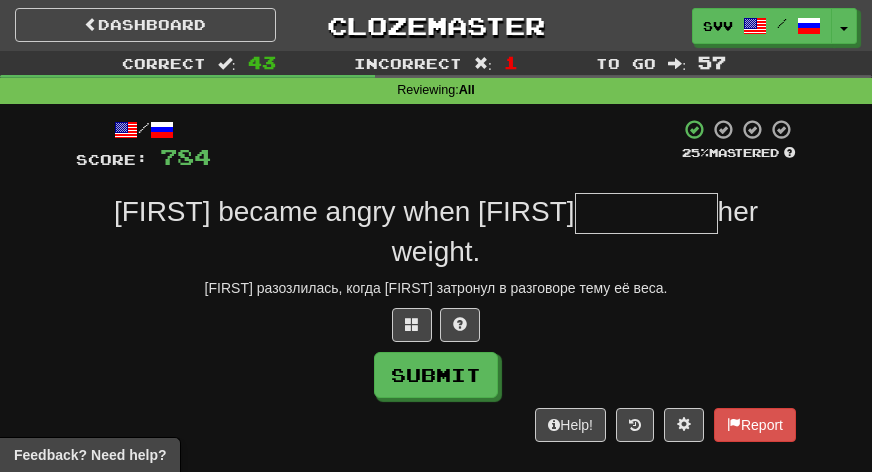 type on "*" 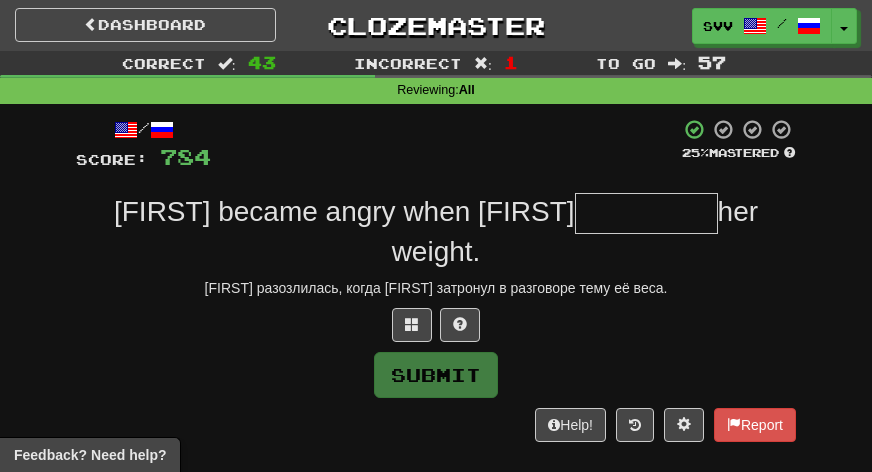 type on "*" 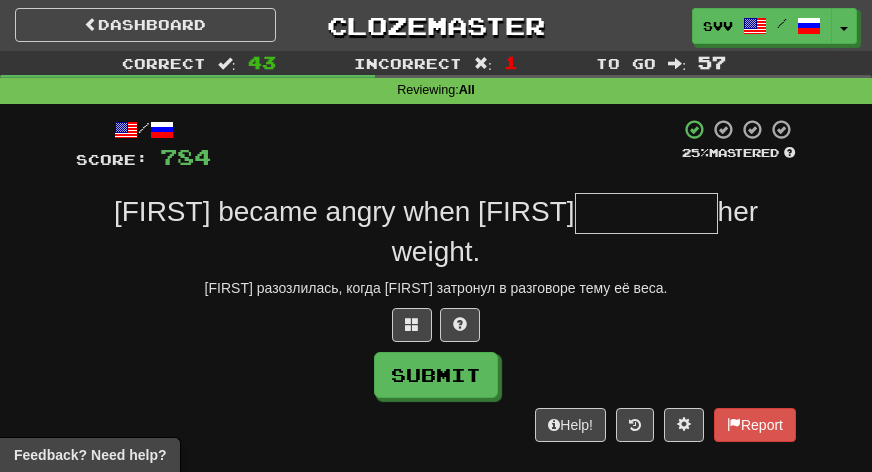 type on "*" 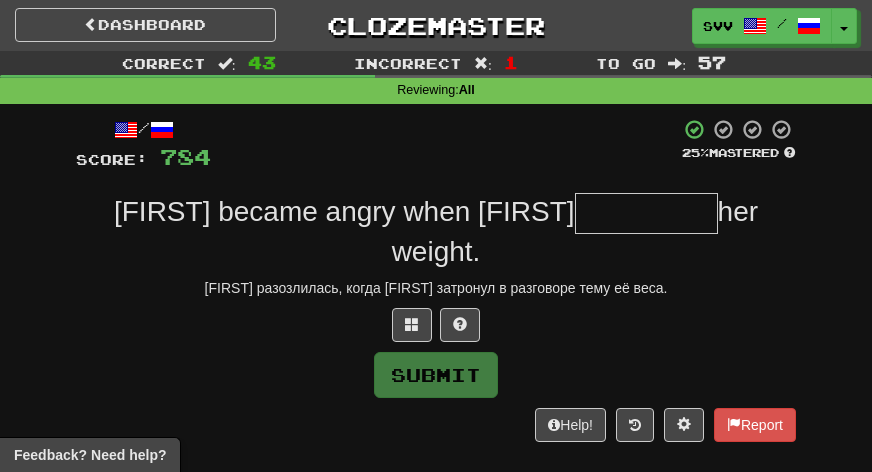 type on "*" 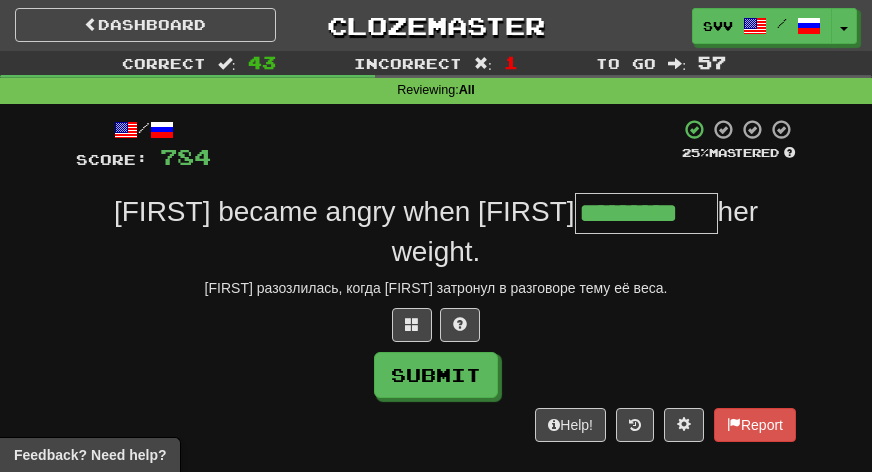 type on "*********" 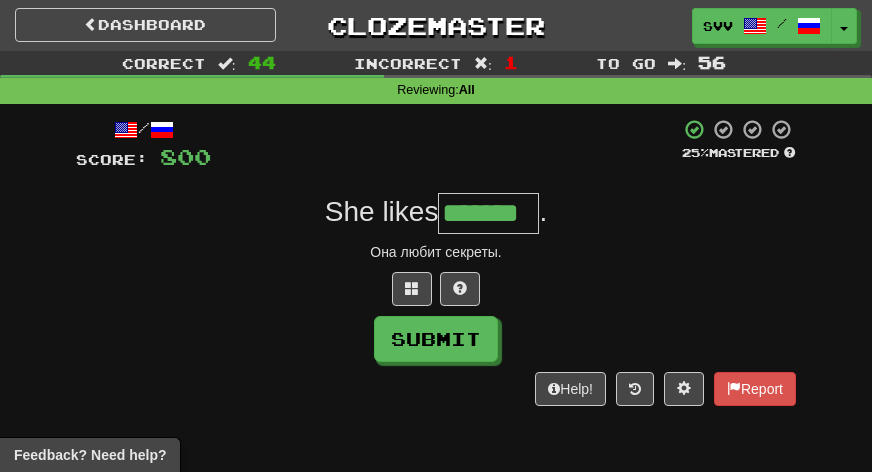 type on "*******" 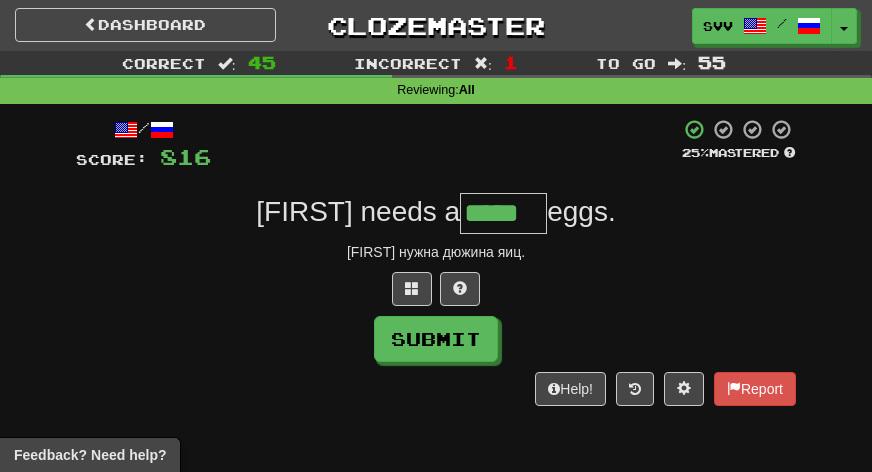 type on "*****" 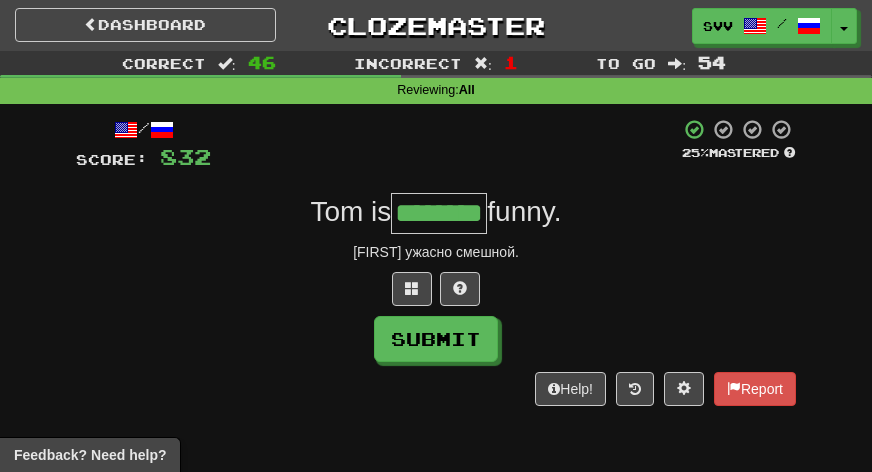 type on "********" 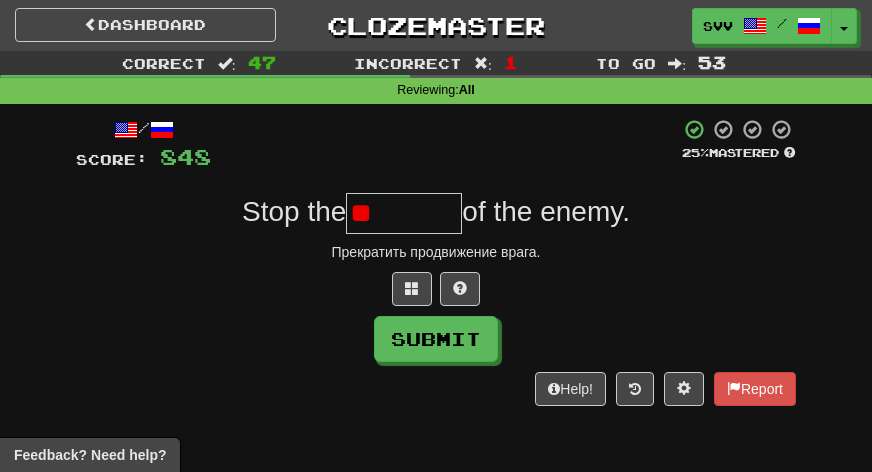 type on "*" 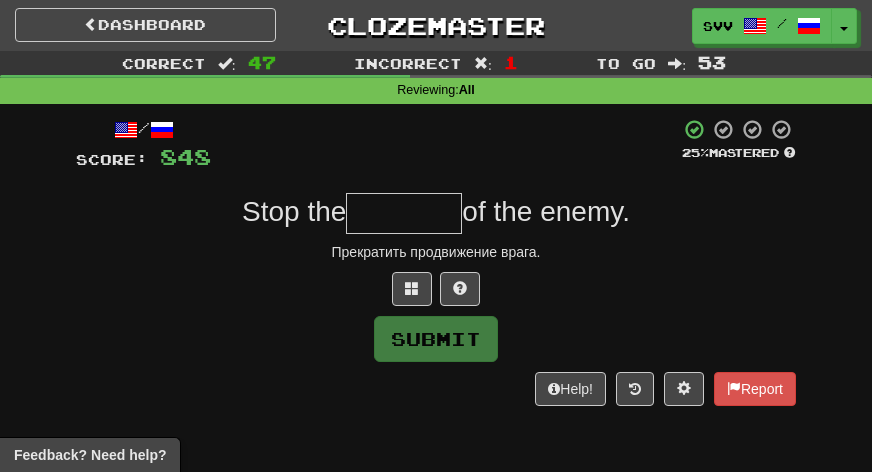 type on "*" 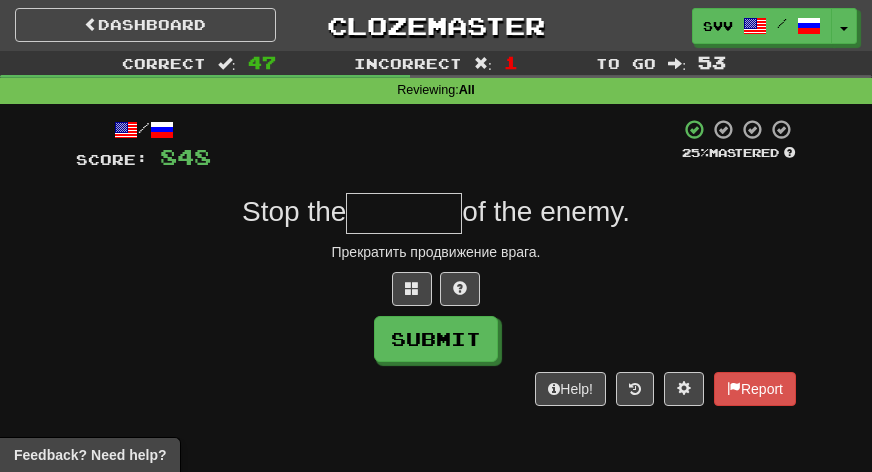 type on "*" 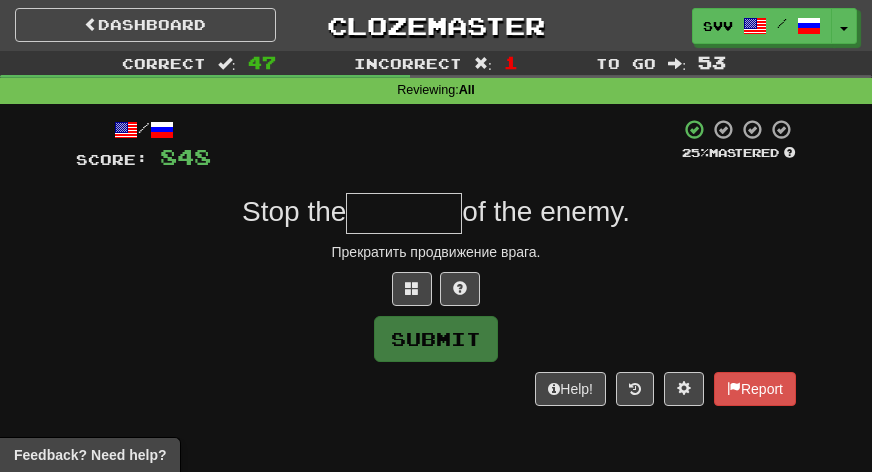 type on "*" 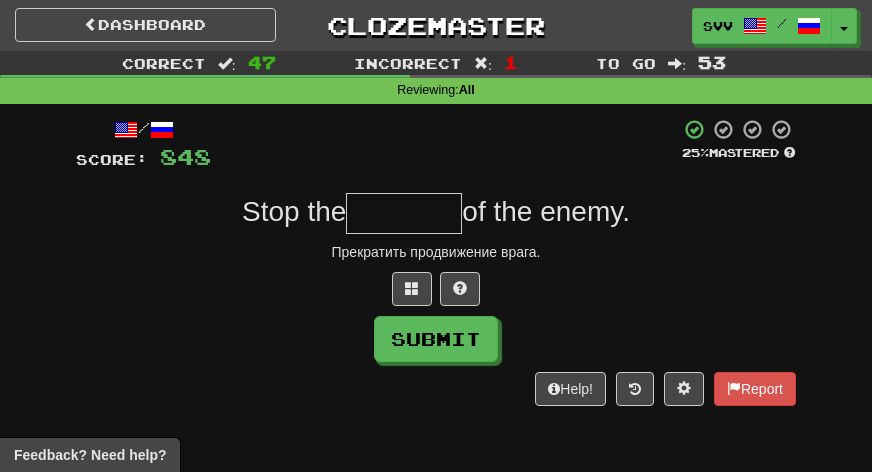 type on "*" 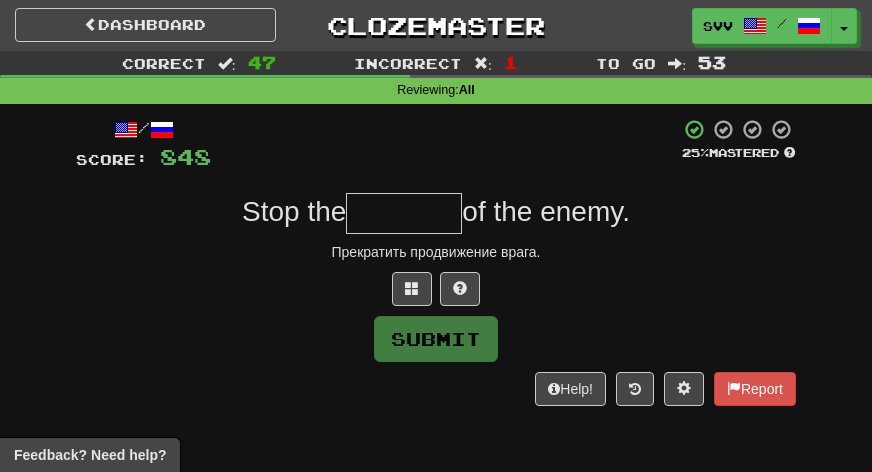 type on "*" 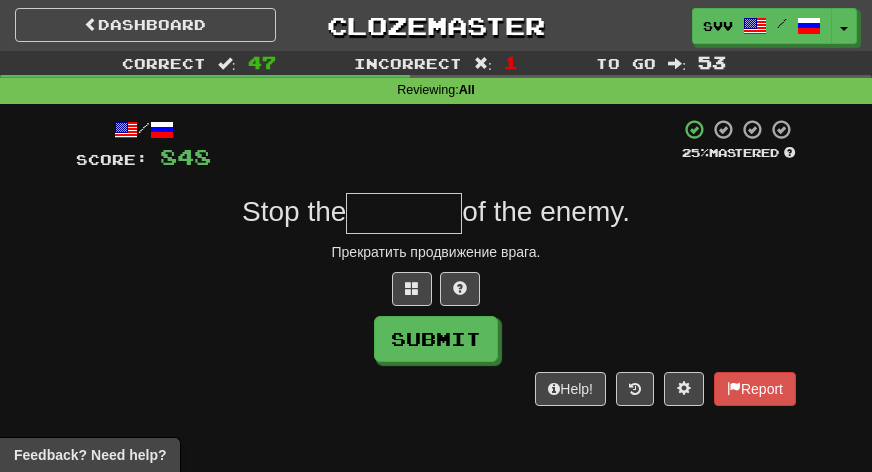 type on "*" 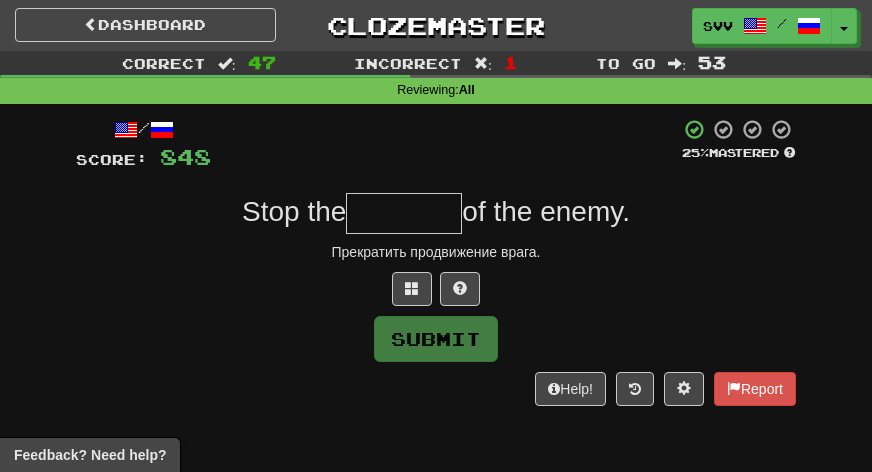 type on "*" 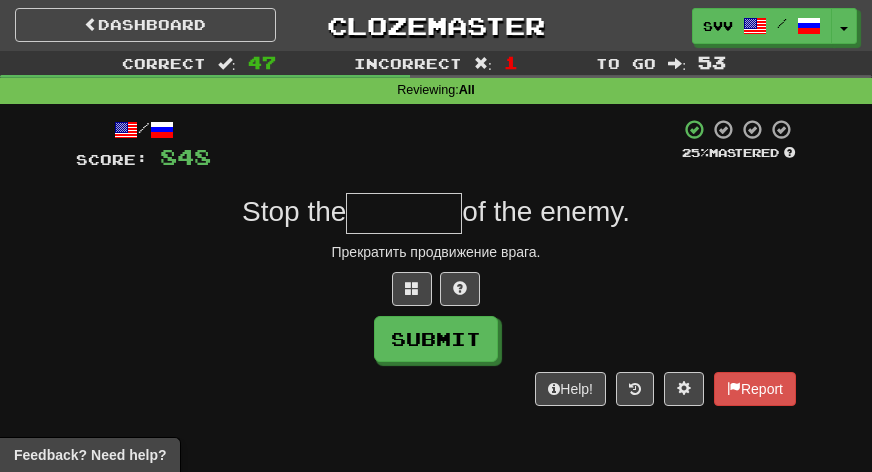 type on "*" 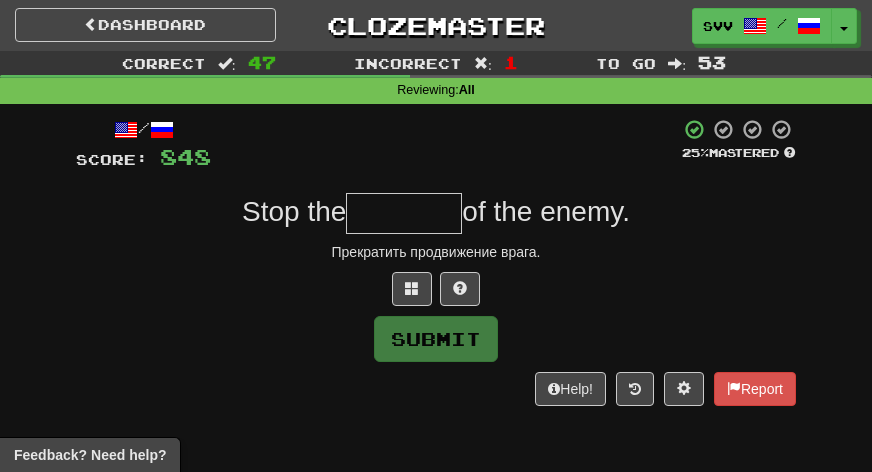 type on "*" 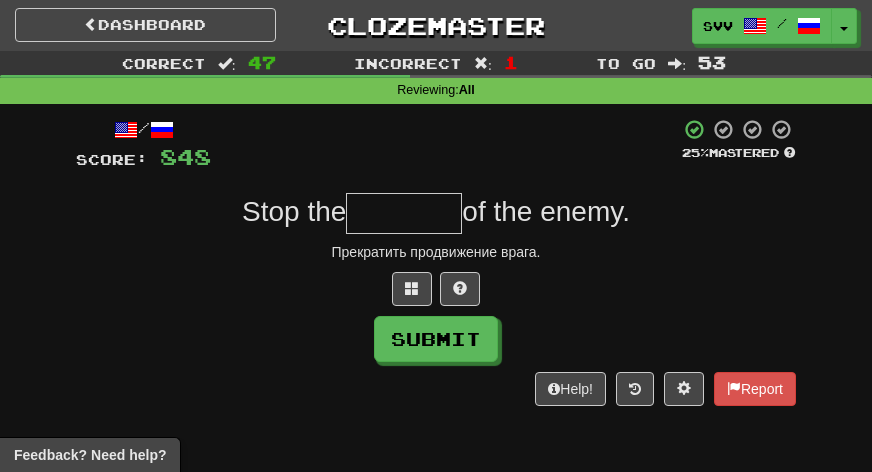 type on "*" 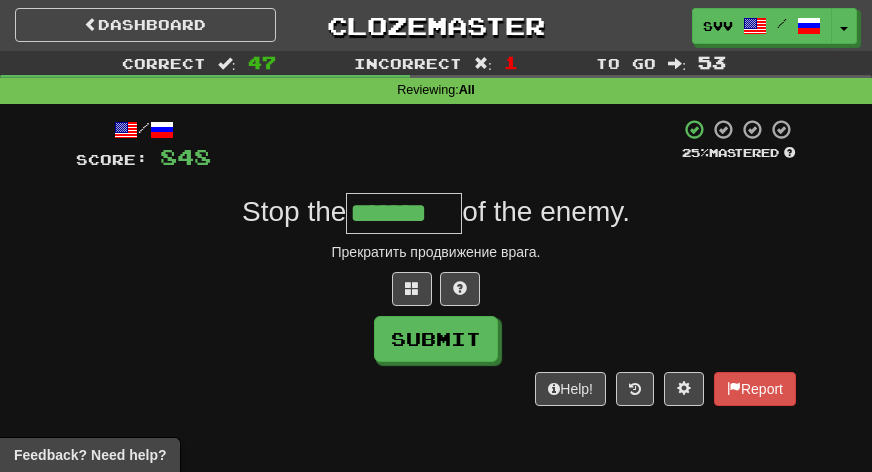 type on "*******" 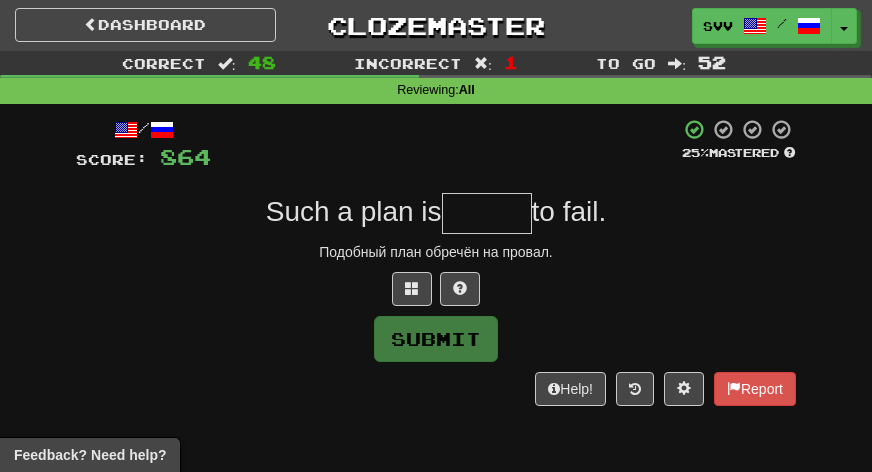 type on "*" 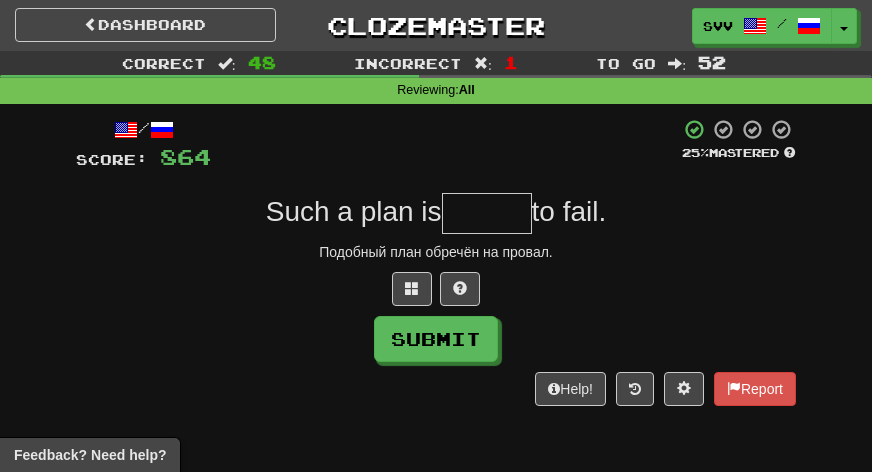 type on "*" 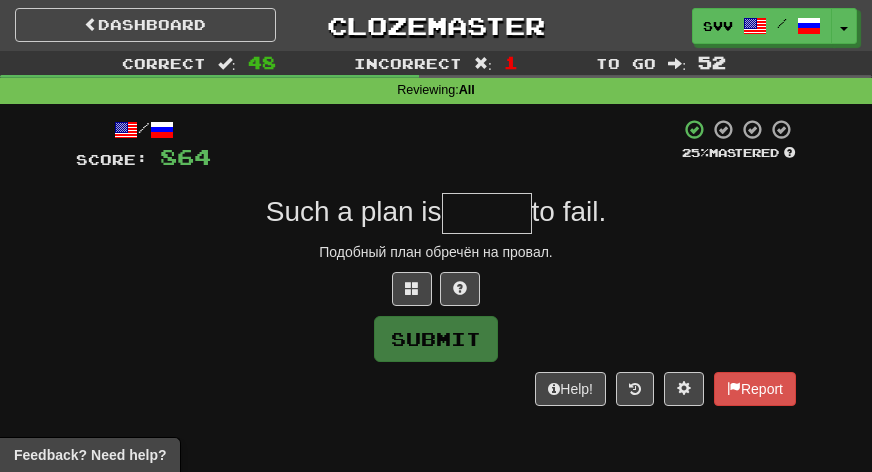 type on "*" 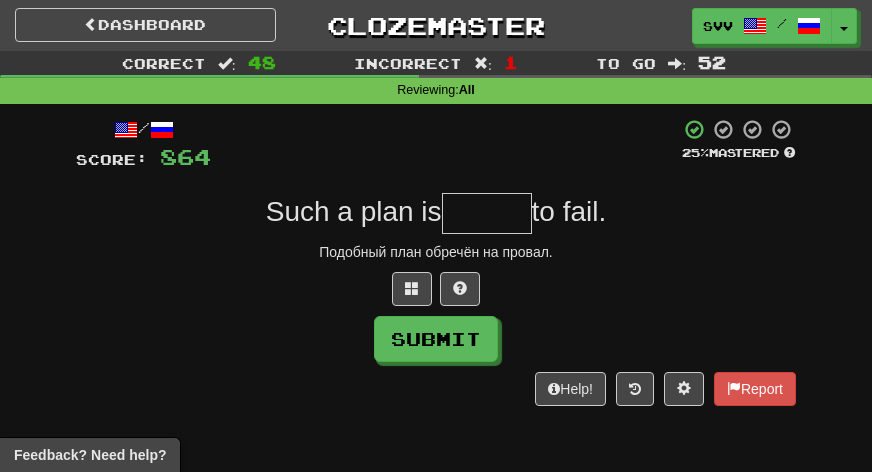 type on "*" 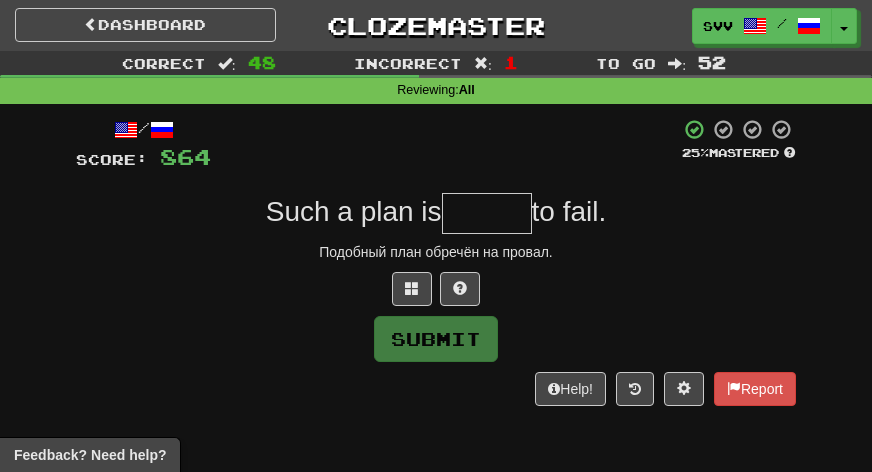 type on "*" 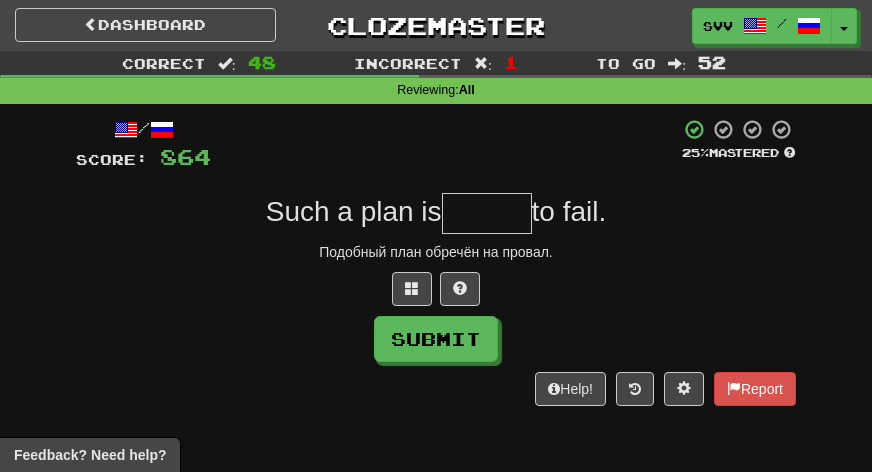 type on "*" 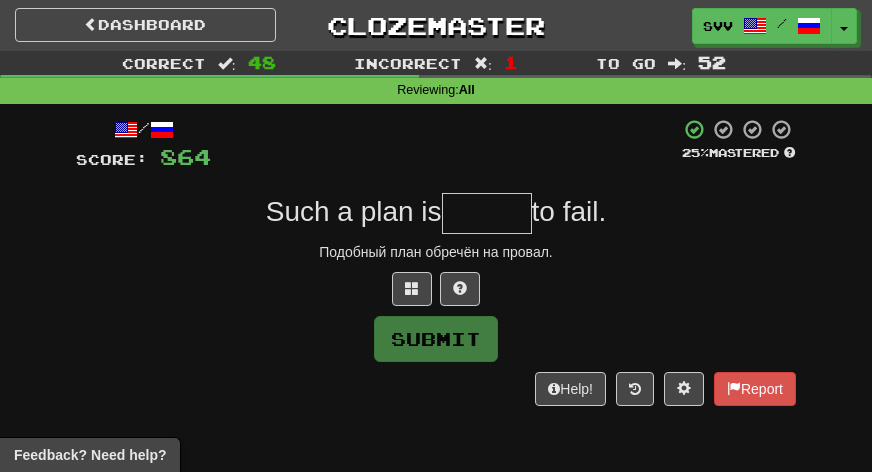 type 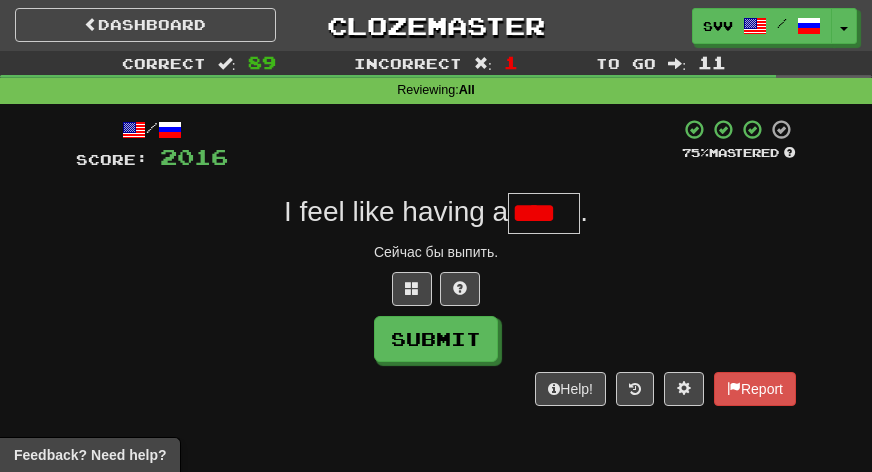 scroll, scrollTop: 0, scrollLeft: 0, axis: both 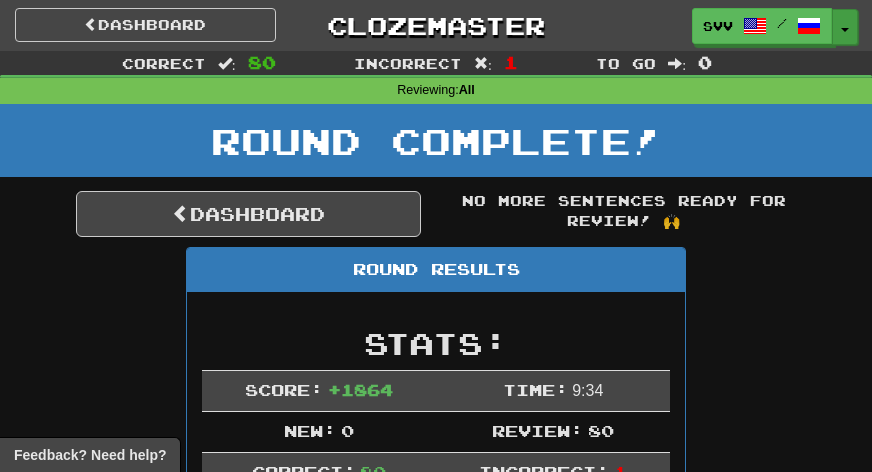 click at bounding box center [845, 30] 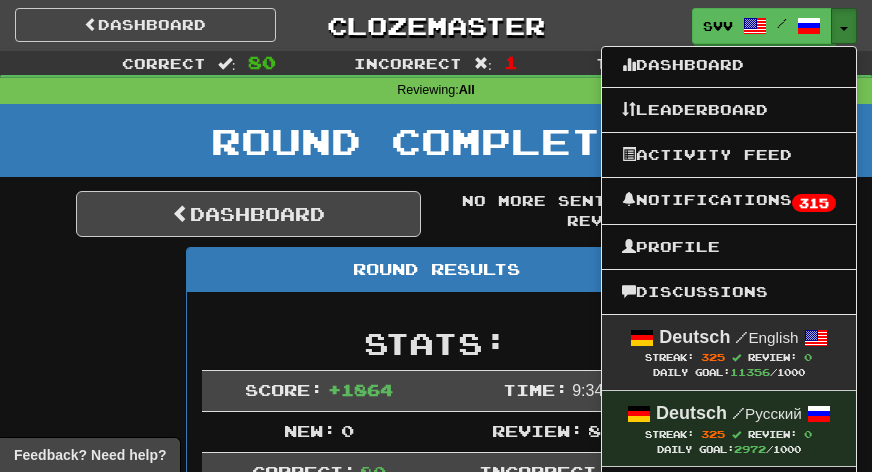scroll, scrollTop: 224, scrollLeft: 0, axis: vertical 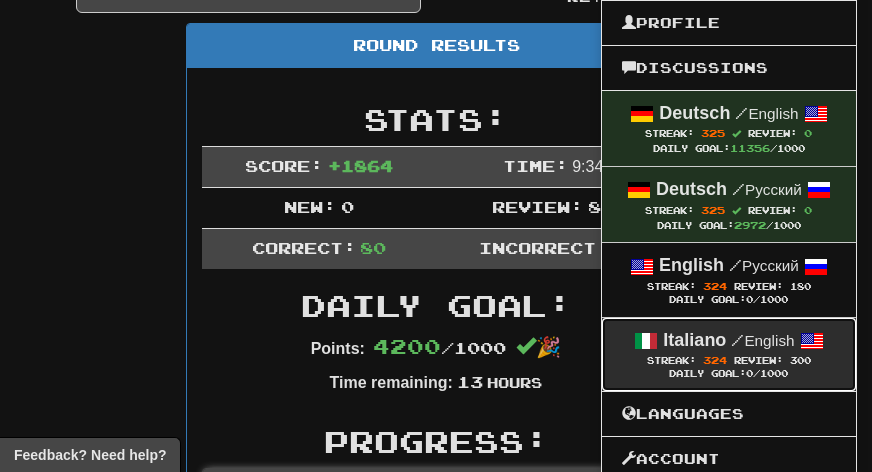 click on "Italiano" at bounding box center [694, 340] 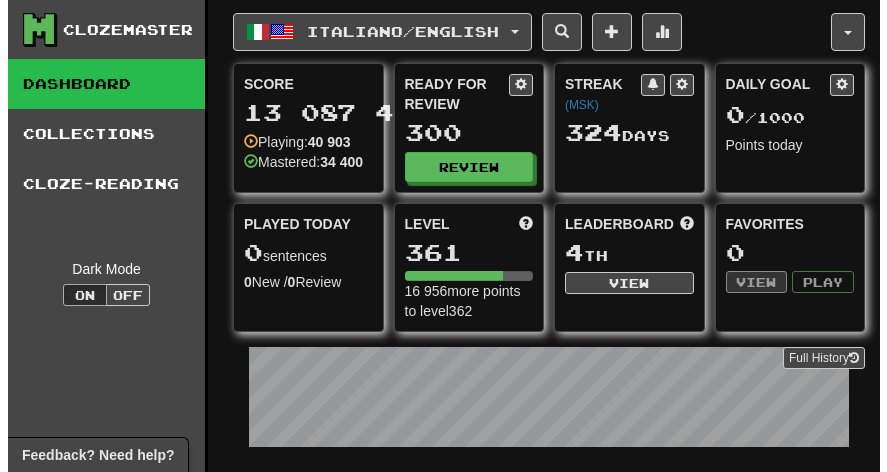 scroll, scrollTop: 0, scrollLeft: 0, axis: both 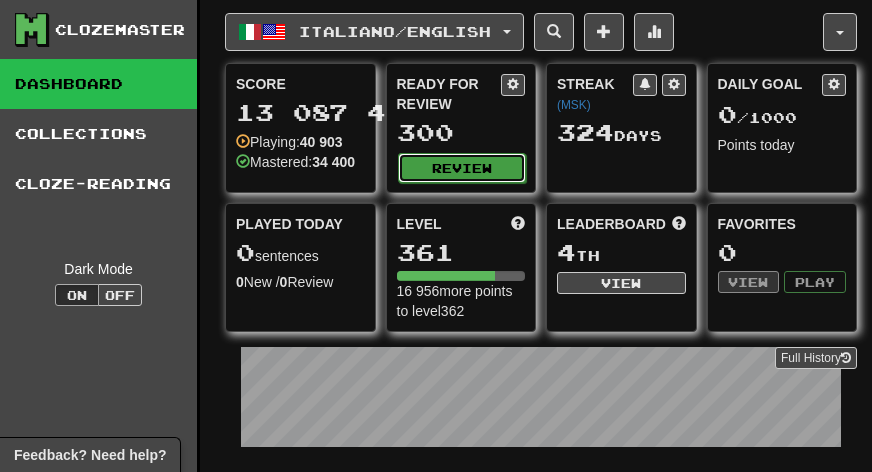 click on "Review" at bounding box center (462, 168) 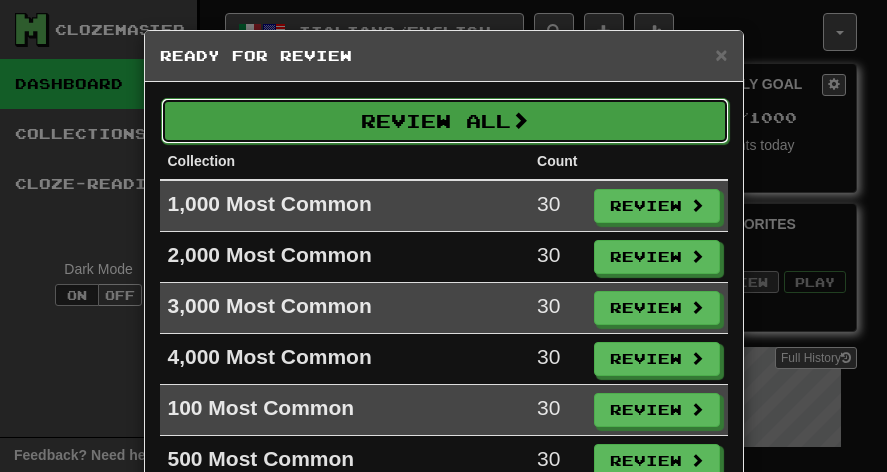 click on "Review All" at bounding box center [445, 121] 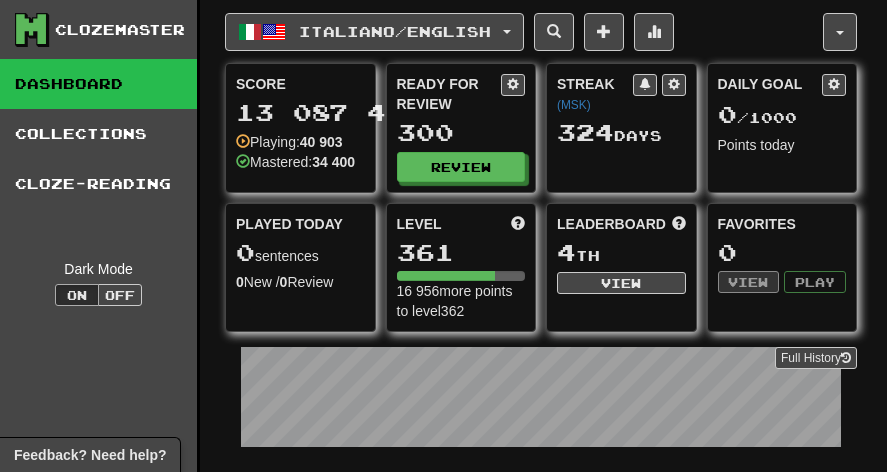 select on "***" 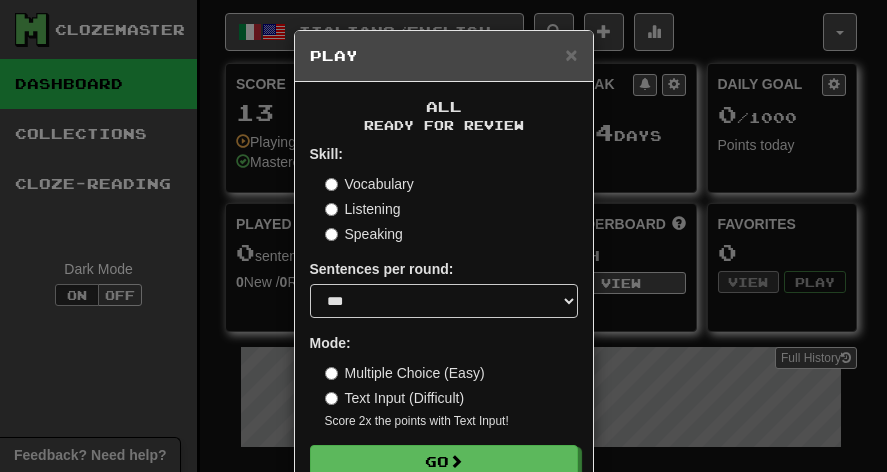scroll, scrollTop: 53, scrollLeft: 0, axis: vertical 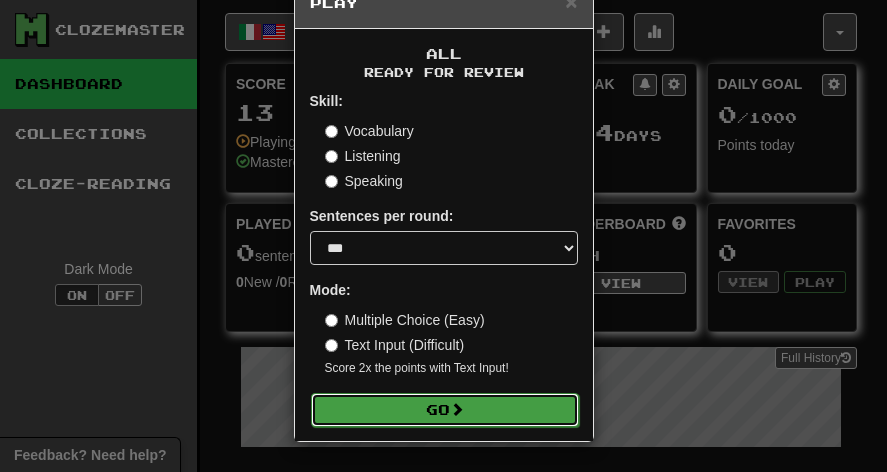 click at bounding box center (457, 409) 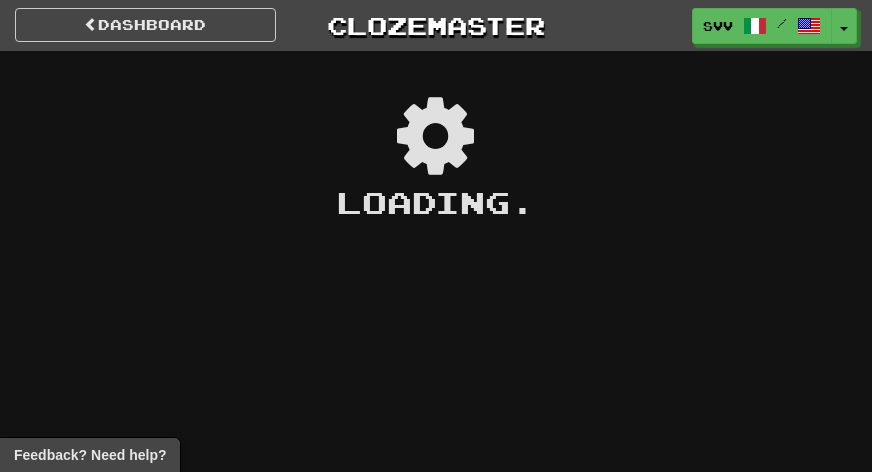 scroll, scrollTop: 0, scrollLeft: 0, axis: both 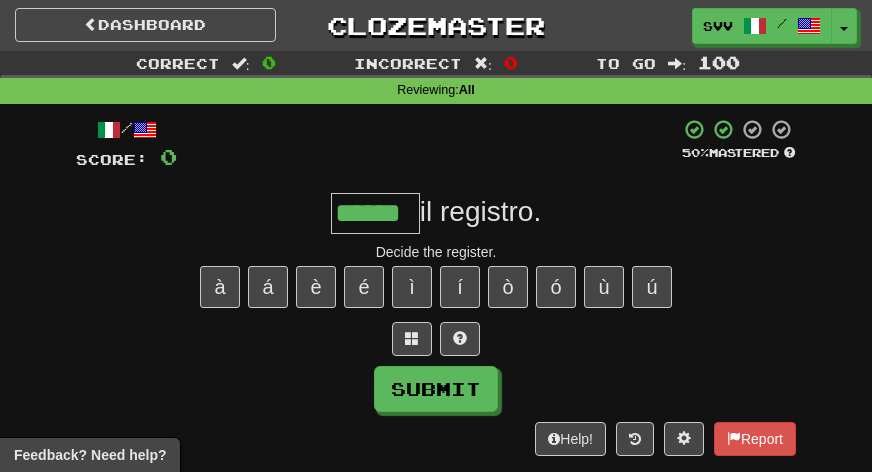 type on "******" 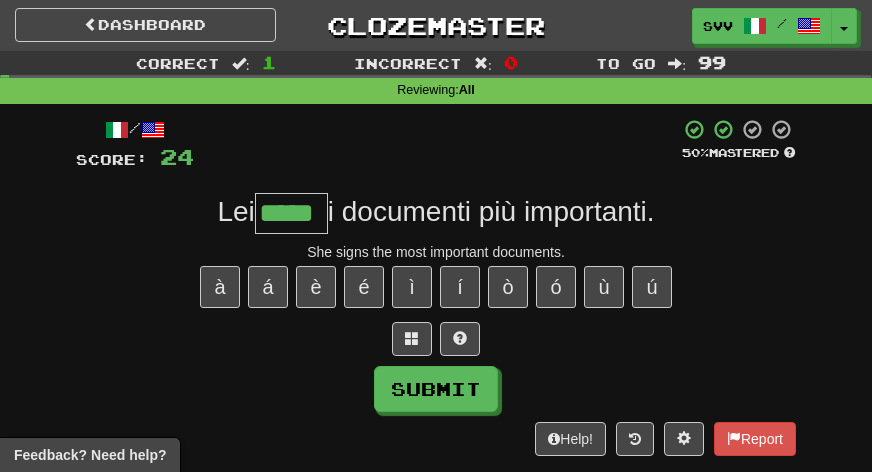 type on "*****" 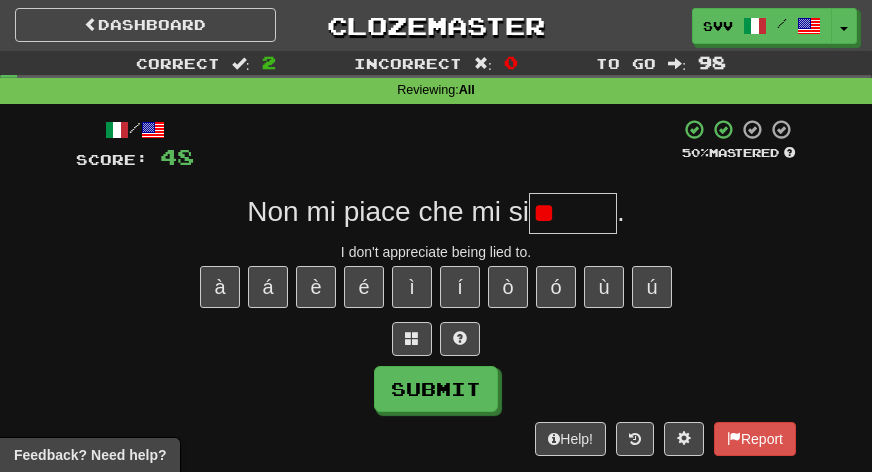 type on "*" 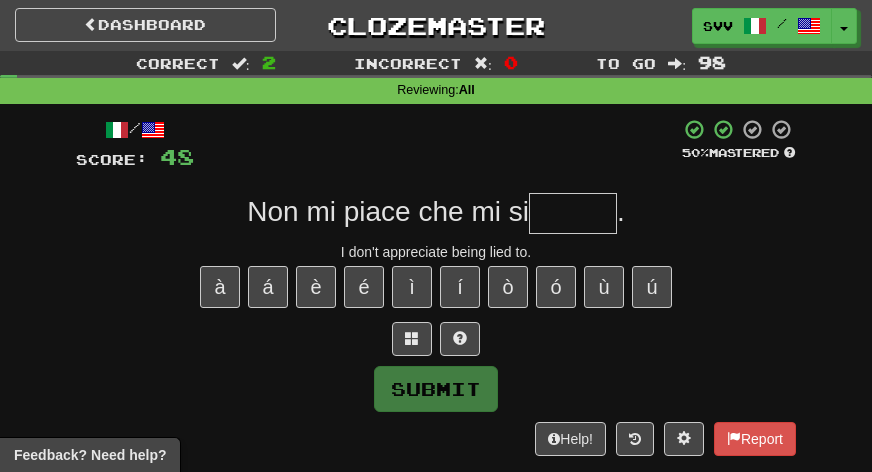 type on "*" 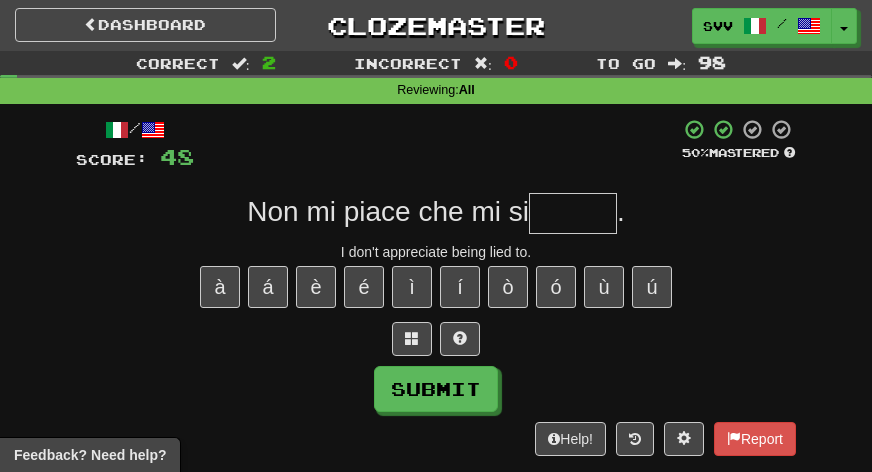 type on "*" 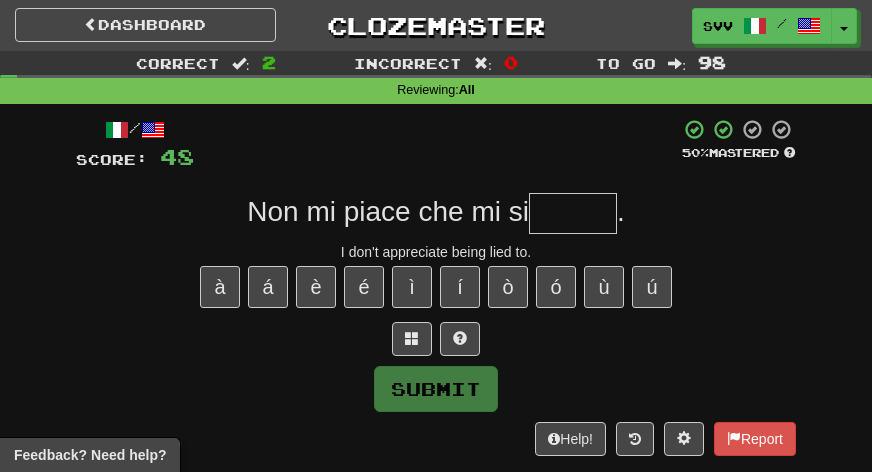 type on "*" 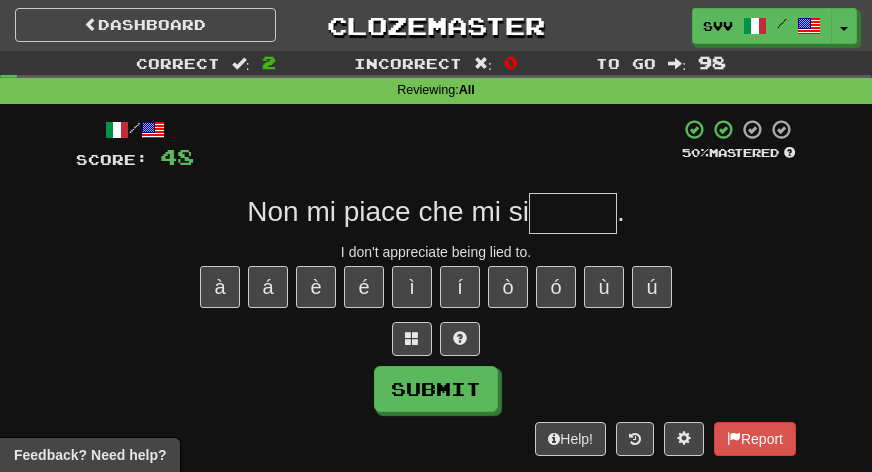 type on "*" 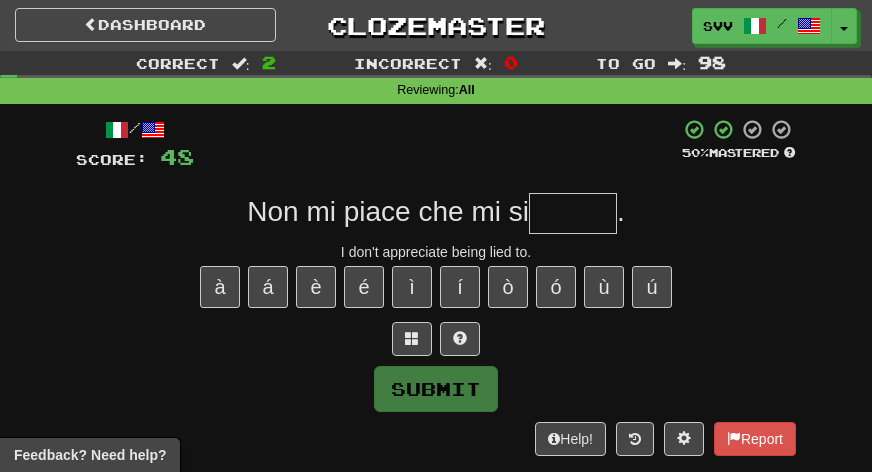 type on "*" 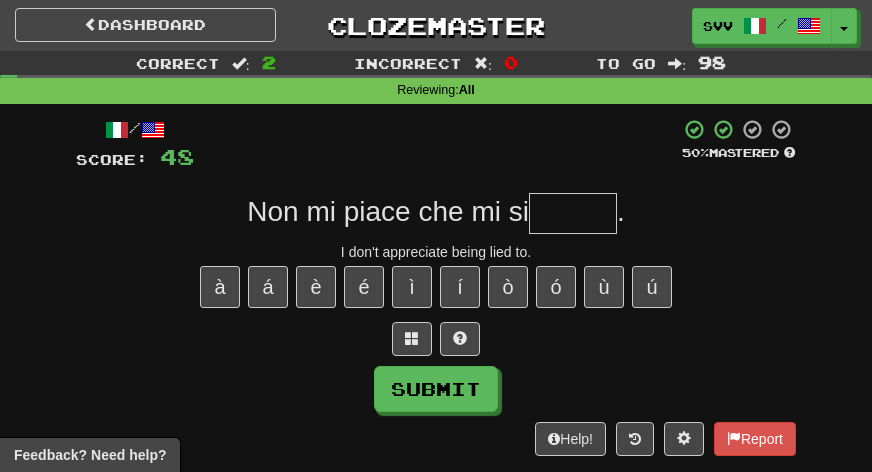 type on "*" 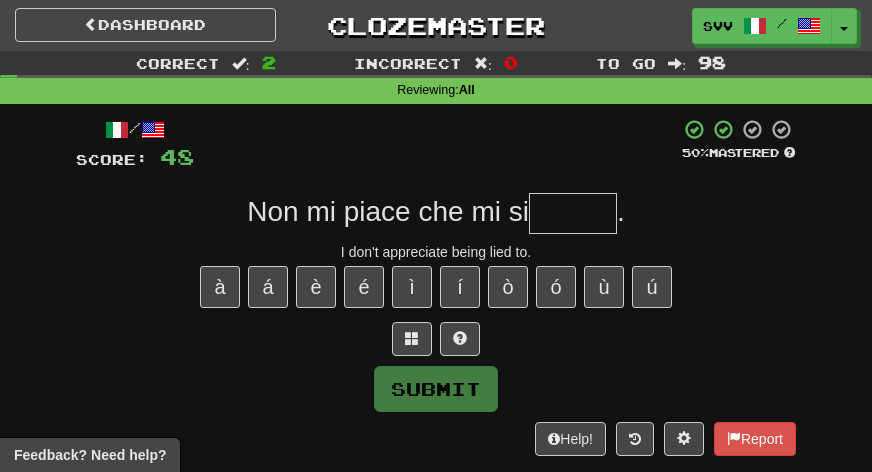 type on "*" 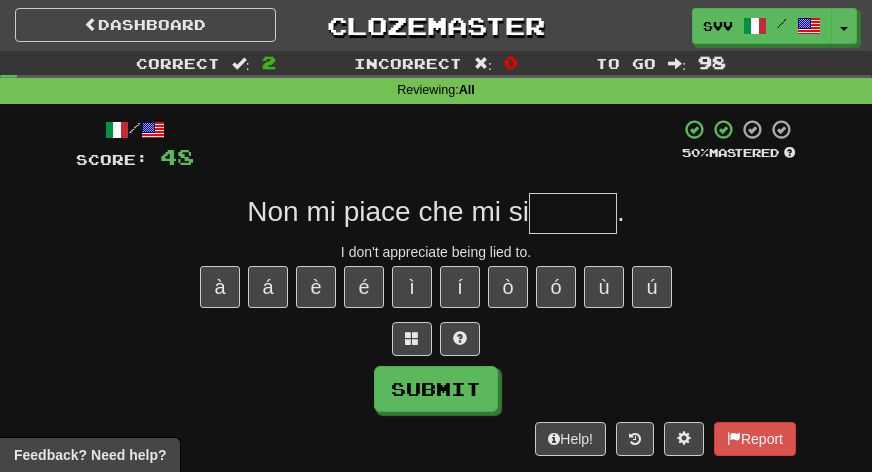type on "*" 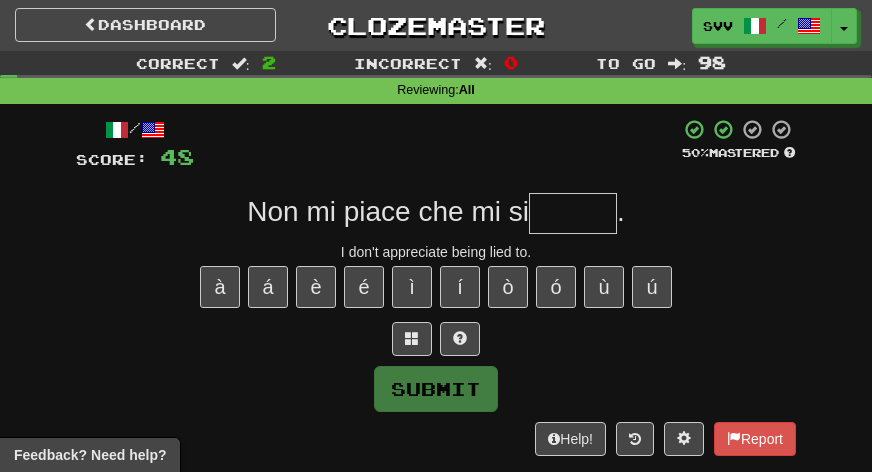 type on "*" 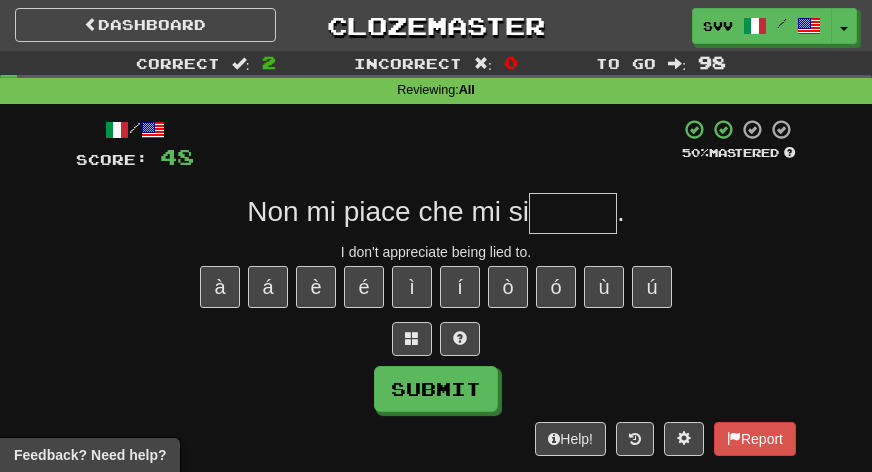 type on "*" 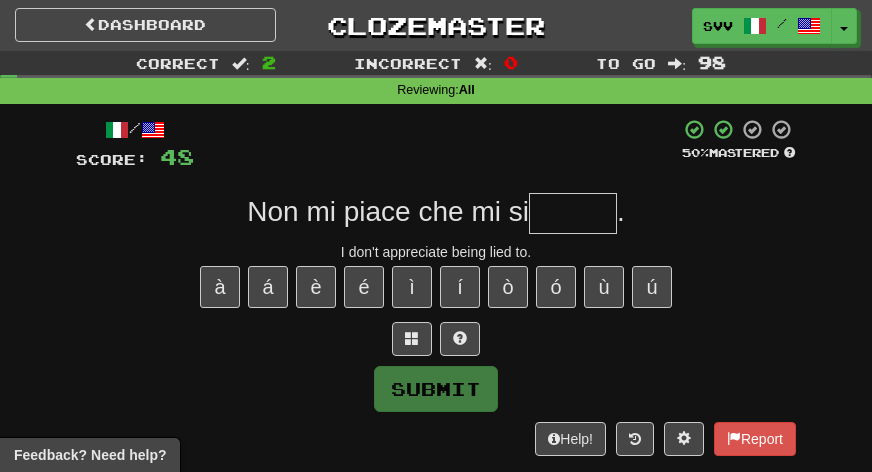 type on "*" 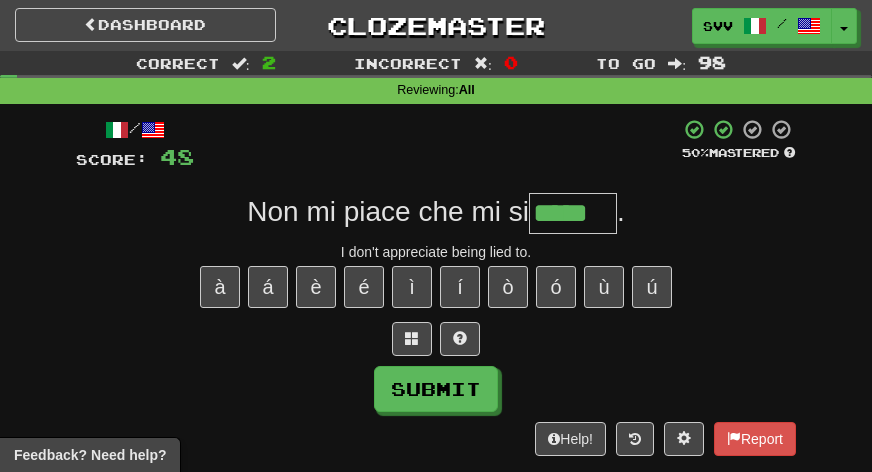 type on "*****" 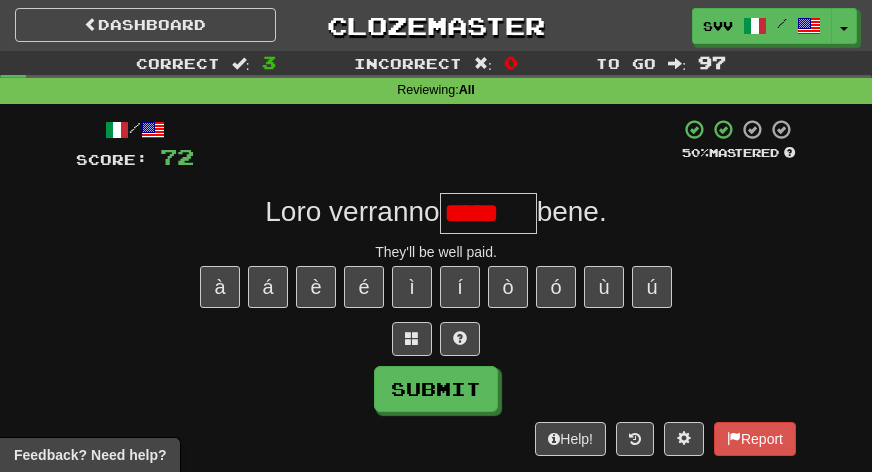 scroll, scrollTop: 0, scrollLeft: 0, axis: both 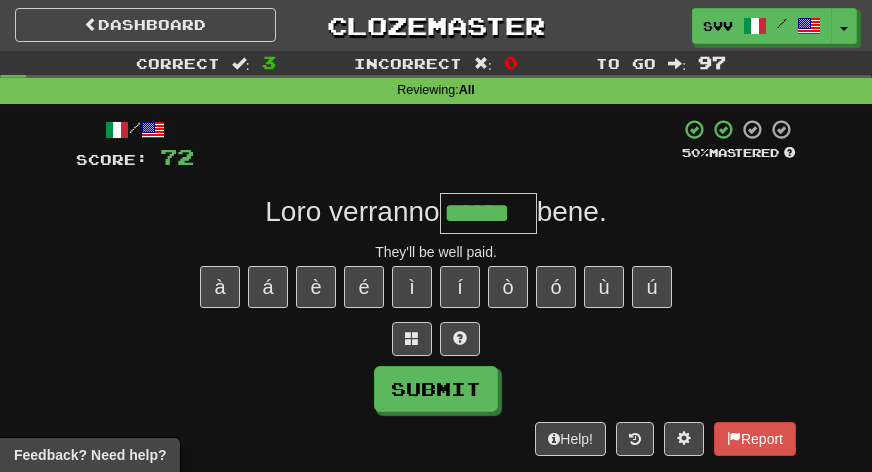type on "******" 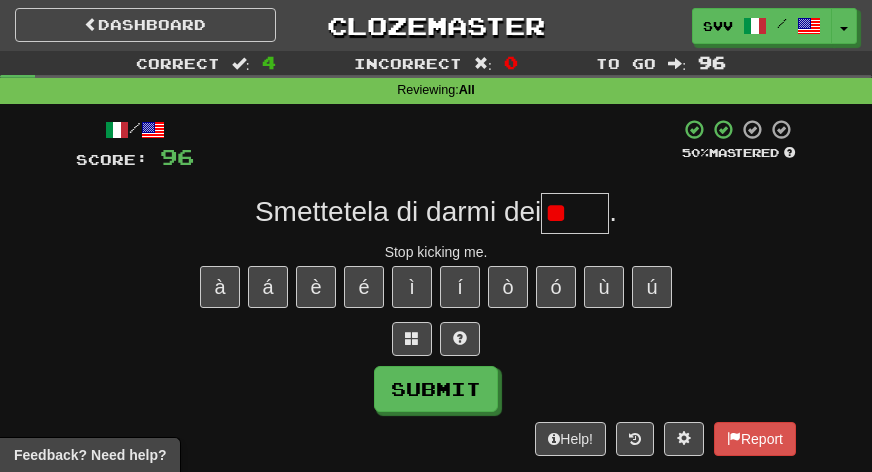 type on "*" 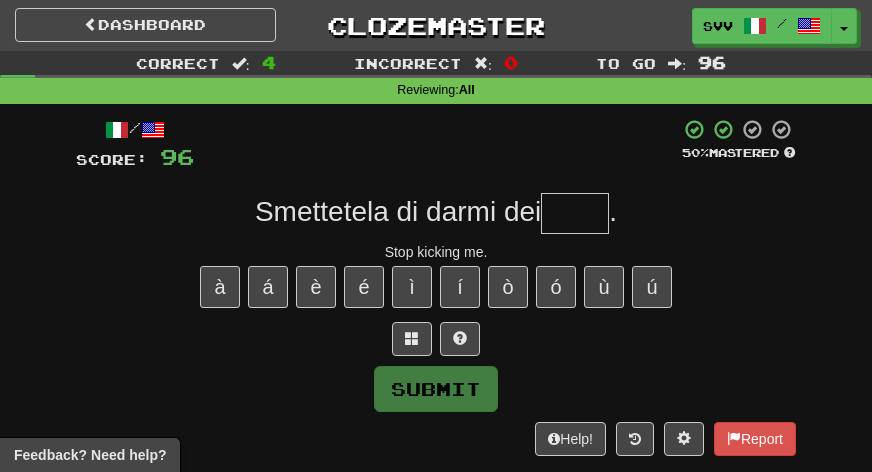 type on "*" 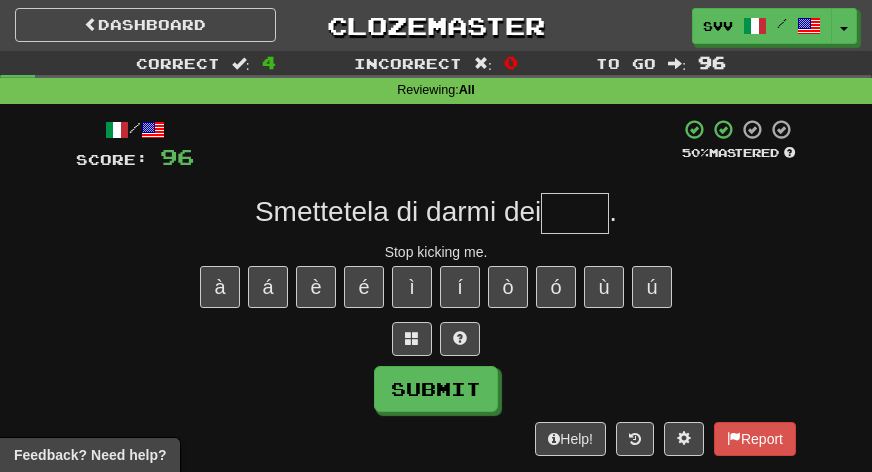 type on "*" 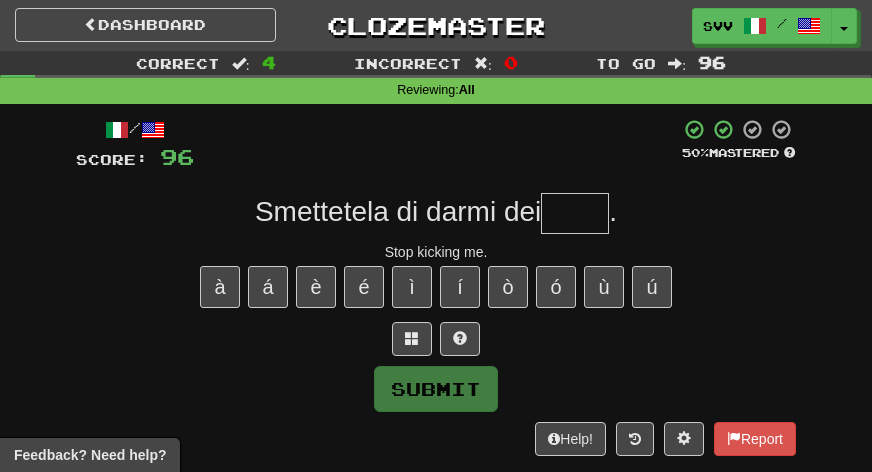type on "*" 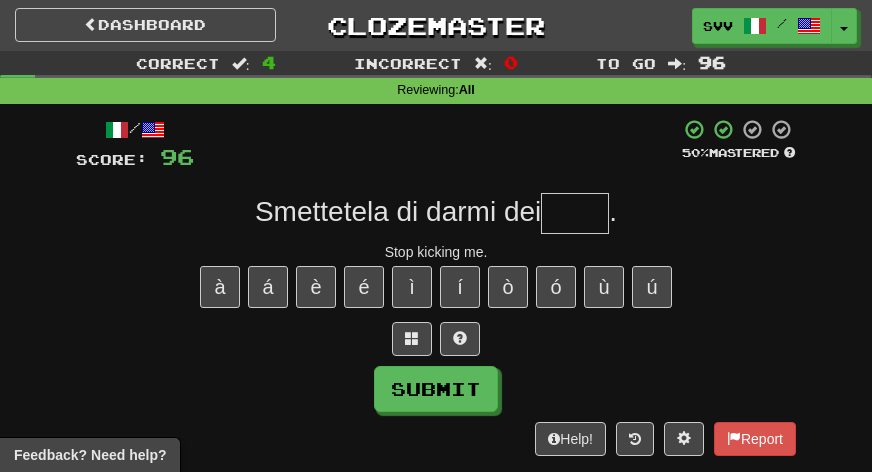 type on "*" 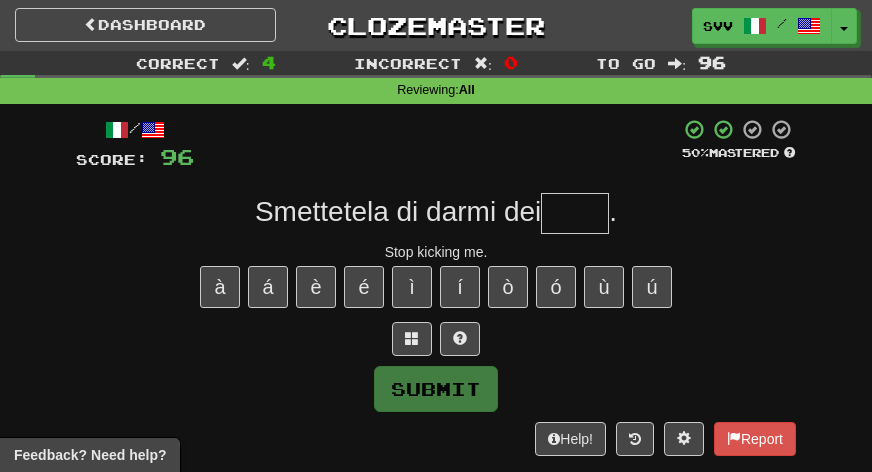 type on "*" 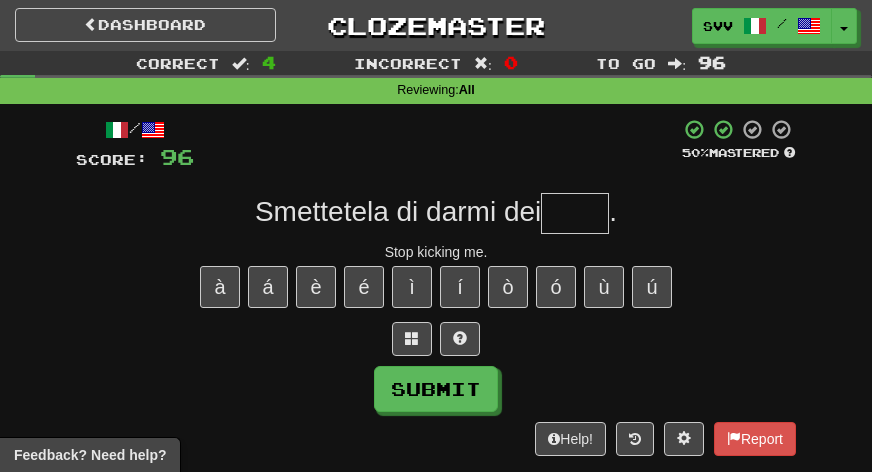 type on "*" 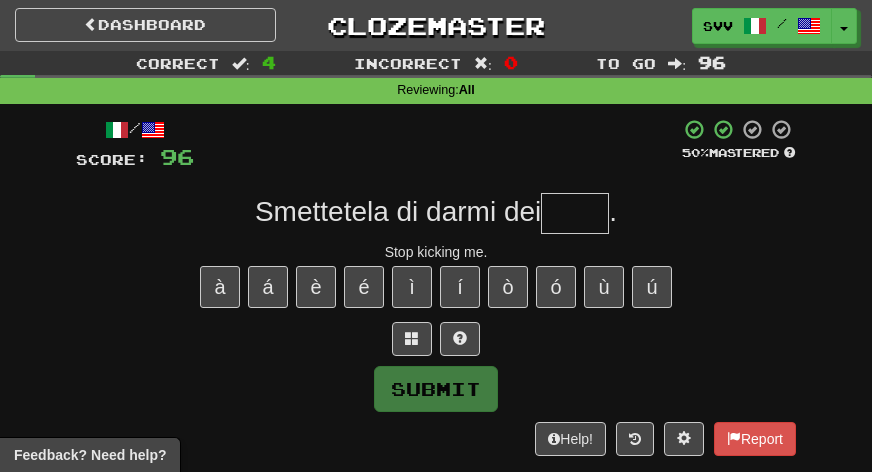 type on "*" 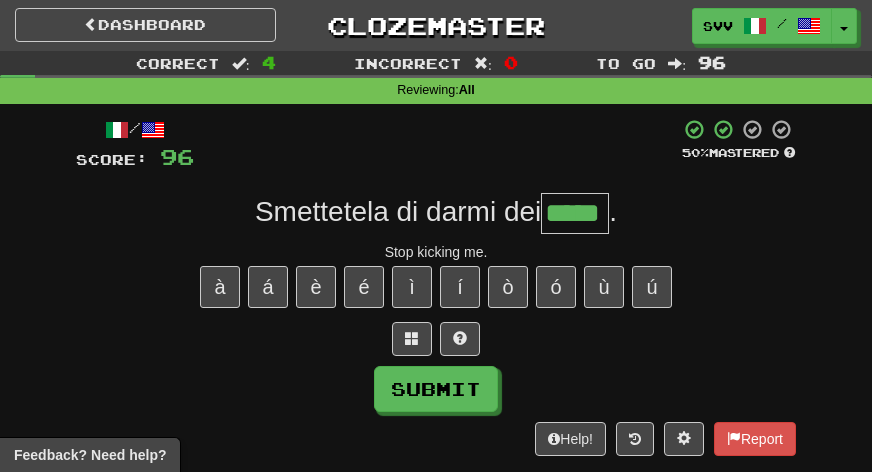 type on "*****" 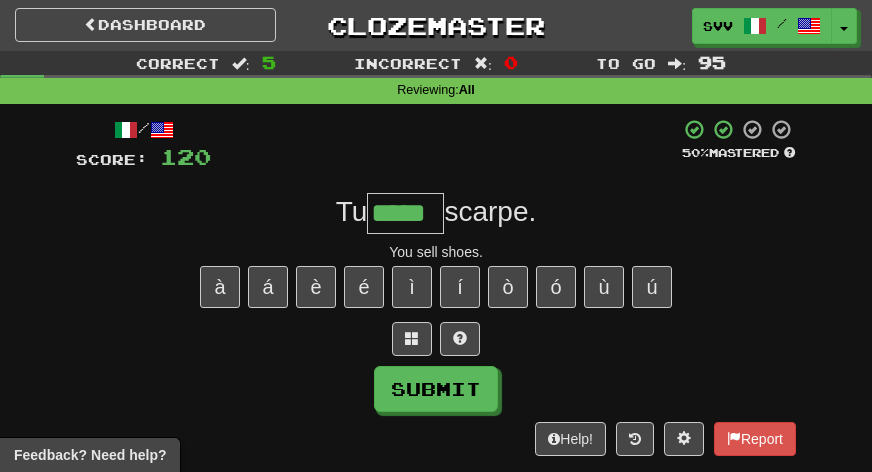 type on "*****" 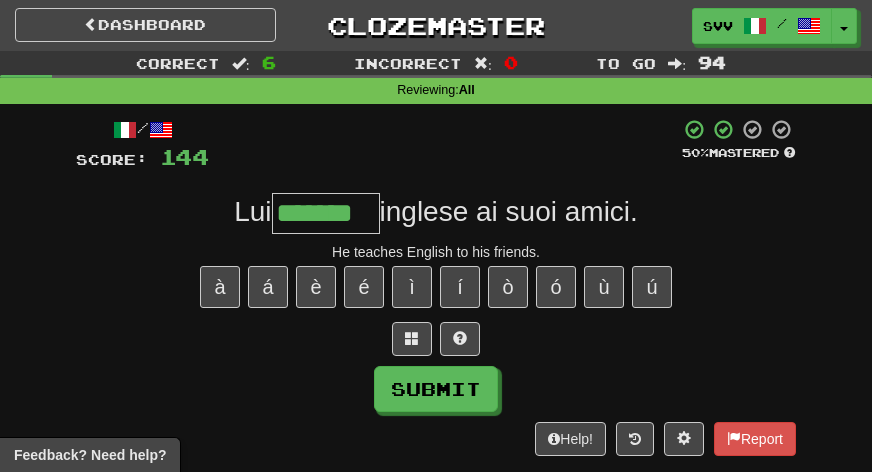type on "*******" 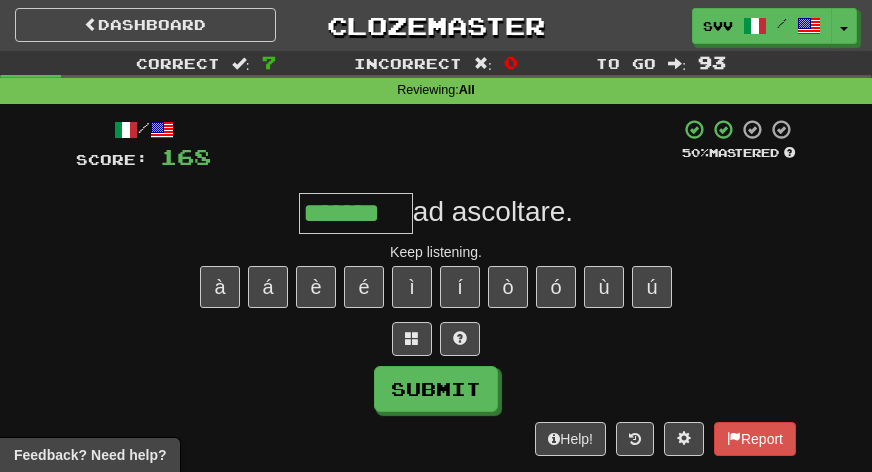 scroll, scrollTop: 0, scrollLeft: 0, axis: both 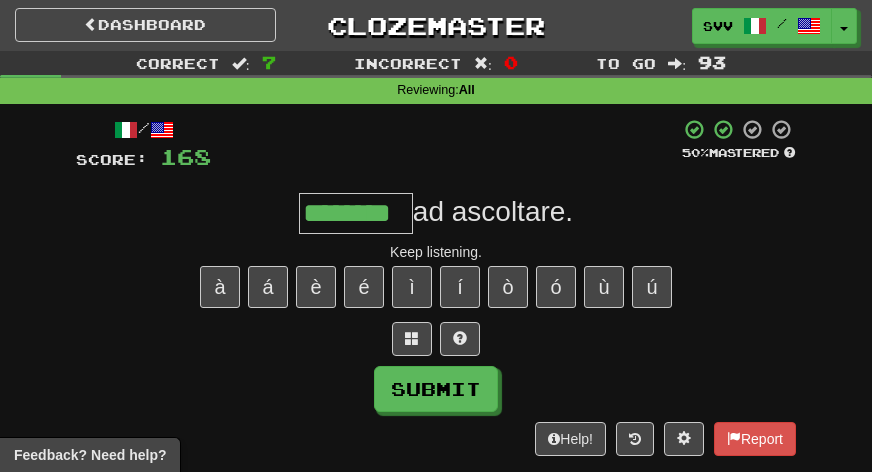 type on "********" 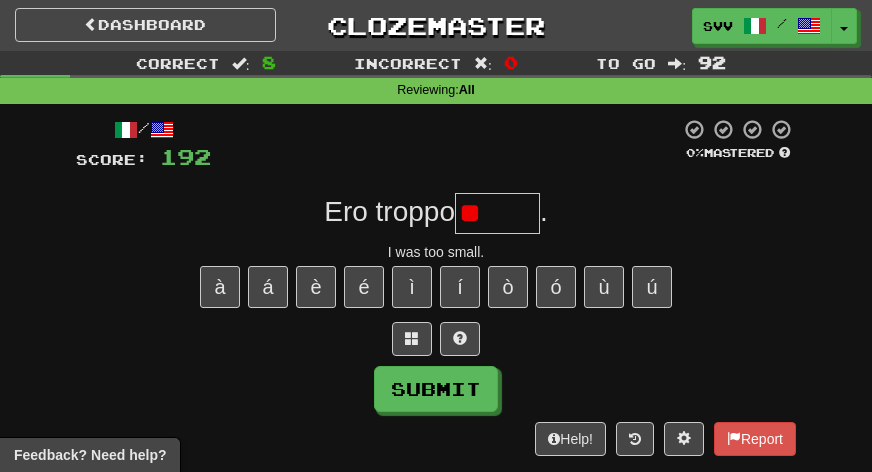type on "*" 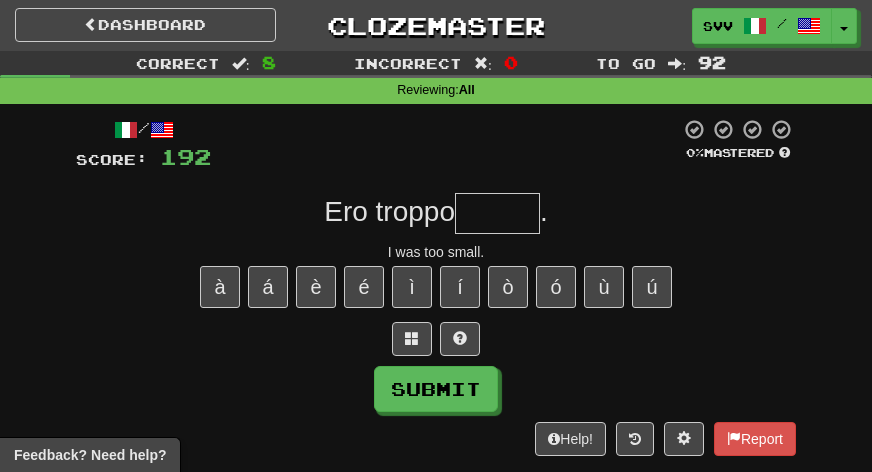 type on "*" 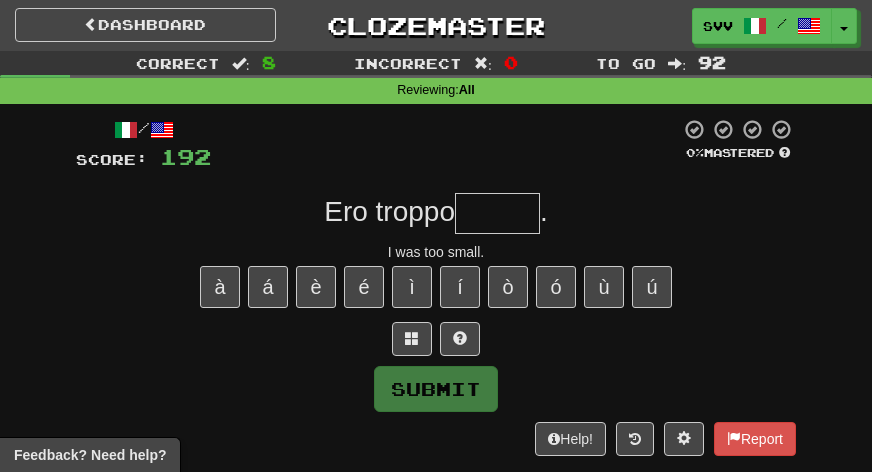 type on "*" 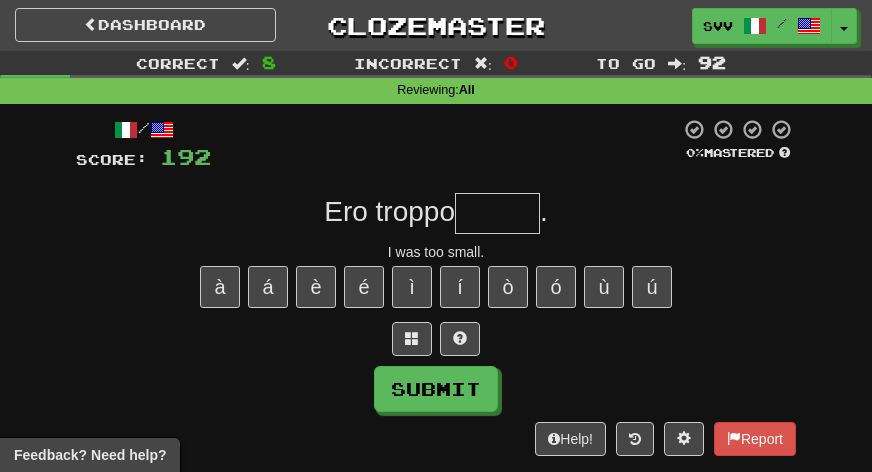 type on "*" 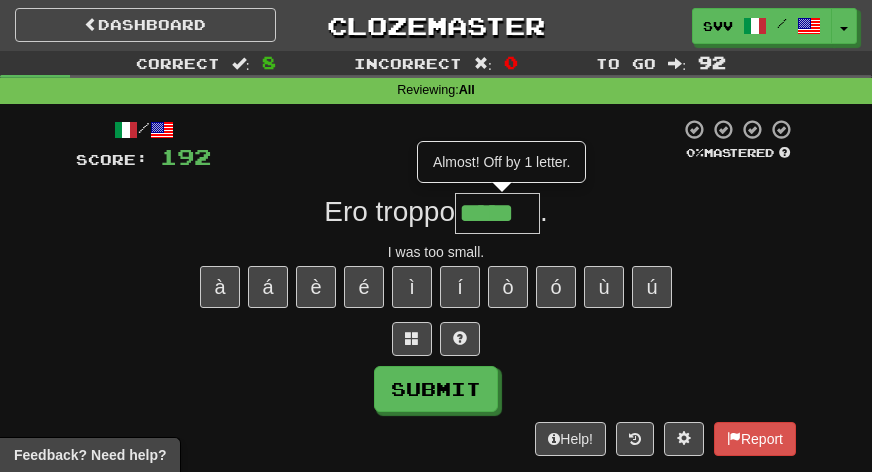 type on "*****" 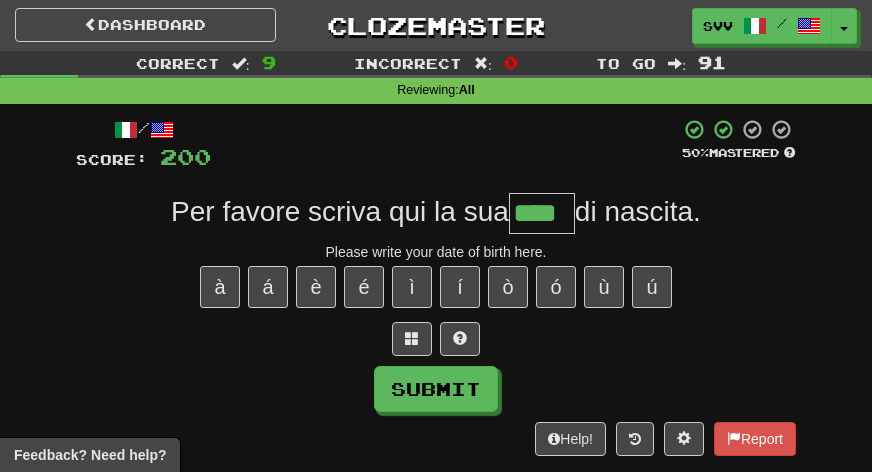 type on "****" 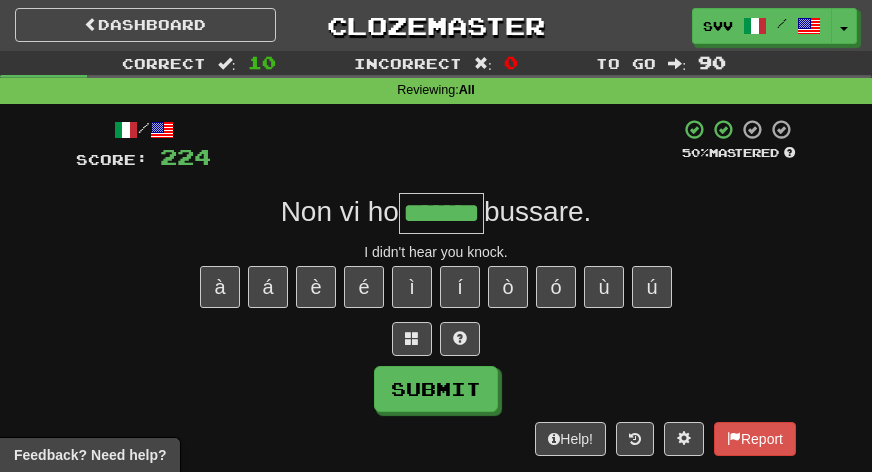 type on "*******" 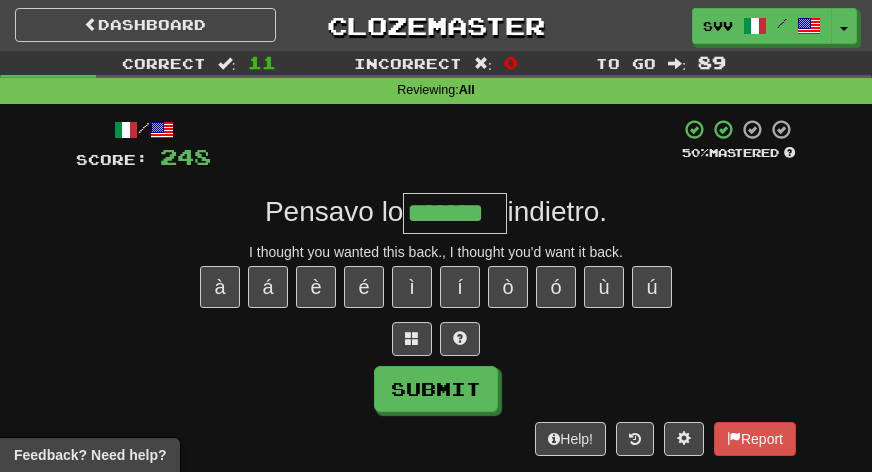 type on "*******" 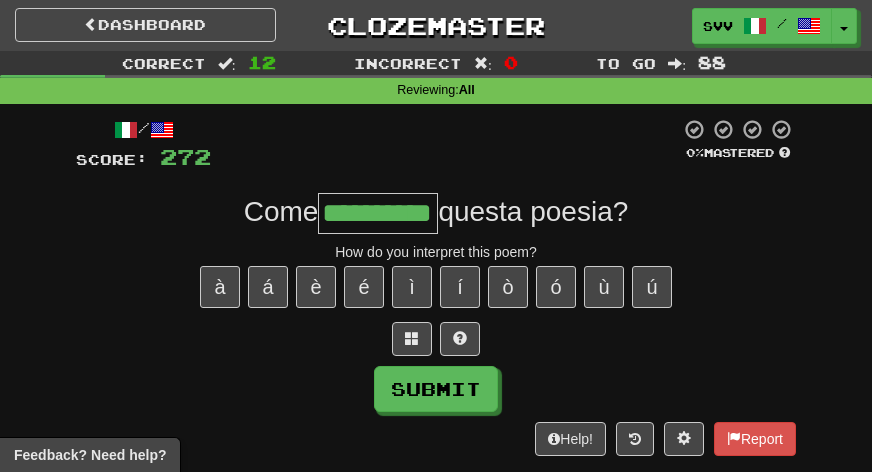 type on "**********" 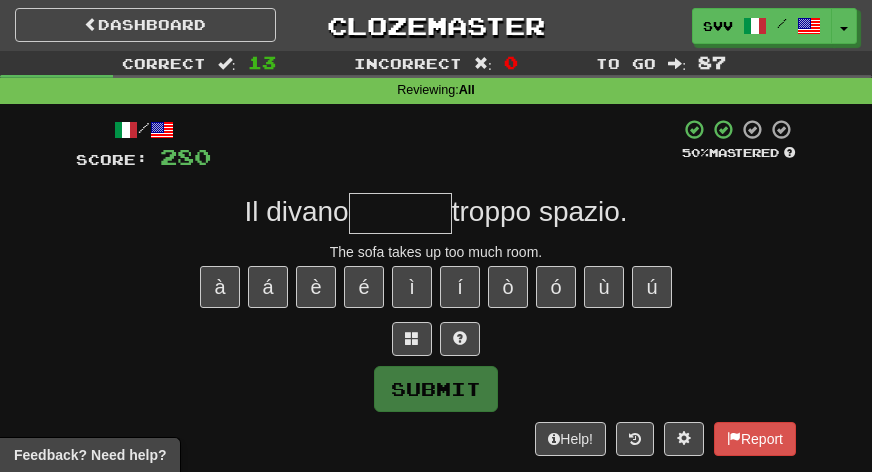 type on "*" 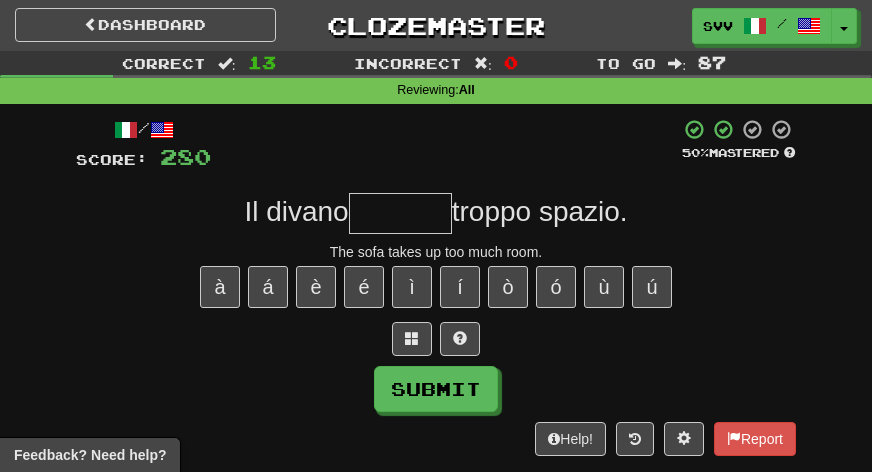 type on "*" 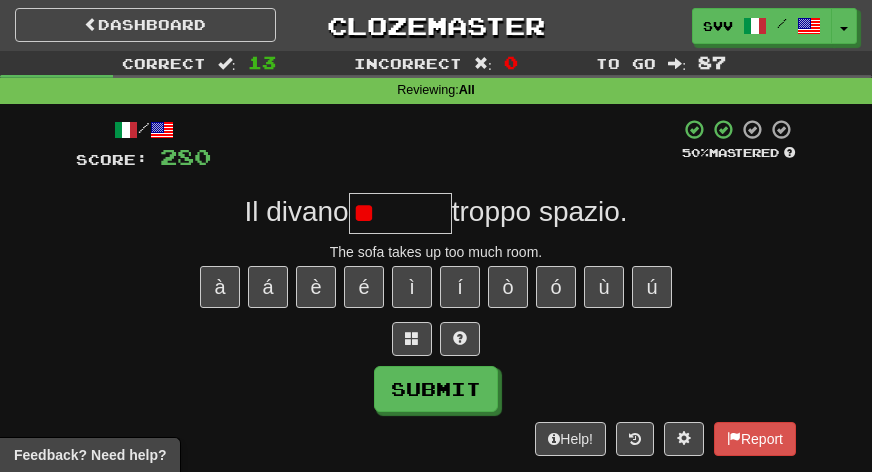 type on "*" 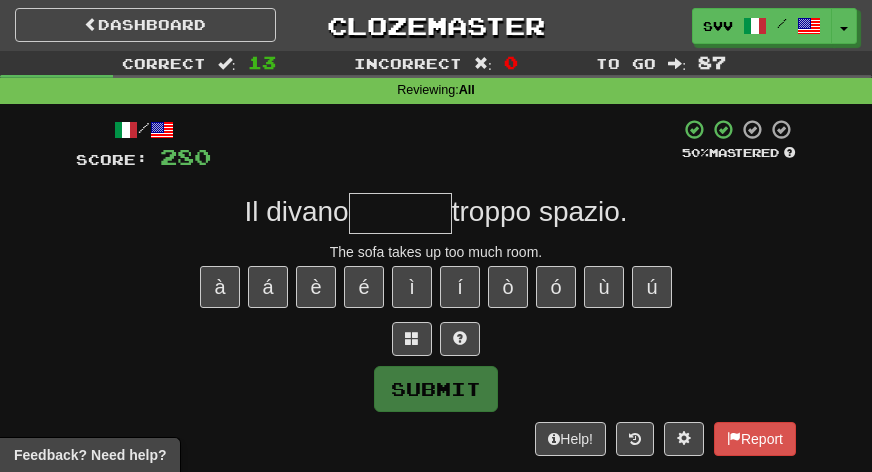 type on "*" 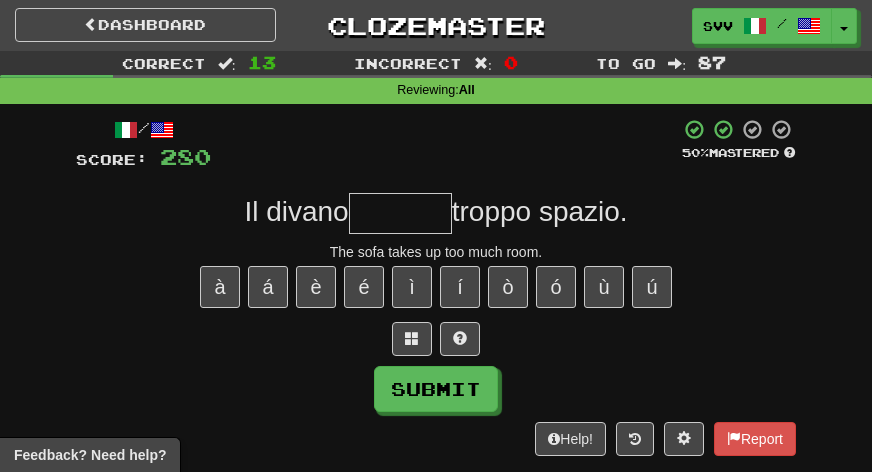 type on "*" 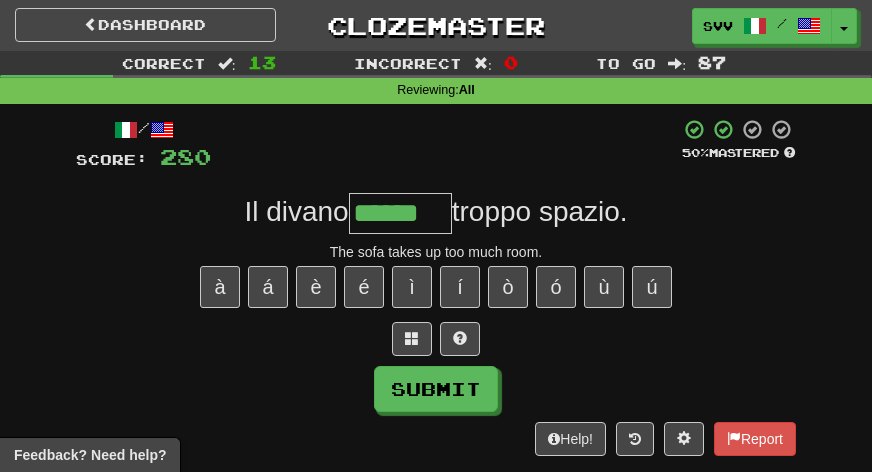 type on "******" 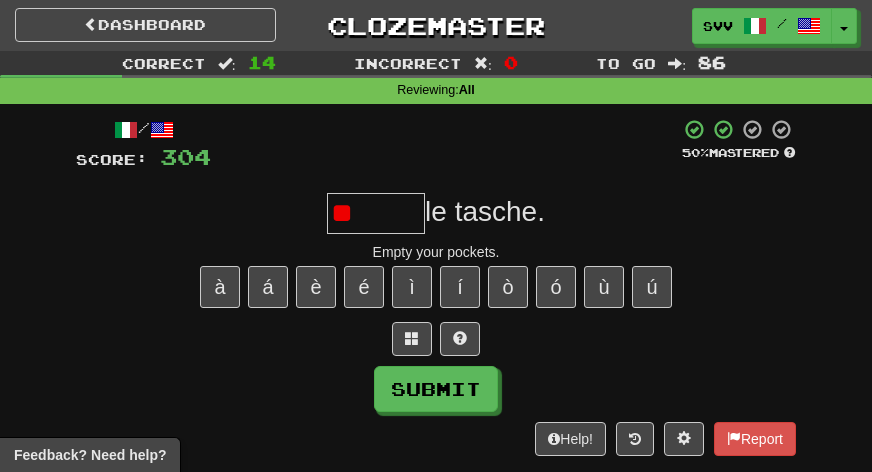 type on "*" 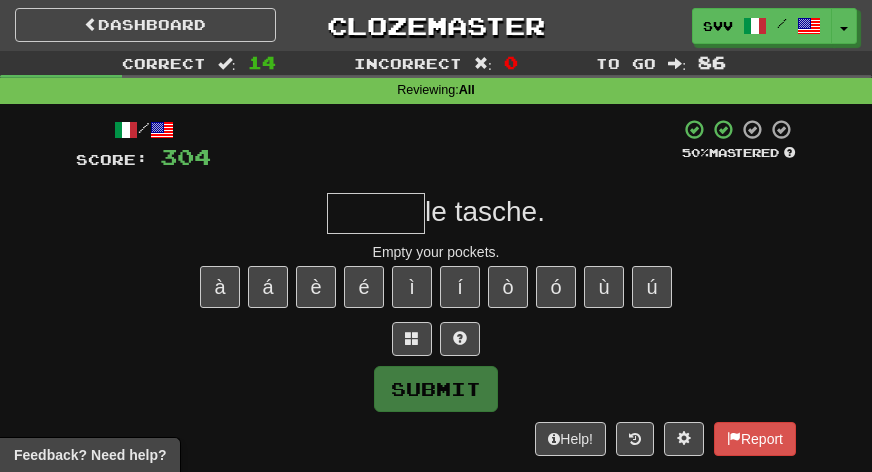 type on "*" 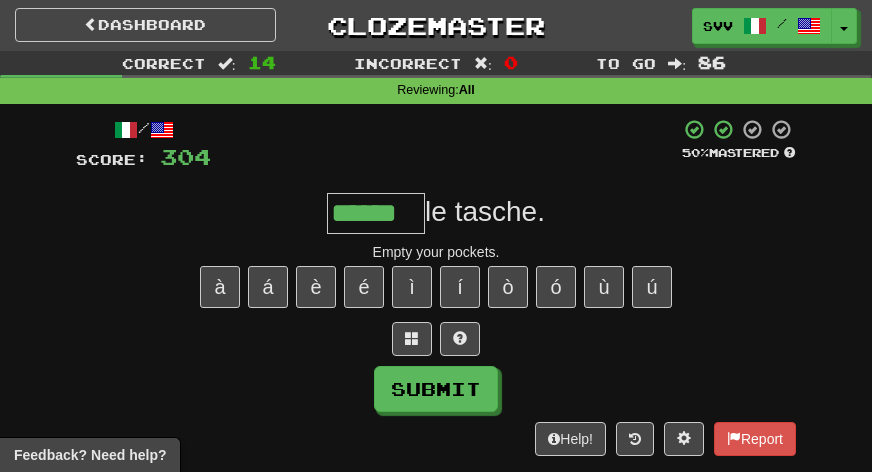 type on "******" 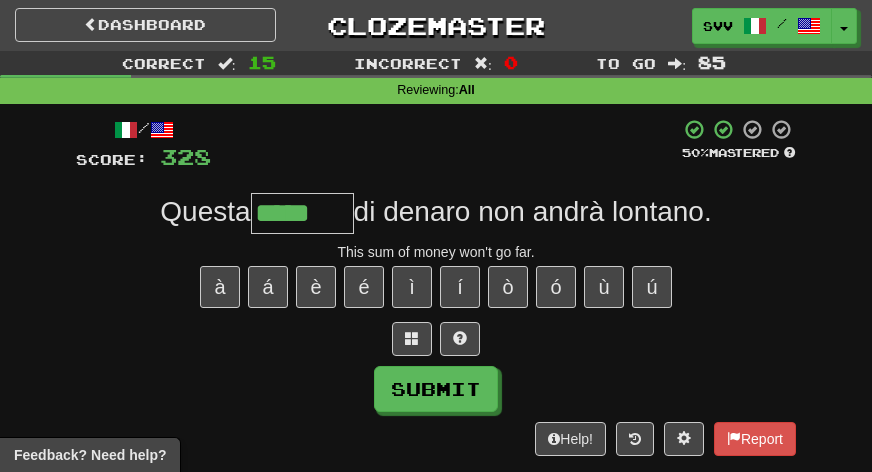 type on "*****" 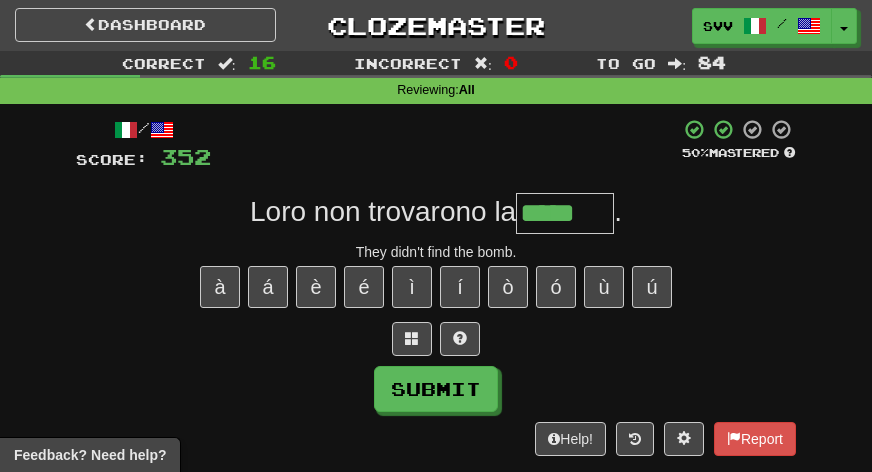 type on "*****" 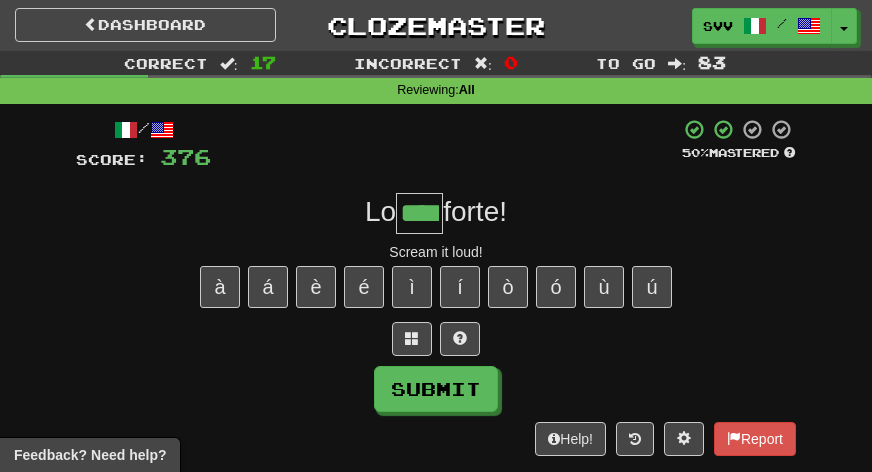 type on "****" 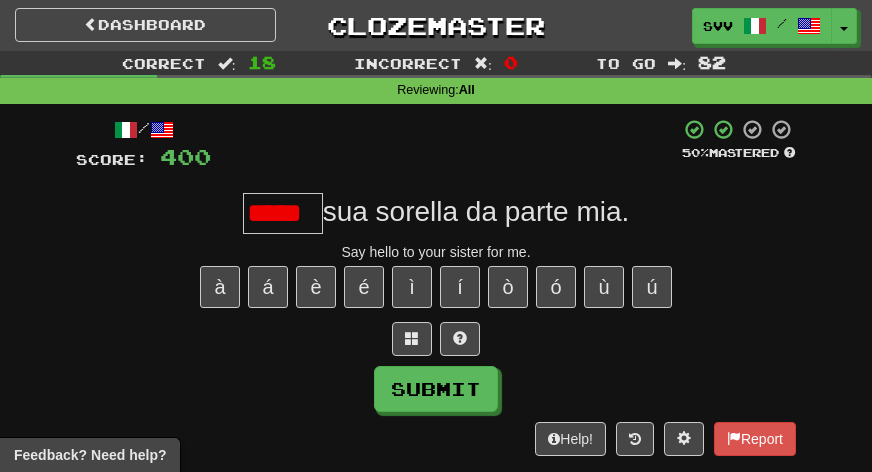 scroll, scrollTop: 0, scrollLeft: 0, axis: both 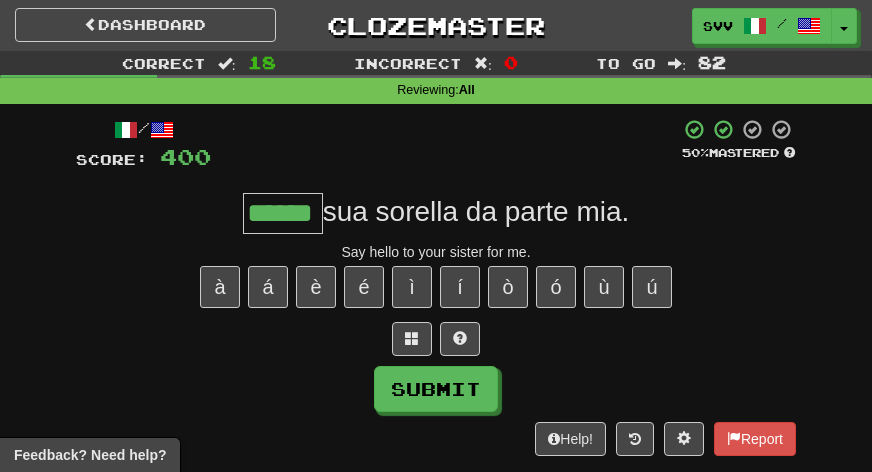 type on "******" 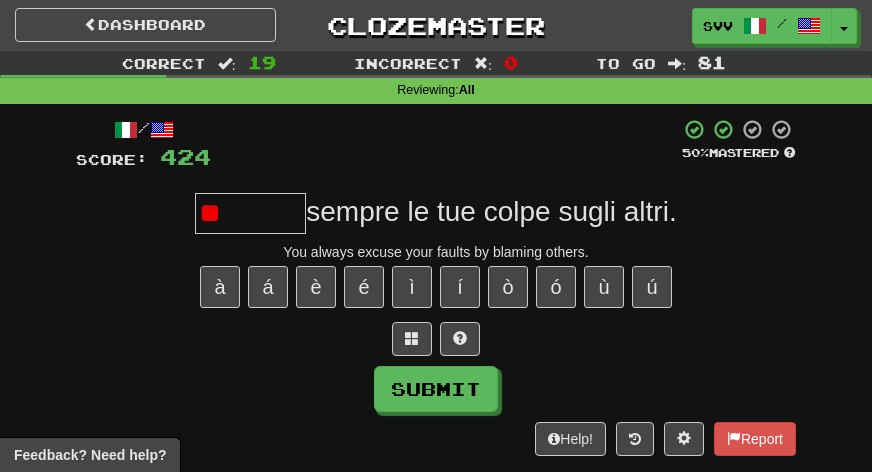 type on "*" 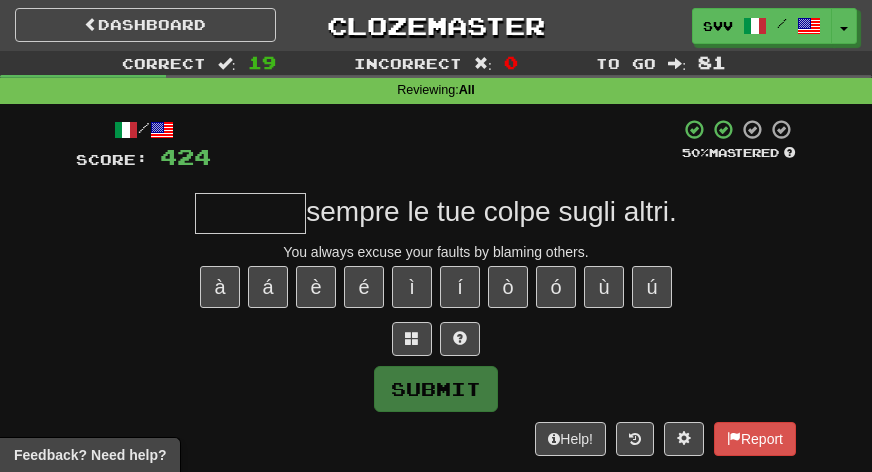 type on "*" 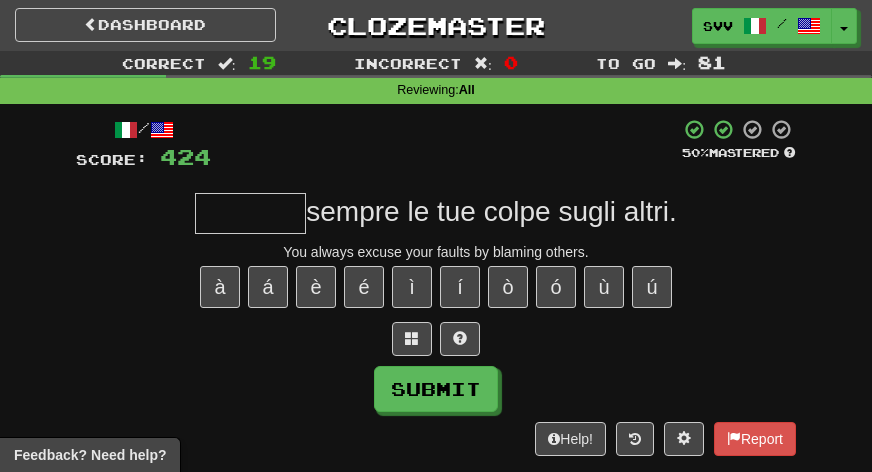 type on "*" 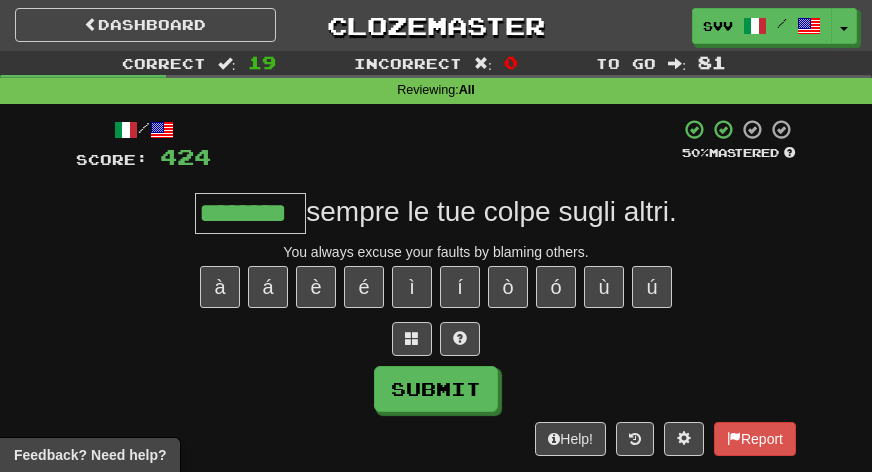 type on "********" 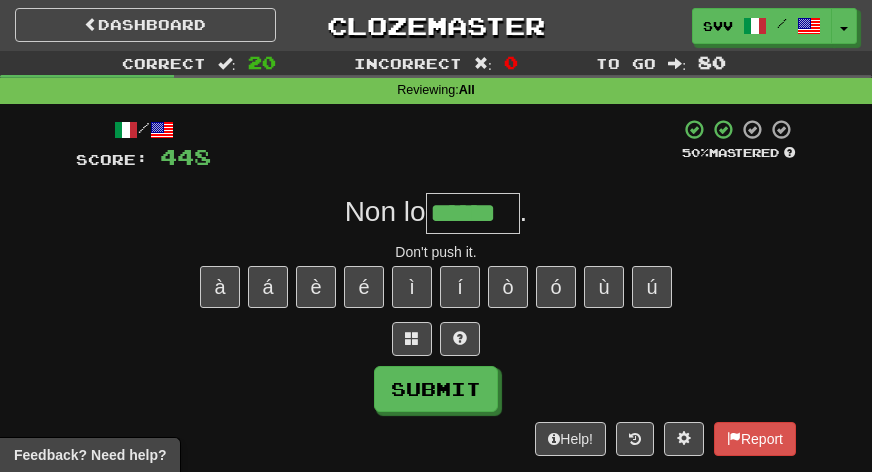 type on "******" 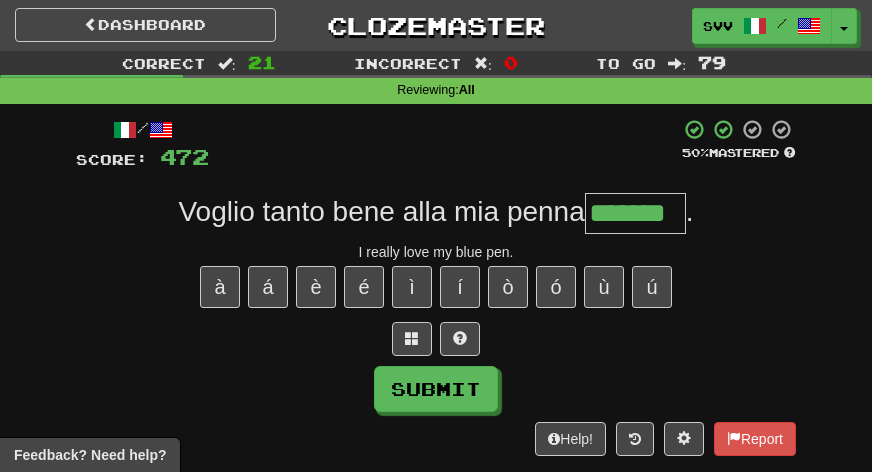 type on "*******" 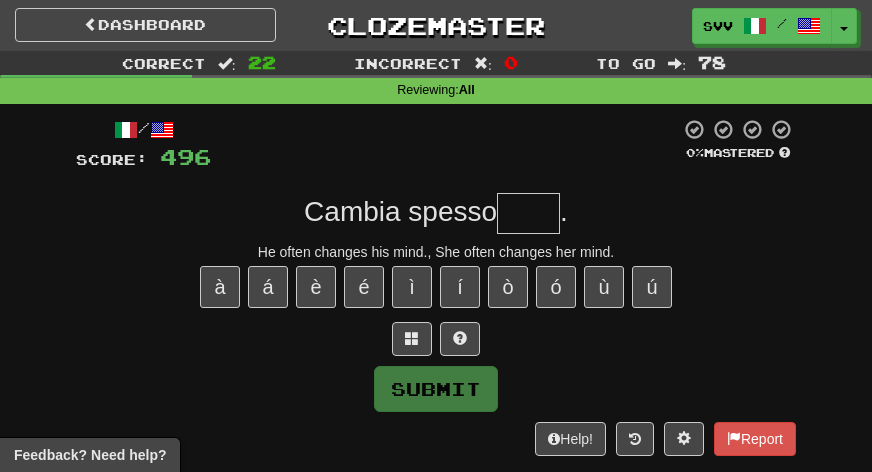 type on "*" 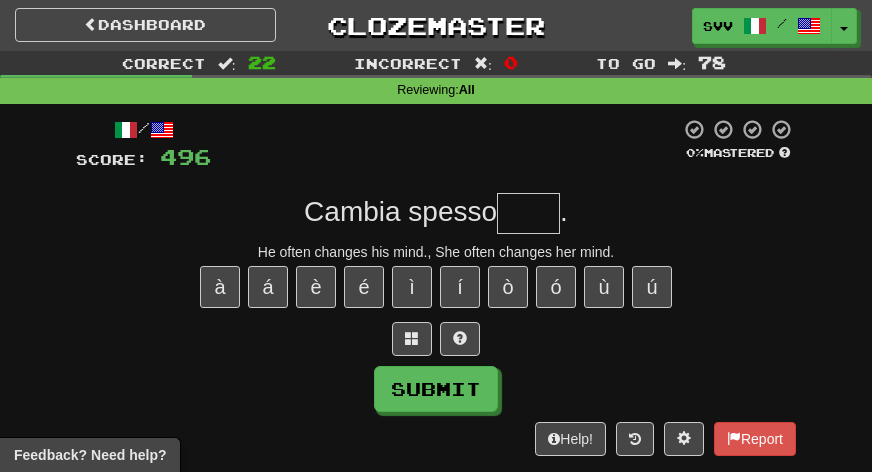 type on "*" 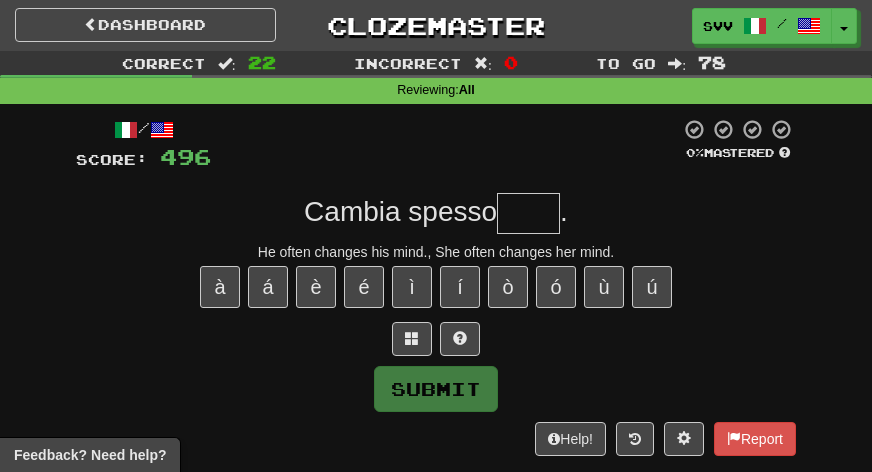 type on "*" 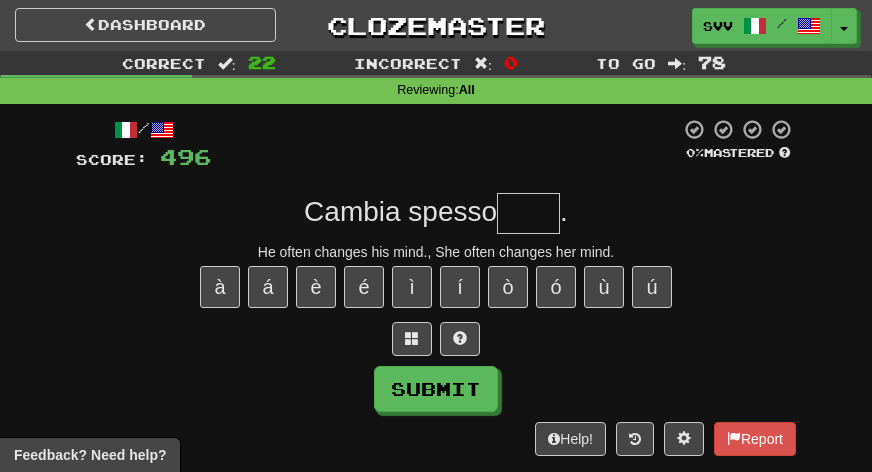 type on "*" 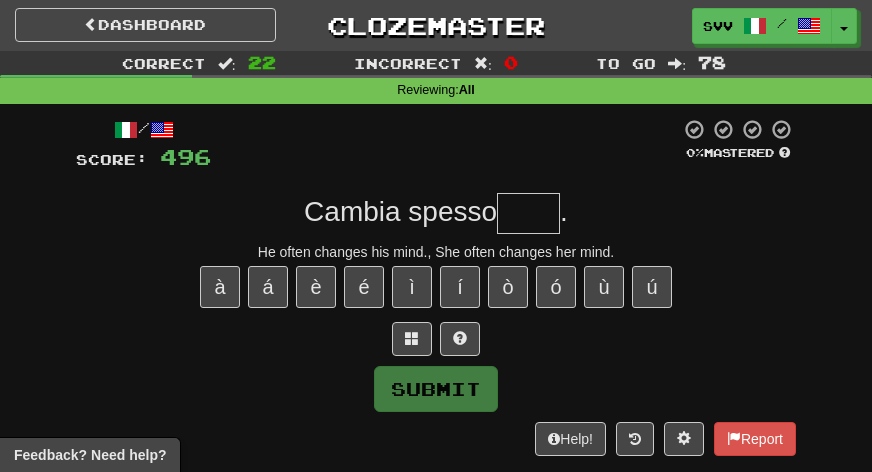 type on "*" 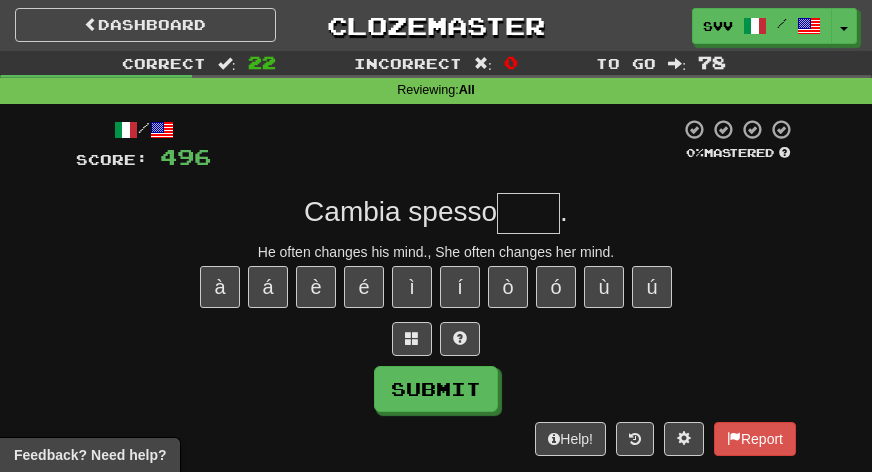 type on "*" 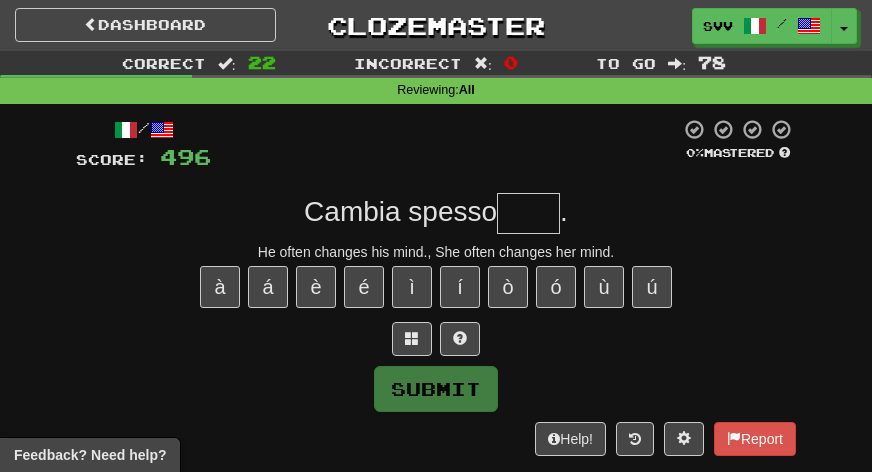 type on "*" 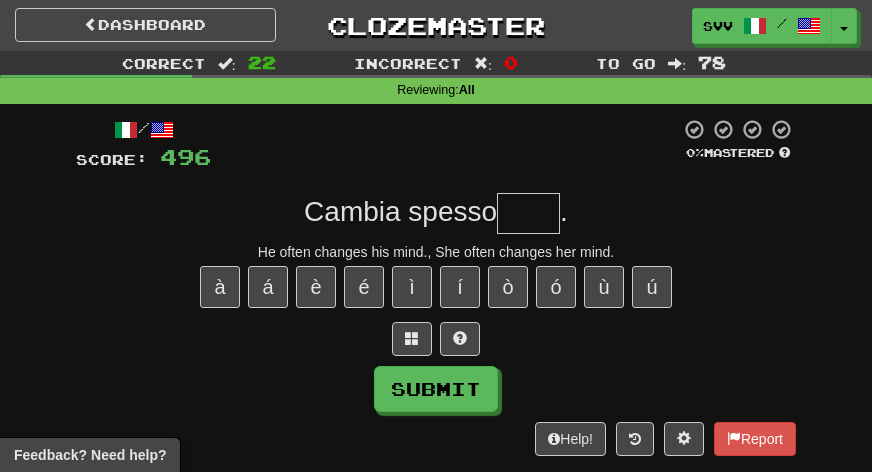 type on "*" 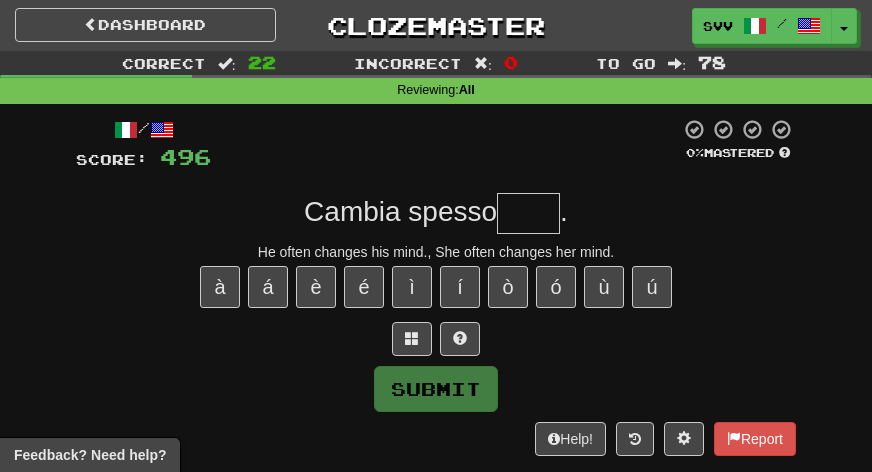 type on "*" 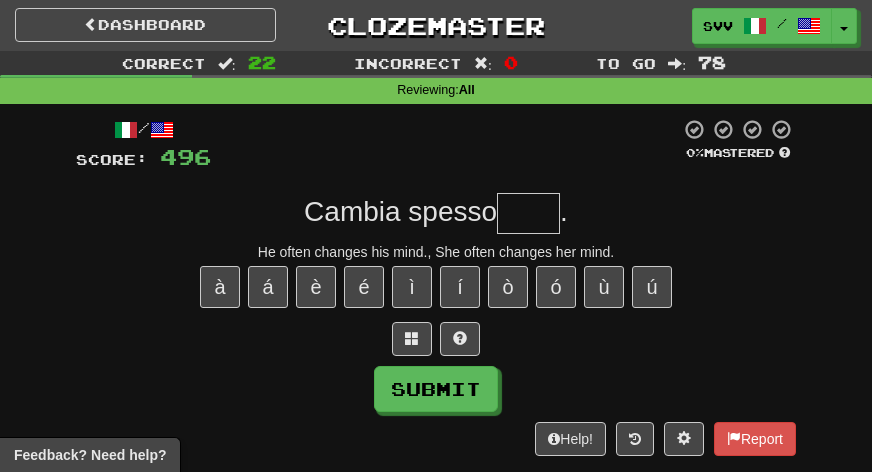 type on "*" 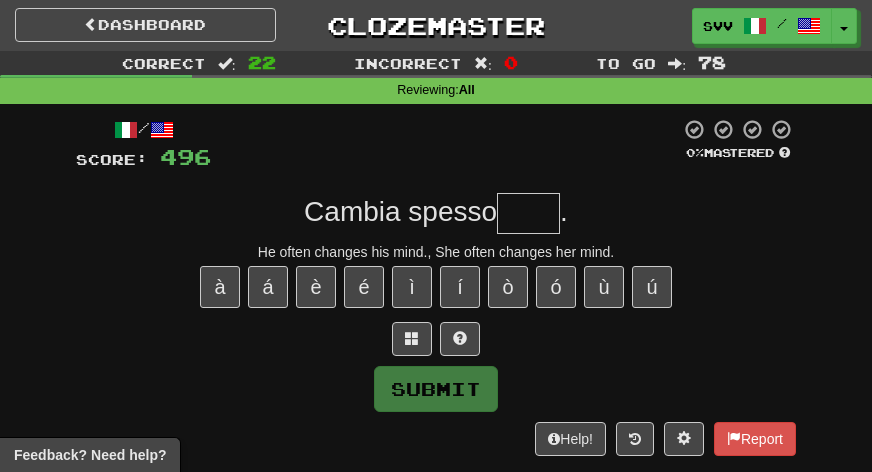type on "*" 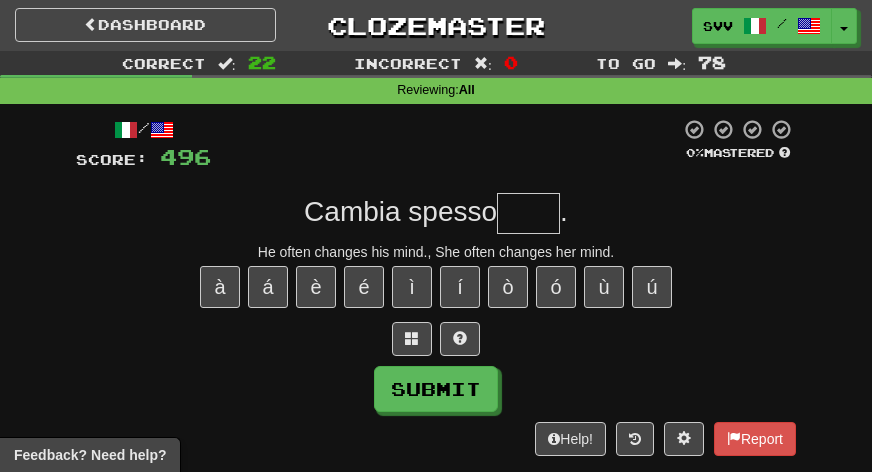 type on "*" 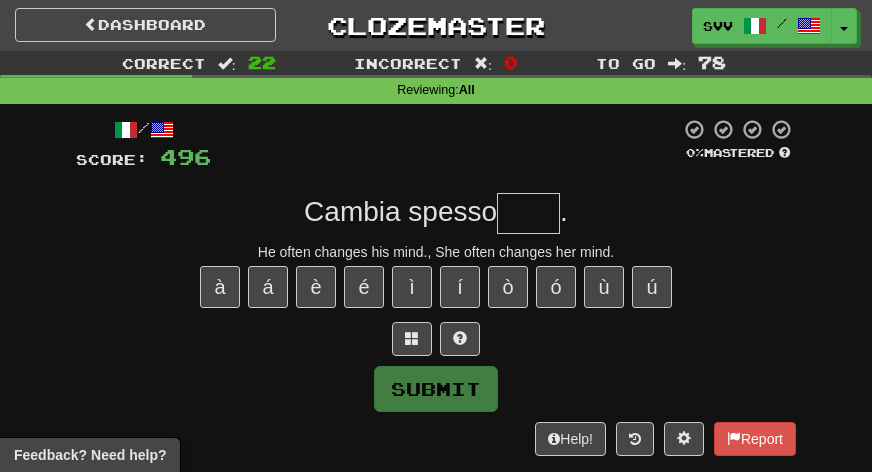 type on "*" 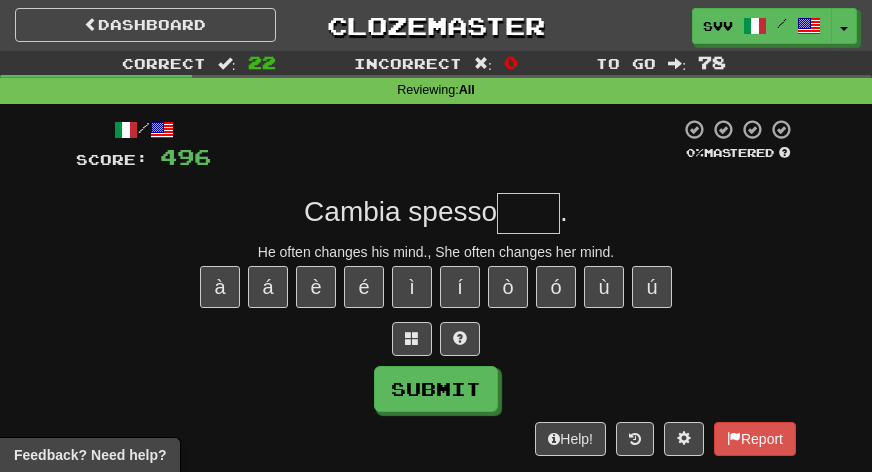type on "*" 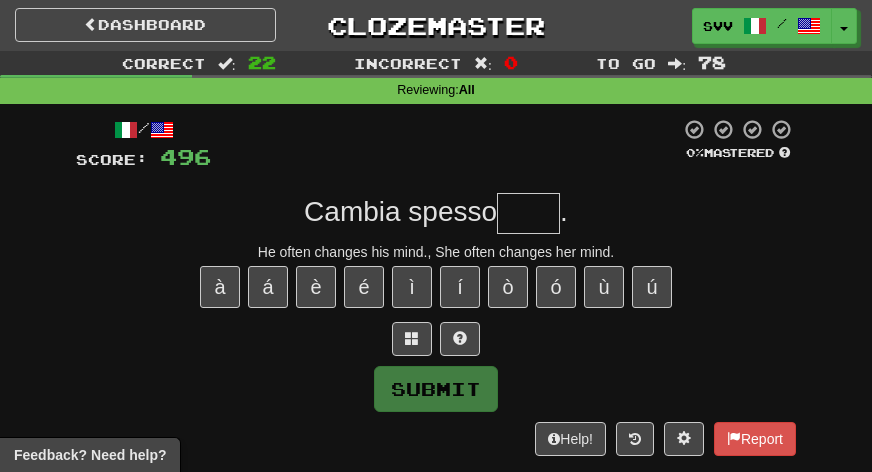 type on "*" 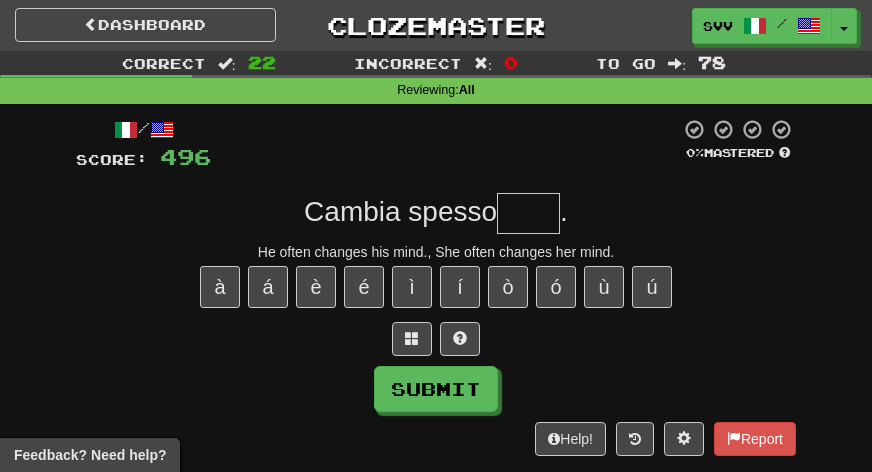 type on "*" 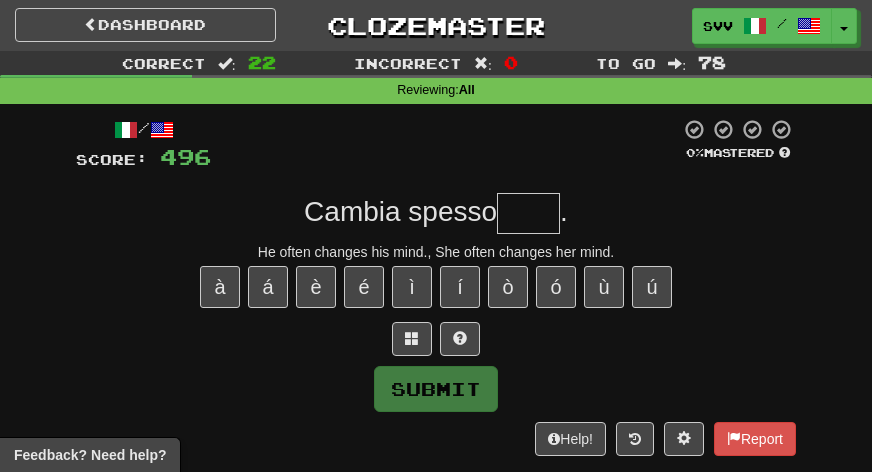 type on "*" 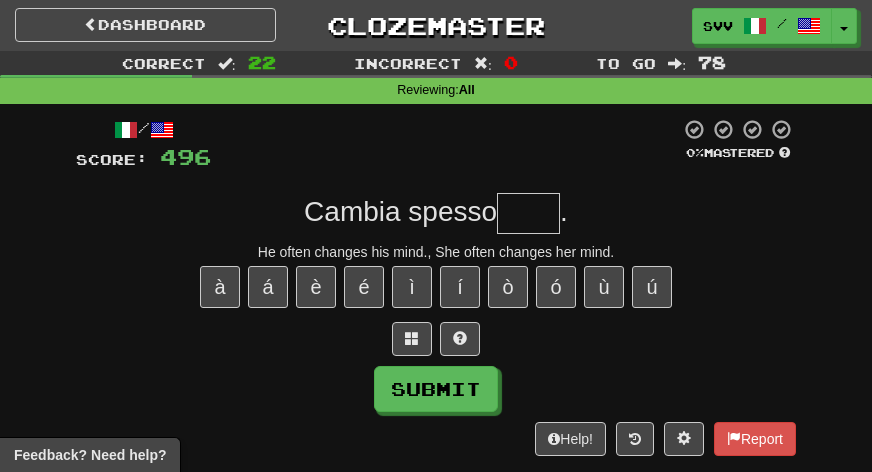 type on "*" 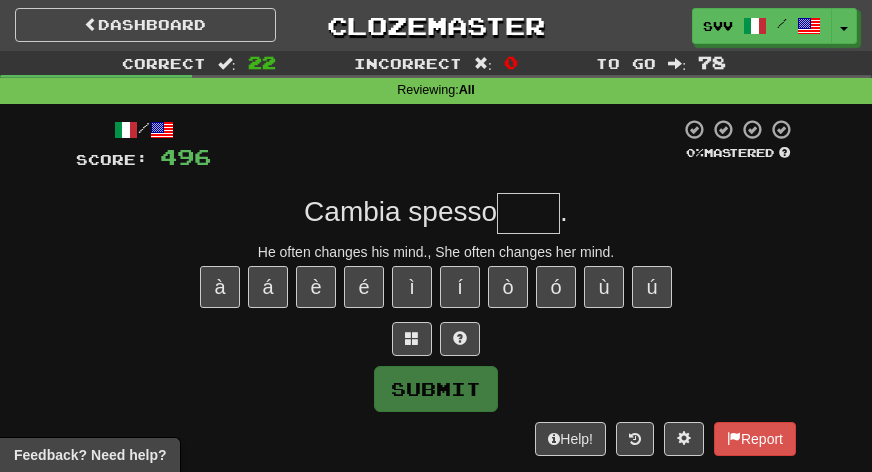 type on "*" 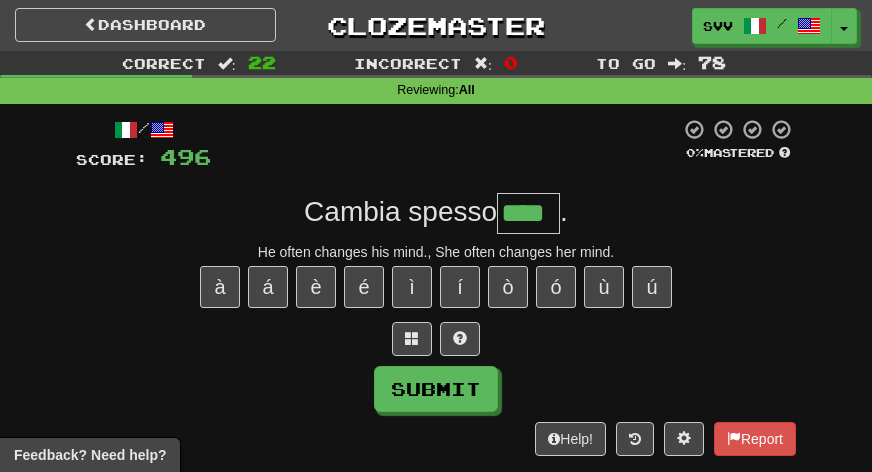 type on "****" 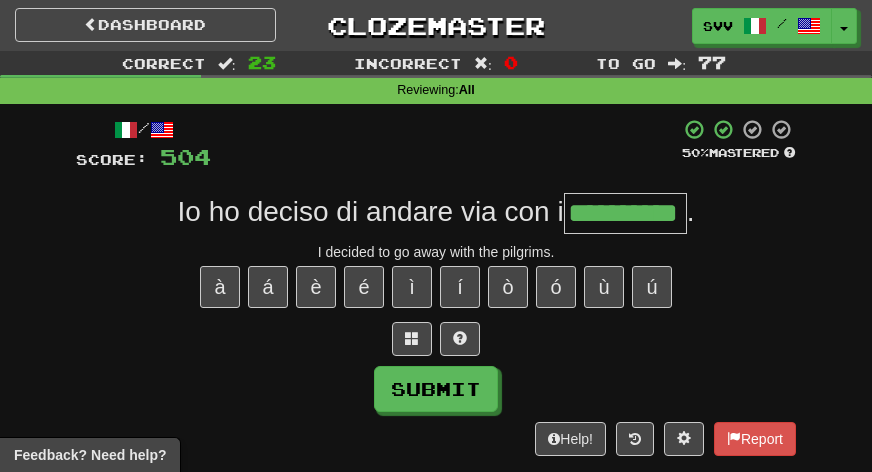 type on "**********" 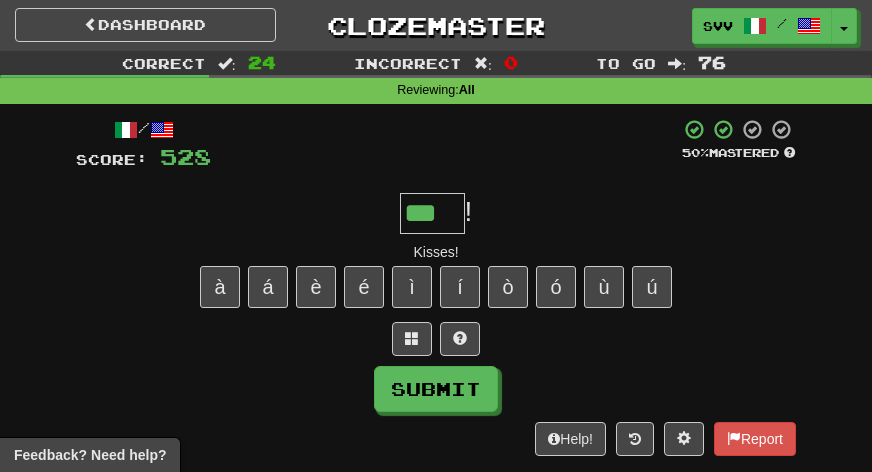 scroll, scrollTop: 0, scrollLeft: 0, axis: both 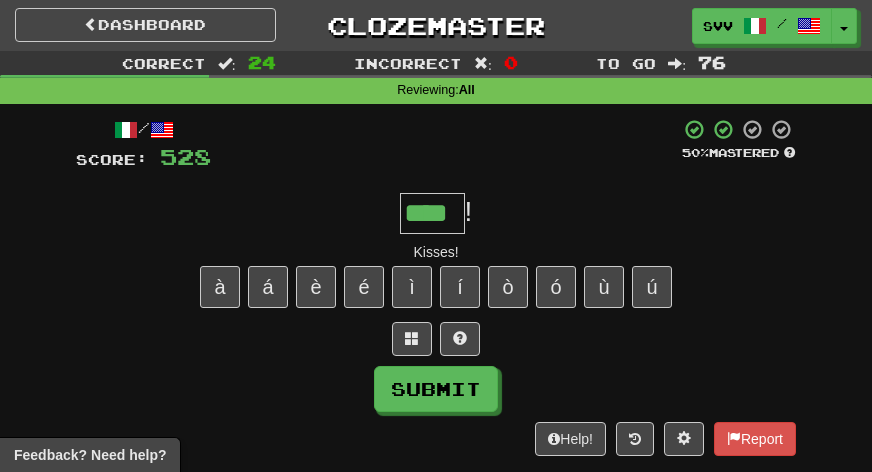 type on "****" 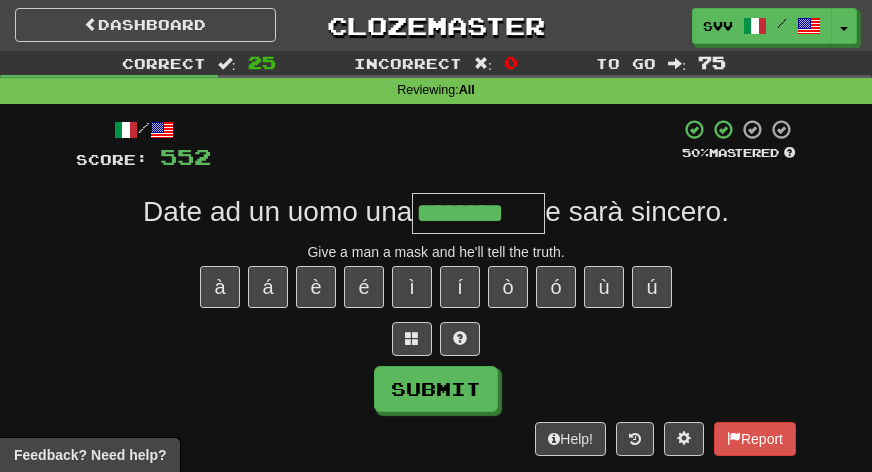 type on "********" 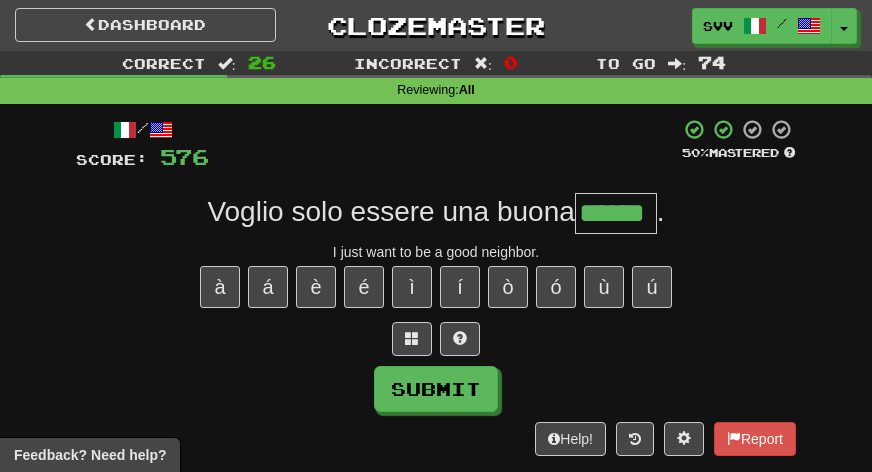 type on "******" 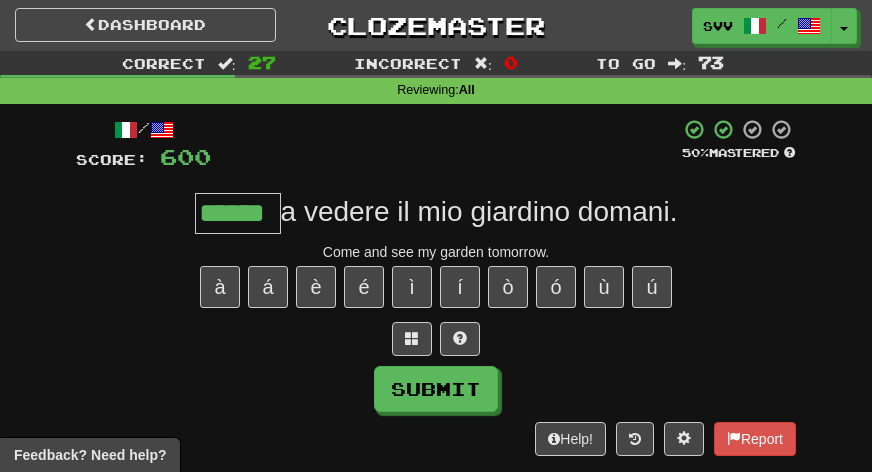 type on "******" 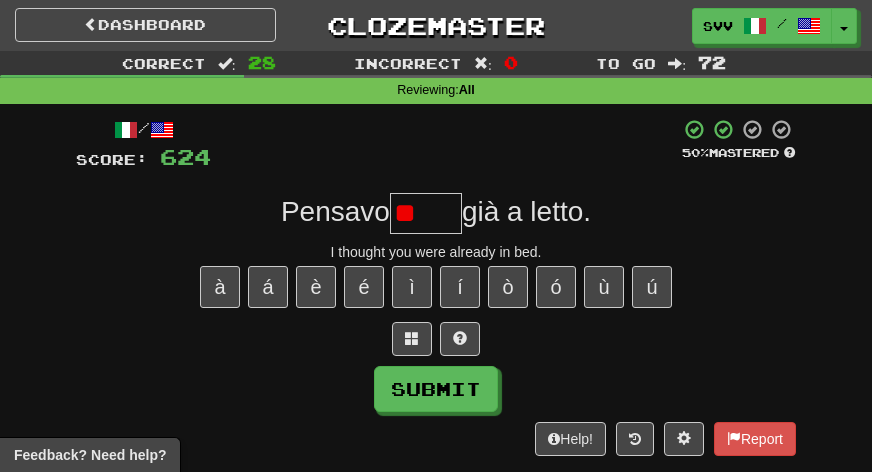 type on "*" 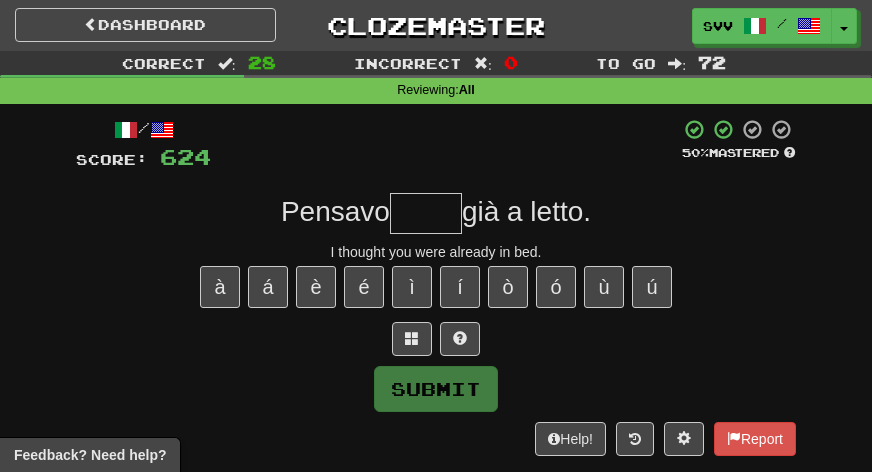 type on "*" 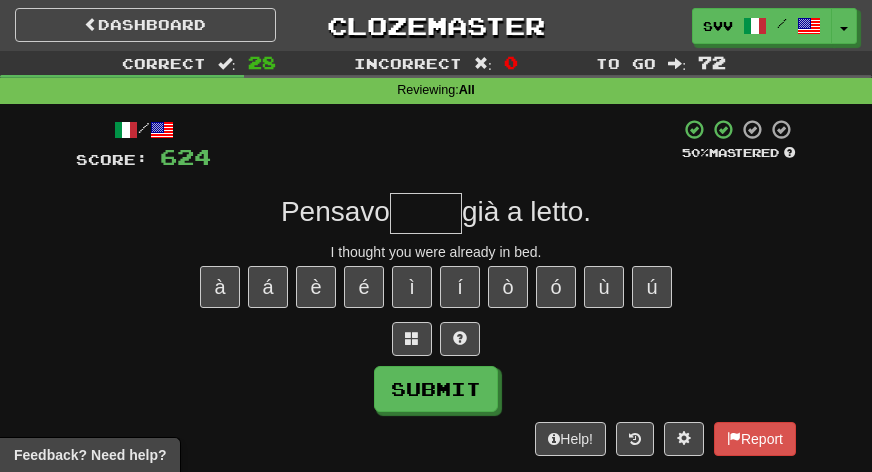 type on "*" 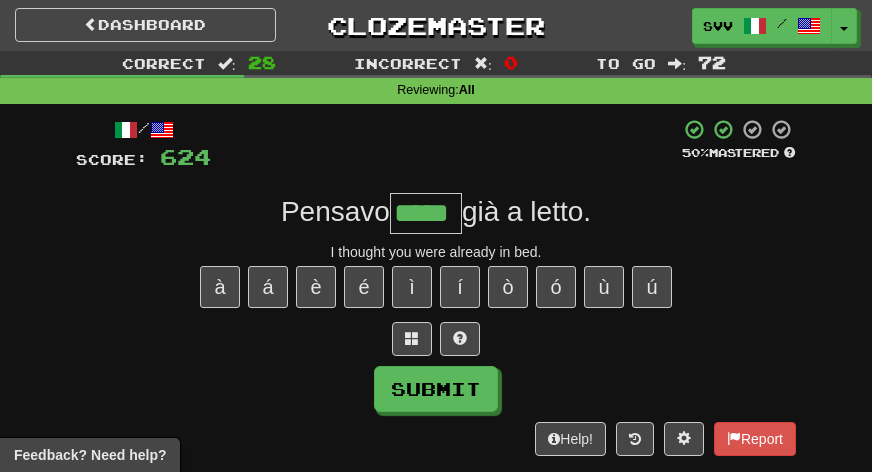 type on "*****" 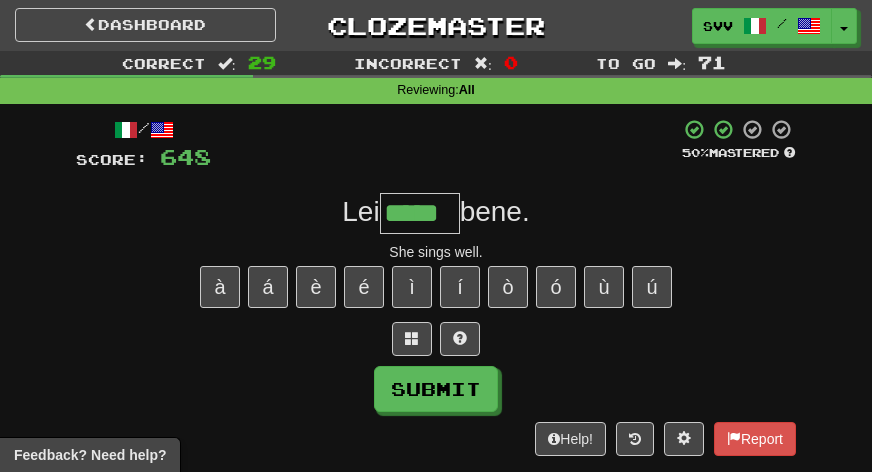 type on "*****" 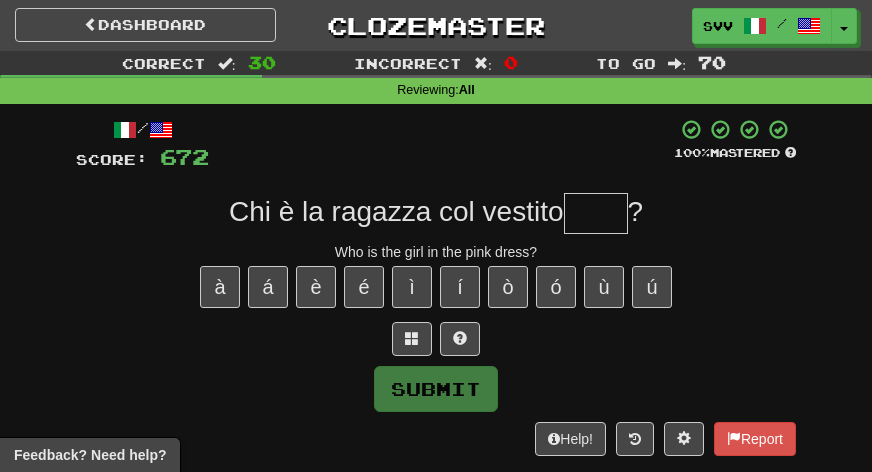 type on "*" 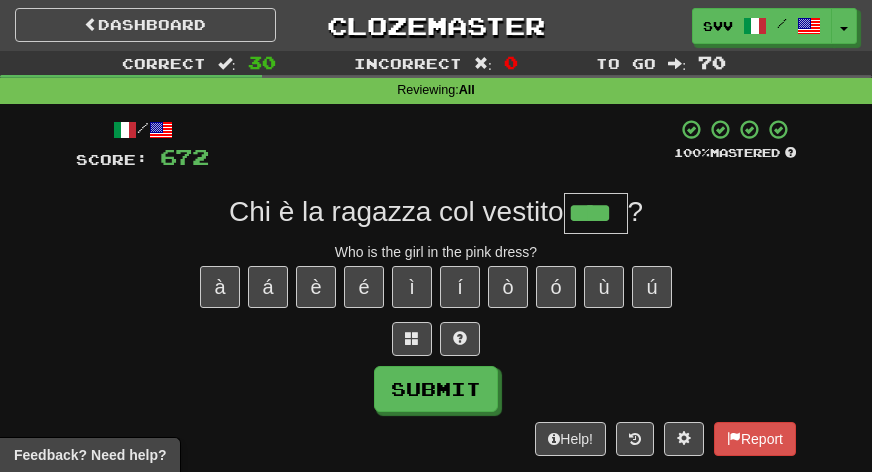 type on "****" 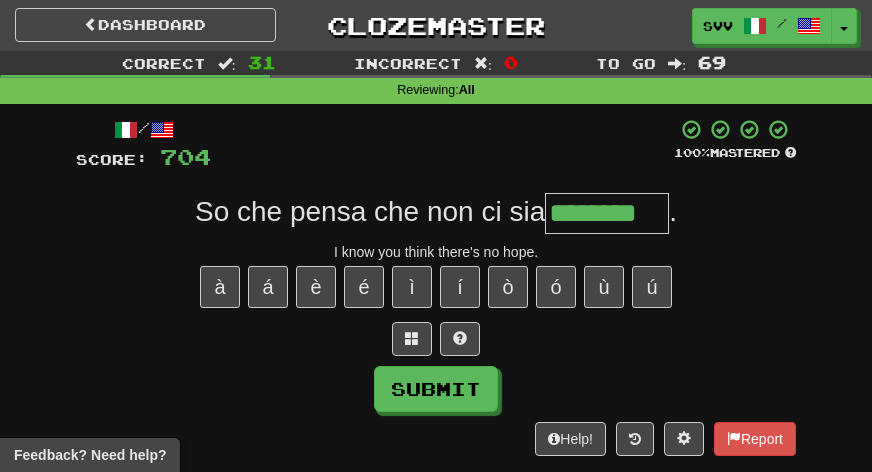 type on "********" 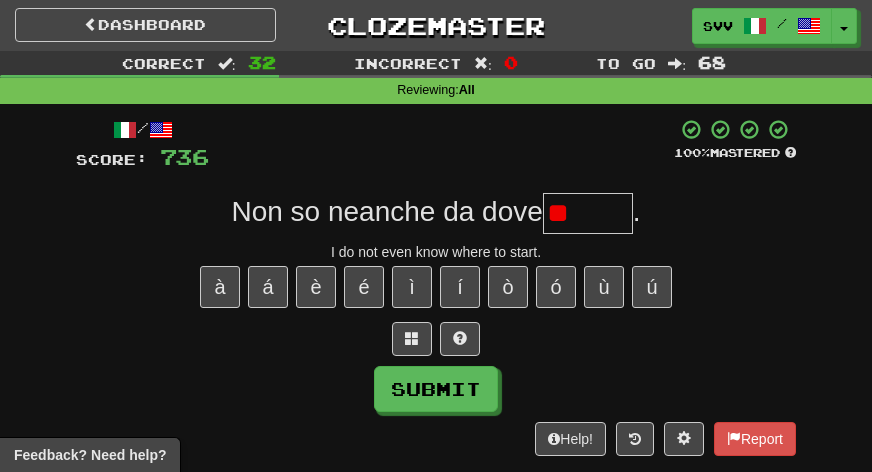 type on "*" 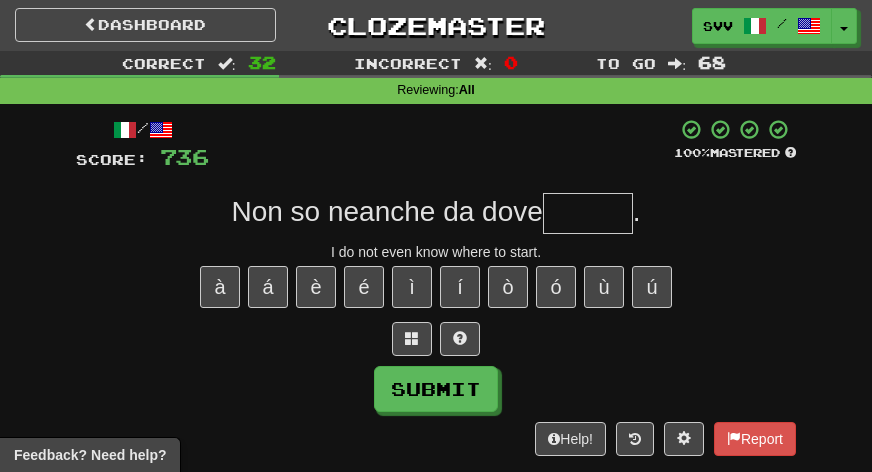type on "*" 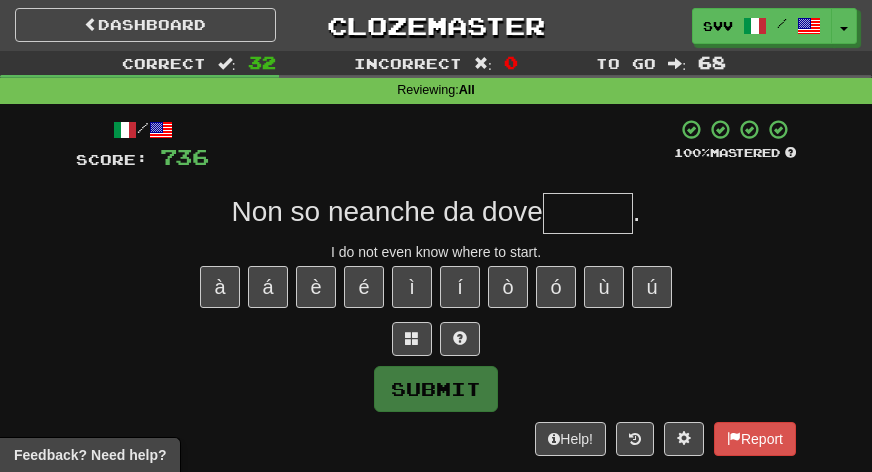 type on "*" 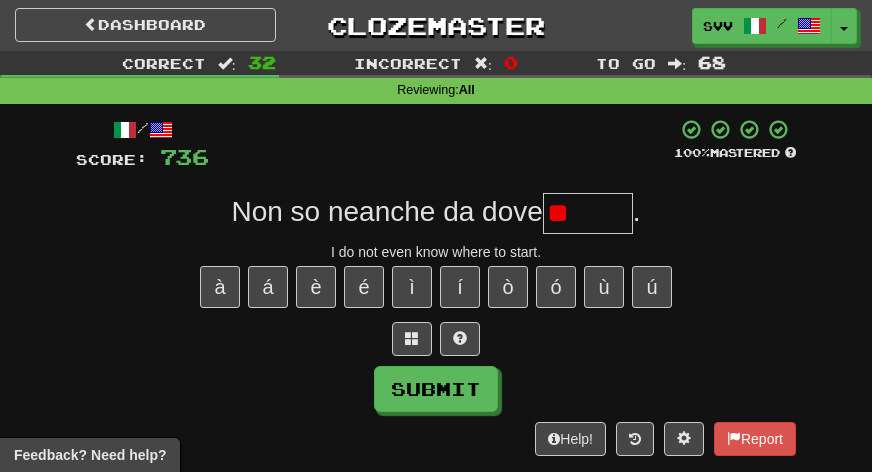 type on "*" 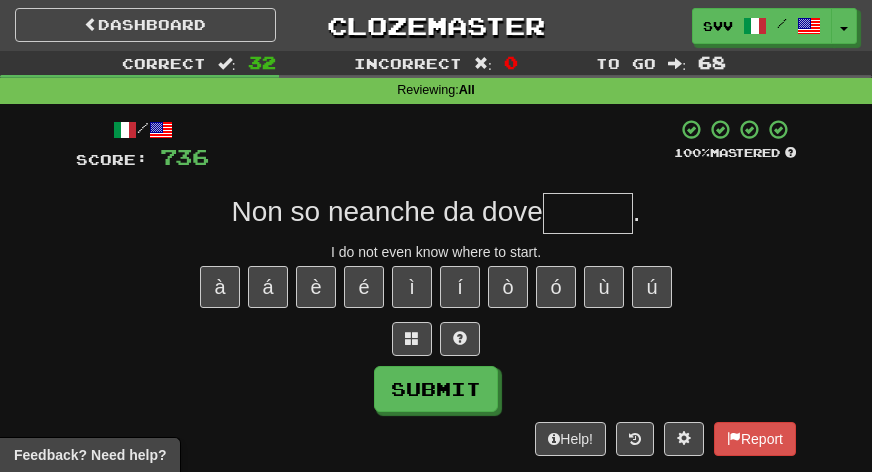 type on "*" 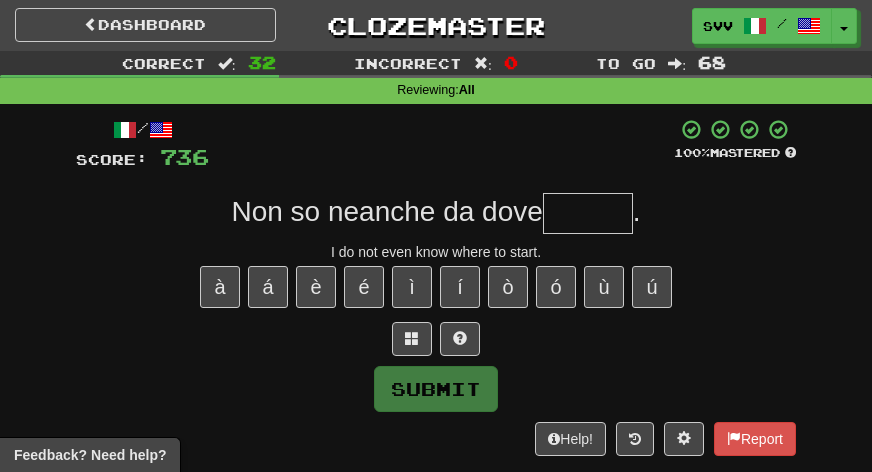type on "*" 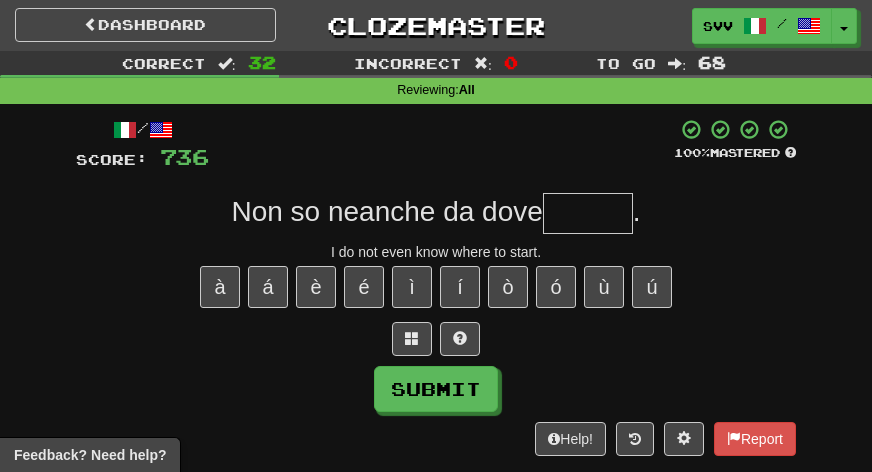 type on "*" 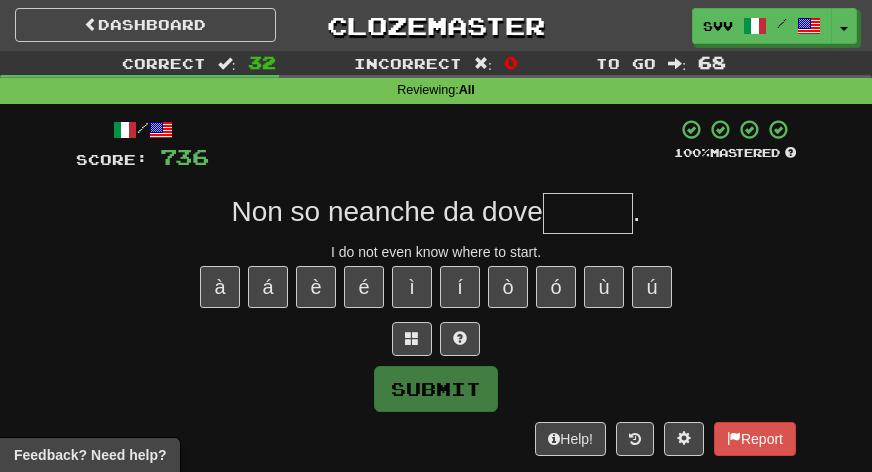 type on "*" 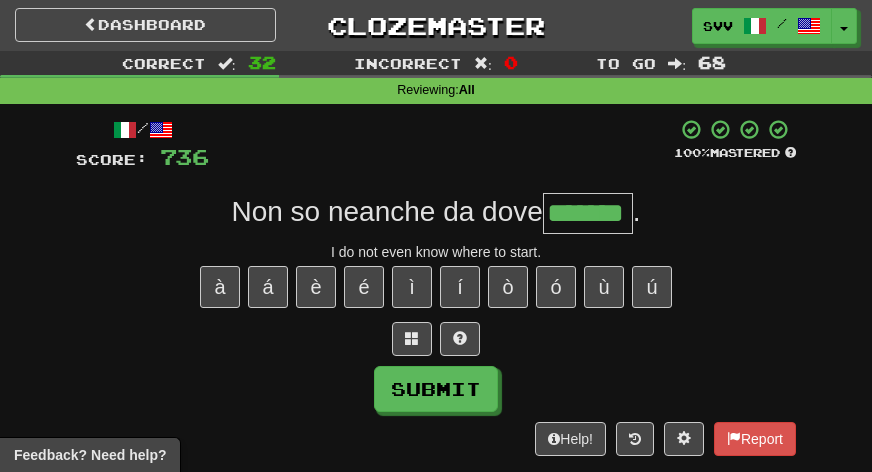 type on "*******" 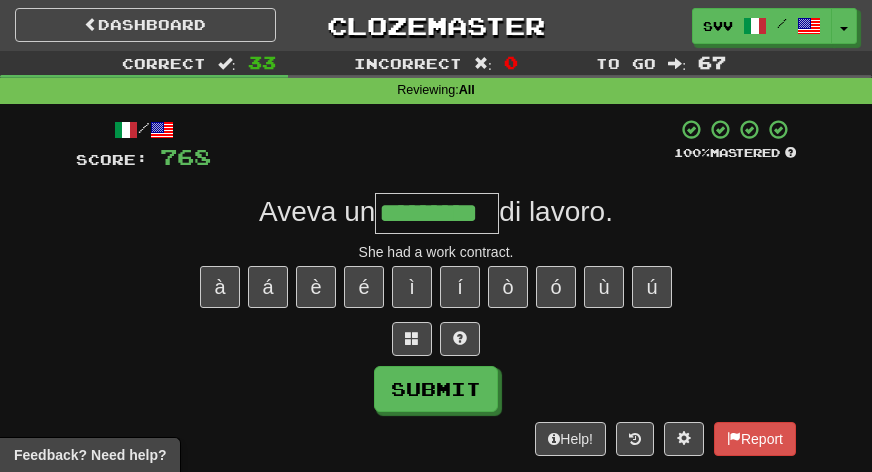 type on "*********" 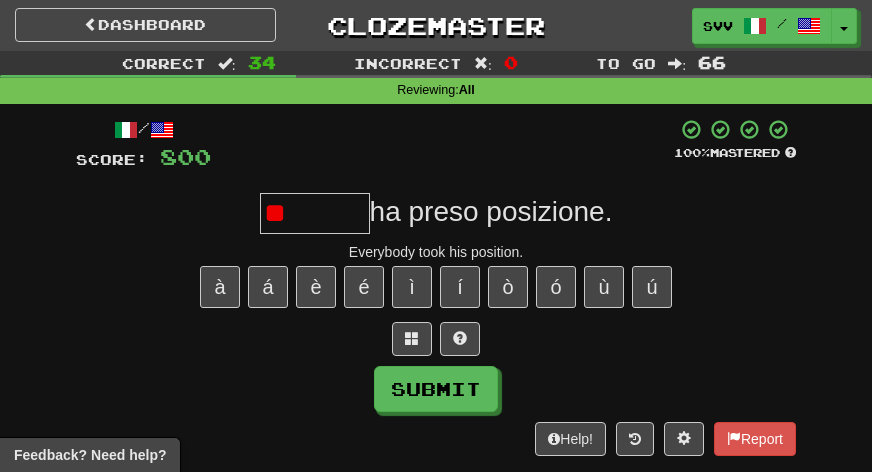 type on "*" 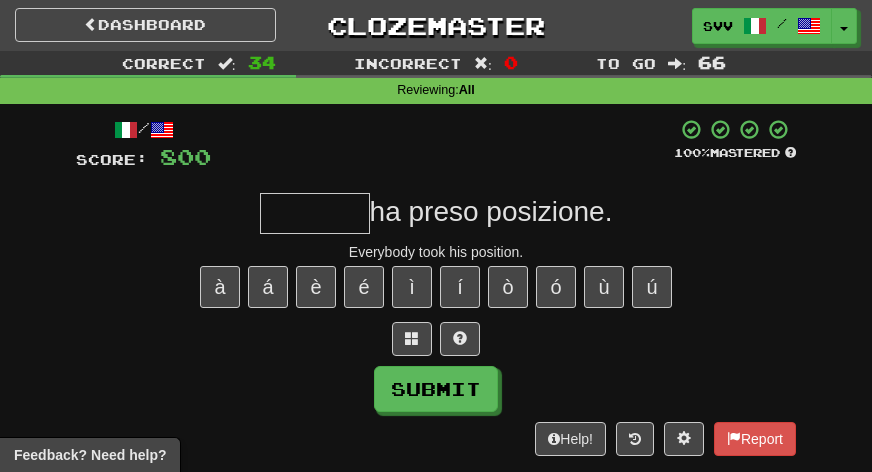 type on "*" 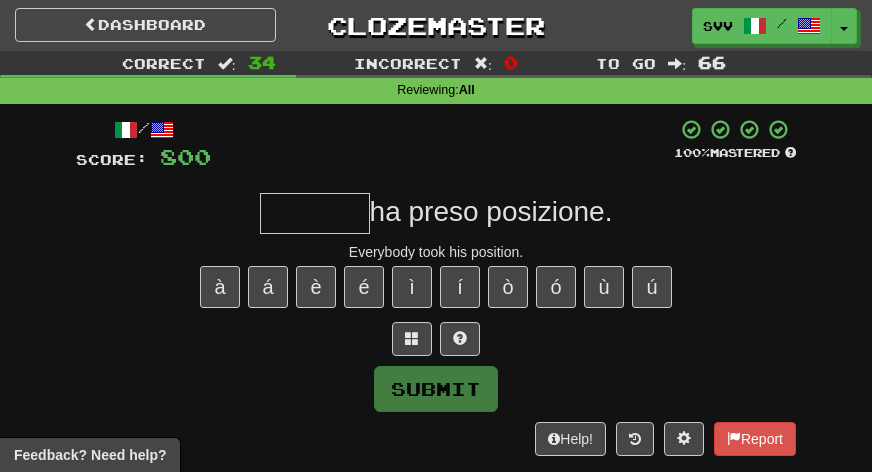 type on "*" 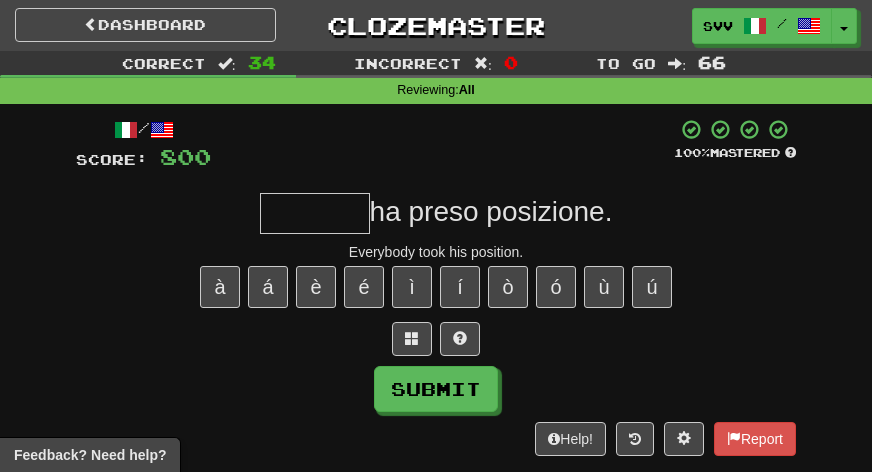 type on "*" 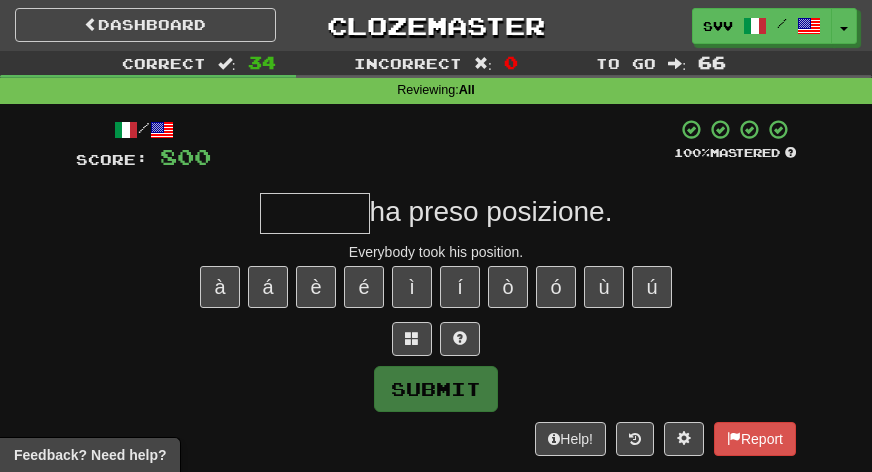 type on "*" 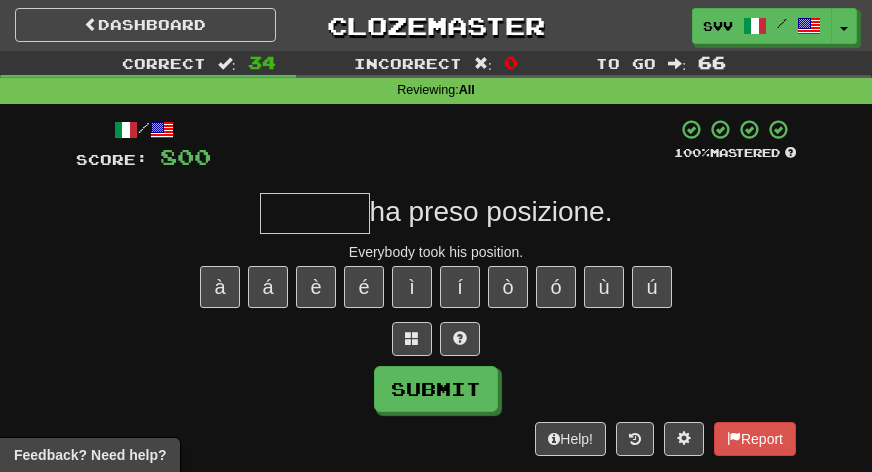 type on "*" 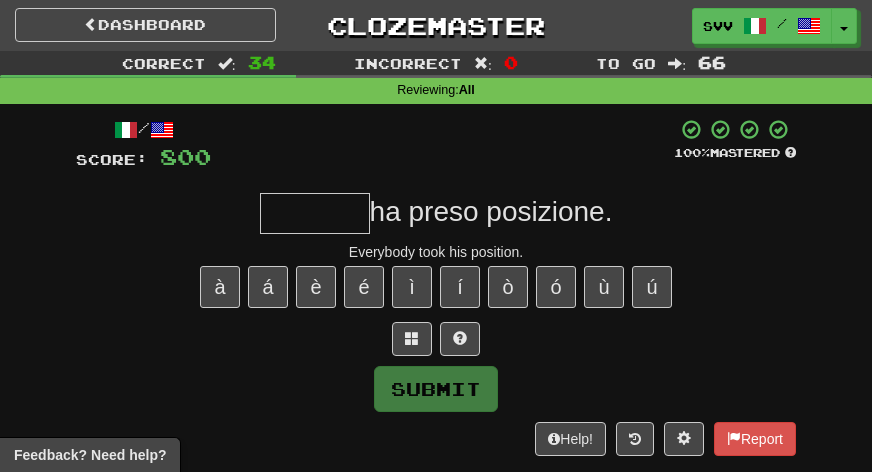 type on "*" 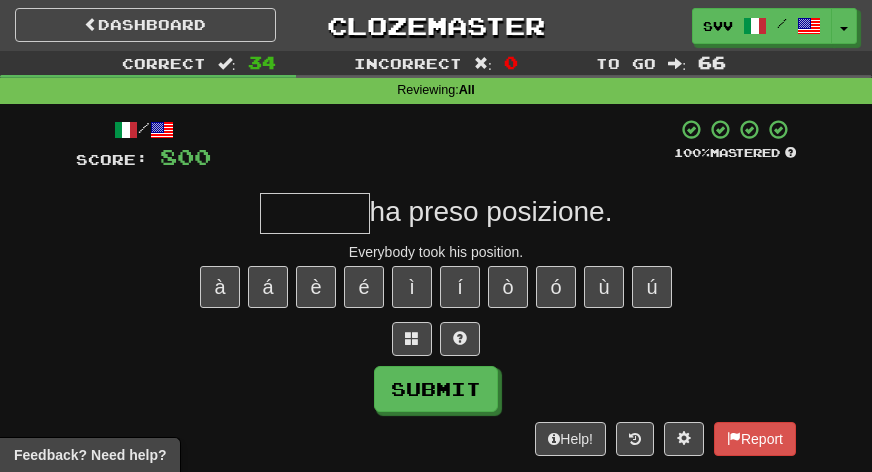 type on "*" 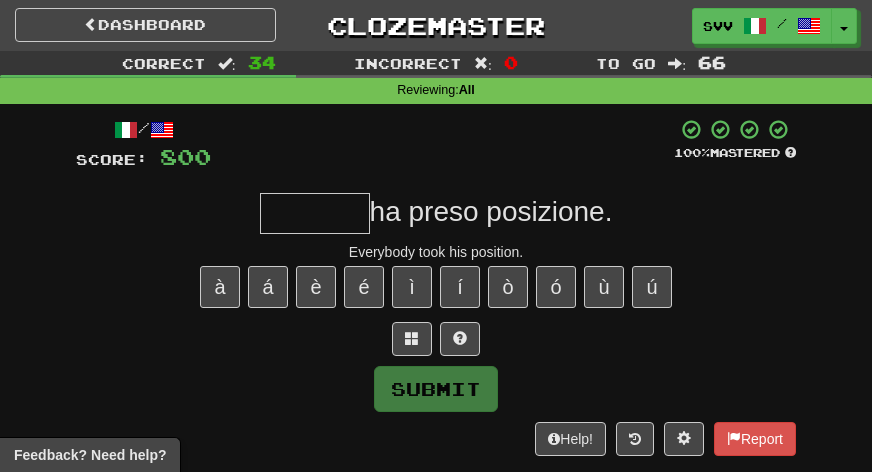 type on "*" 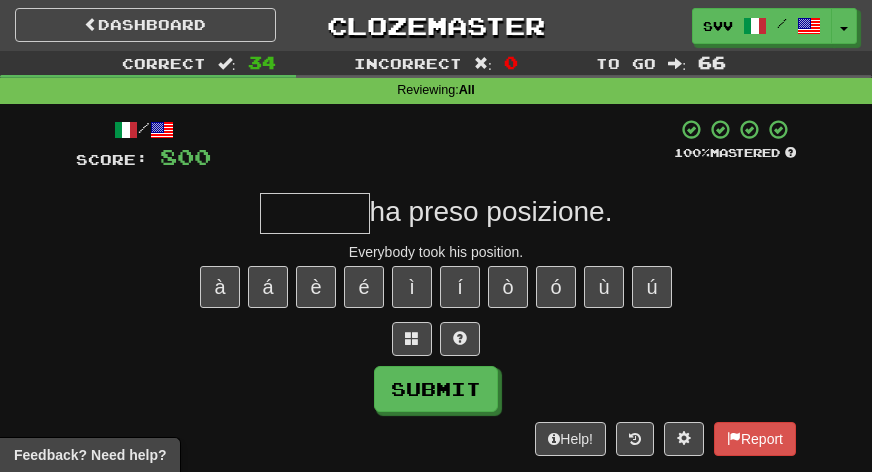 type on "*" 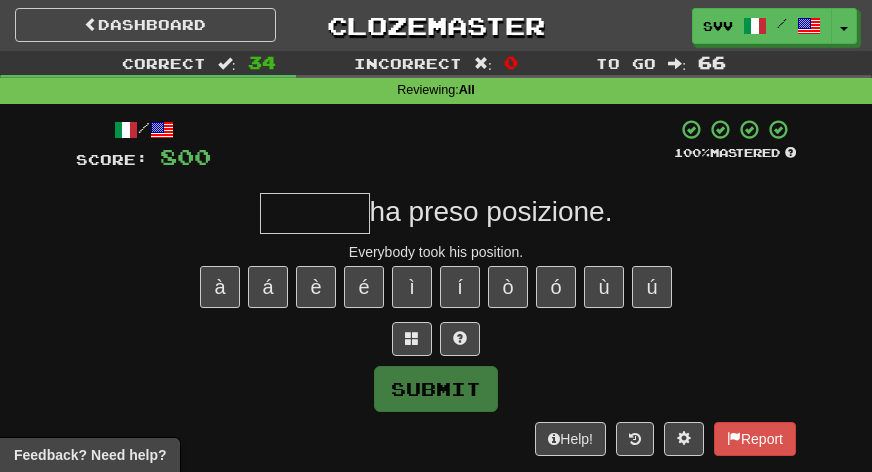 type on "*" 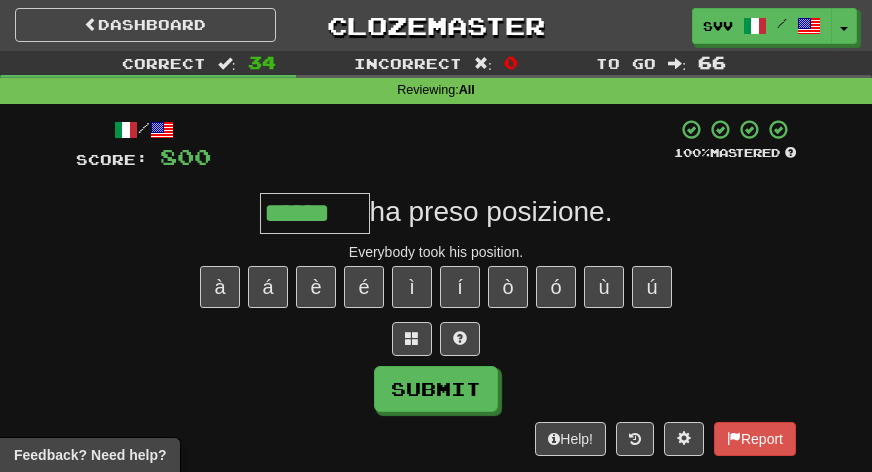type on "******" 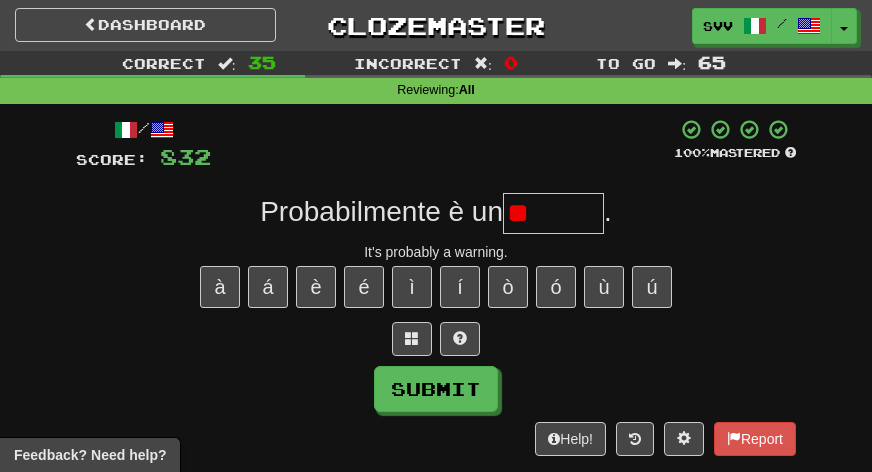 type on "*" 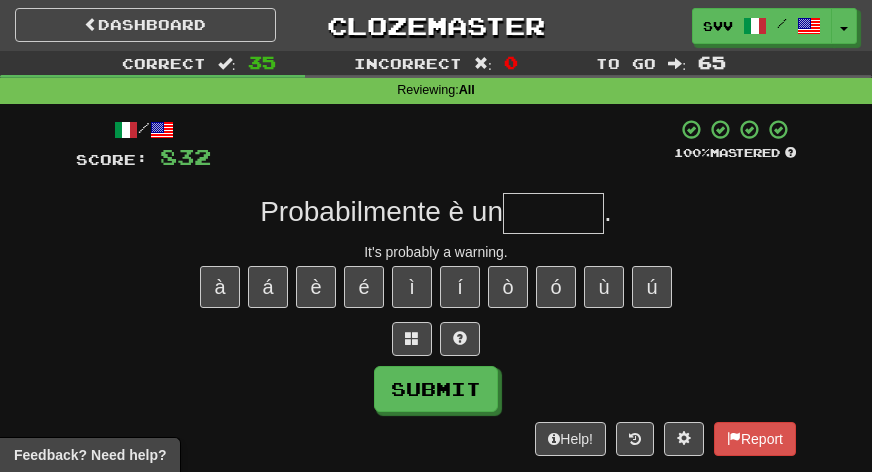 type on "*" 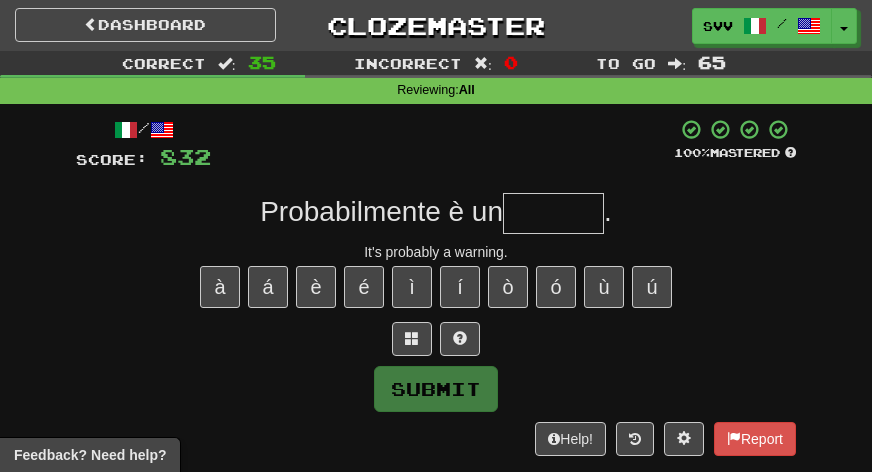 type 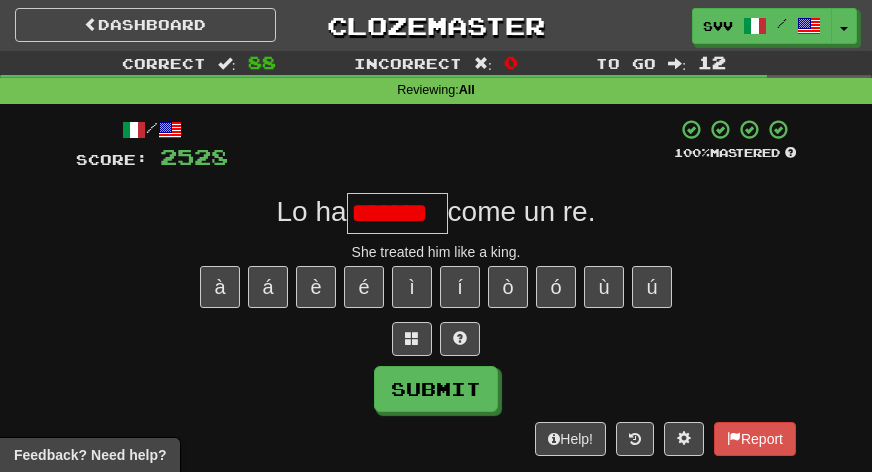 scroll, scrollTop: 0, scrollLeft: 0, axis: both 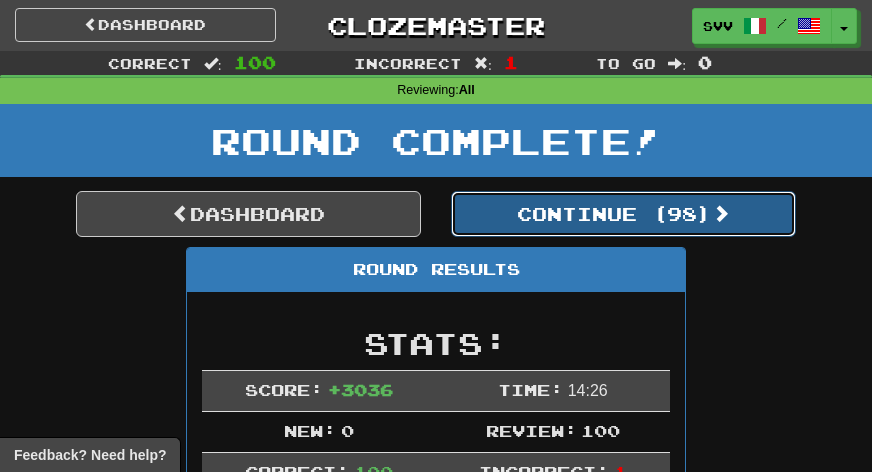 click on "Continue ( 98 )" at bounding box center [623, 214] 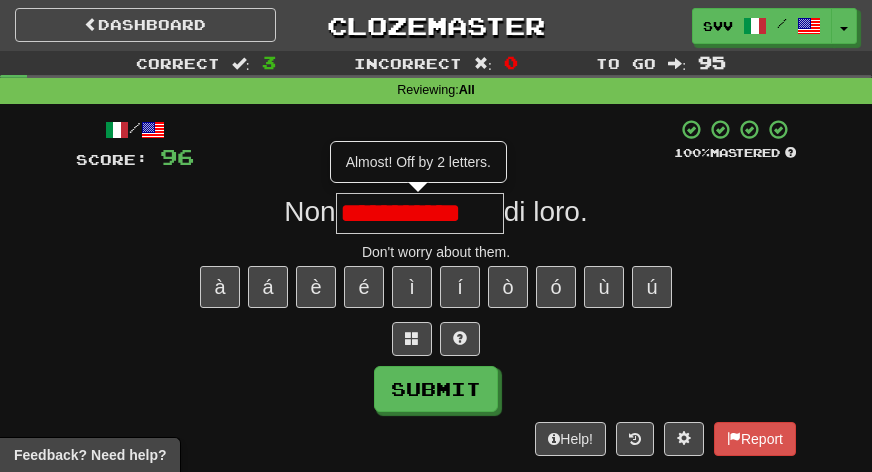 scroll, scrollTop: 0, scrollLeft: 0, axis: both 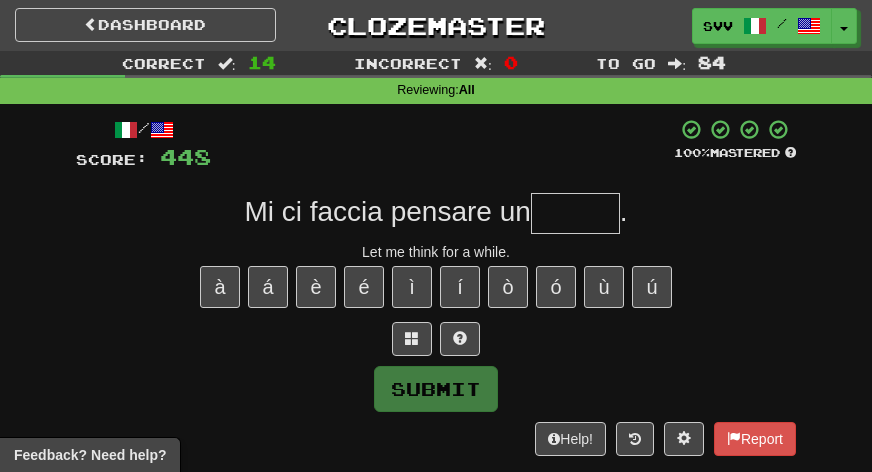 click at bounding box center (575, 213) 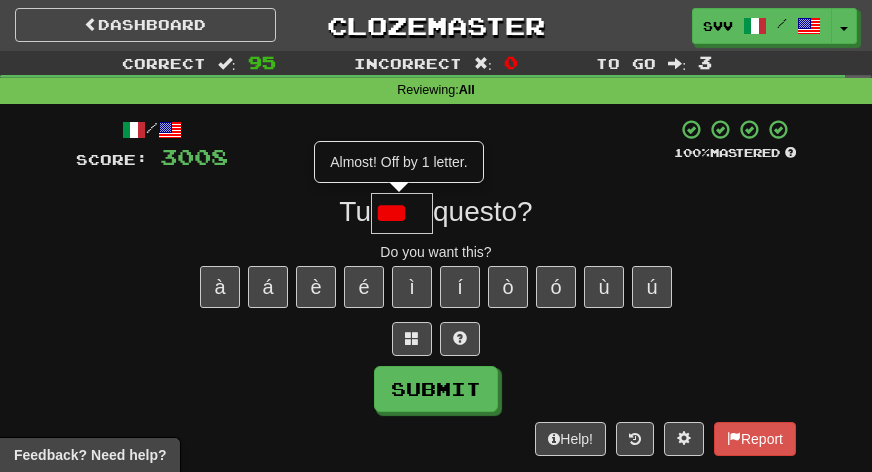 scroll, scrollTop: 0, scrollLeft: 0, axis: both 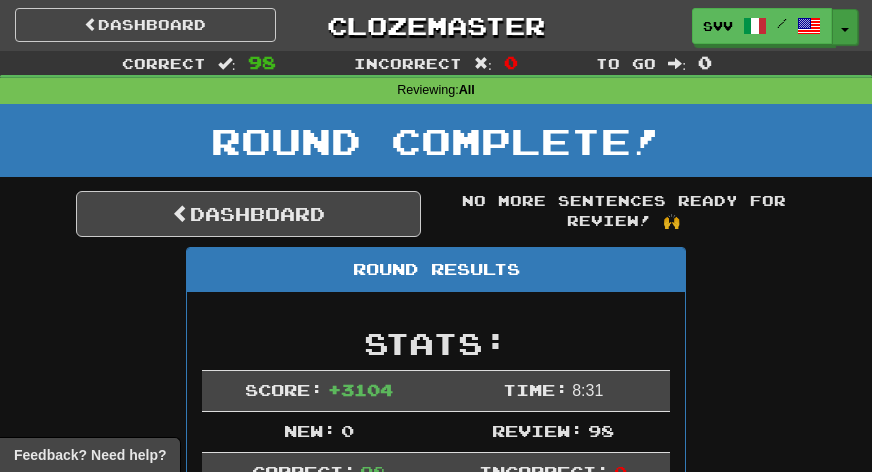 click at bounding box center (845, 30) 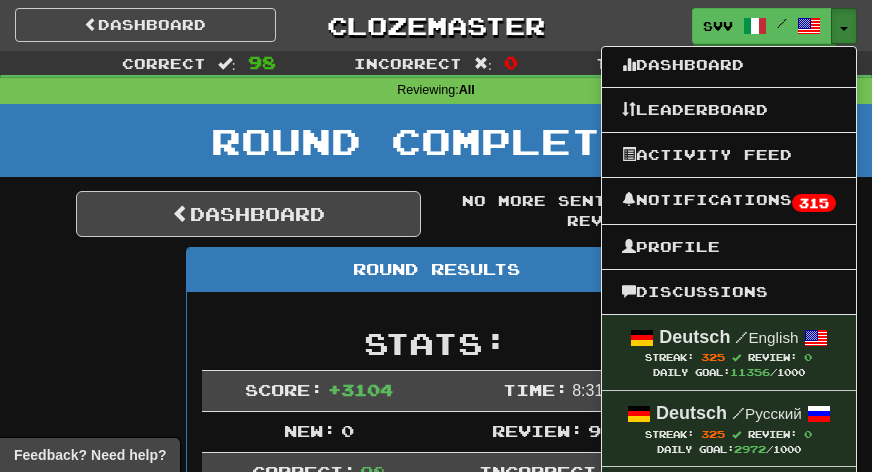 scroll, scrollTop: 255, scrollLeft: 0, axis: vertical 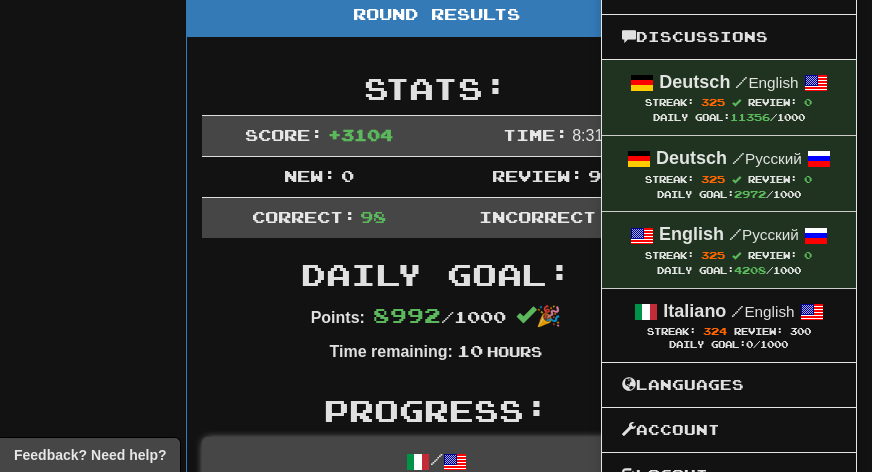 click on "8992" at bounding box center [407, 315] 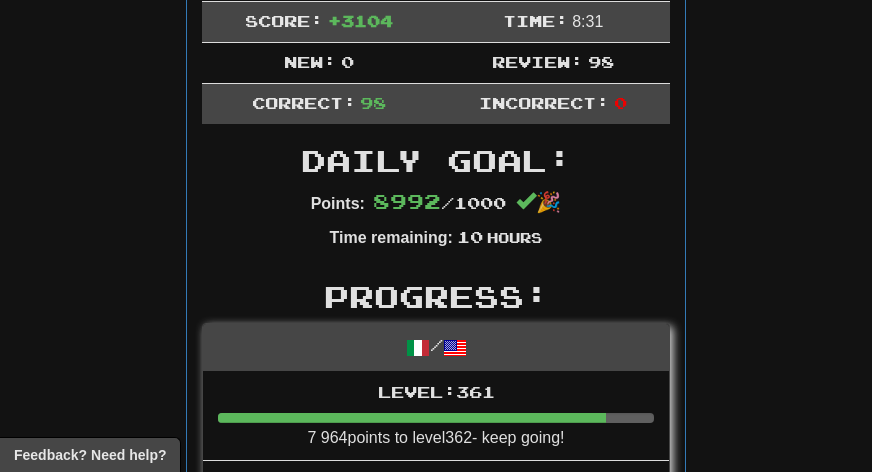 scroll, scrollTop: 0, scrollLeft: 0, axis: both 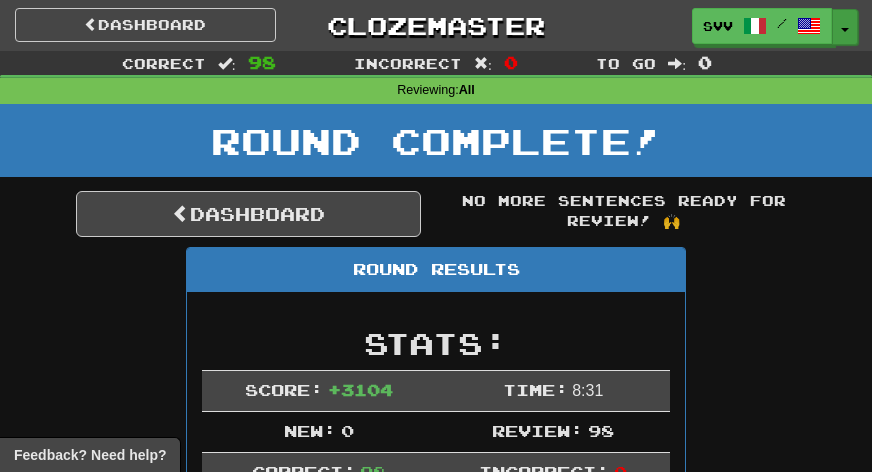 click at bounding box center [845, 30] 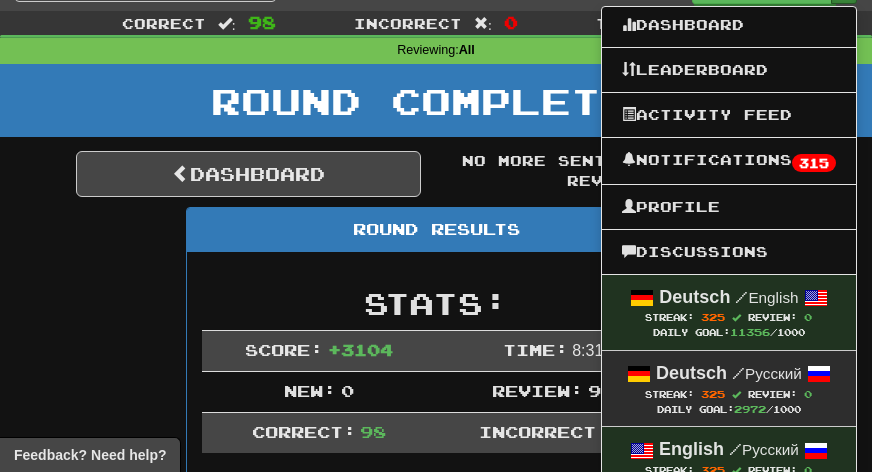 scroll, scrollTop: 215, scrollLeft: 0, axis: vertical 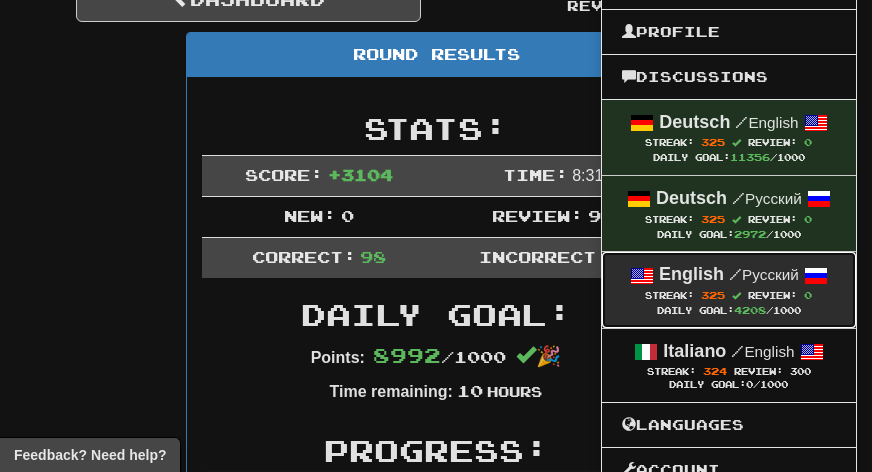 click on "Daily Goal:  4208 /1000" at bounding box center (729, 310) 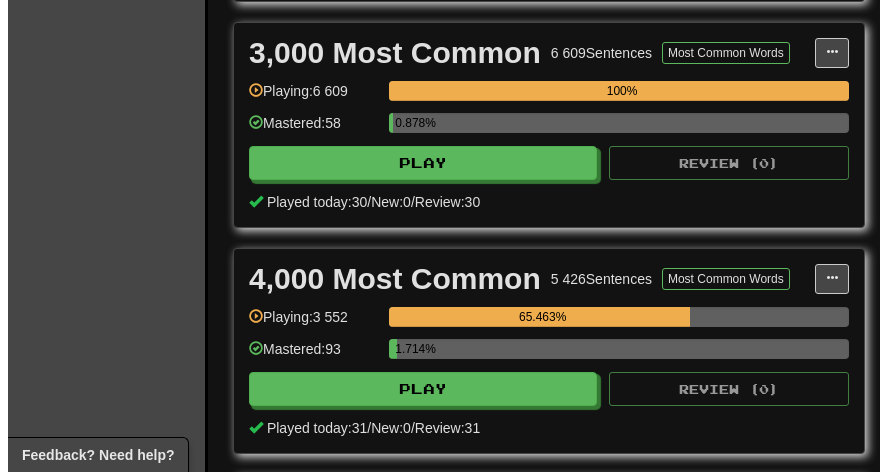 scroll, scrollTop: 1132, scrollLeft: 0, axis: vertical 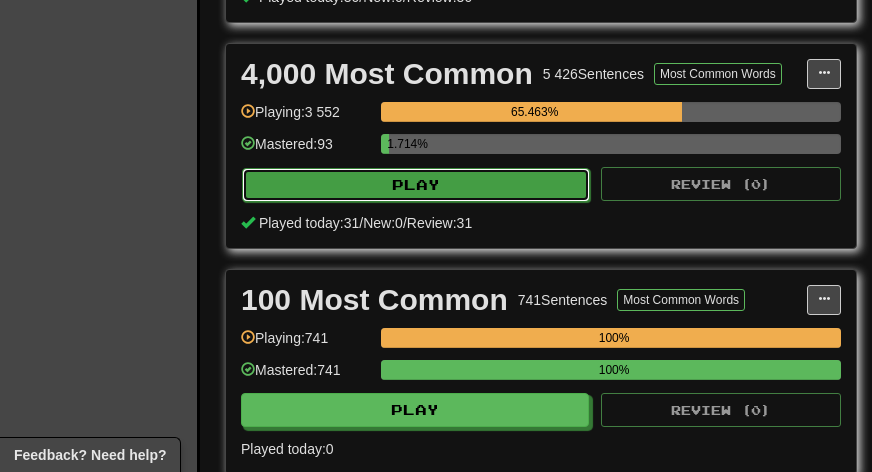 click on "Play" at bounding box center (416, 185) 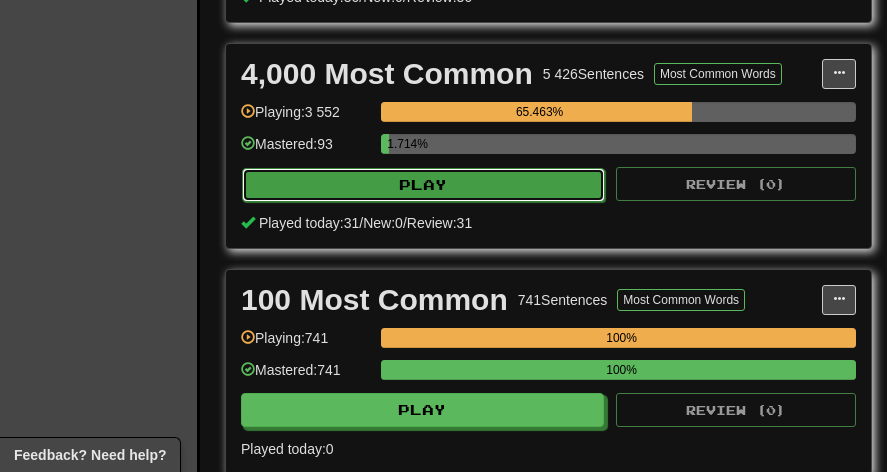 select on "***" 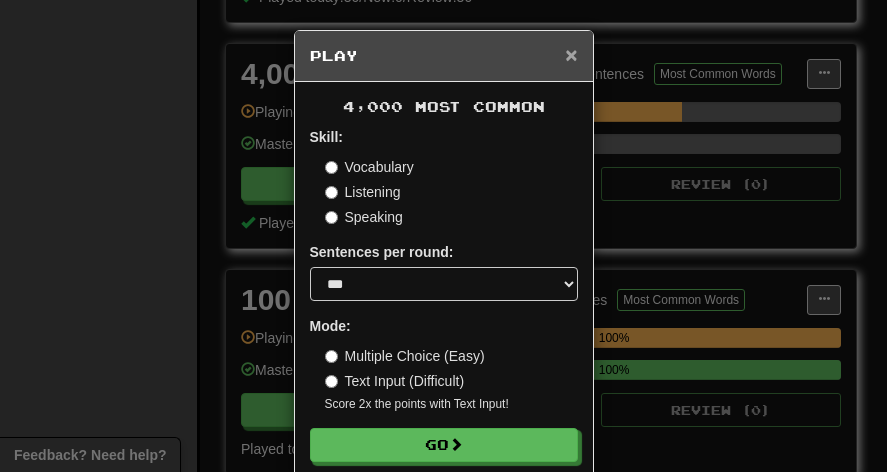 click on "×" at bounding box center [571, 54] 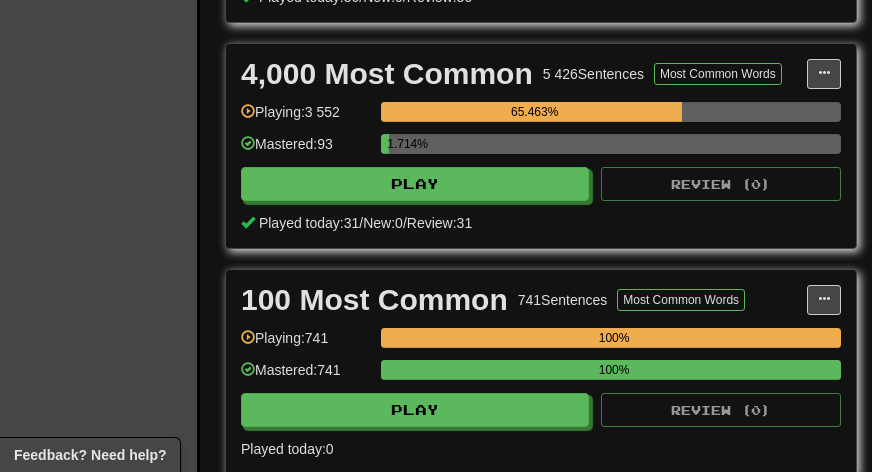 click on "4,000 Most Common 5 426  Sentences Most Common Words Manage Sentences Unpin from Dashboard  Playing:  3 552 65.463%  Mastered:  93 1.714% Play Review ( 0 )   Played today:  31  /  New:  0  /  Review:  31" at bounding box center (541, 146) 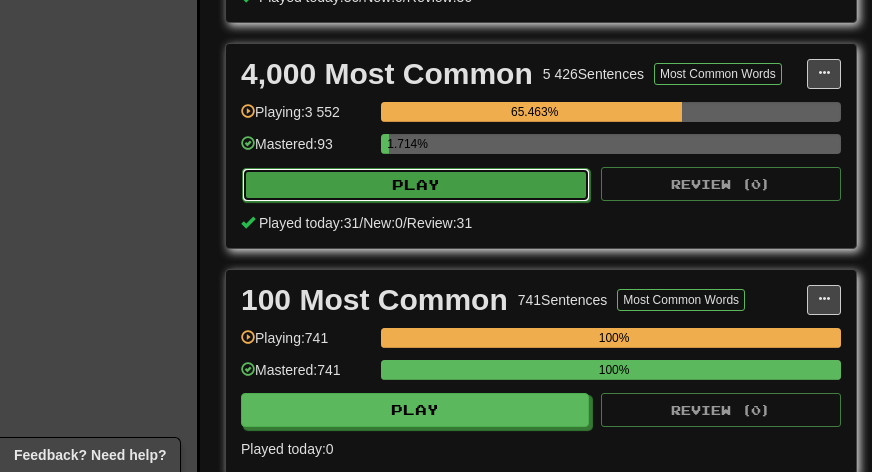 click on "Play" at bounding box center [416, 185] 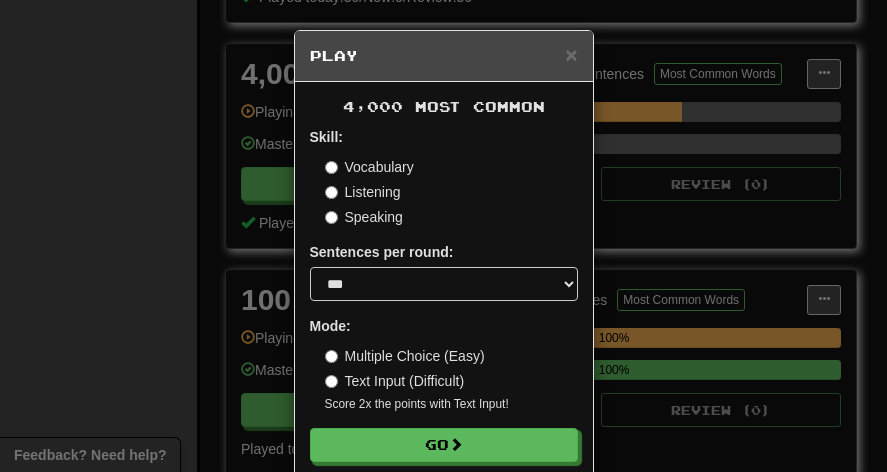 scroll, scrollTop: 36, scrollLeft: 0, axis: vertical 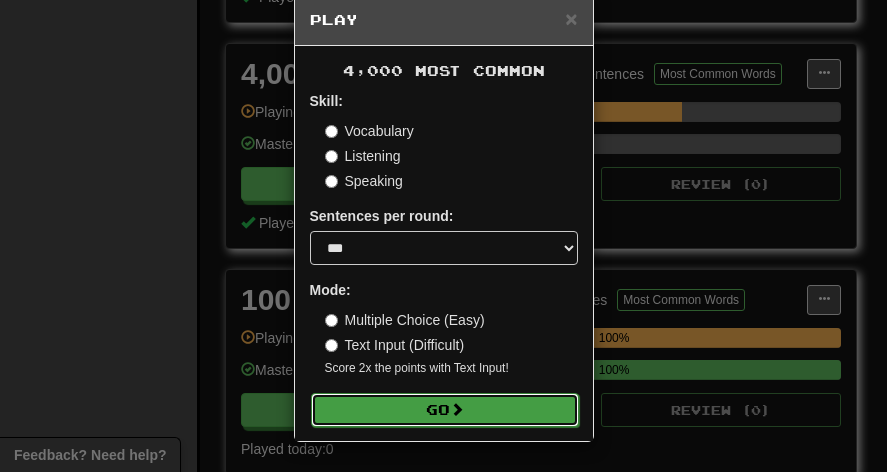 click on "Go" at bounding box center (445, 410) 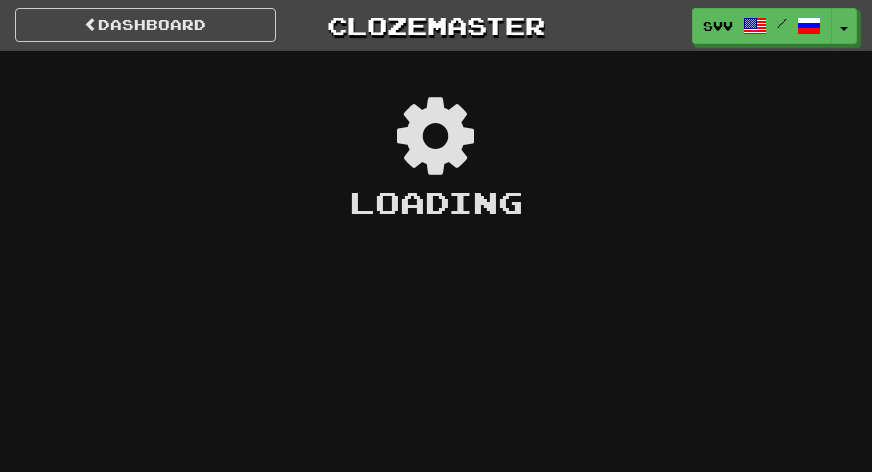 scroll, scrollTop: 0, scrollLeft: 0, axis: both 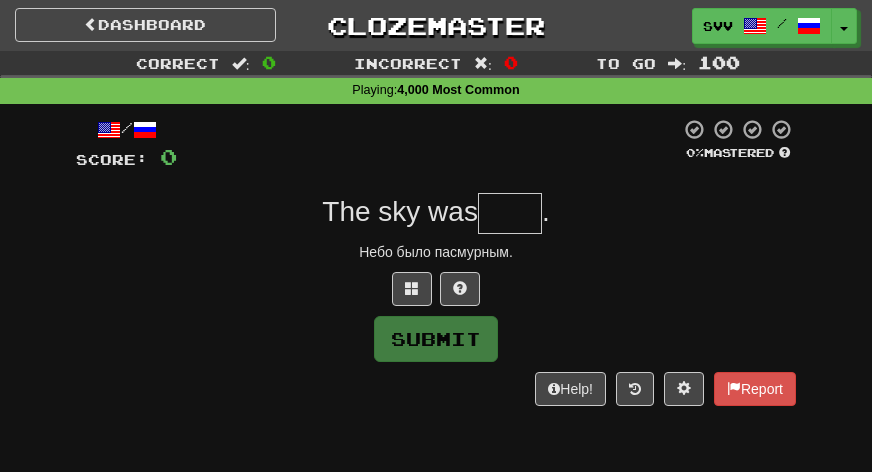 type on "*" 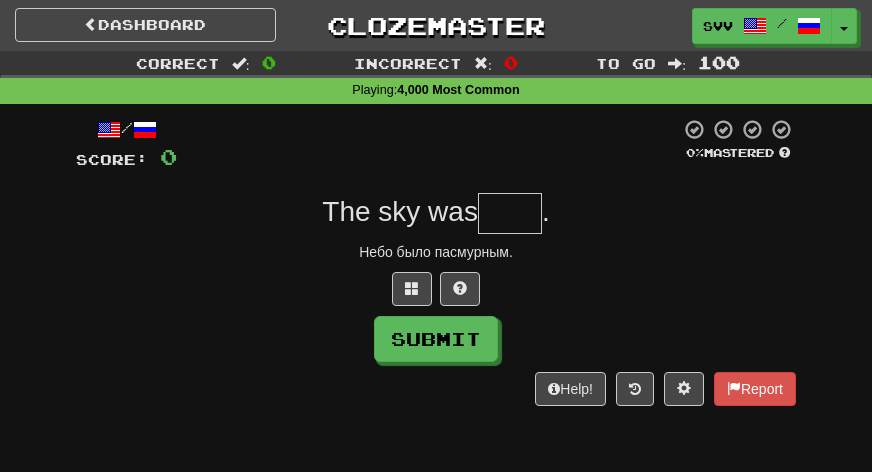 type on "*" 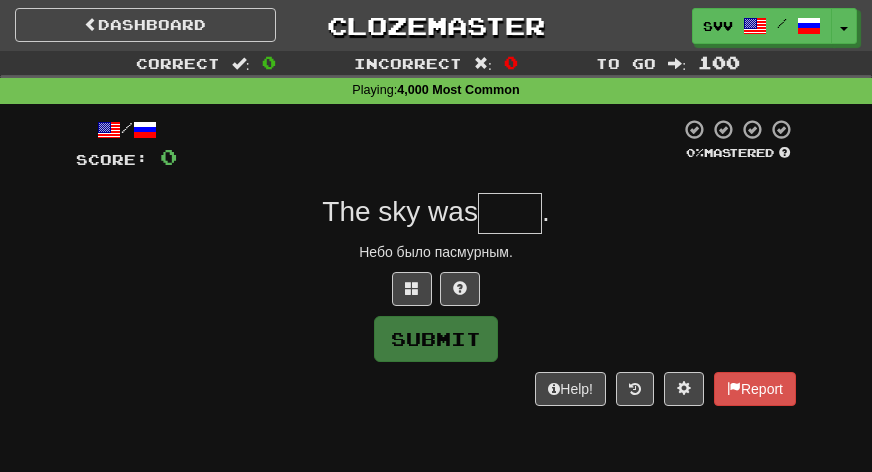 type on "*" 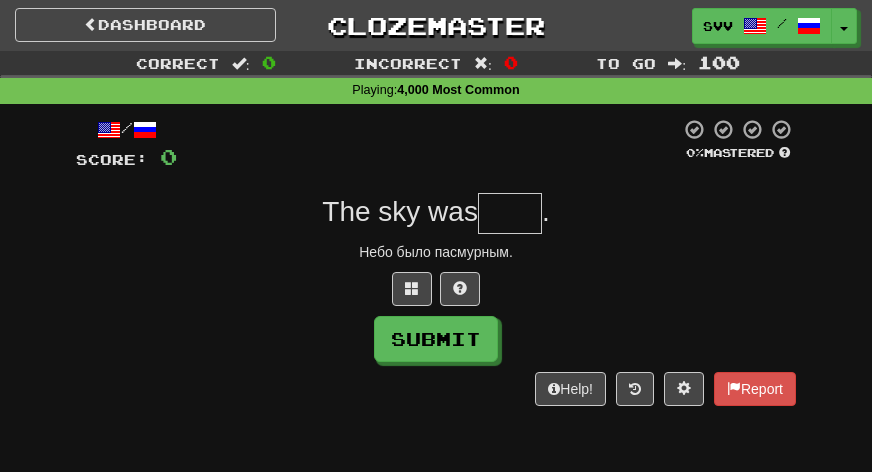 type on "*" 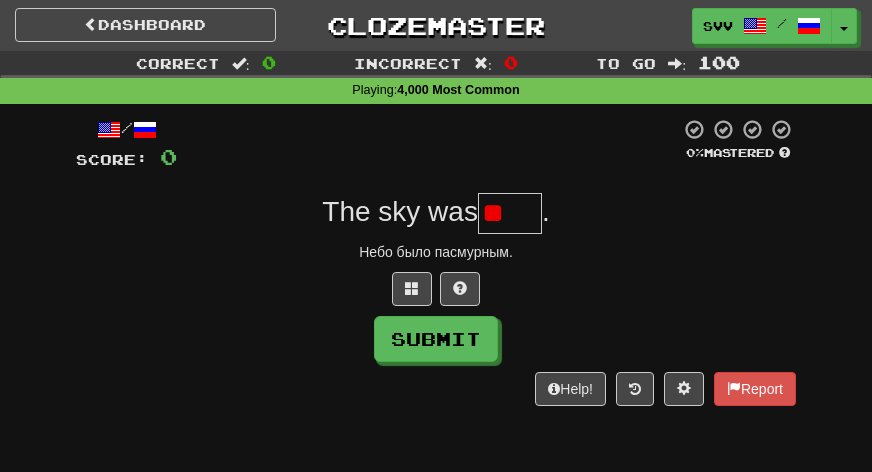 type on "*" 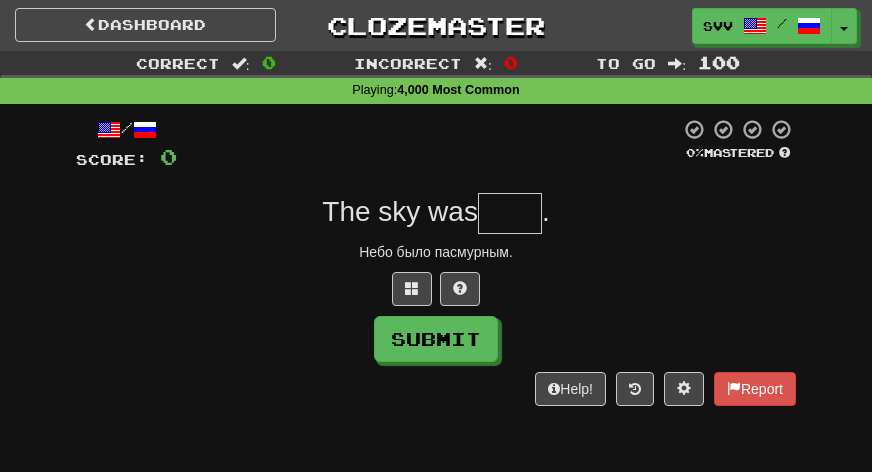 type on "*" 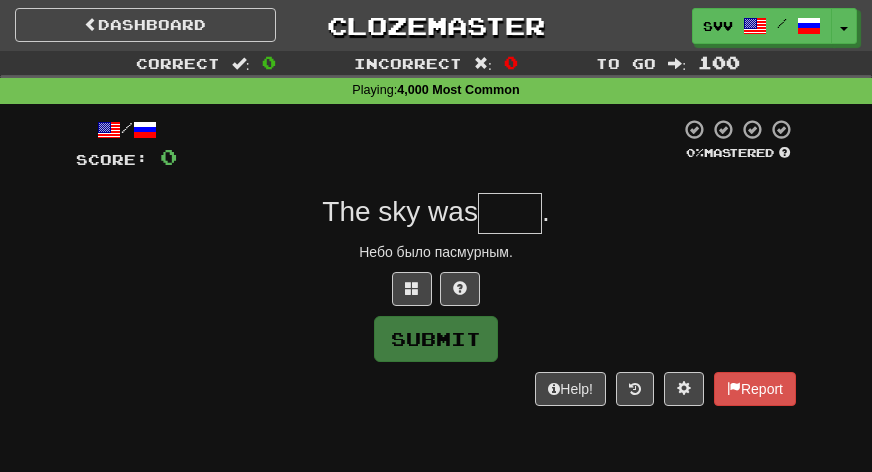 type on "*" 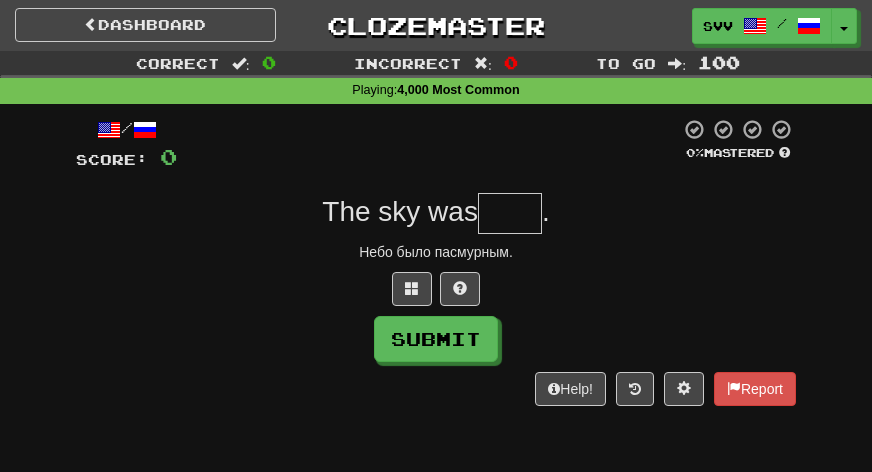 type on "*" 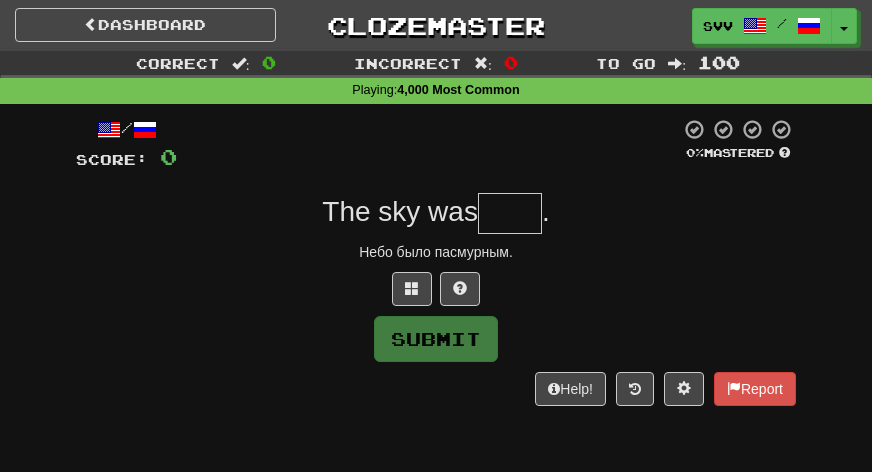 type on "*" 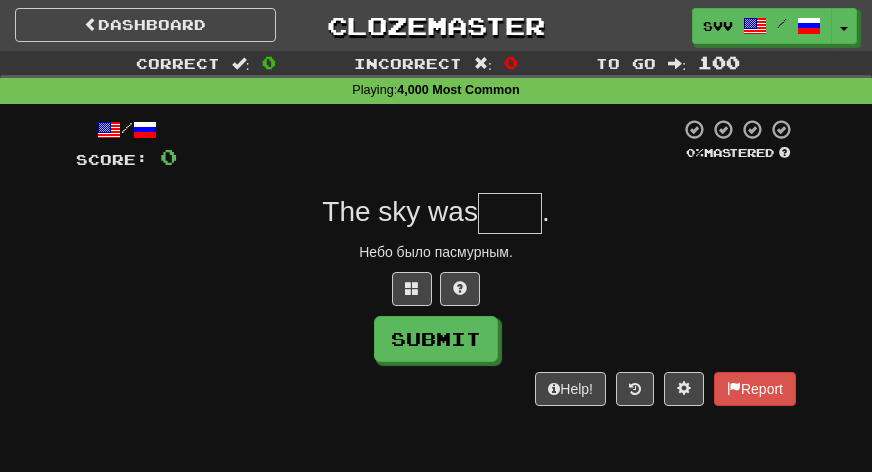 type on "*" 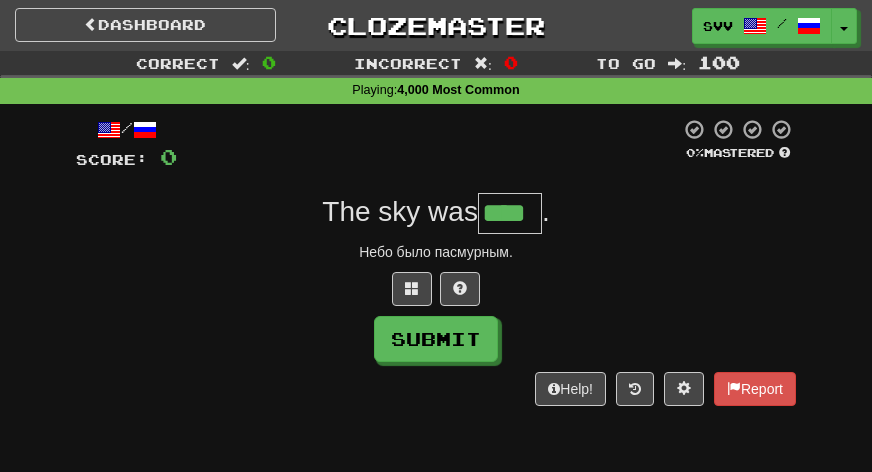 type on "****" 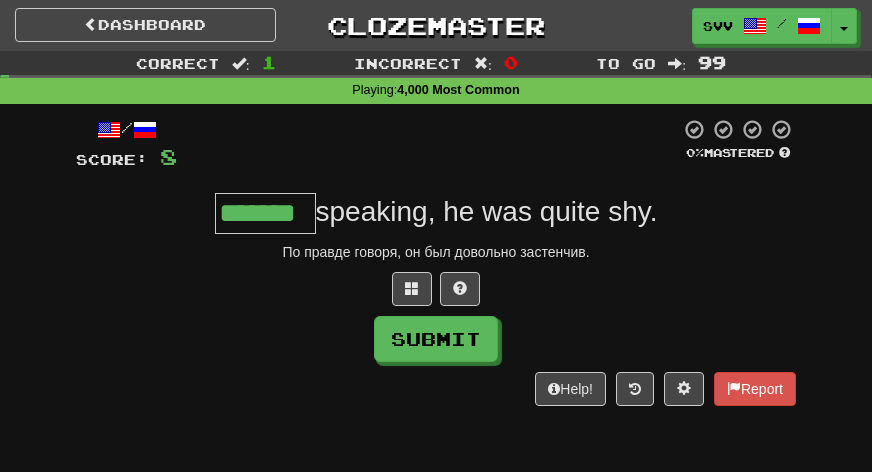 type on "*******" 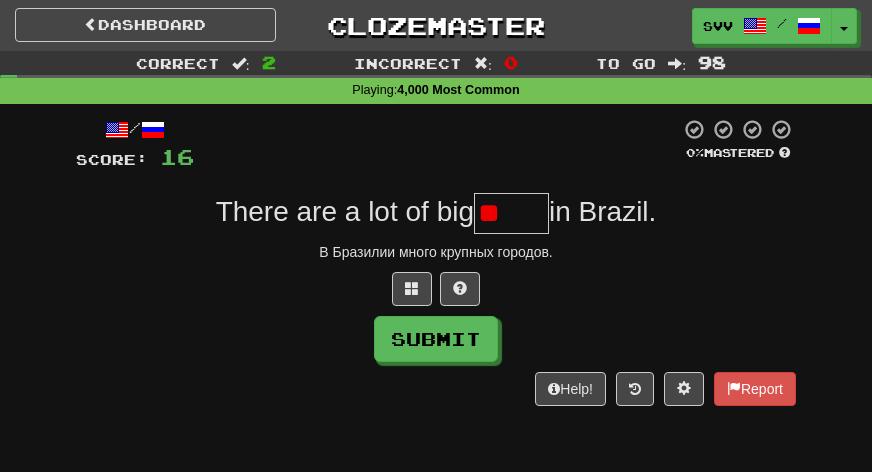 type on "*" 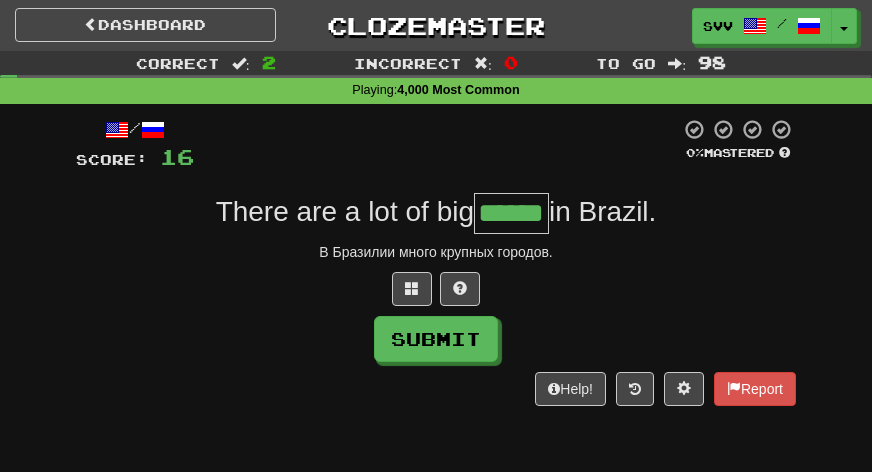 type on "******" 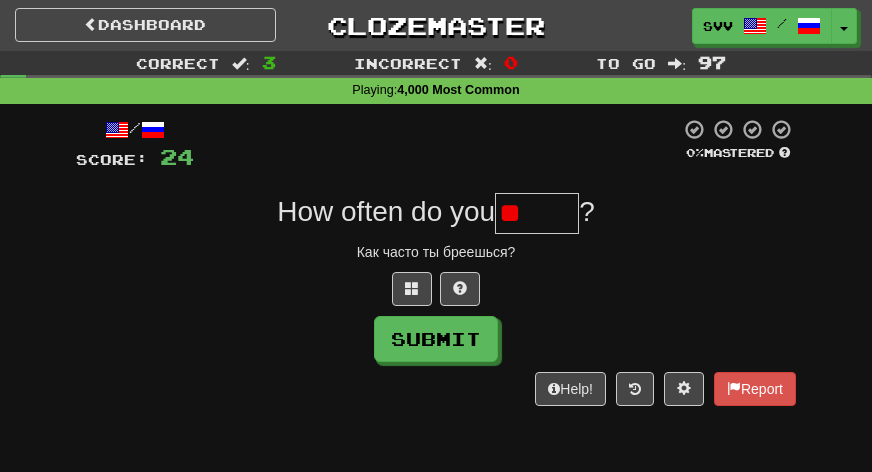 type on "*" 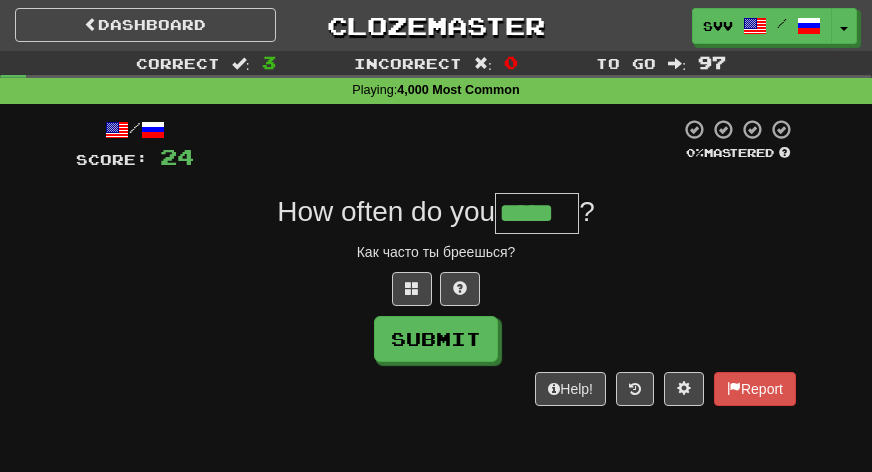 type on "*****" 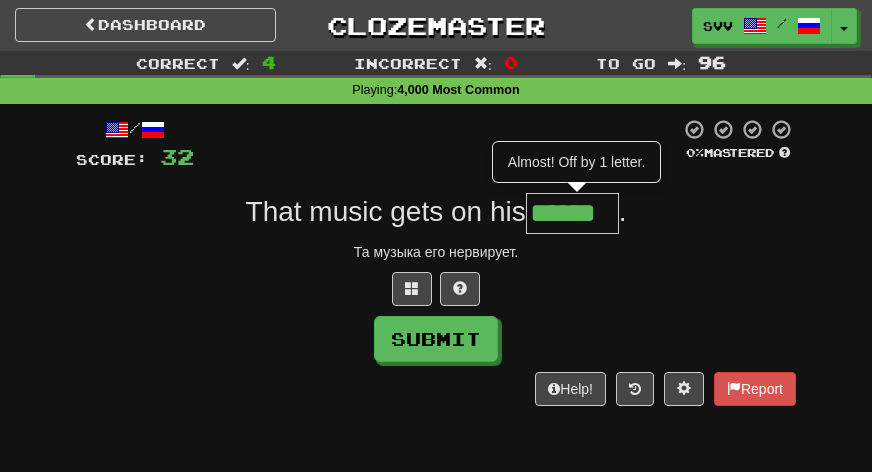 type on "******" 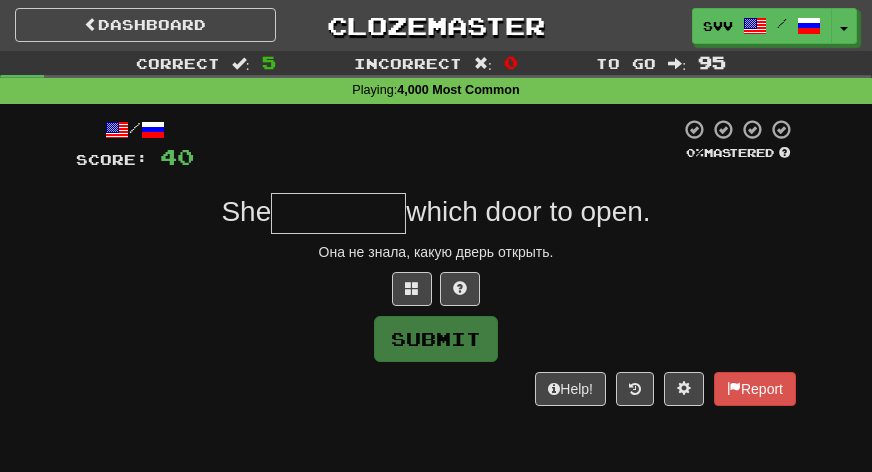 type on "*" 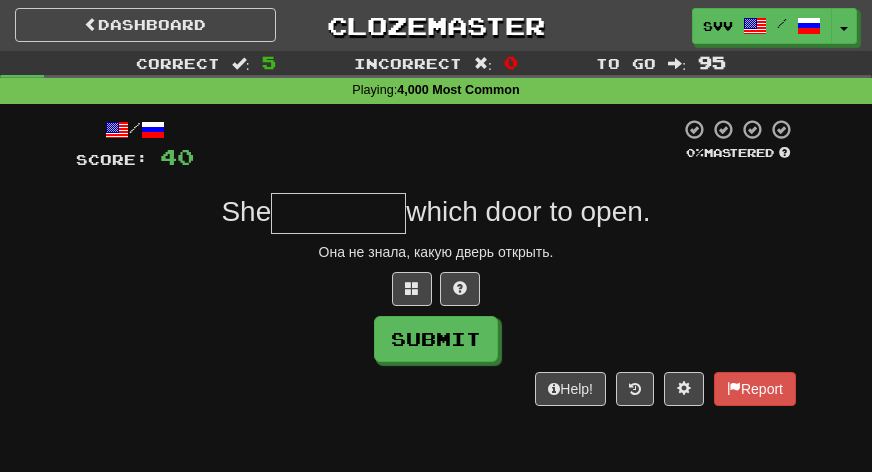 type on "*" 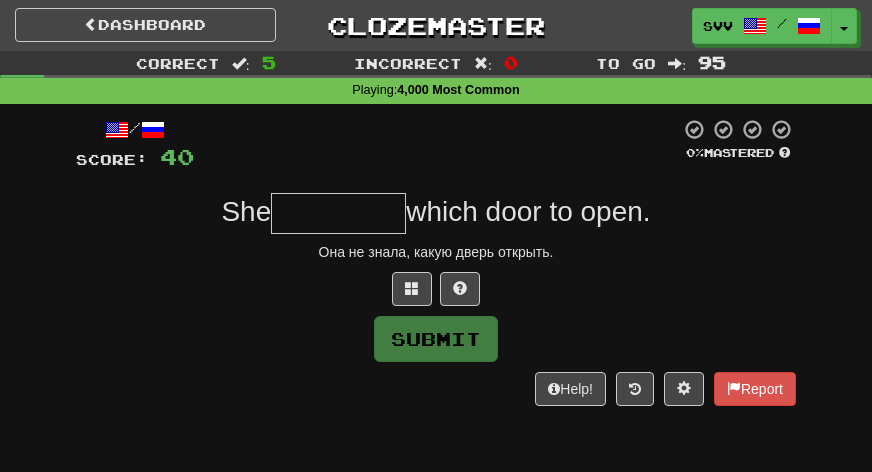 type on "*" 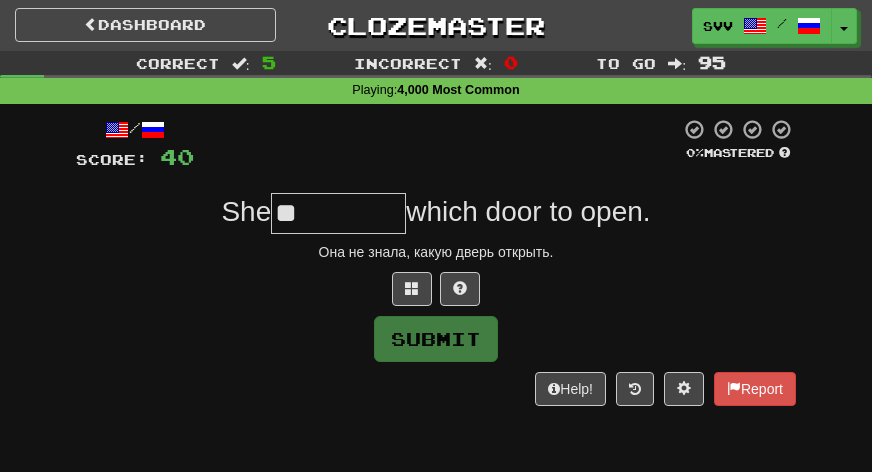 type on "*" 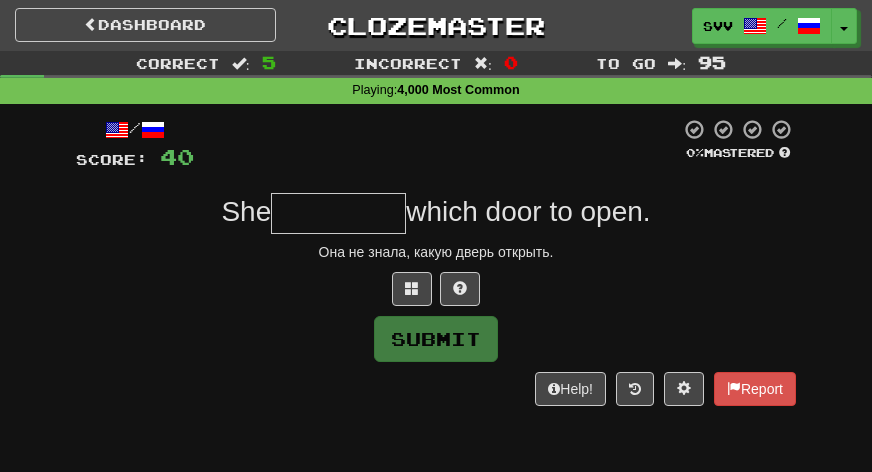 type on "*" 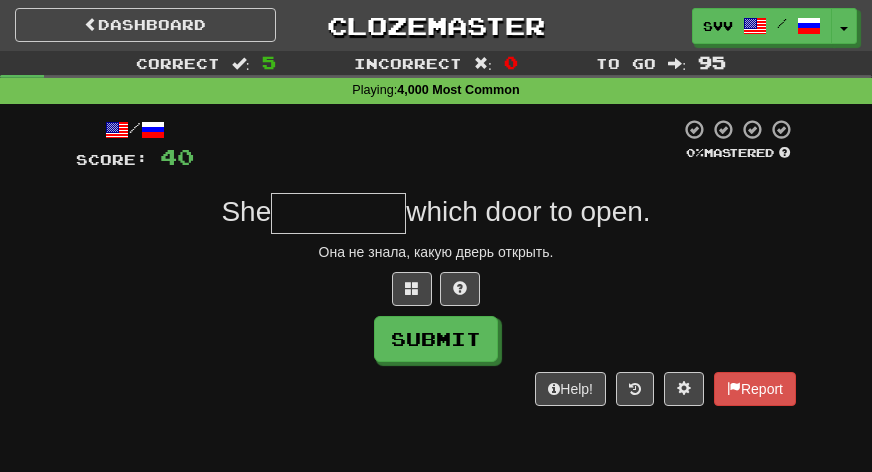 type on "*" 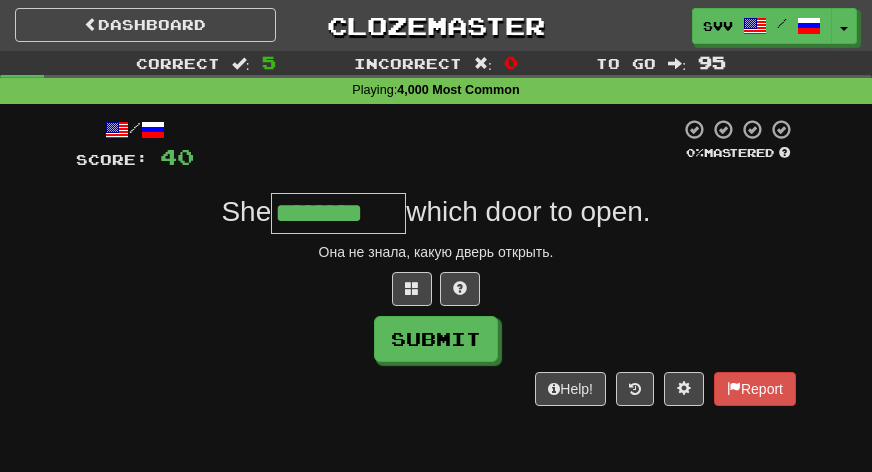 type on "********" 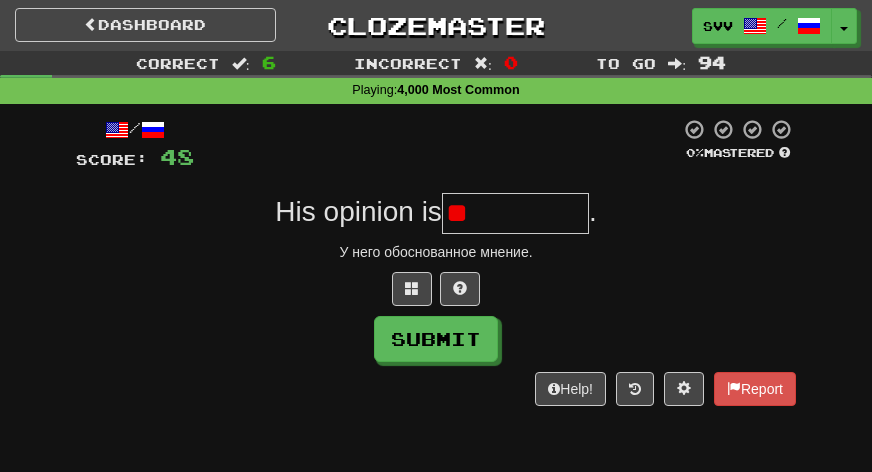 type on "*" 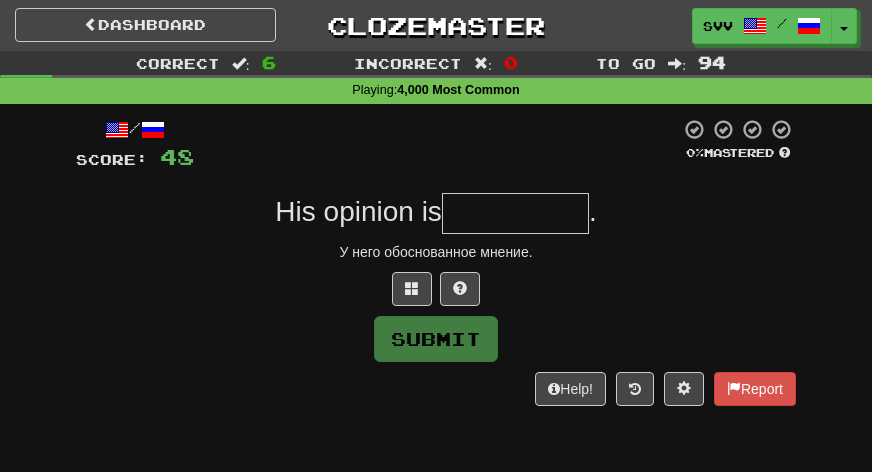 type on "*" 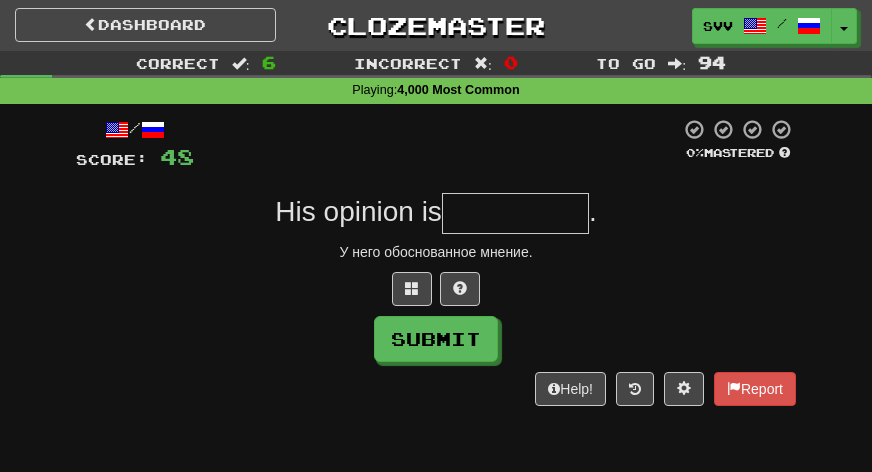type on "*" 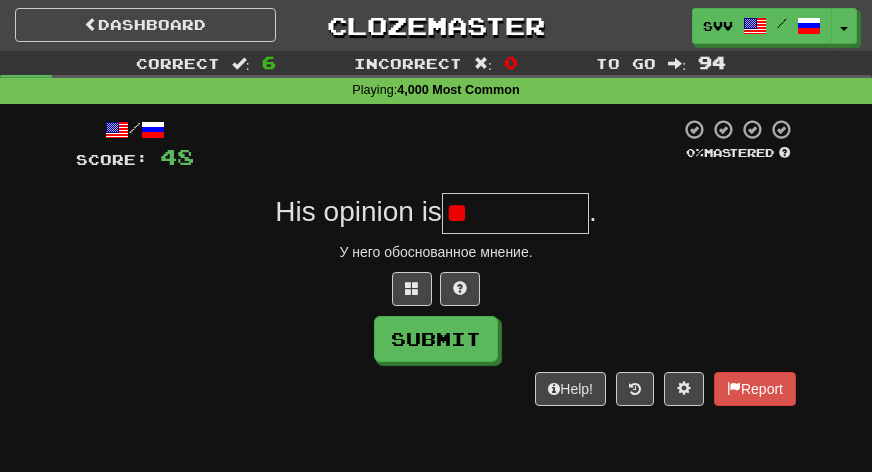 type on "*" 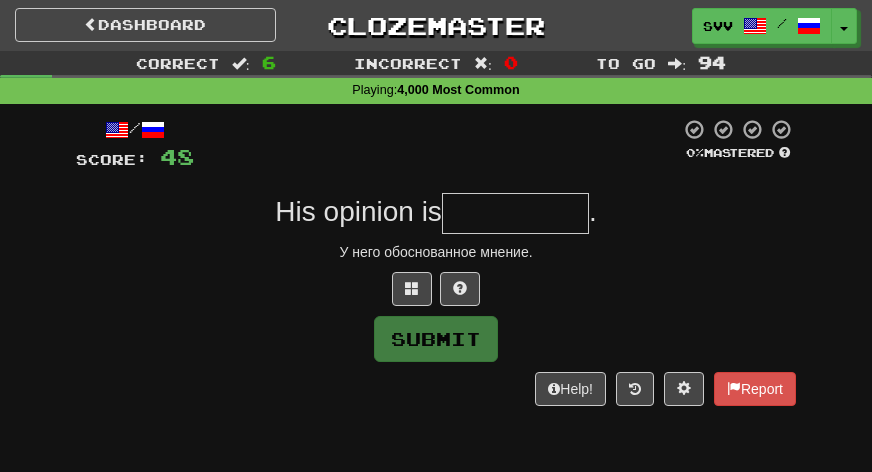 type on "*" 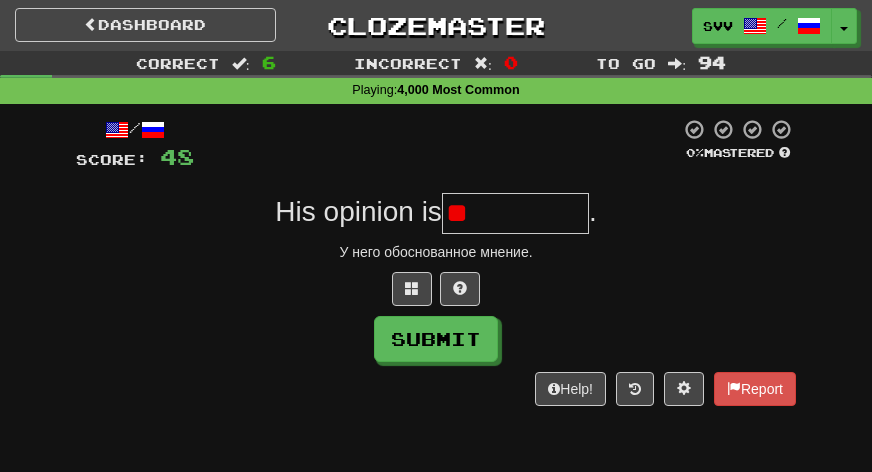 type on "*" 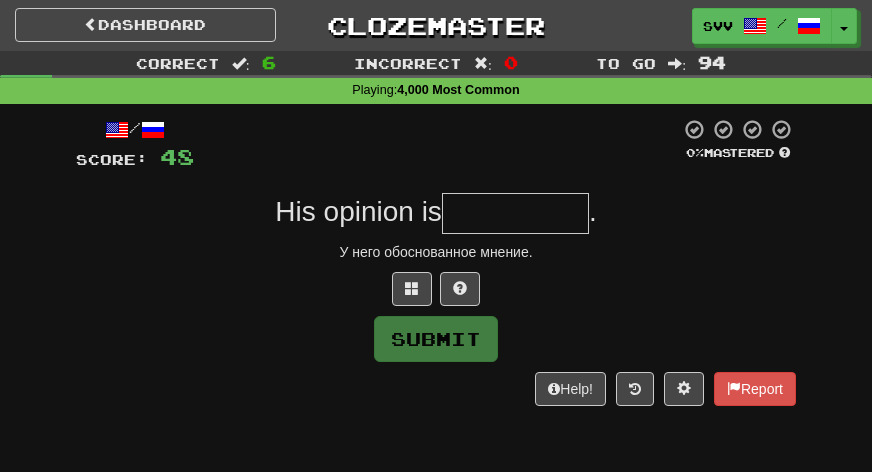 type on "*" 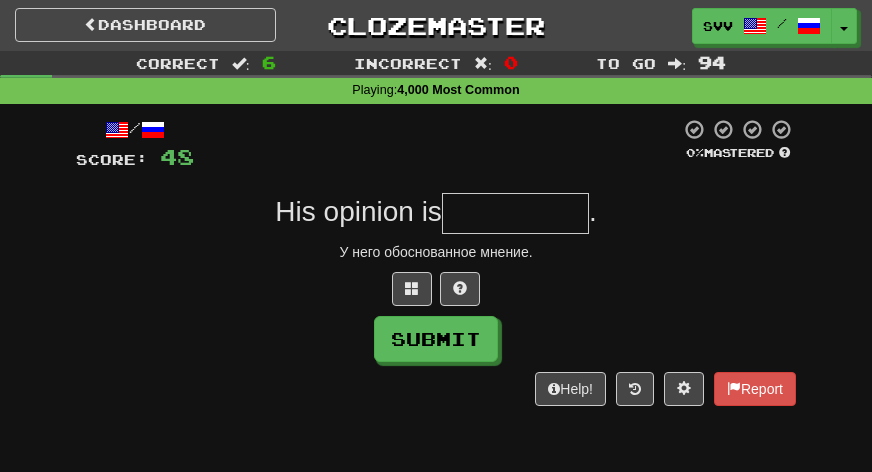 type on "*" 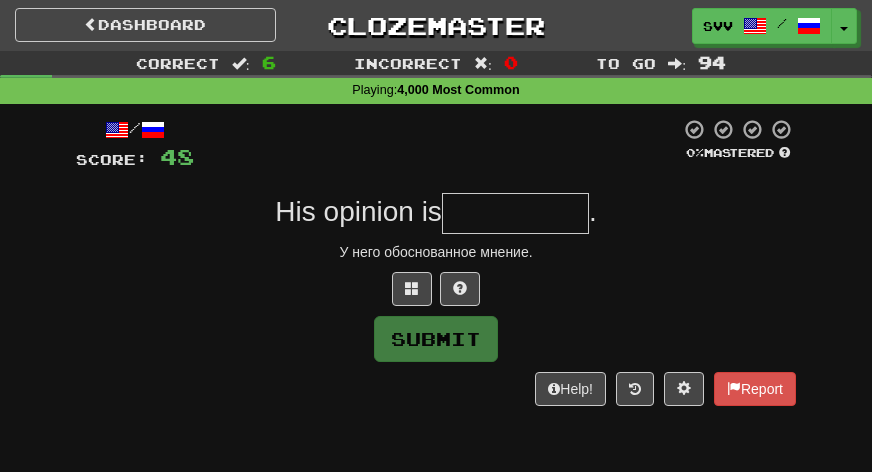type on "*" 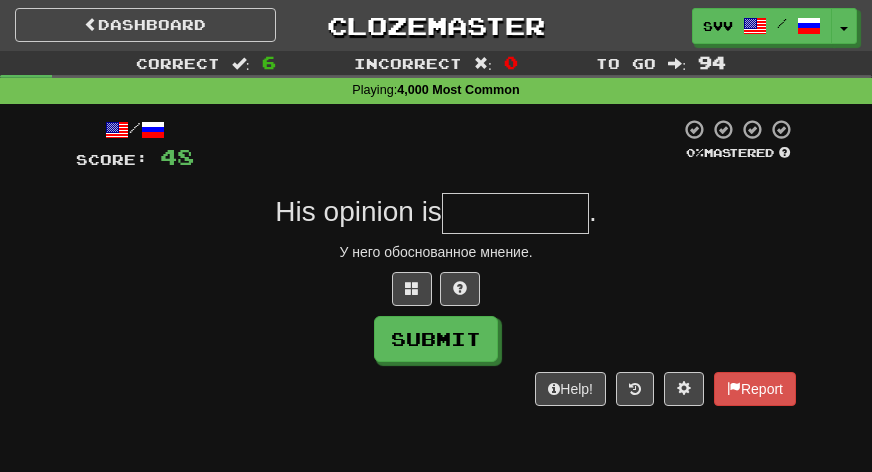 type on "*" 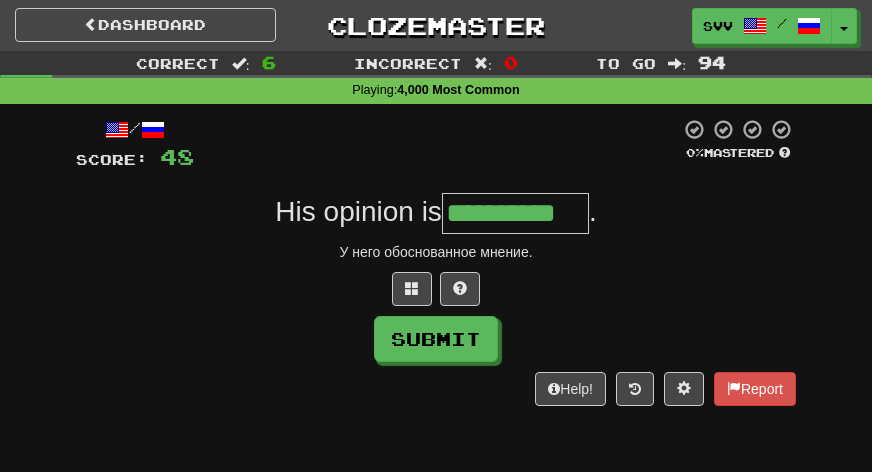 type on "**********" 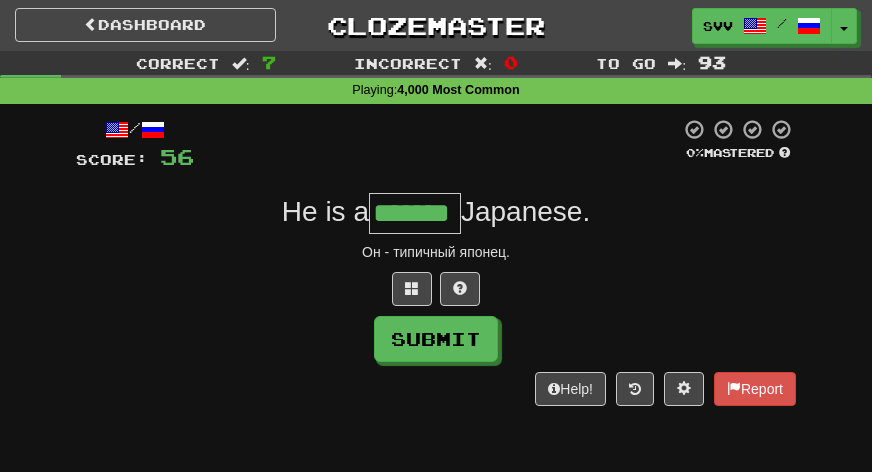 type on "*******" 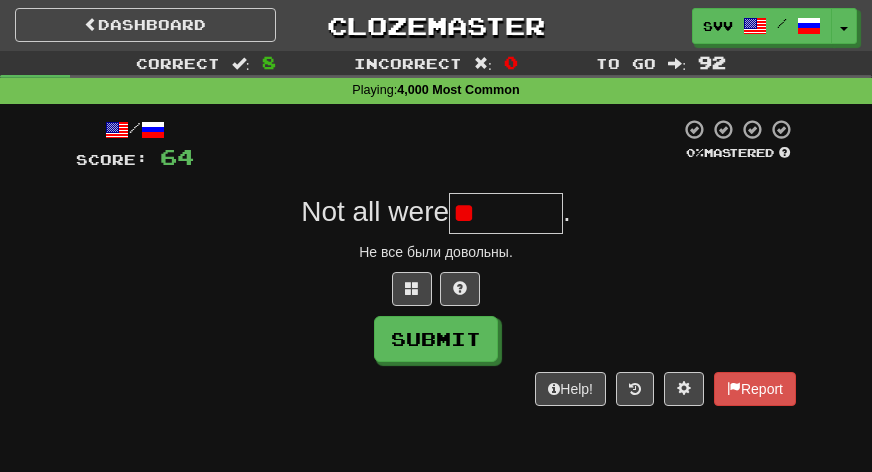 type on "*" 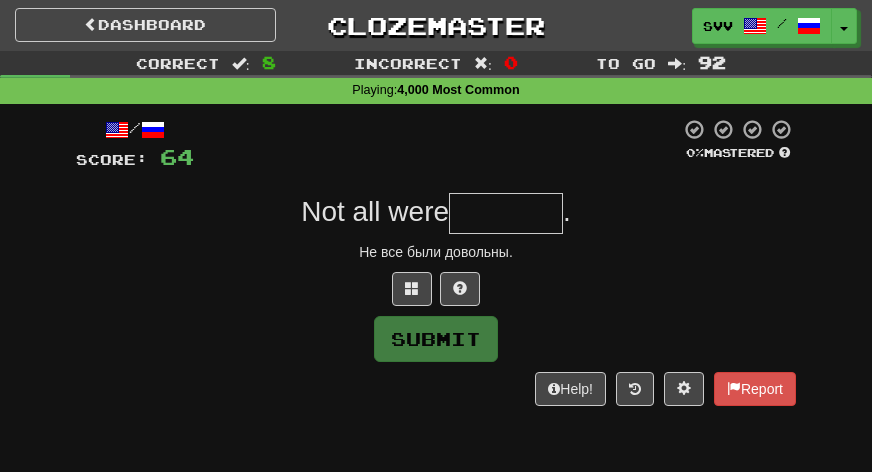 type on "*" 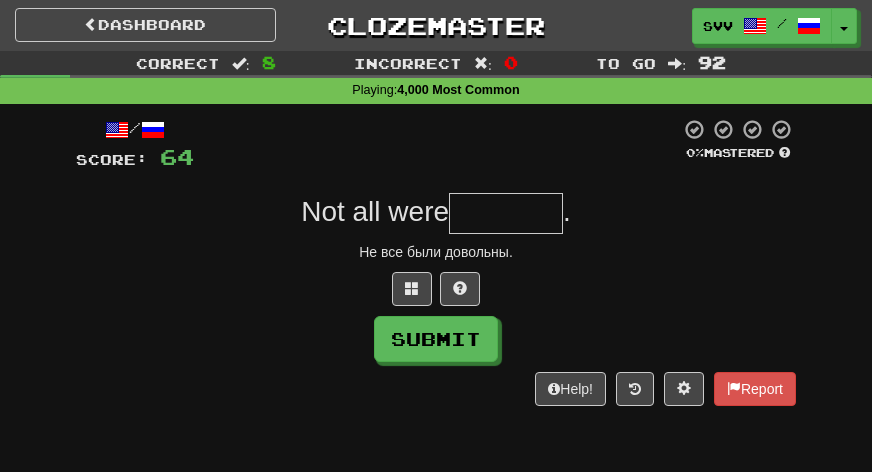 type on "*" 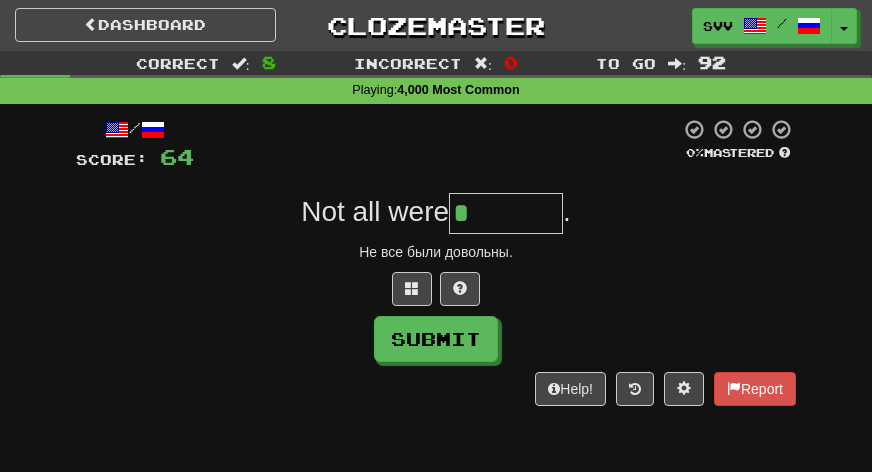 click on "*" at bounding box center (506, 213) 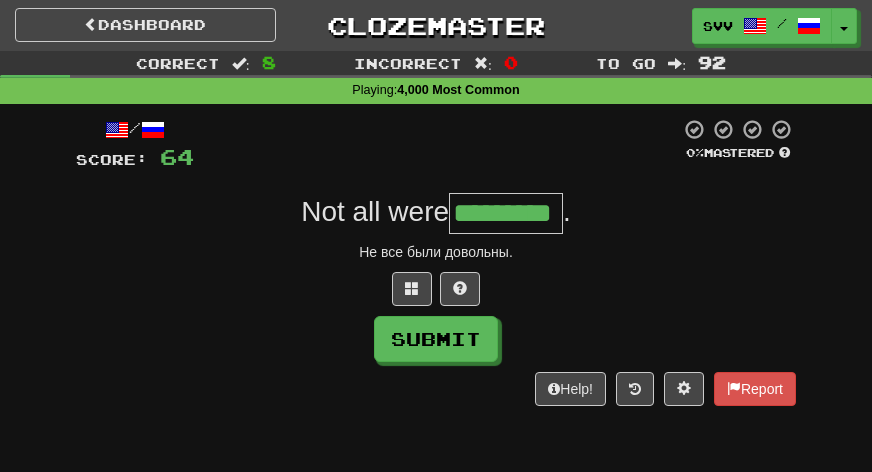 type on "*********" 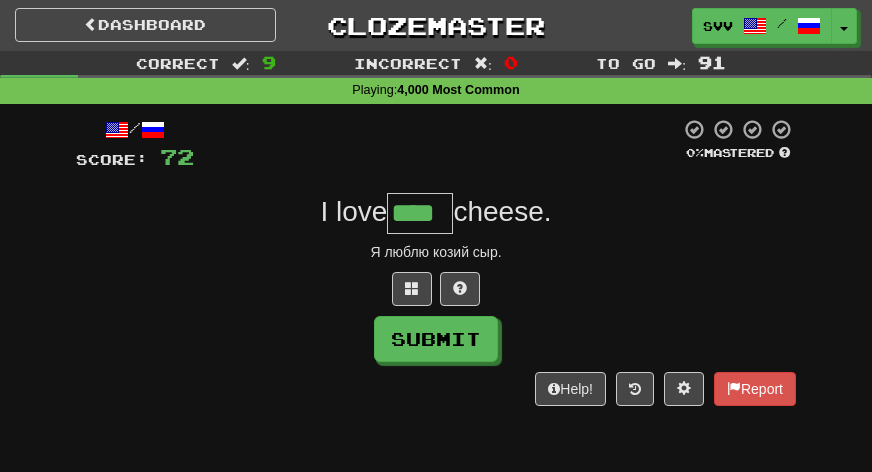 type on "****" 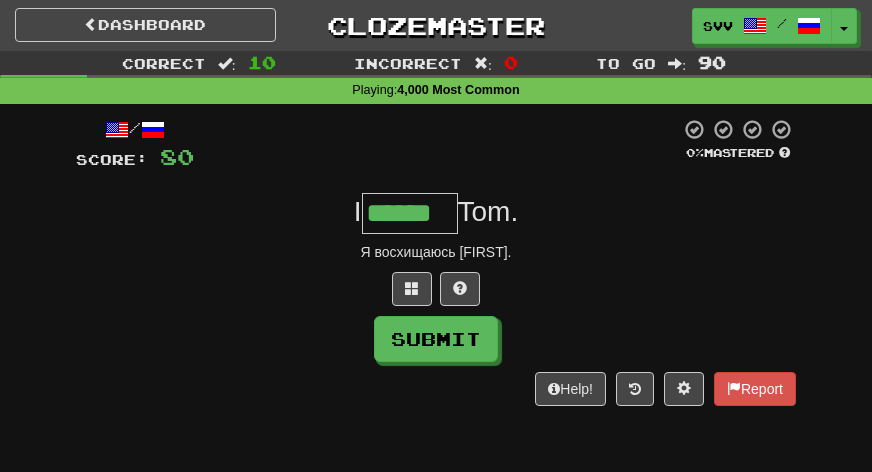 type on "******" 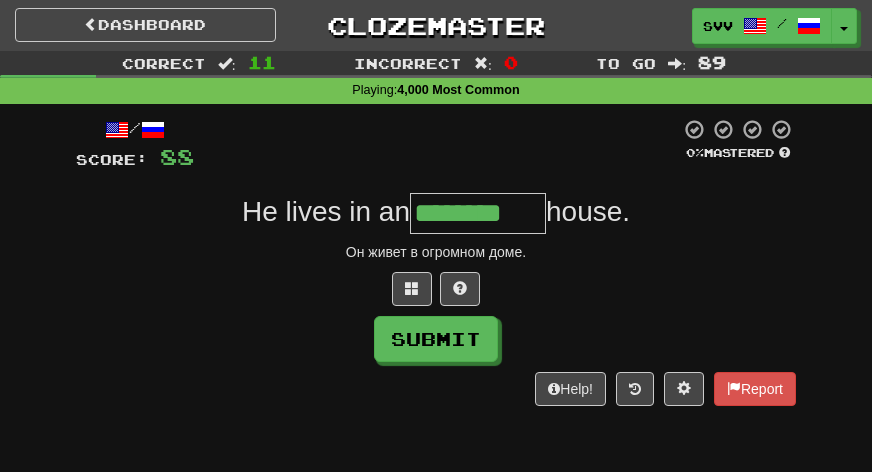 type on "********" 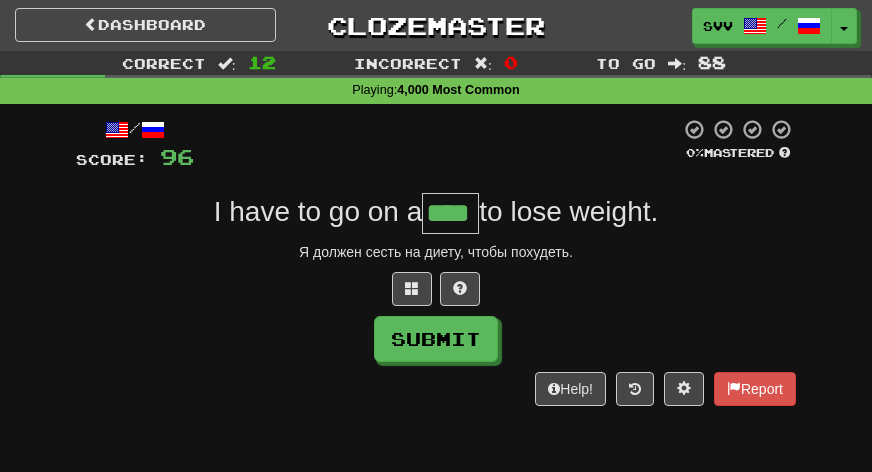 type on "****" 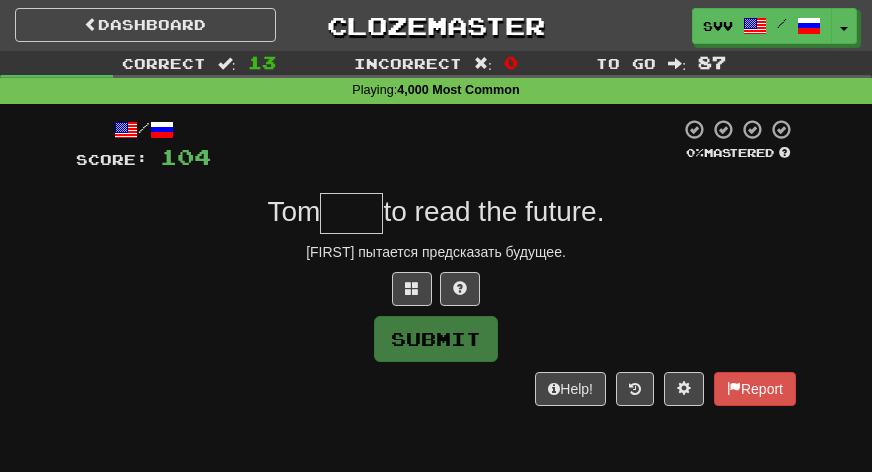 type on "*" 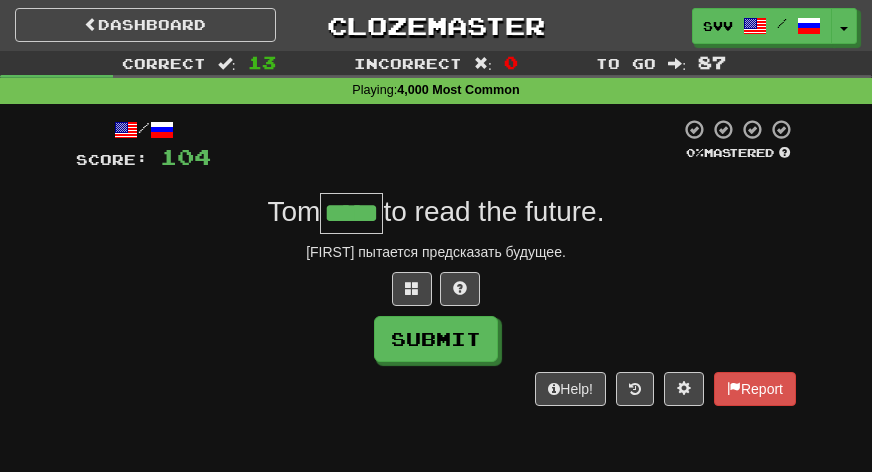 type on "*****" 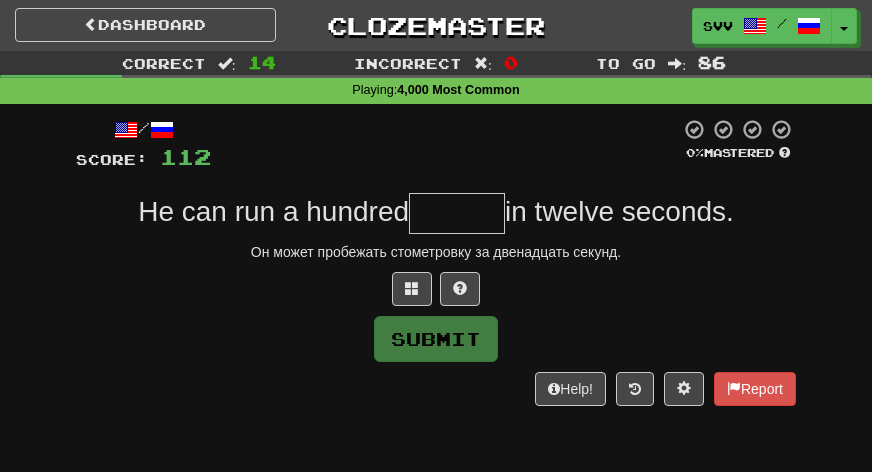 type on "*" 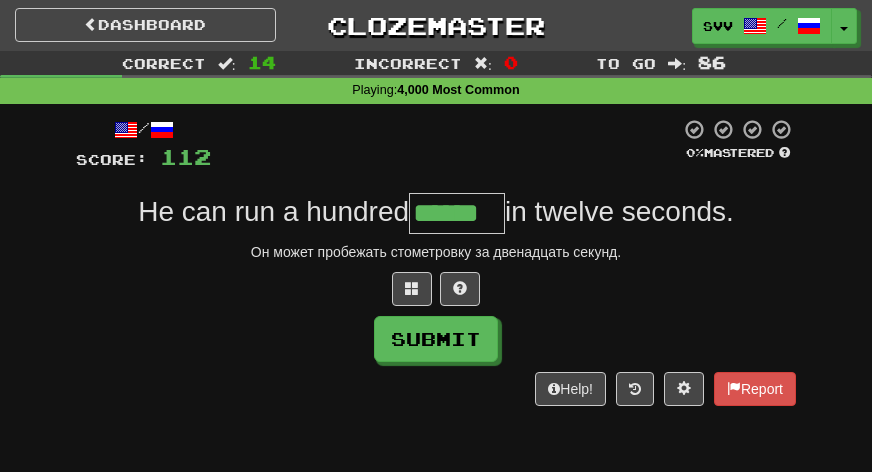 type on "******" 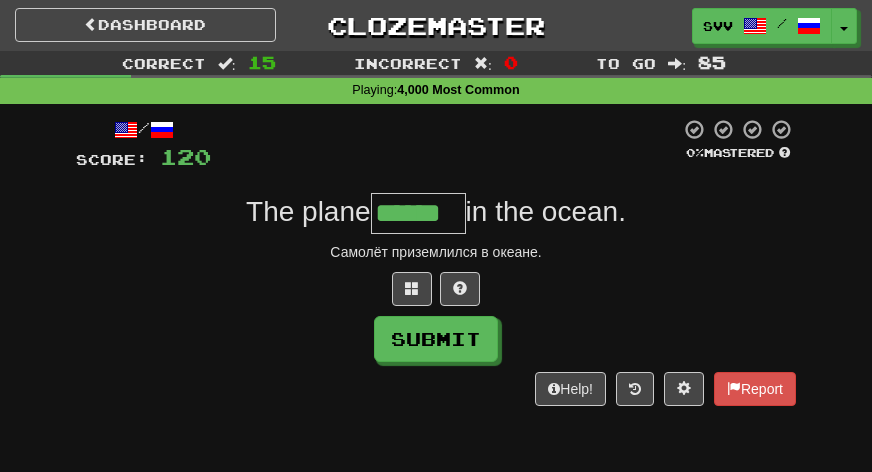 type on "******" 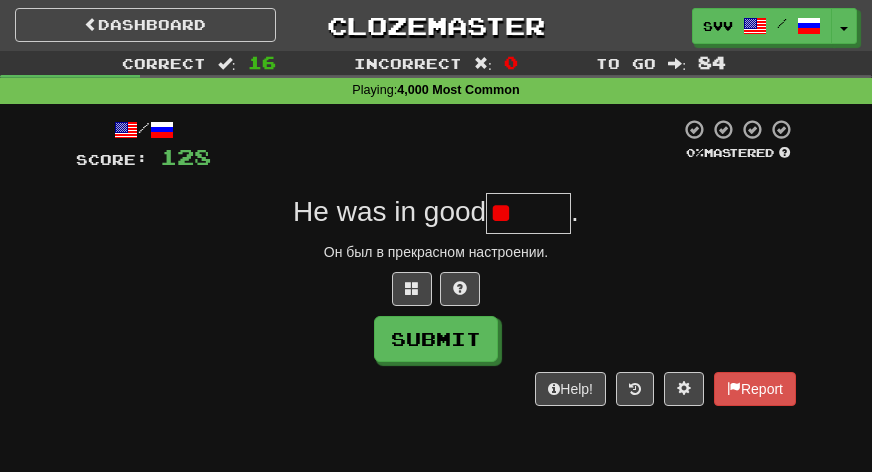 type on "*" 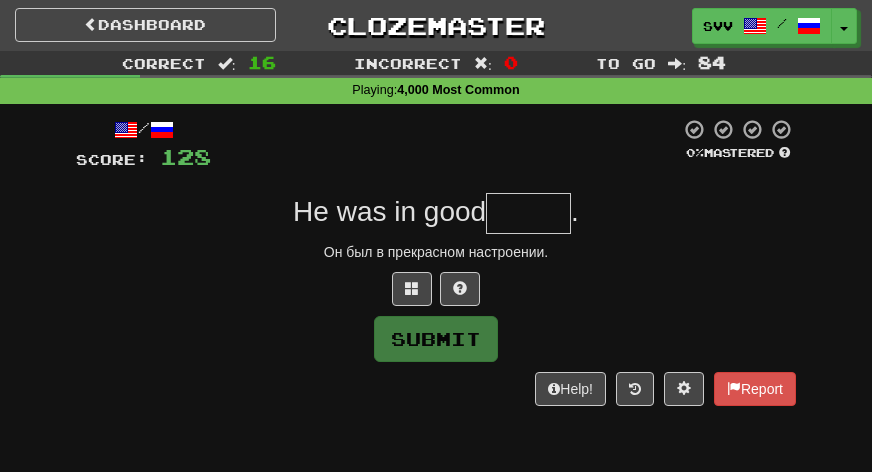 type on "*" 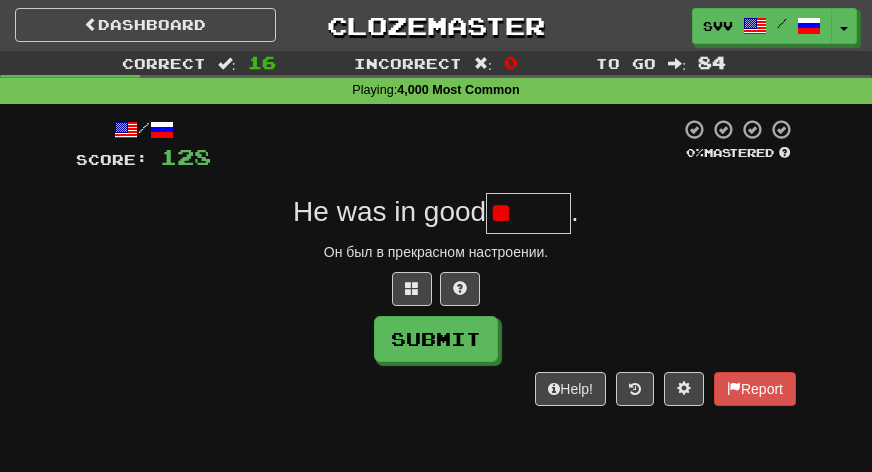 type on "*" 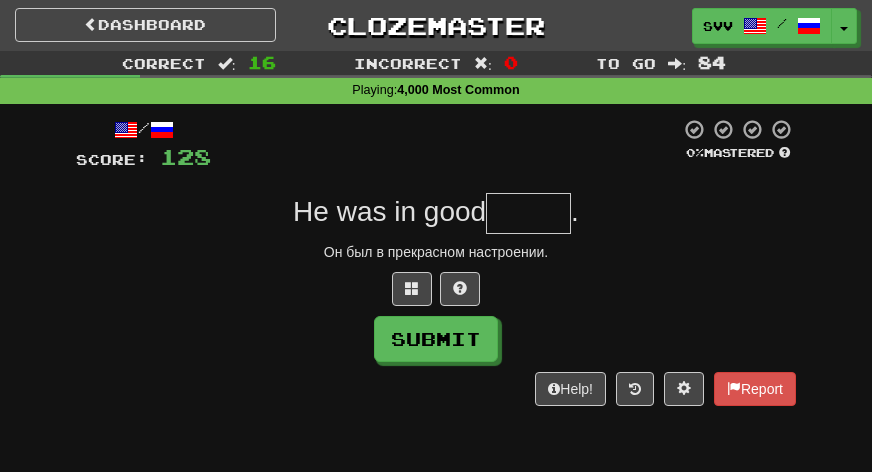 type on "*" 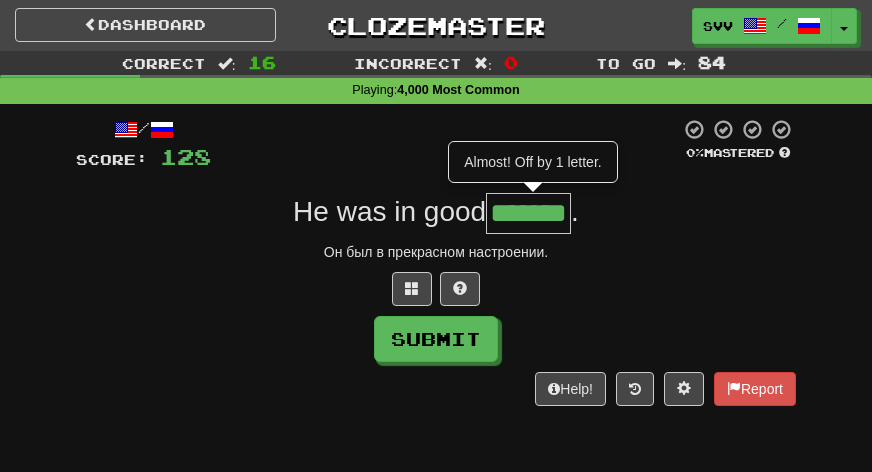 type on "*******" 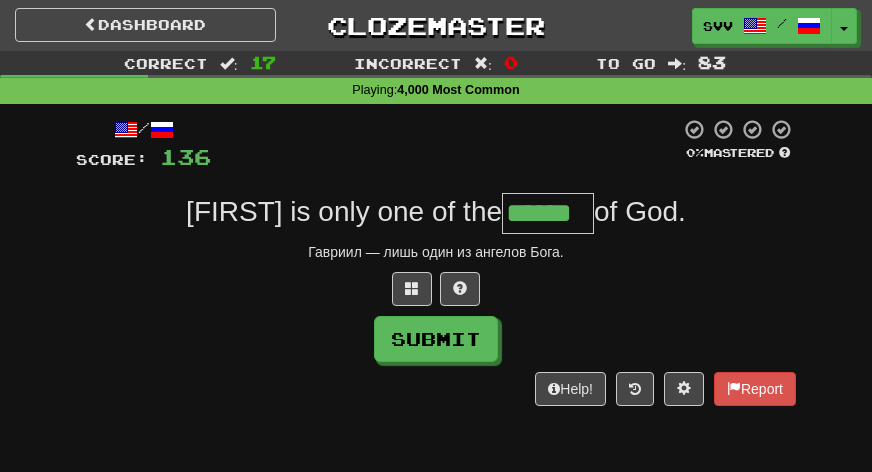 type on "******" 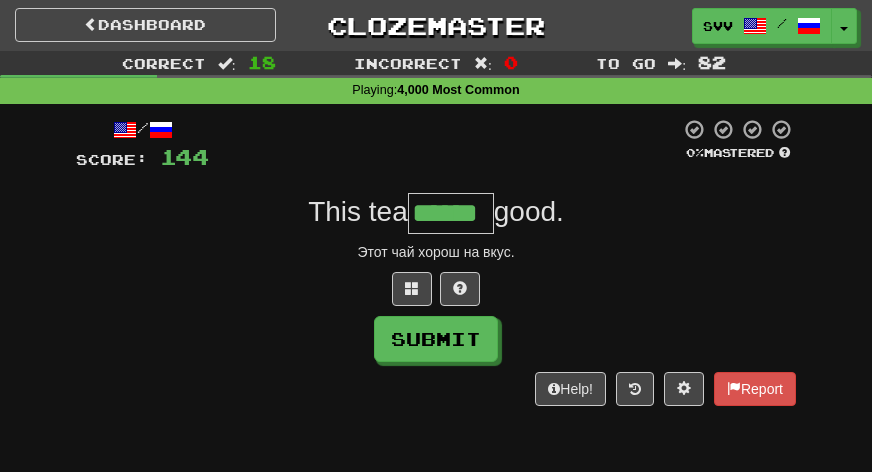 type on "******" 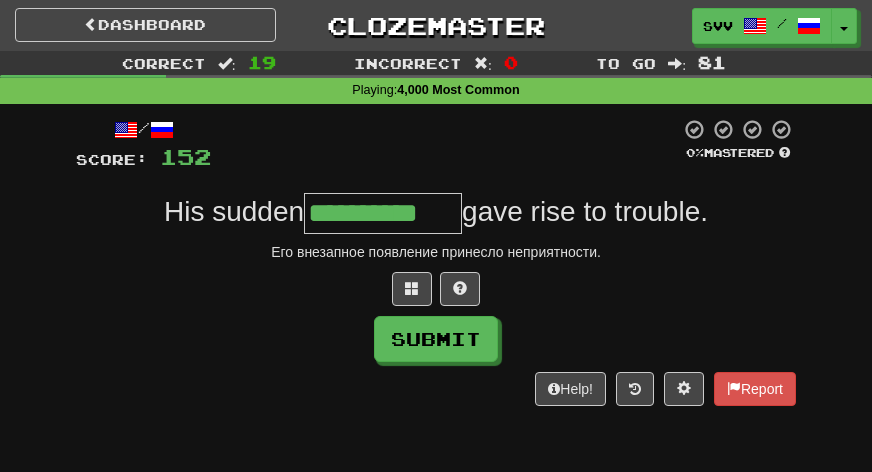 type on "**********" 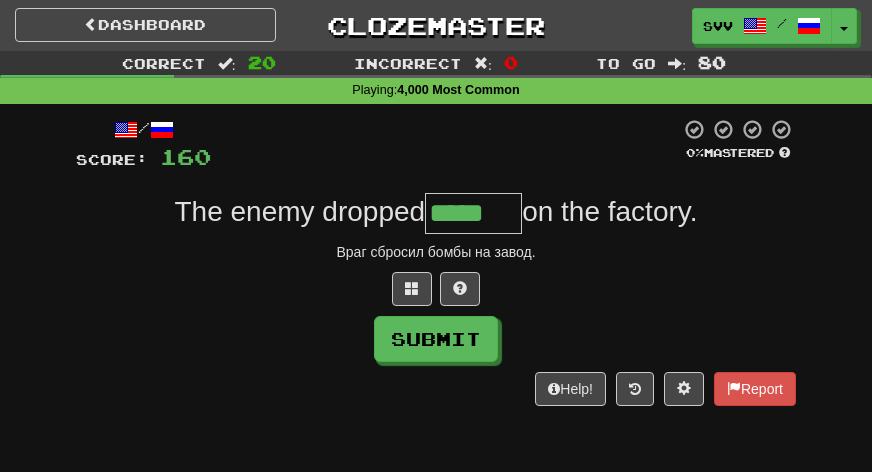 type on "*****" 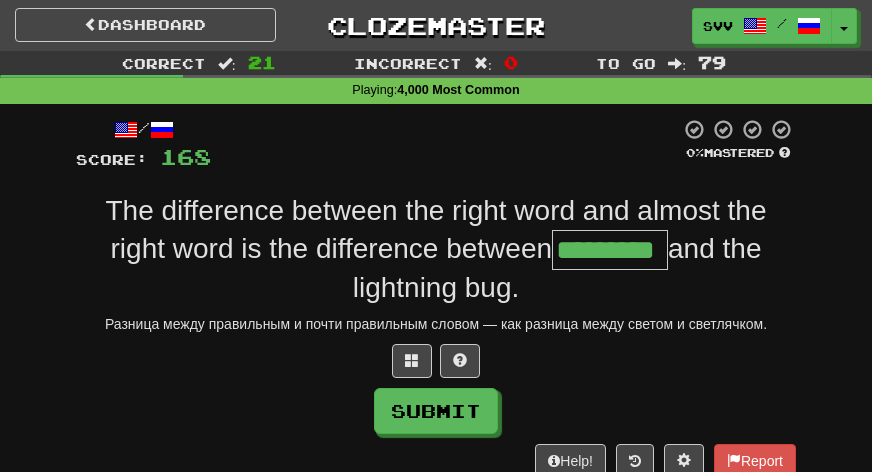 type on "*********" 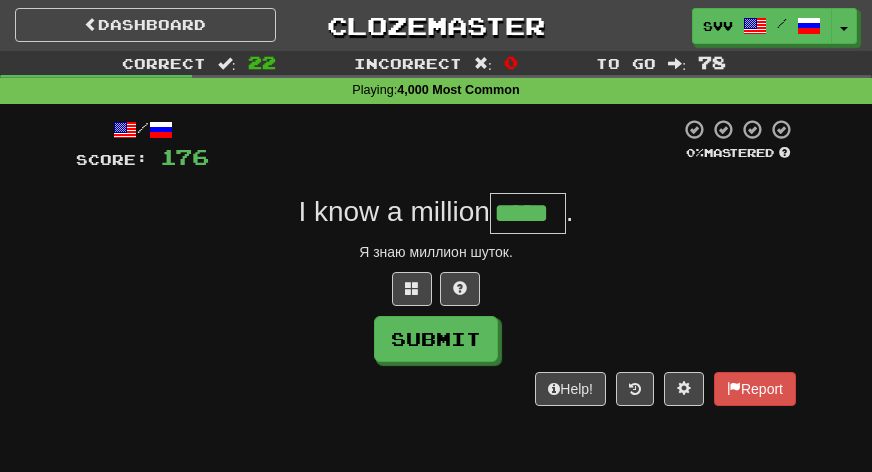 type on "*****" 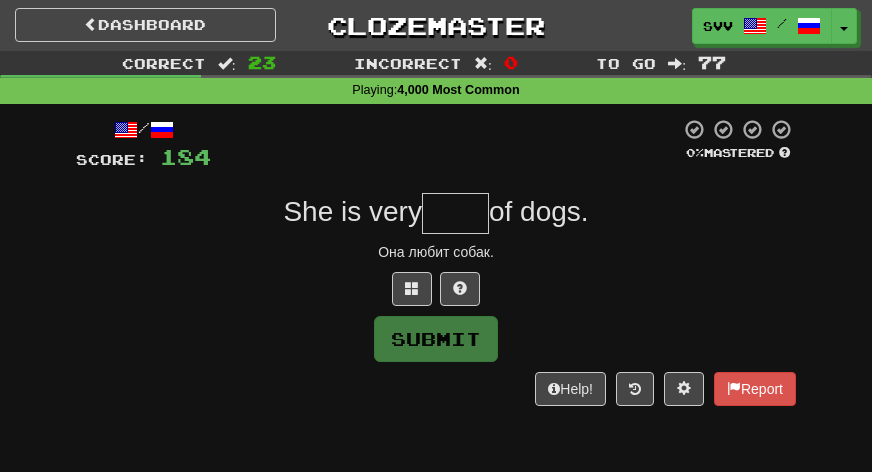 type on "*" 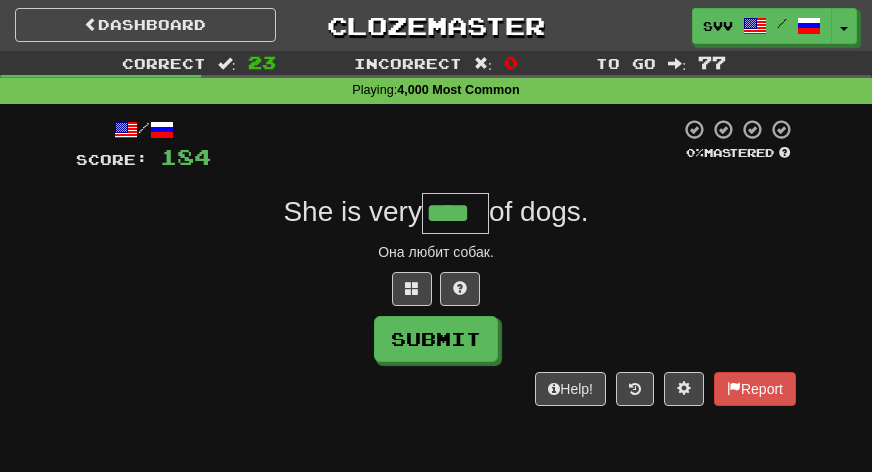 type on "****" 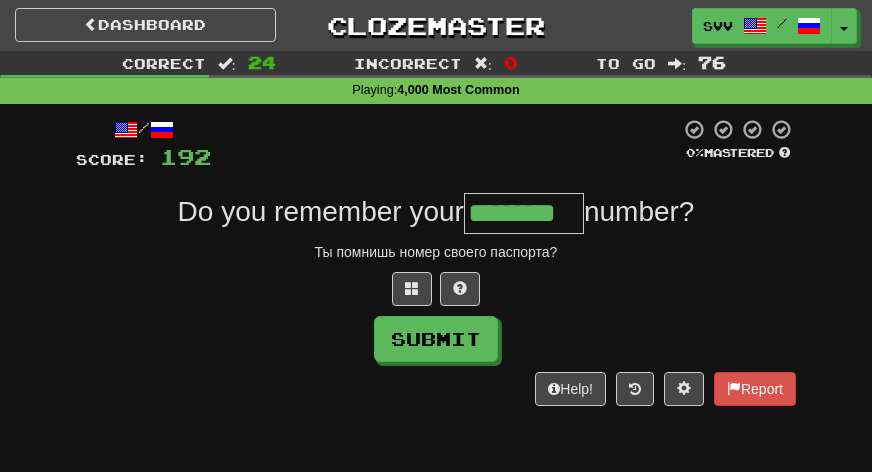 type on "********" 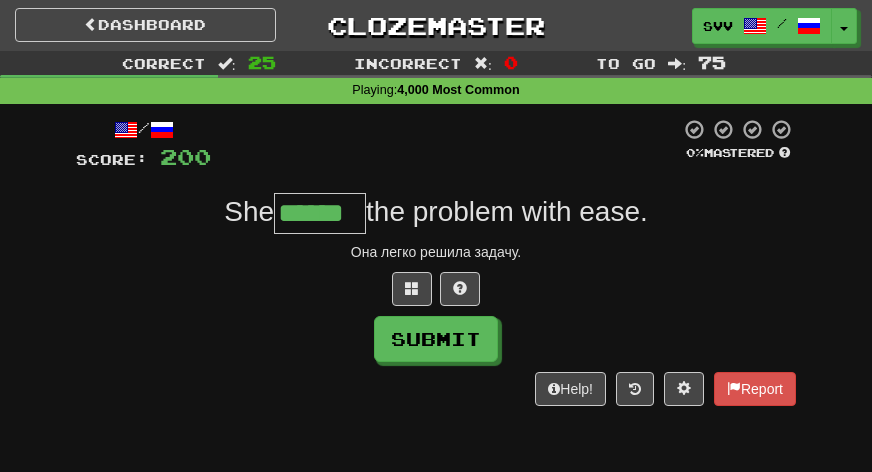 type on "******" 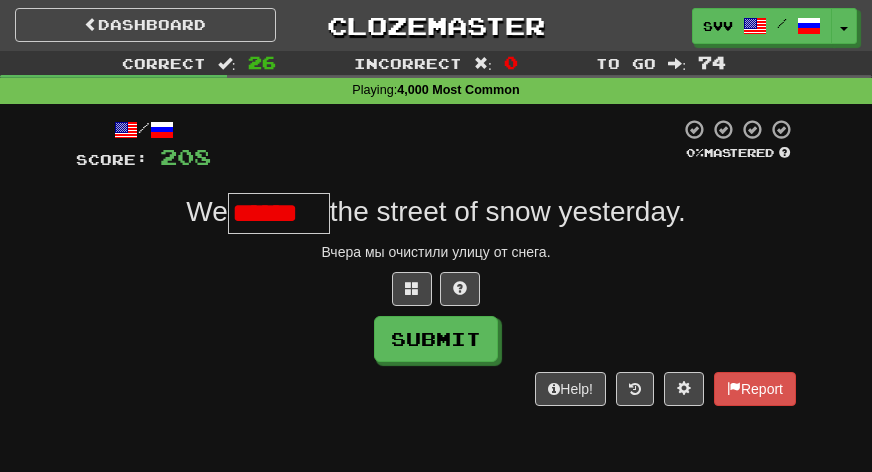 scroll, scrollTop: 0, scrollLeft: 0, axis: both 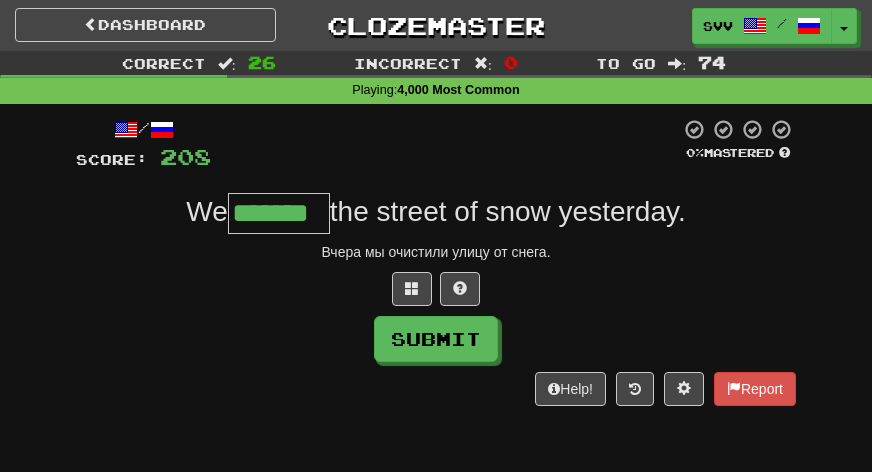 type on "*******" 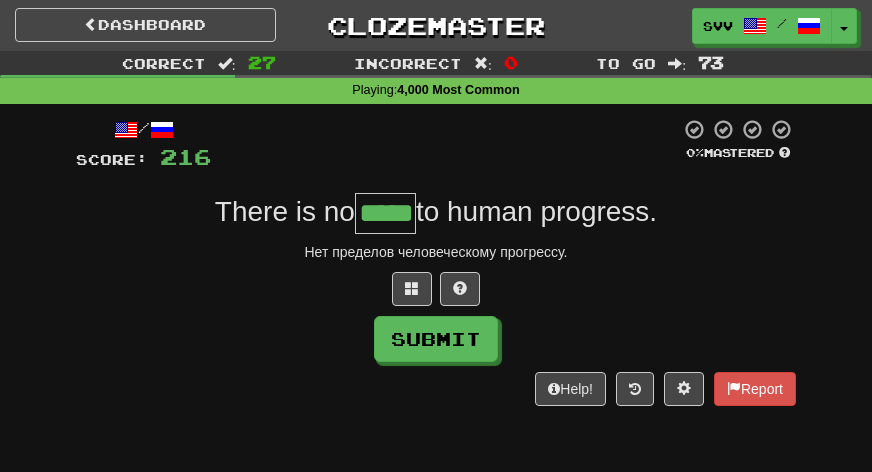 type on "*****" 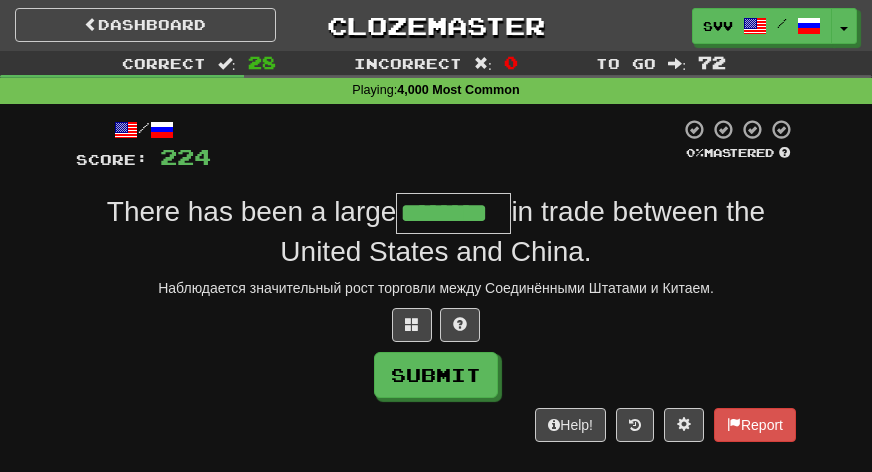 type on "********" 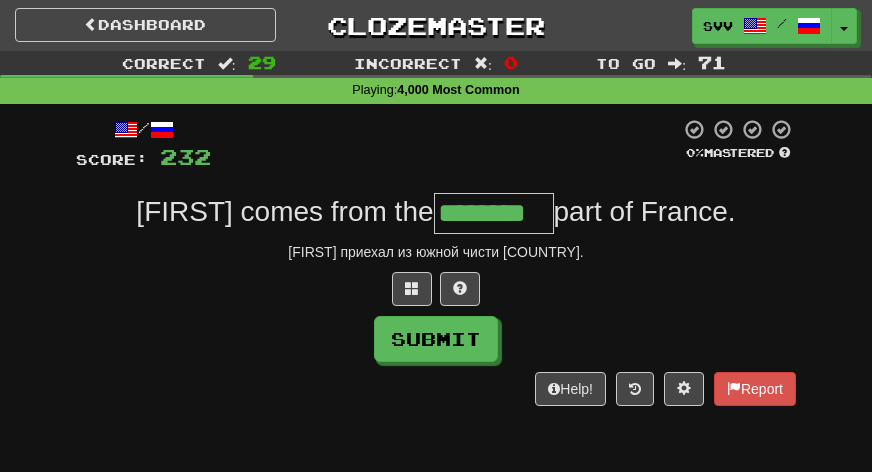 type on "********" 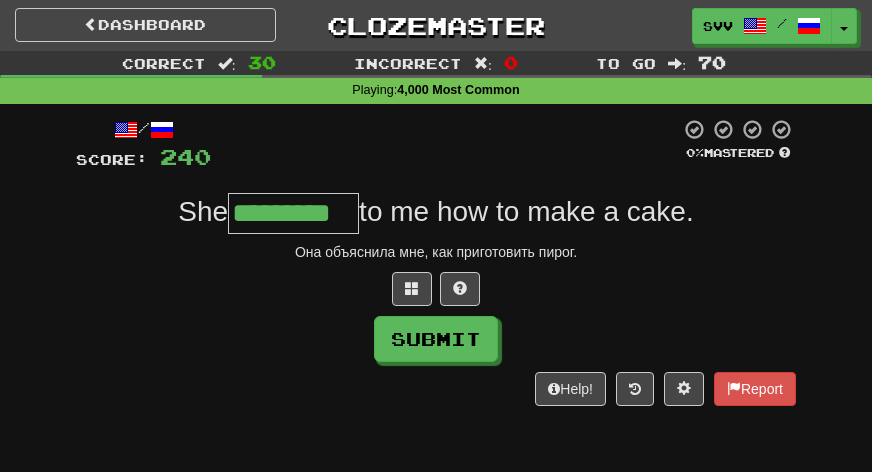 type on "*********" 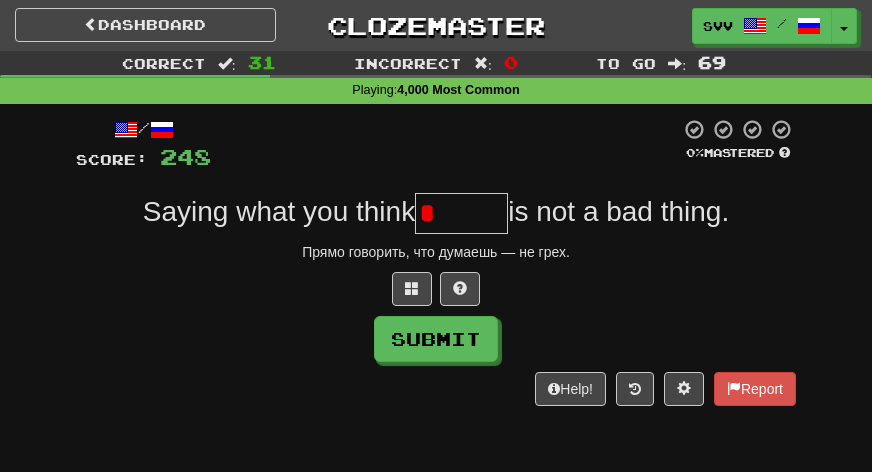 type on "*" 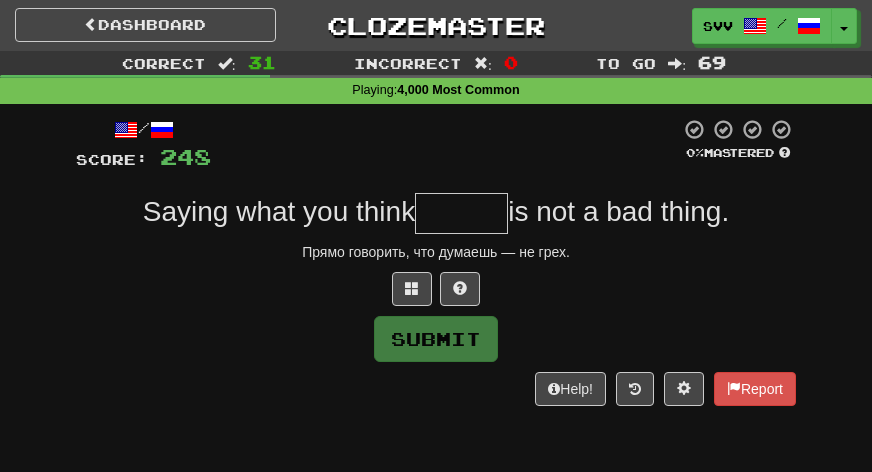 type on "*" 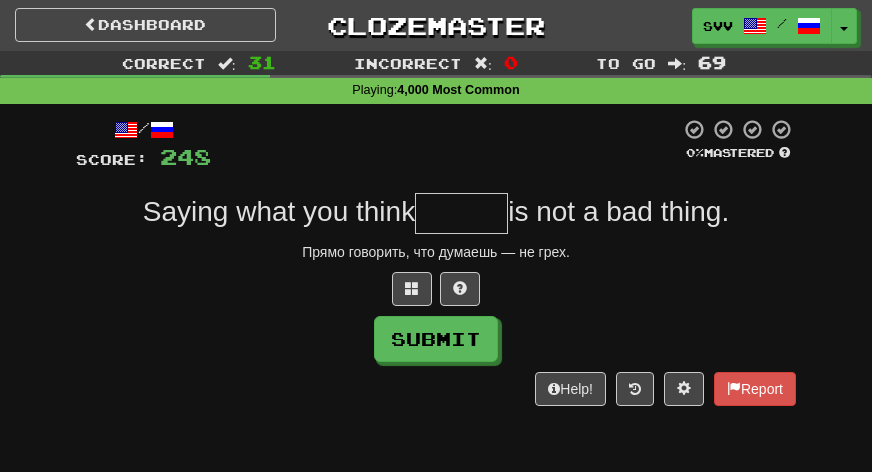 type on "*" 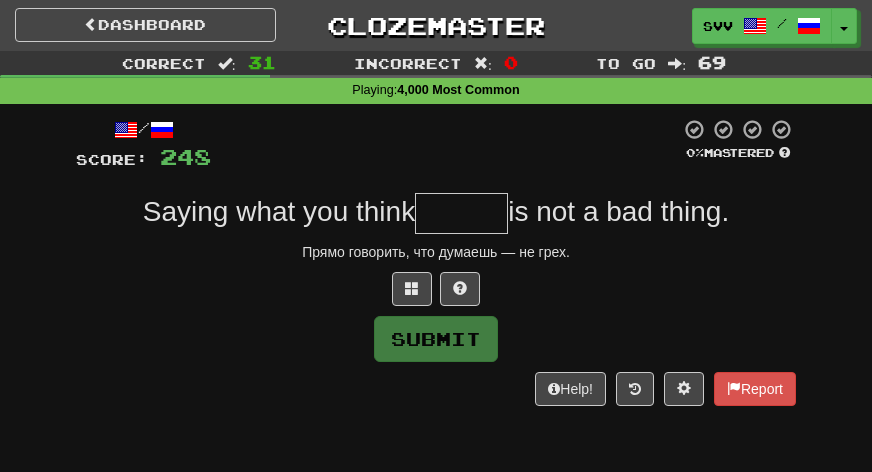 type on "*" 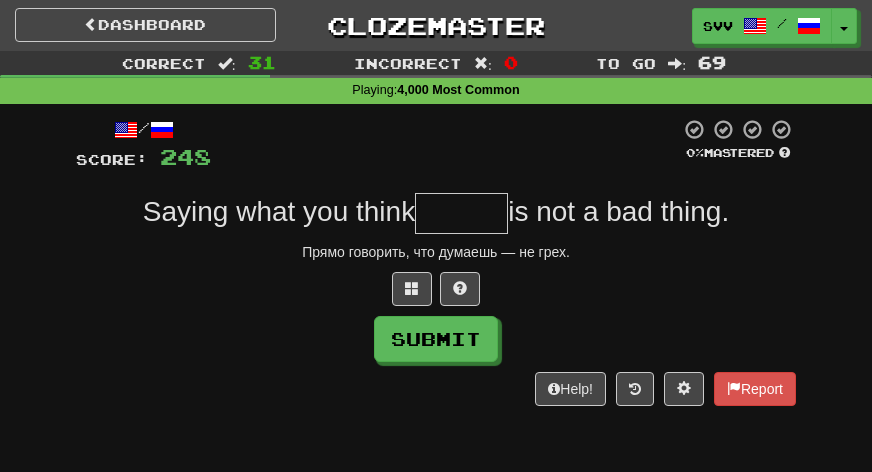 type on "*" 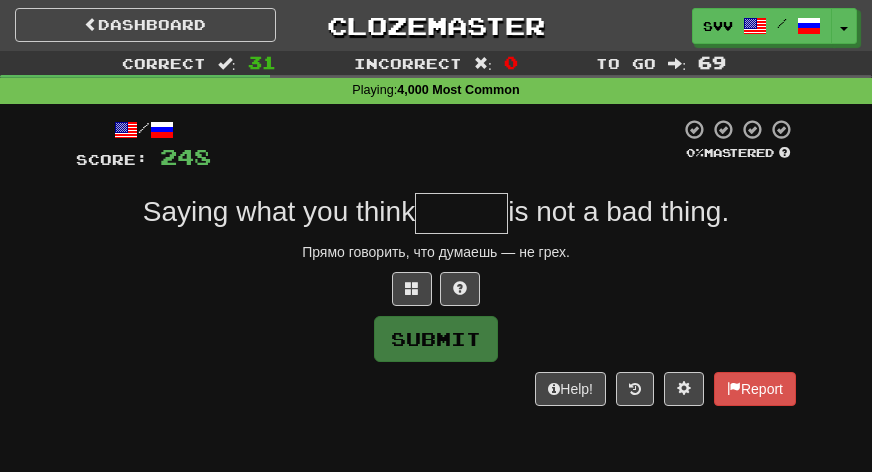 type on "*" 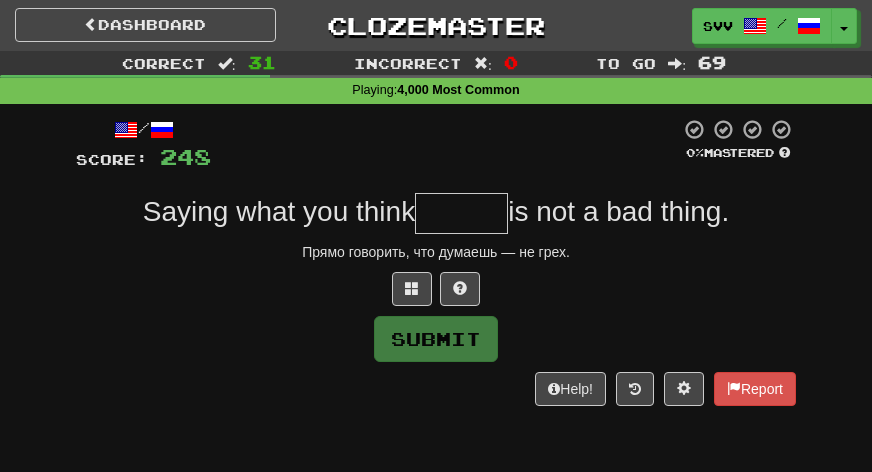 type on "*" 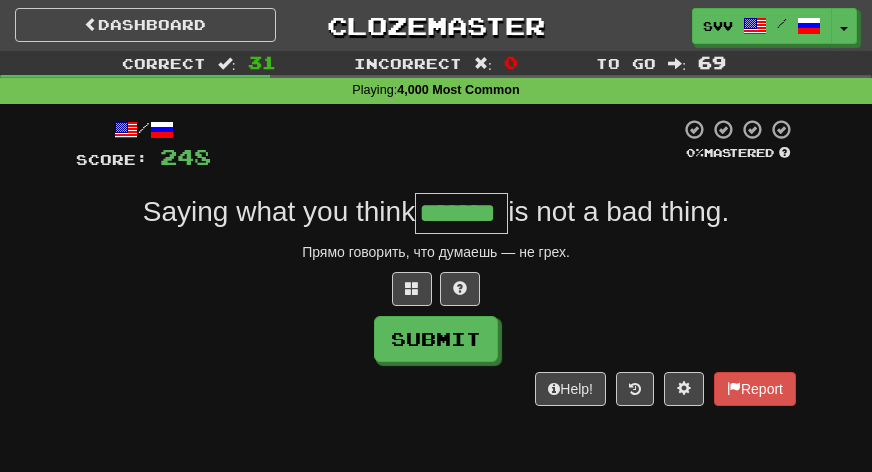 type on "*******" 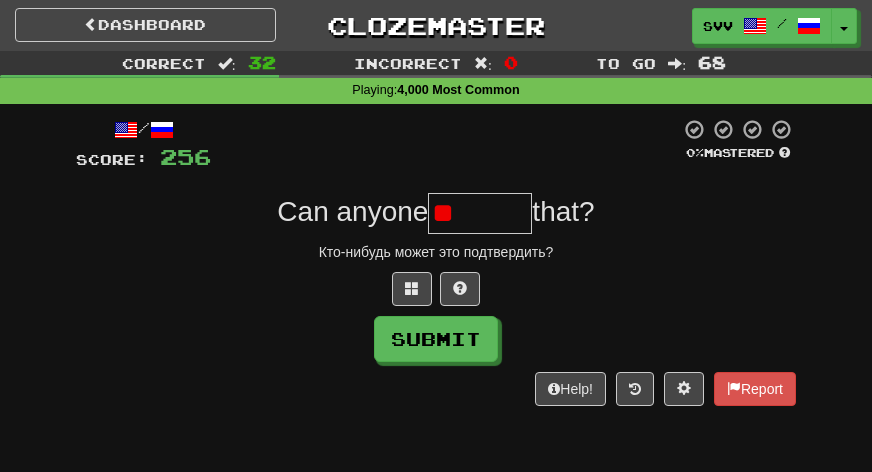 type on "*" 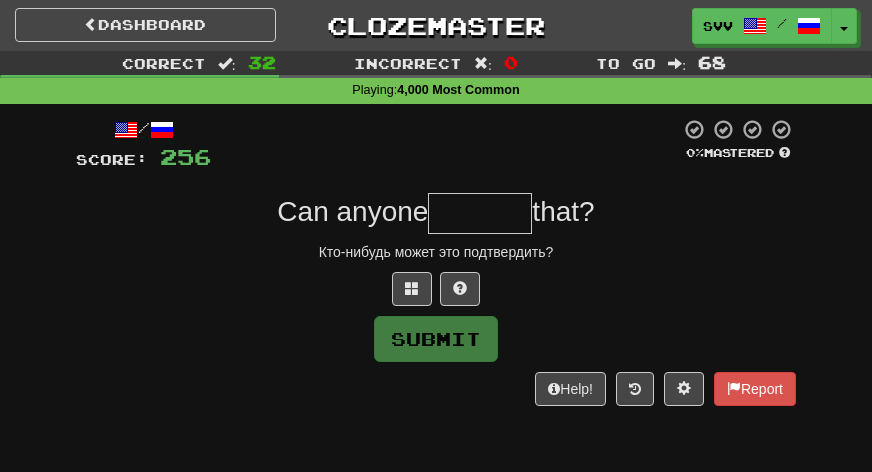 type on "*" 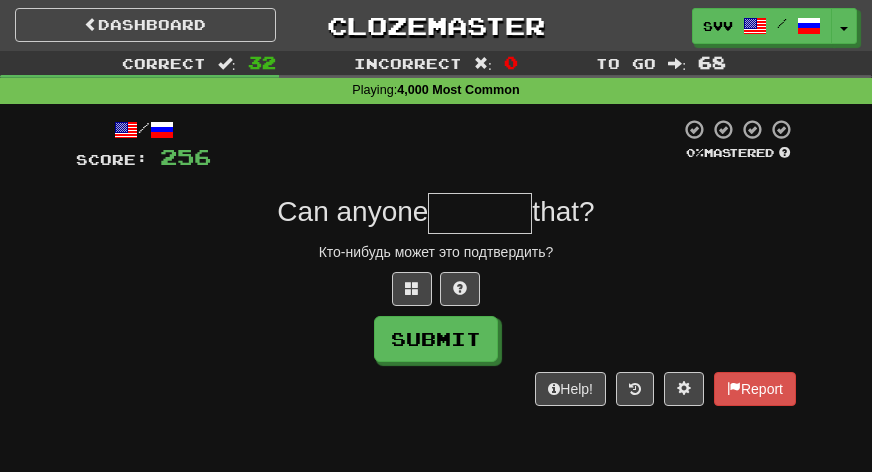 type on "*" 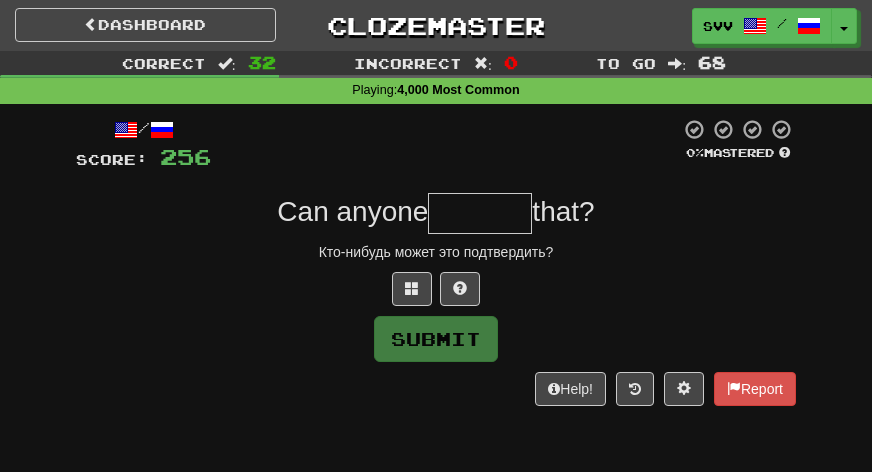 type on "*" 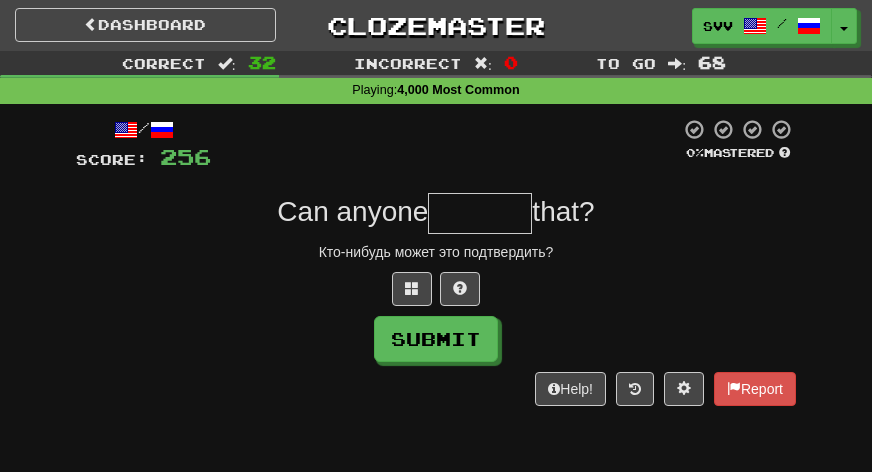 type on "*" 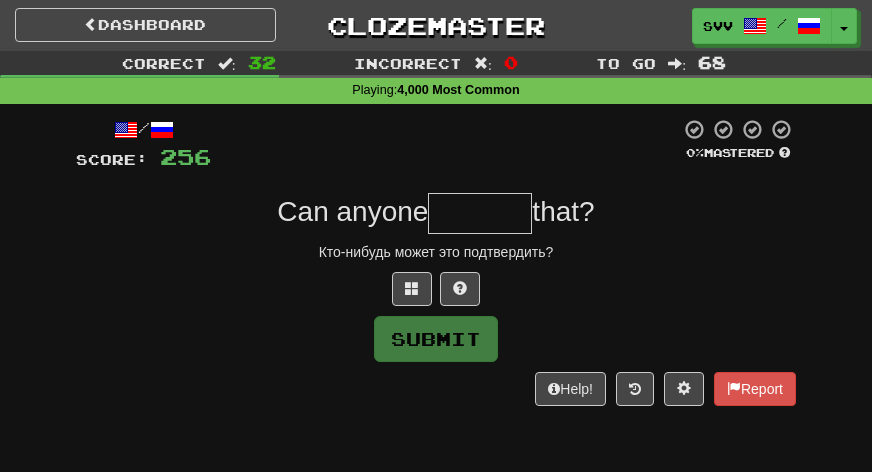 type on "*" 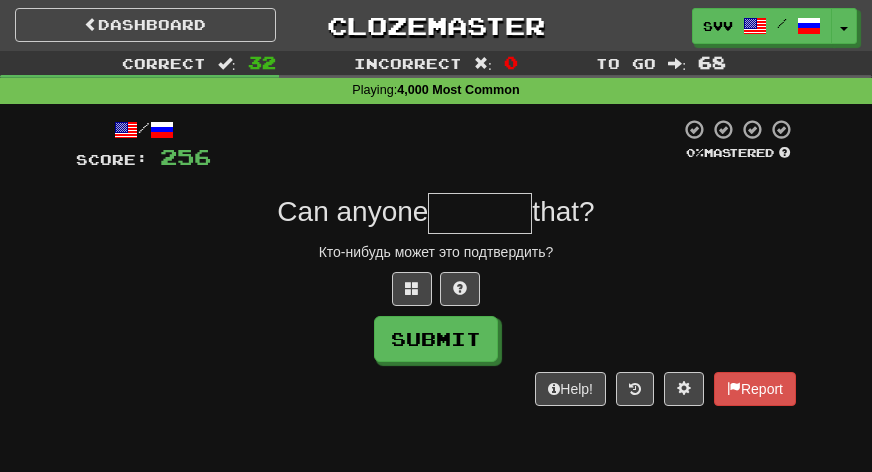 type on "*" 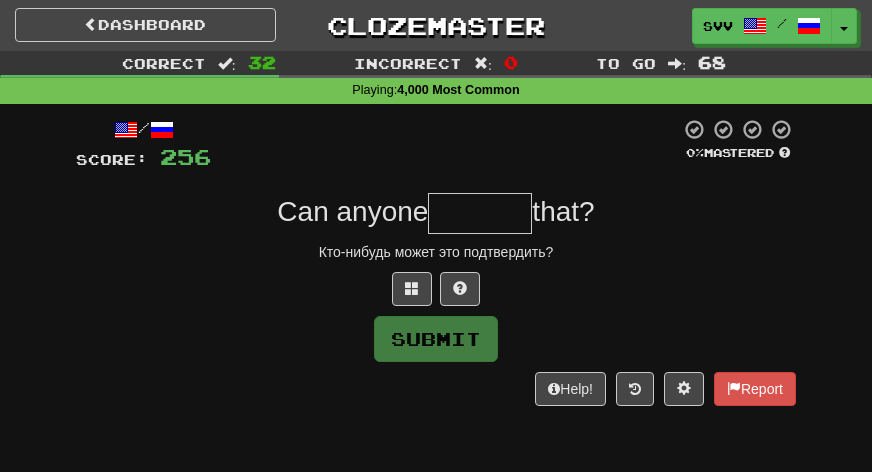 type on "*" 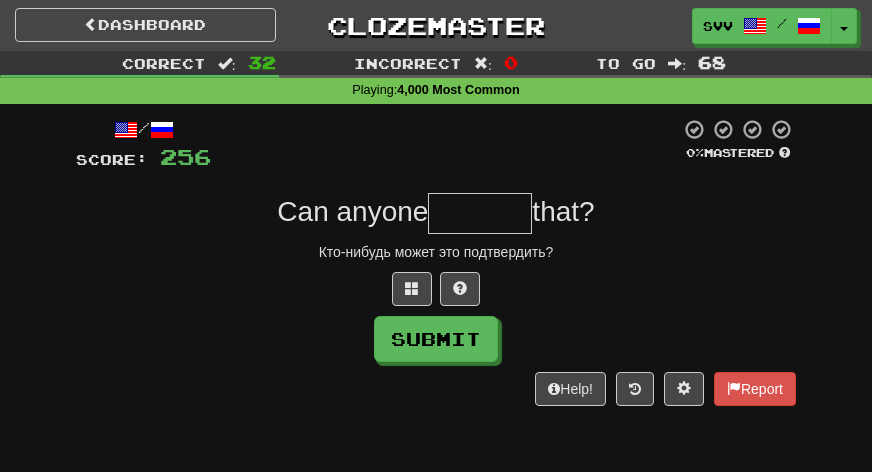 type on "*" 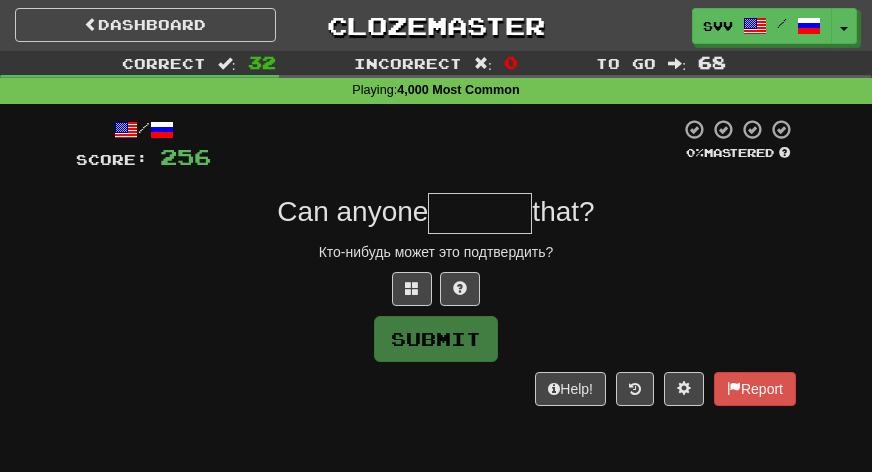 type on "*" 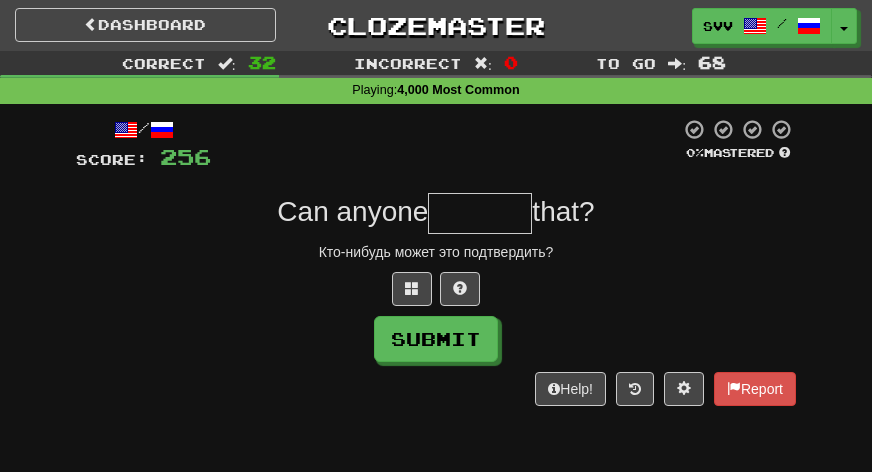 type on "*" 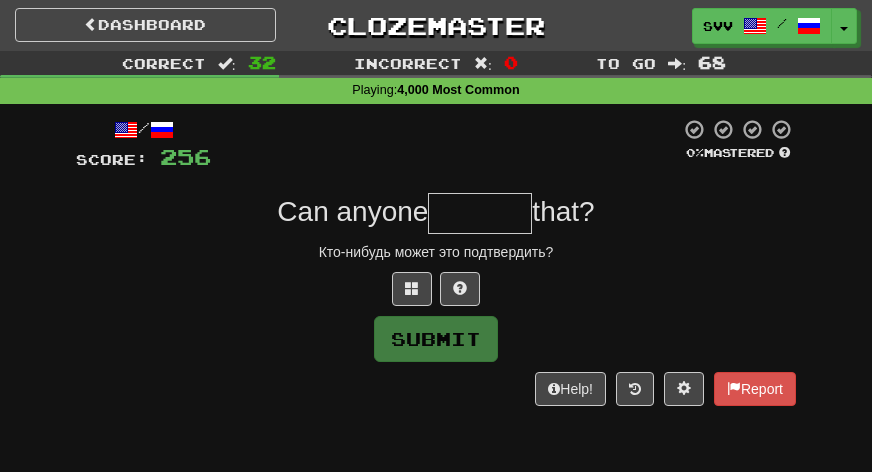 type on "*" 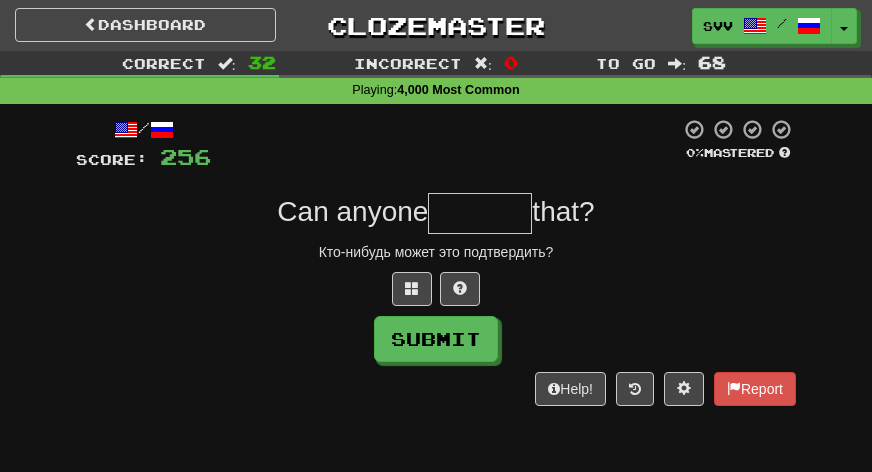type on "*" 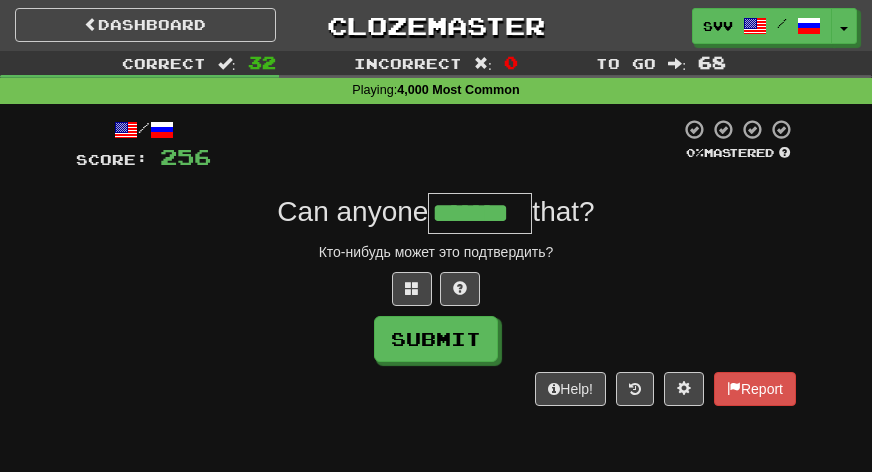 type on "*******" 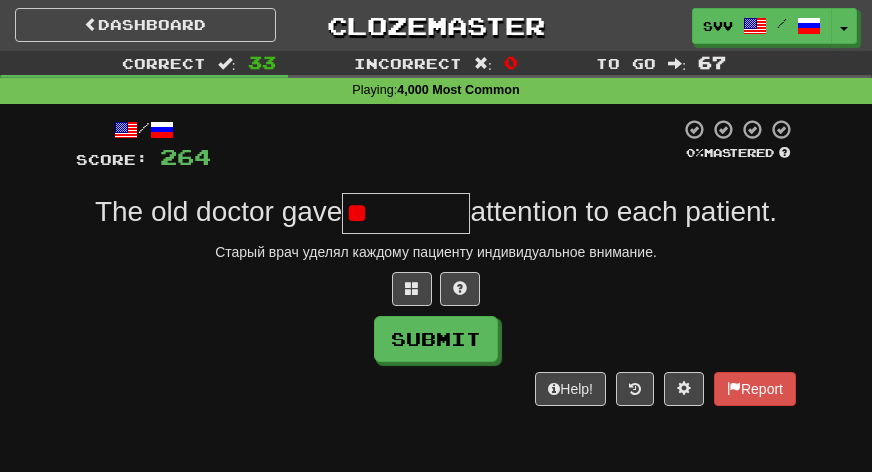 type on "*" 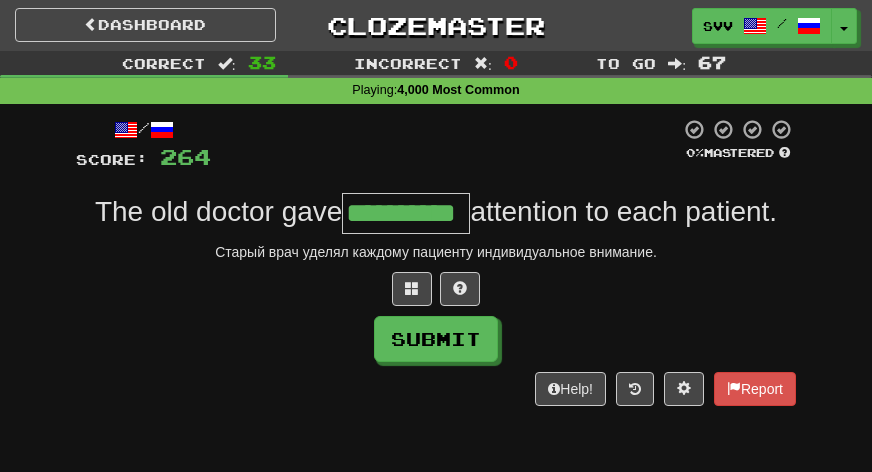 type on "**********" 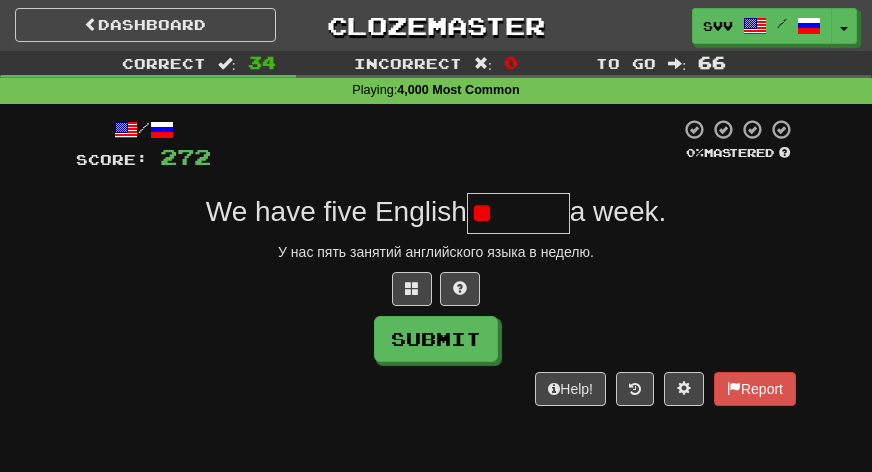 type on "*" 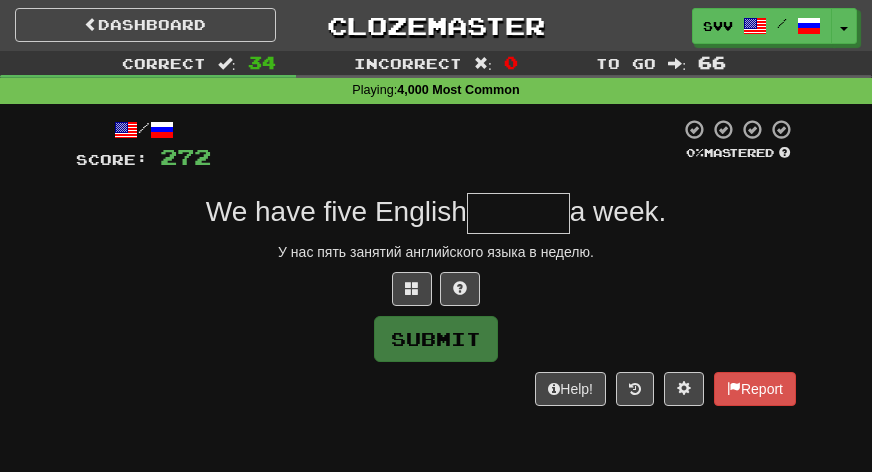 type on "*" 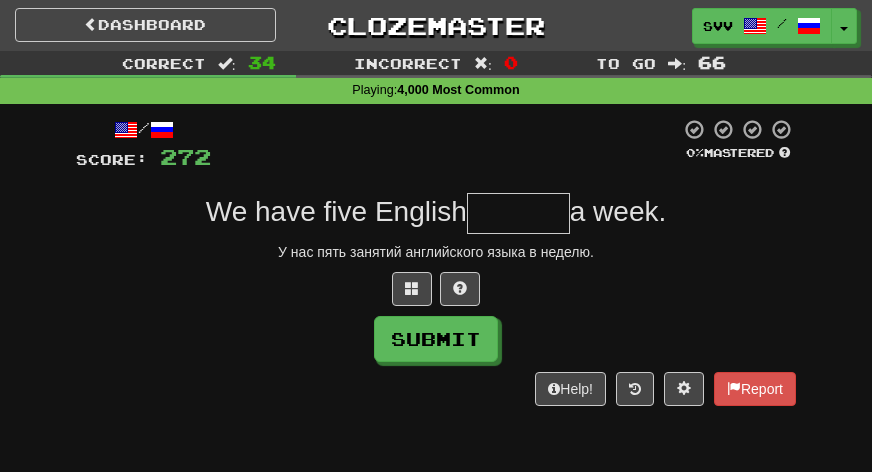 type on "*" 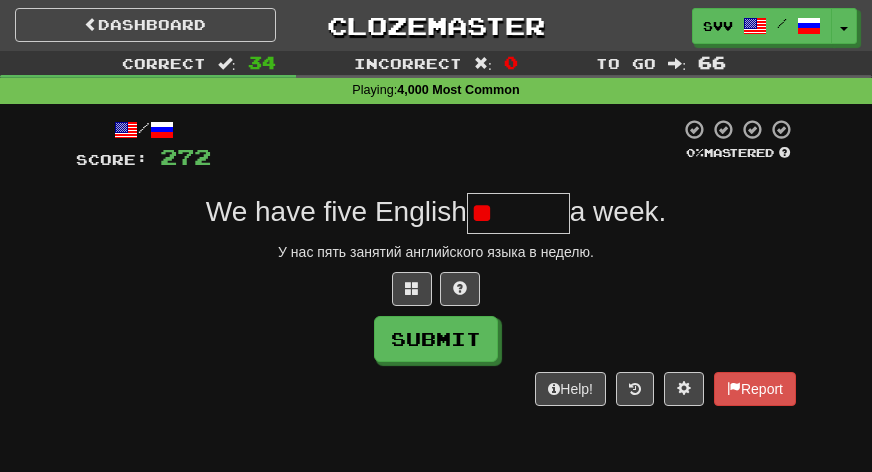 type on "*" 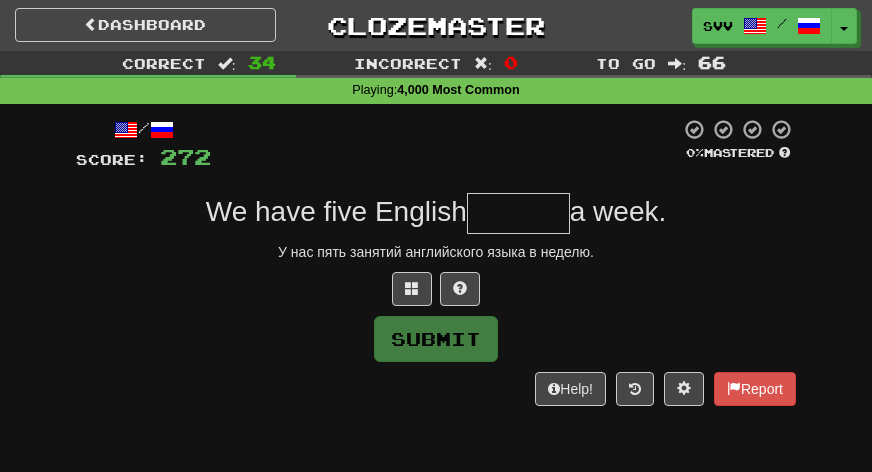 type on "*" 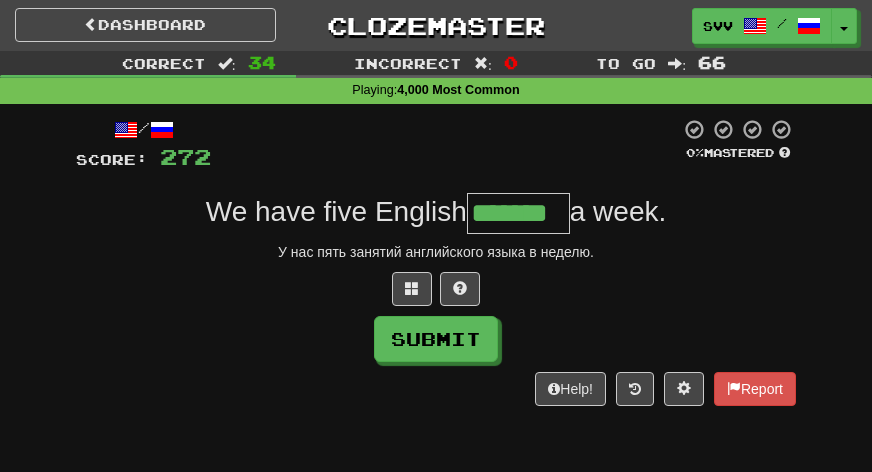 type on "*******" 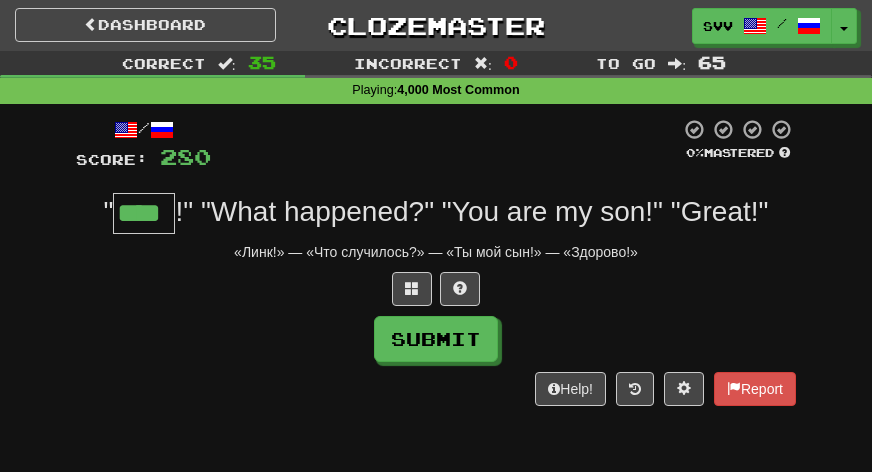 type on "****" 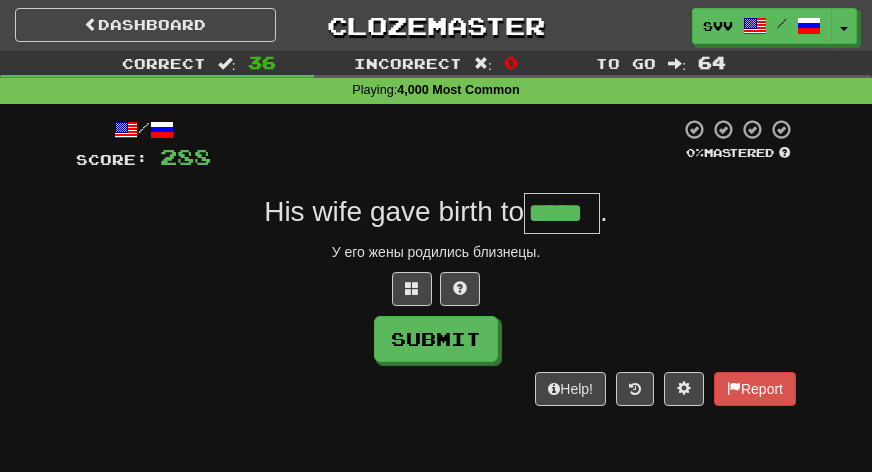 type on "*****" 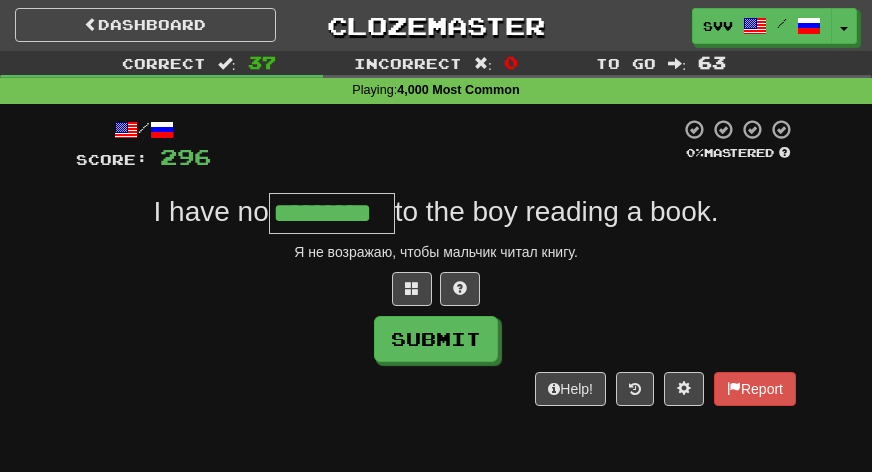 type on "*********" 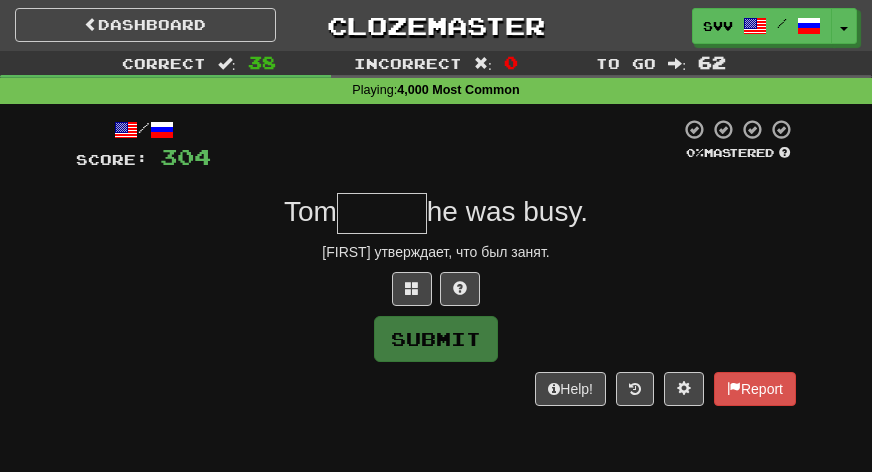 type on "*" 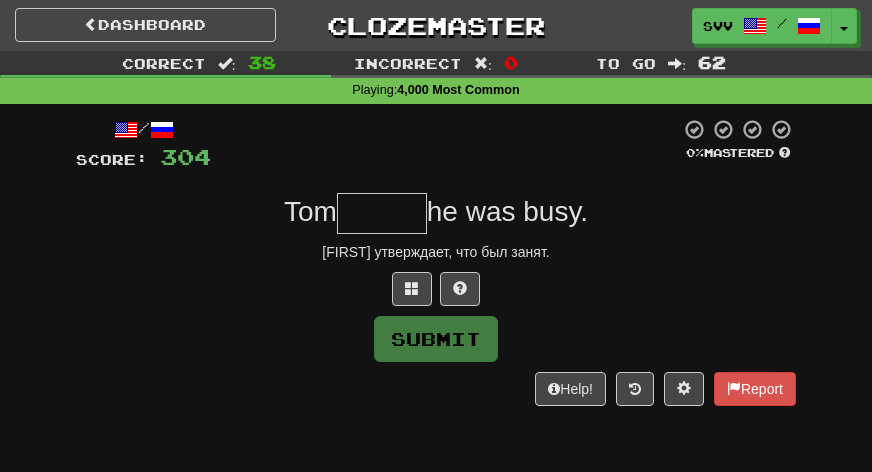 type on "*" 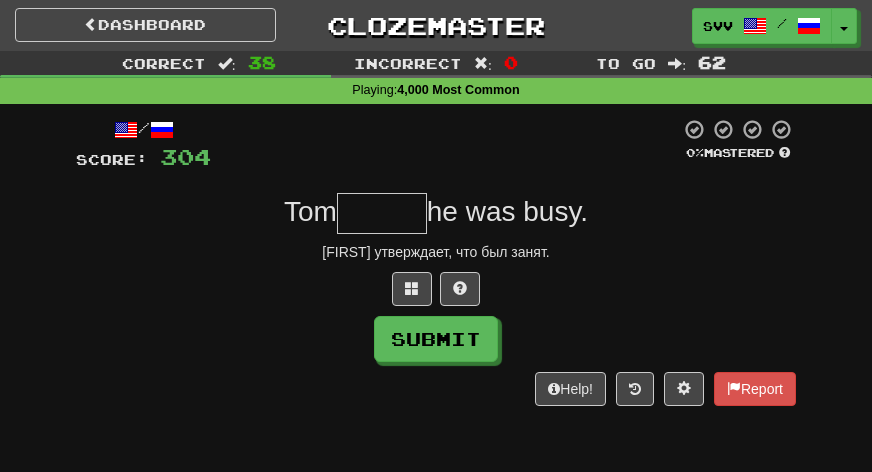 type on "*" 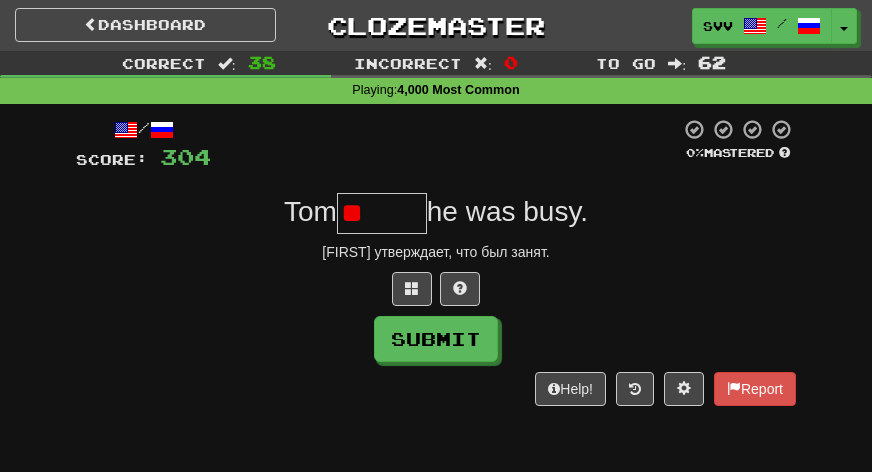 type on "*" 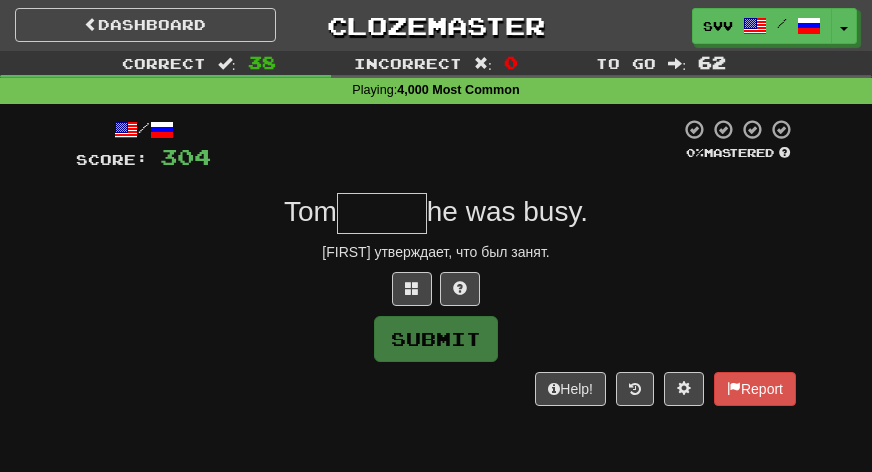type on "*" 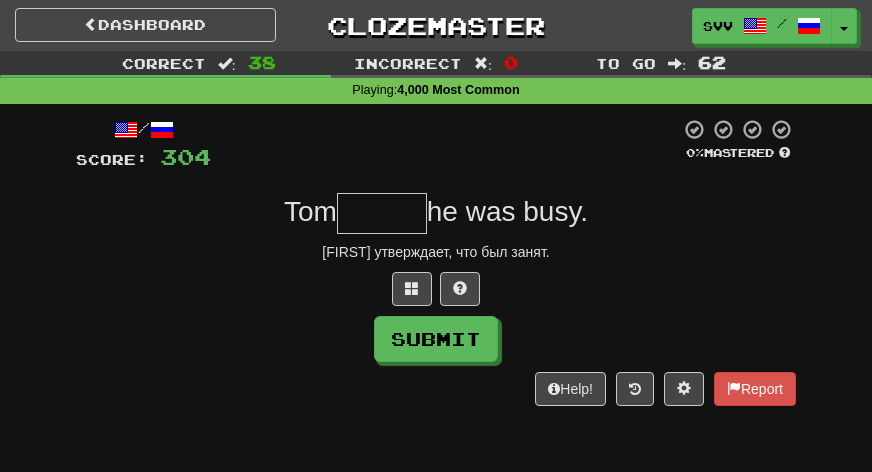 type on "*" 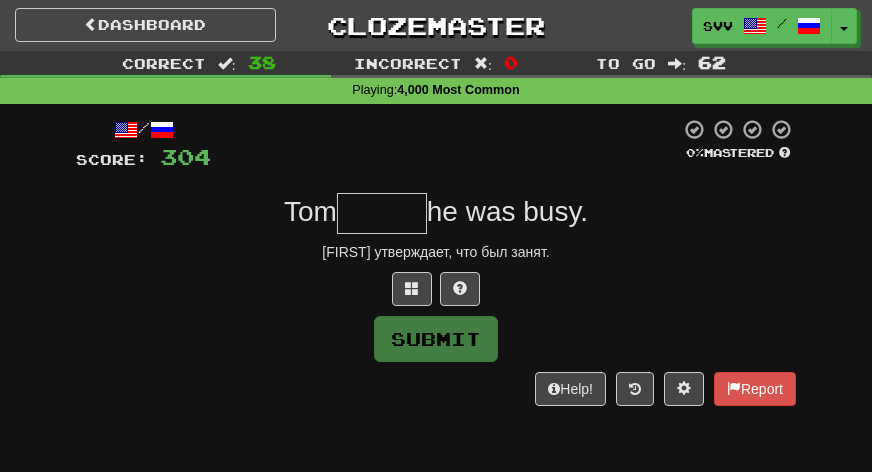 type on "*" 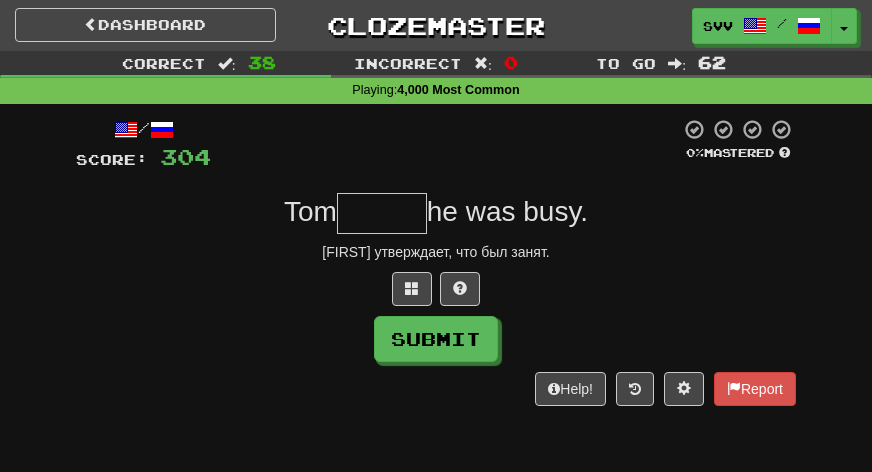 type on "*" 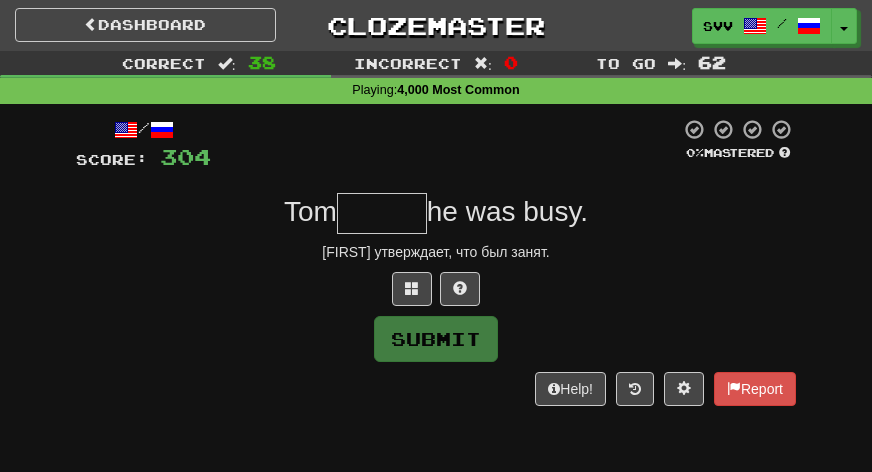 type on "*" 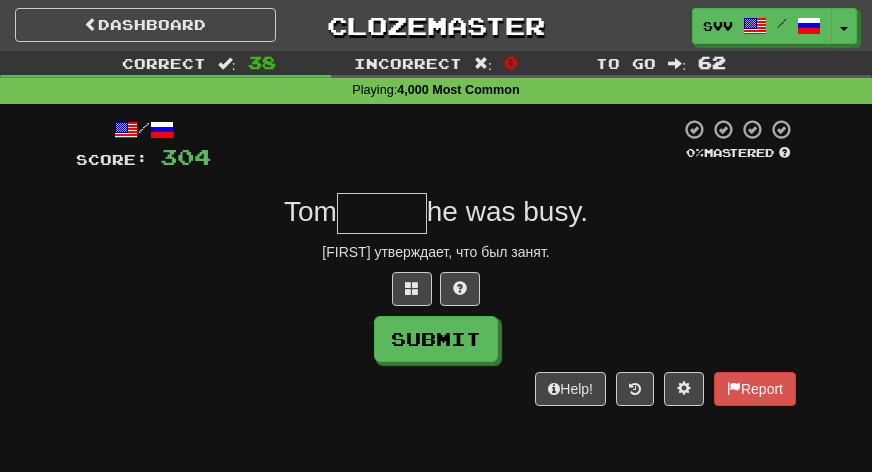 type on "*" 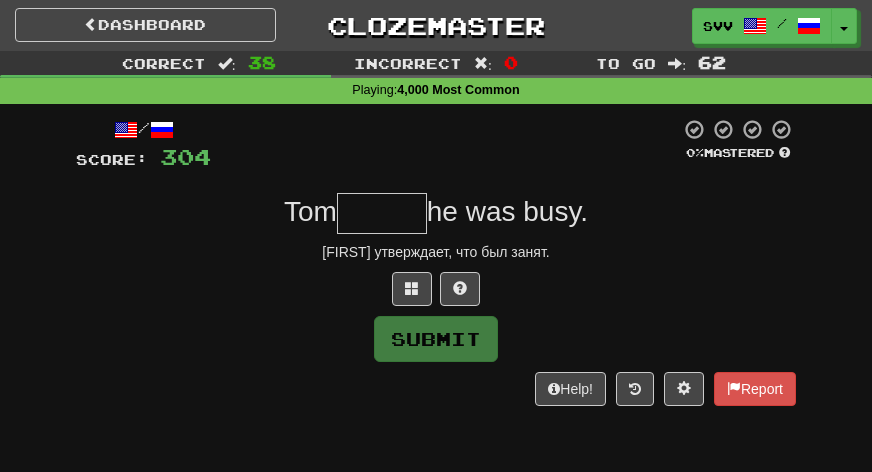 type on "*" 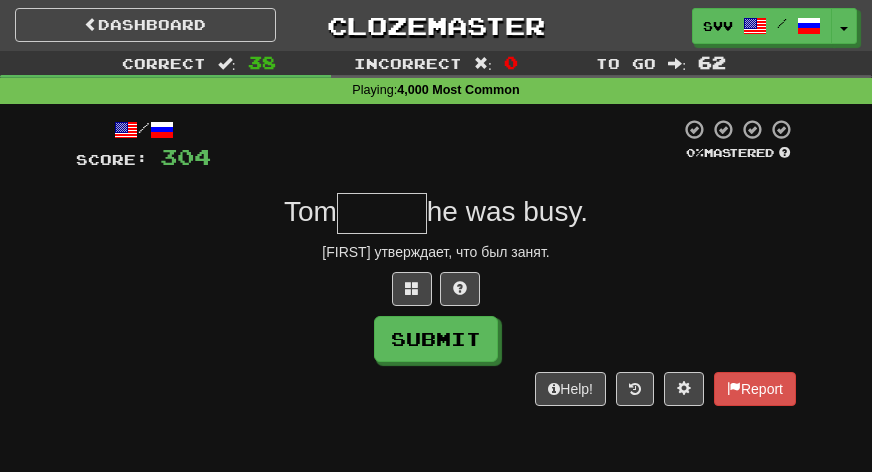 type on "*" 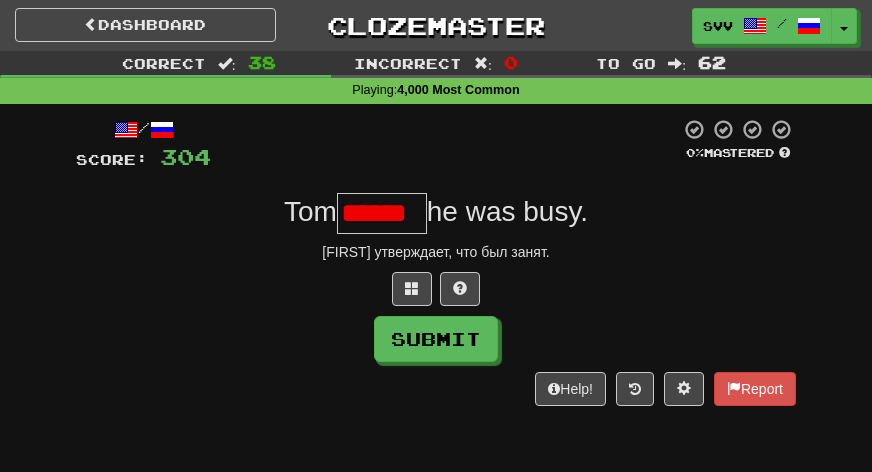 scroll, scrollTop: 0, scrollLeft: 0, axis: both 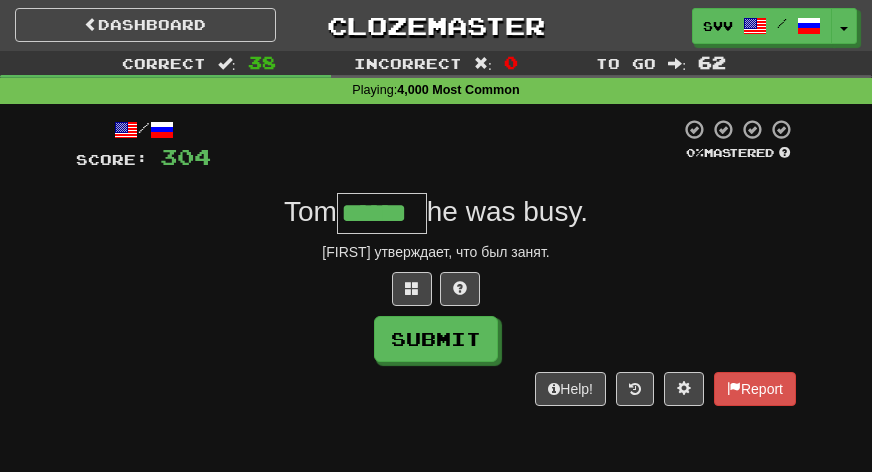 type on "******" 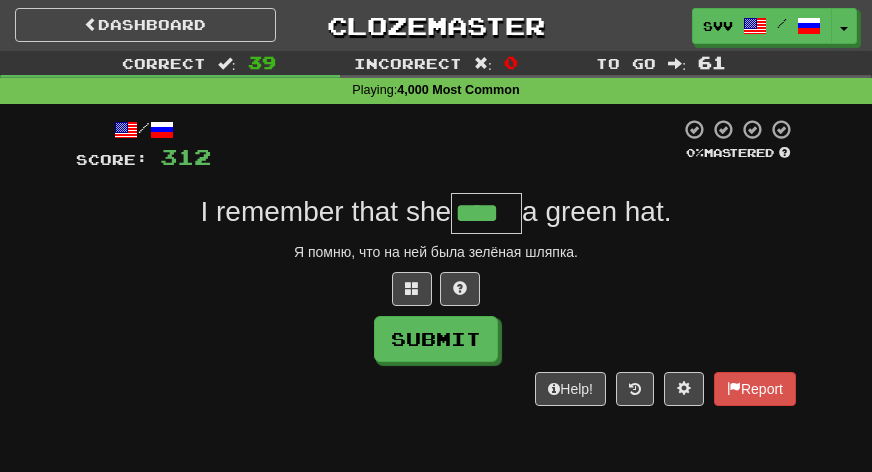 type on "****" 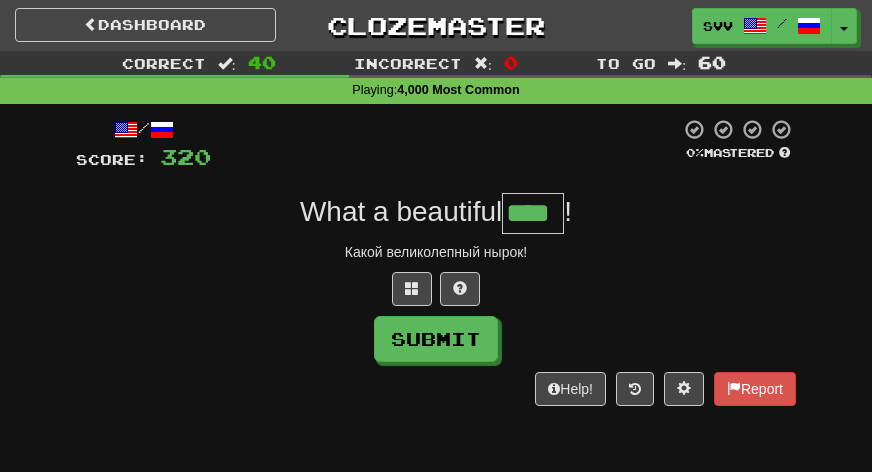 type on "****" 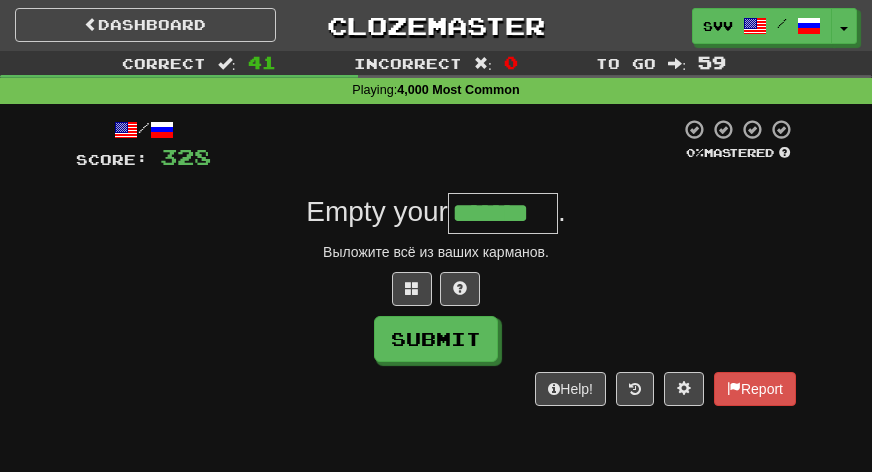 type on "*******" 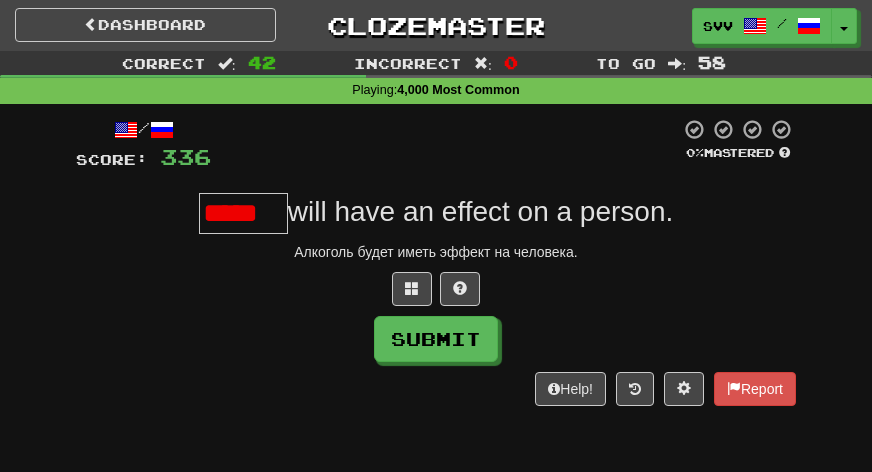 scroll, scrollTop: 0, scrollLeft: 0, axis: both 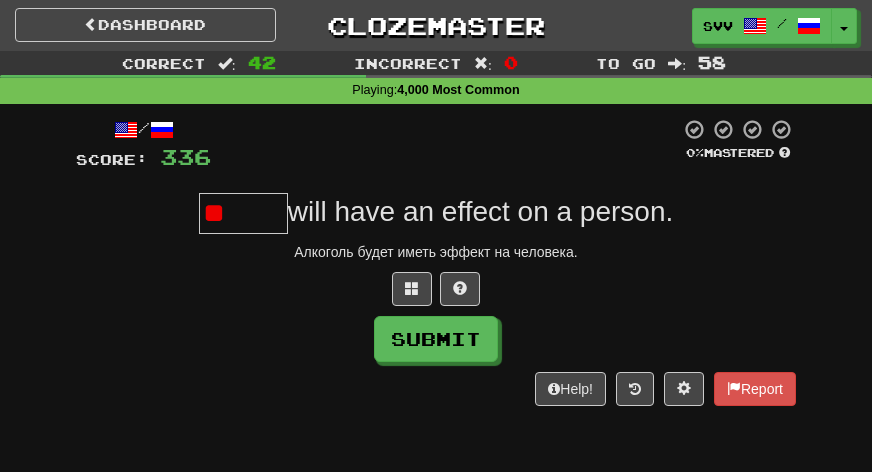 type on "*" 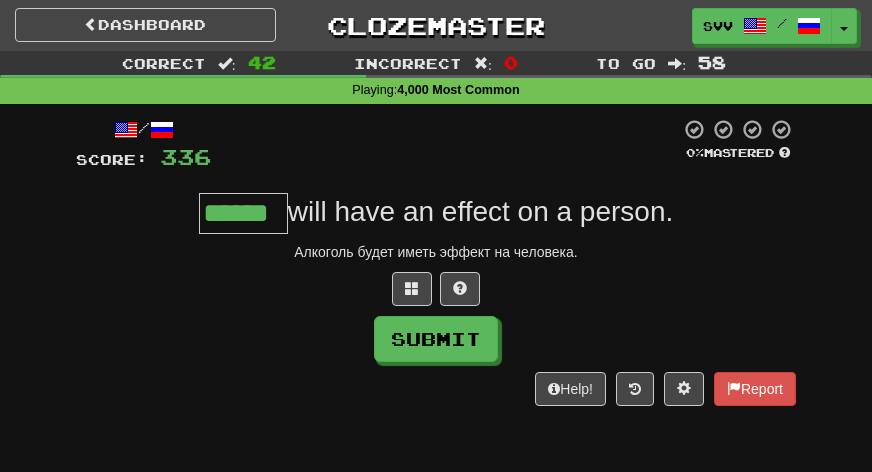 type on "******" 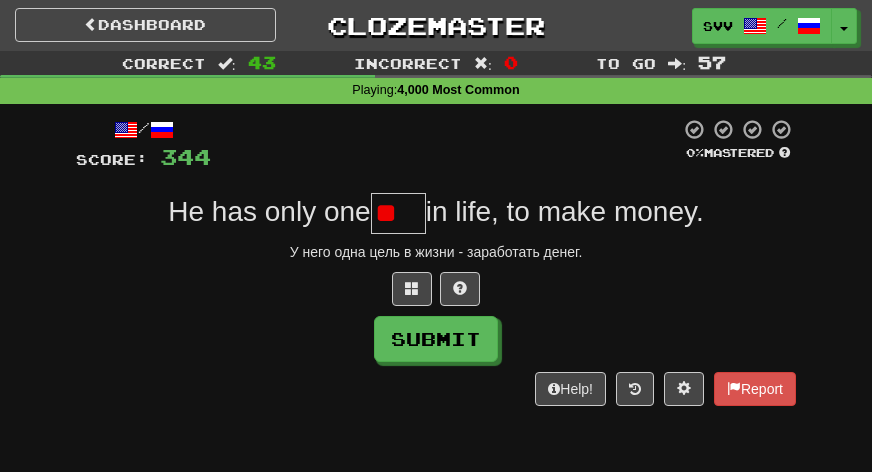 type 